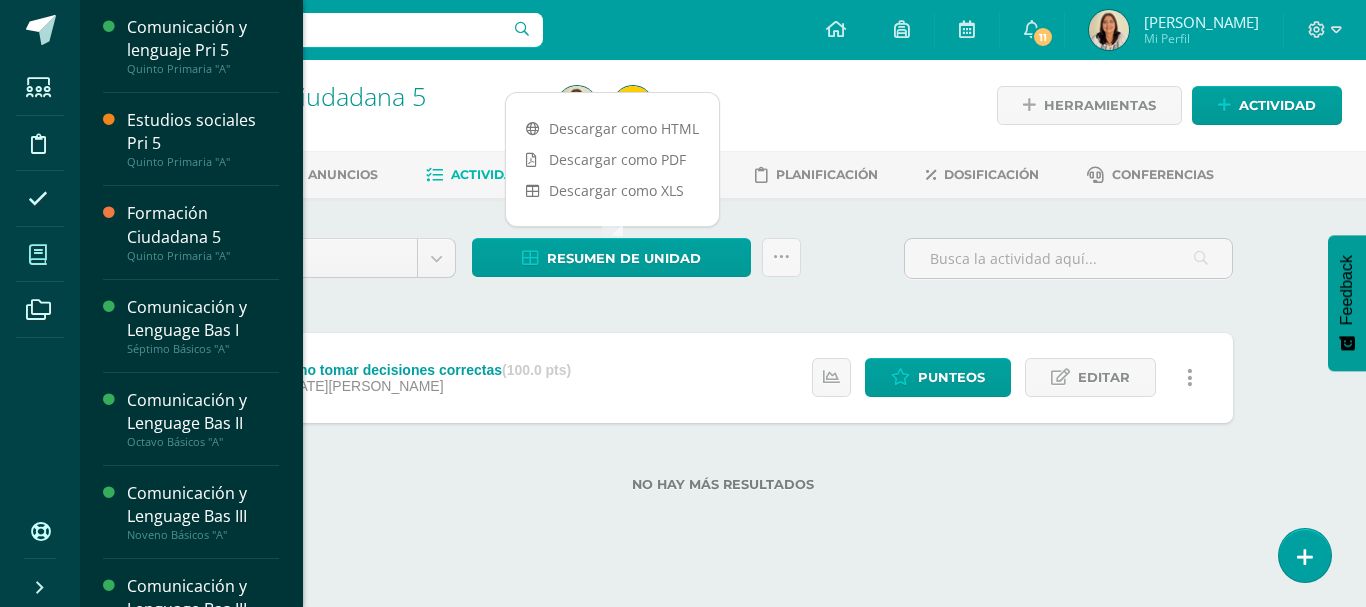 scroll, scrollTop: 0, scrollLeft: 0, axis: both 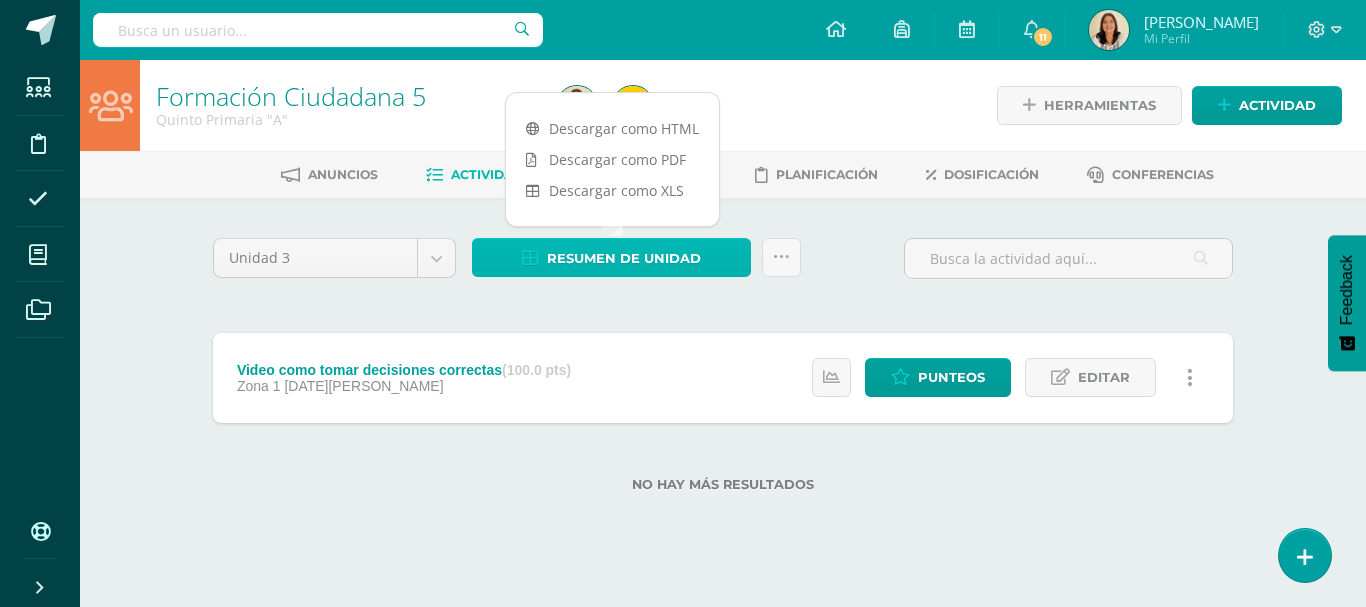 click on "Resumen de unidad" at bounding box center (624, 258) 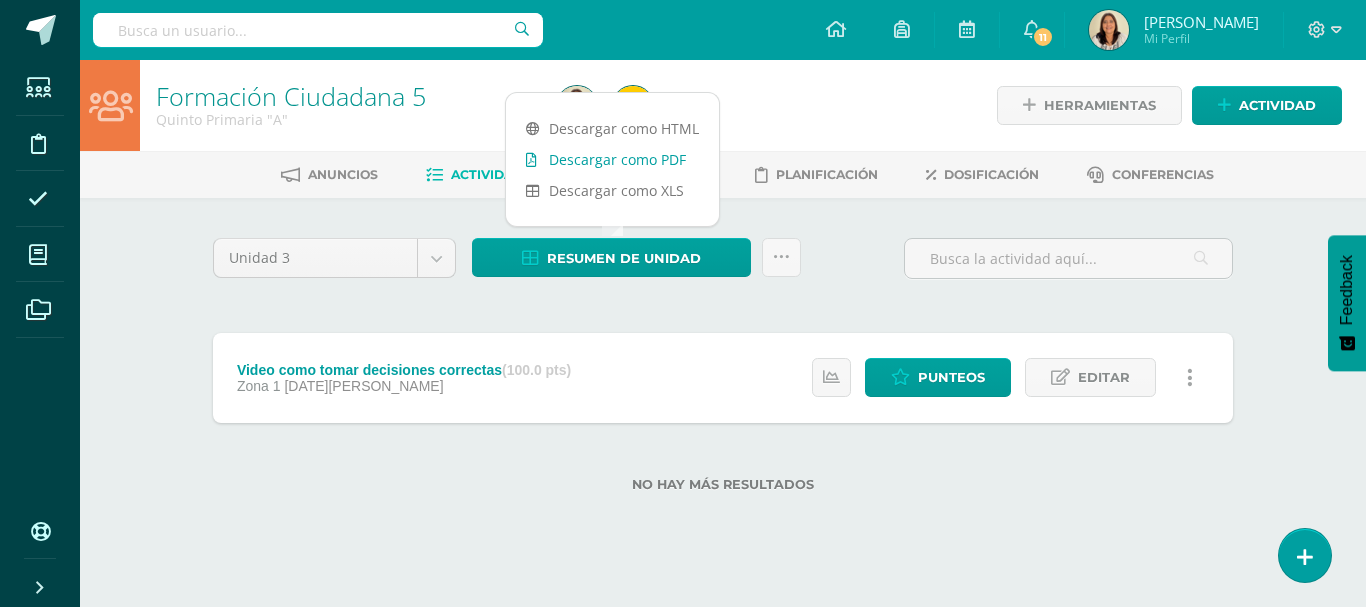 click on "Descargar como PDF" at bounding box center [612, 159] 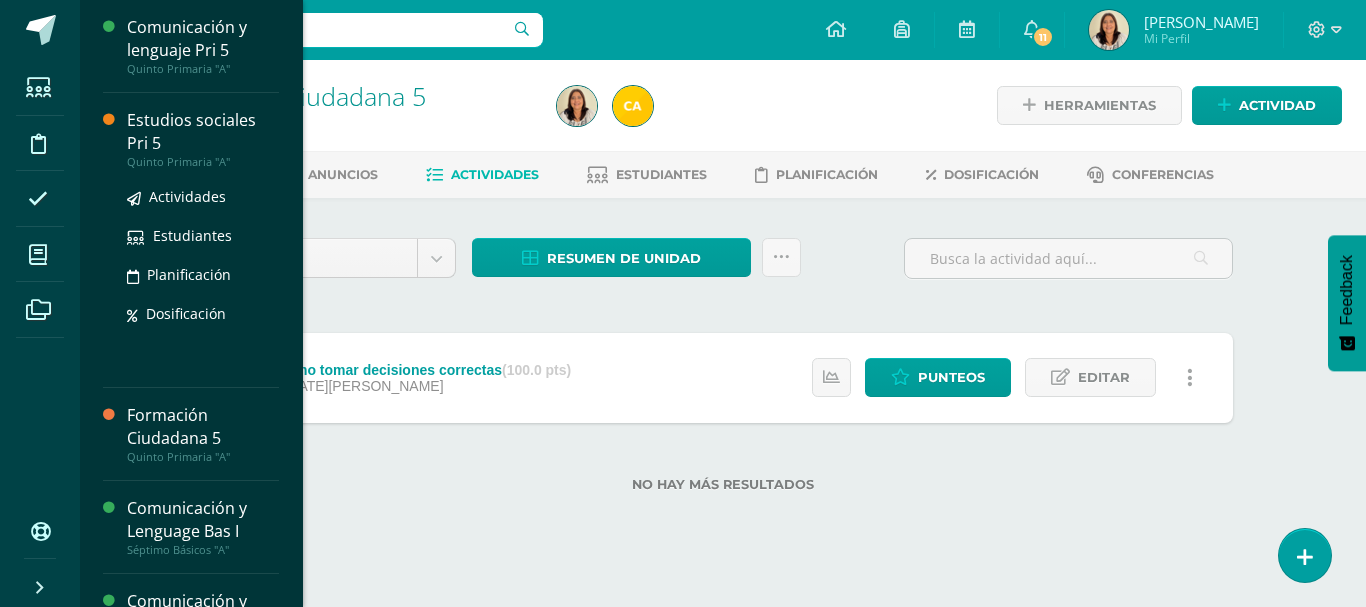click on "Estudios sociales  Pri 5" at bounding box center (203, 132) 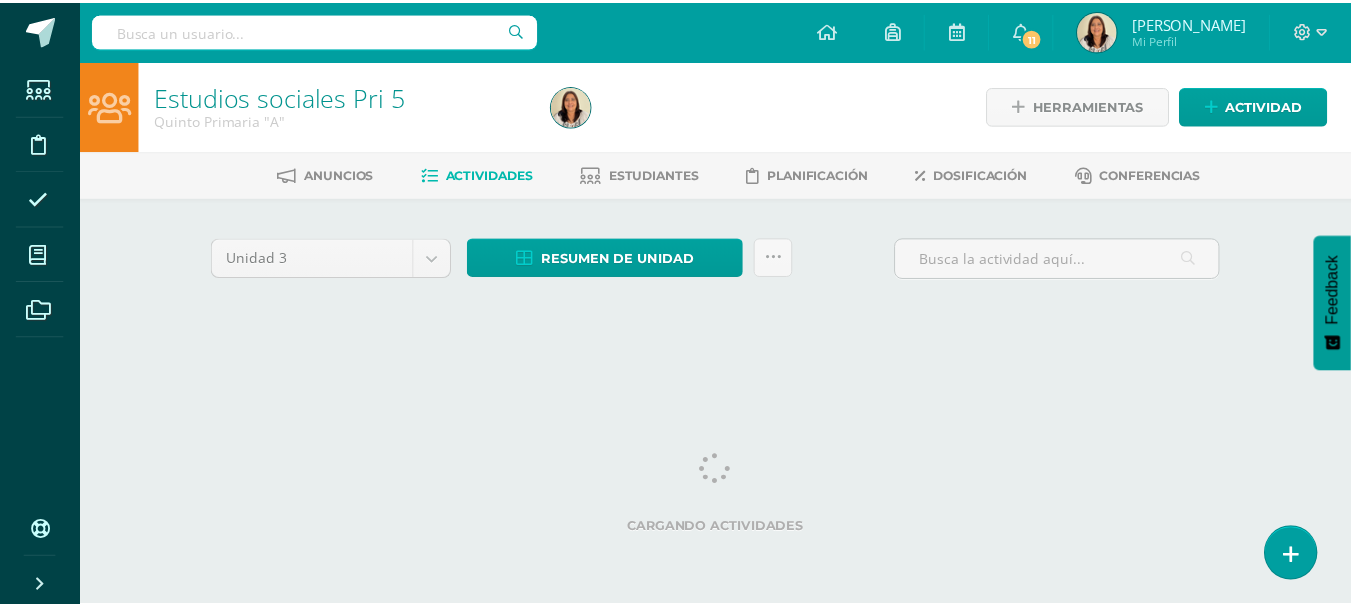 scroll, scrollTop: 0, scrollLeft: 0, axis: both 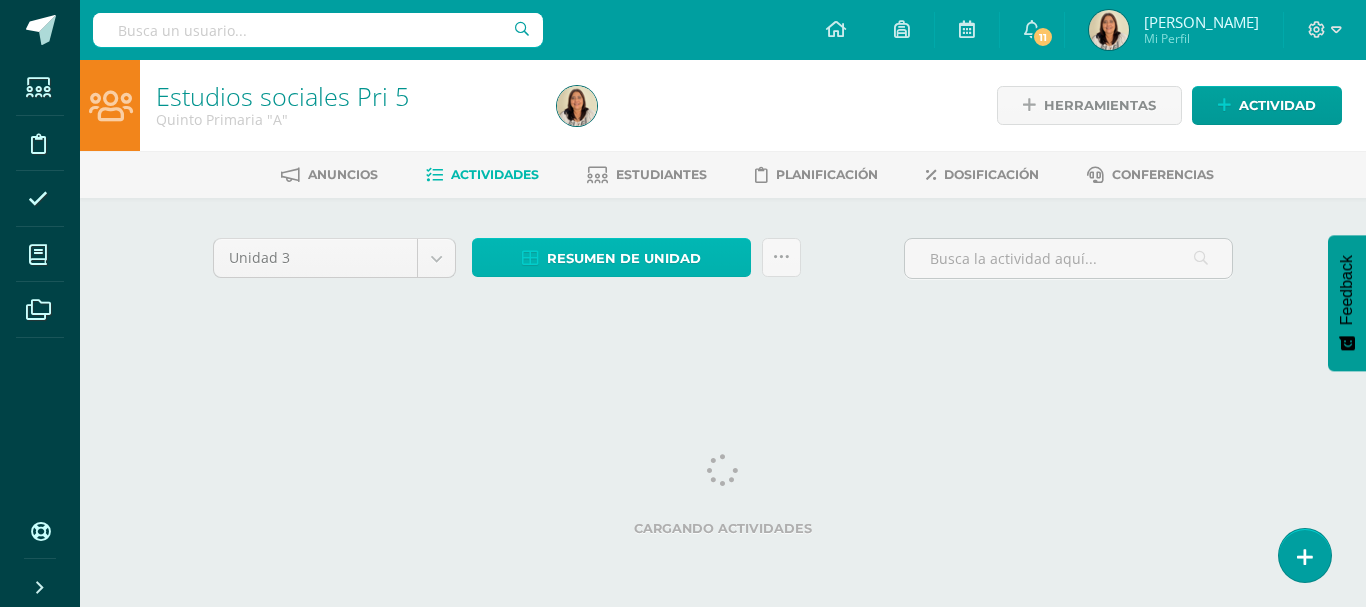 click on "Resumen de unidad" at bounding box center (624, 258) 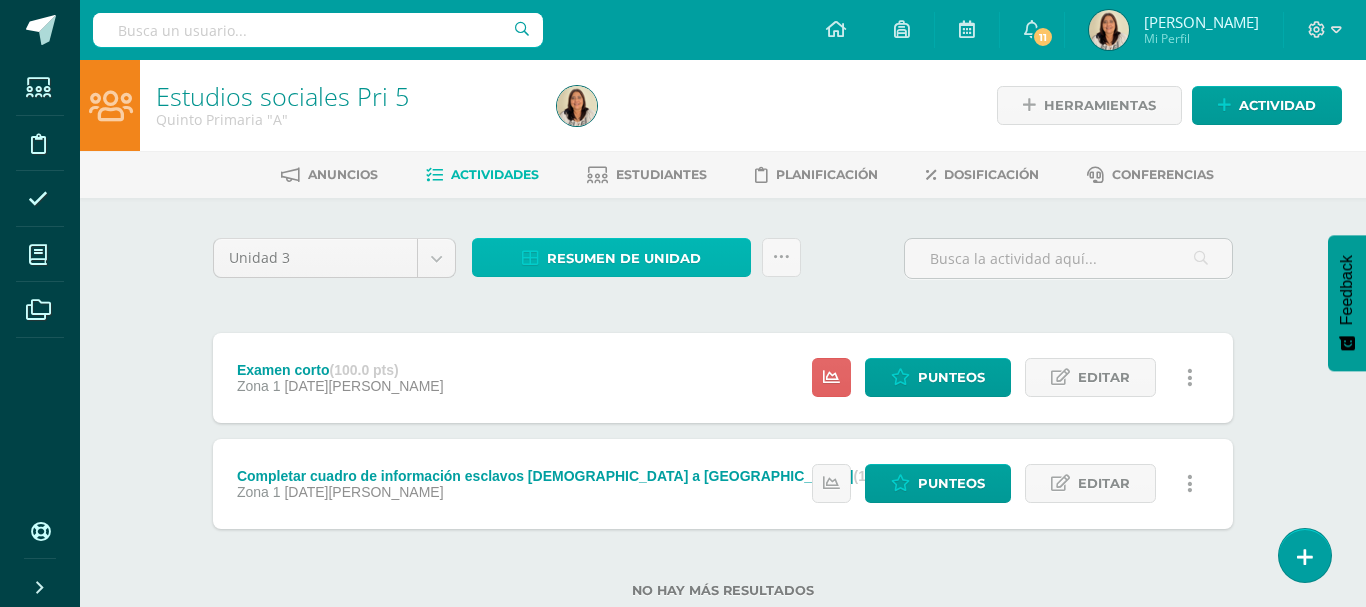 click on "Resumen de unidad" at bounding box center [624, 258] 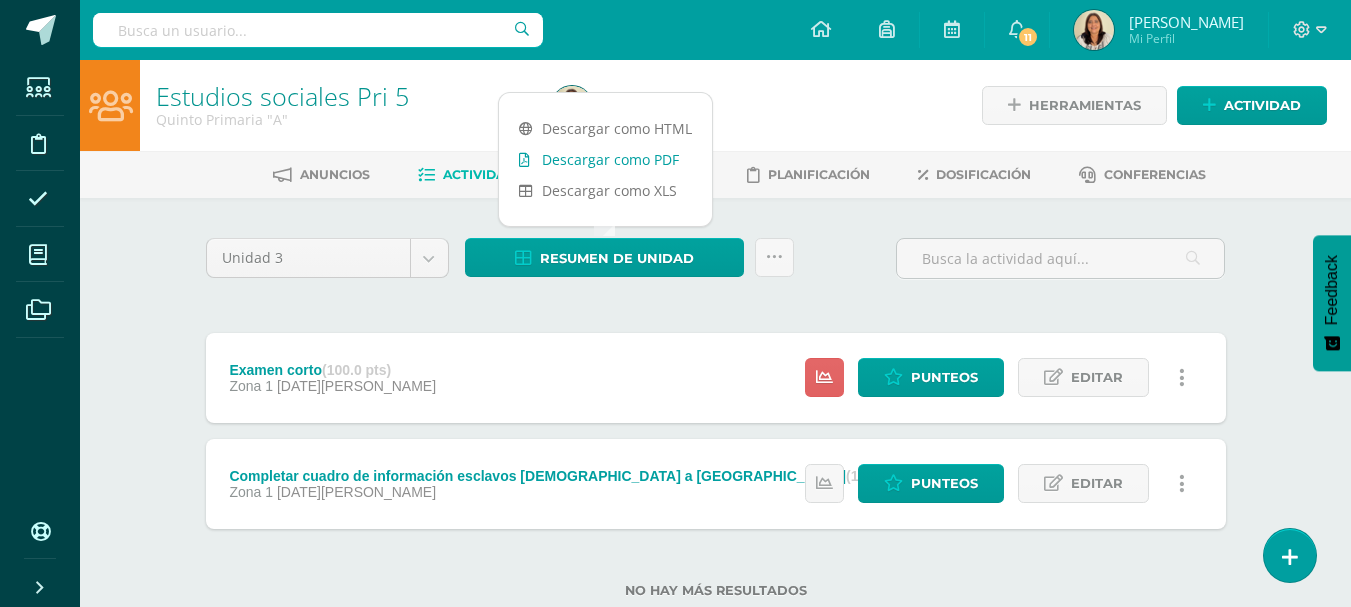 click on "Descargar como PDF" at bounding box center [605, 159] 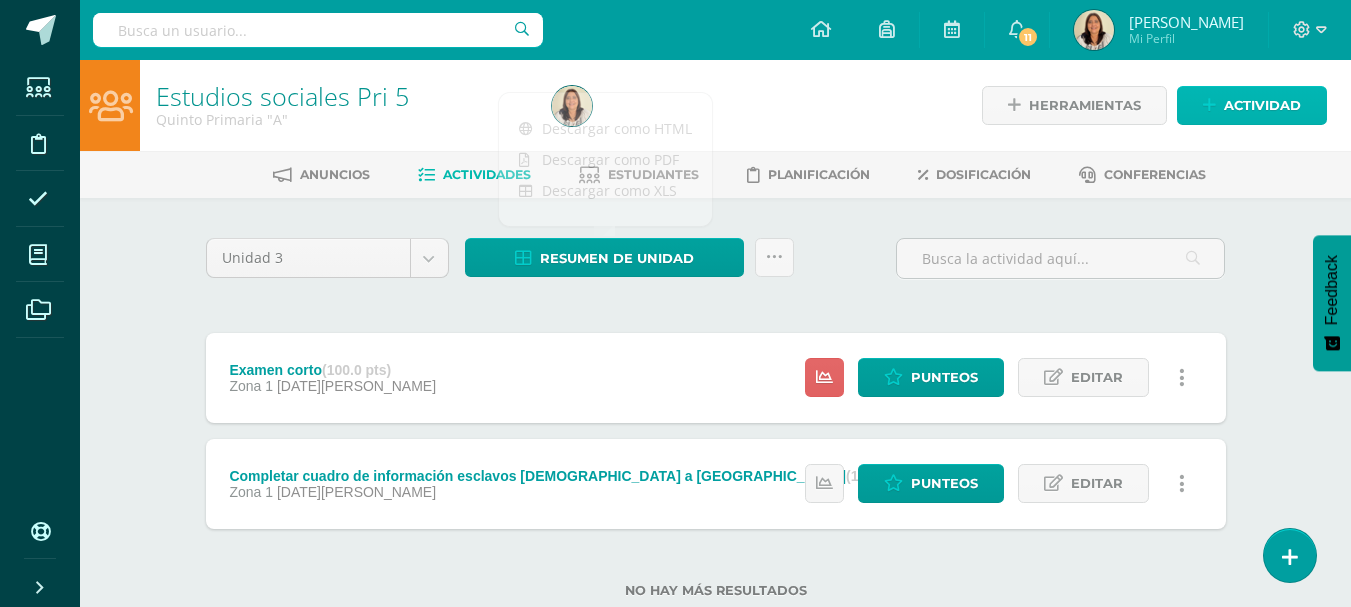 click on "Actividad" at bounding box center [1262, 105] 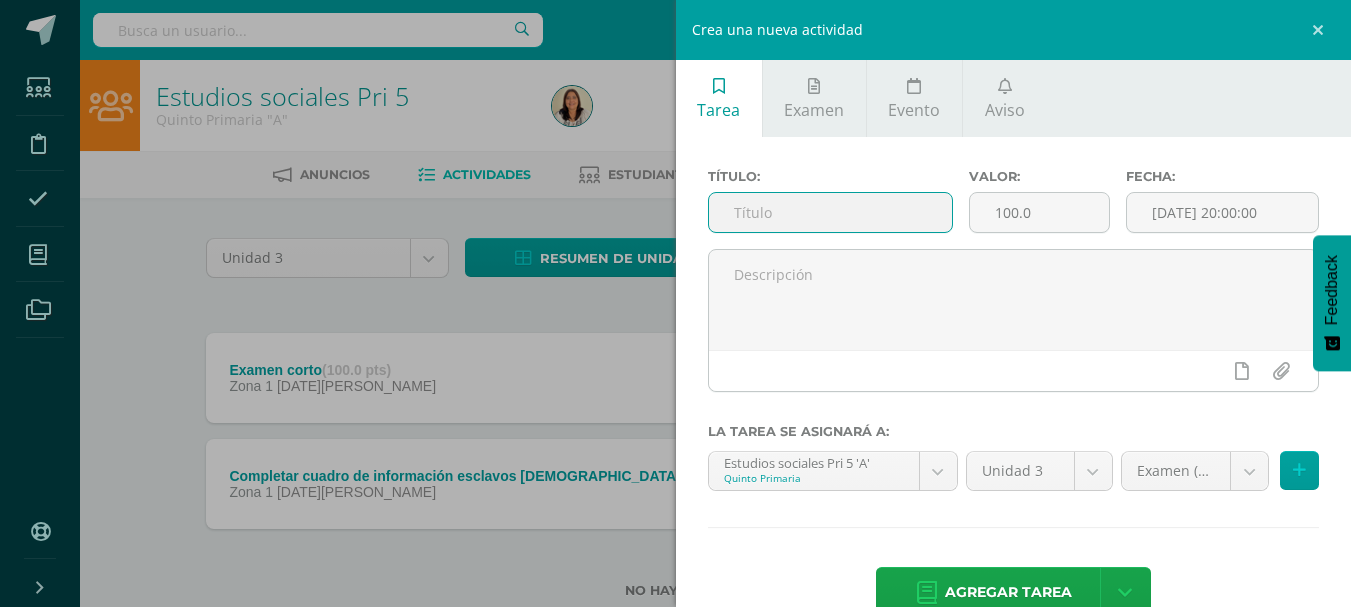 click at bounding box center [830, 212] 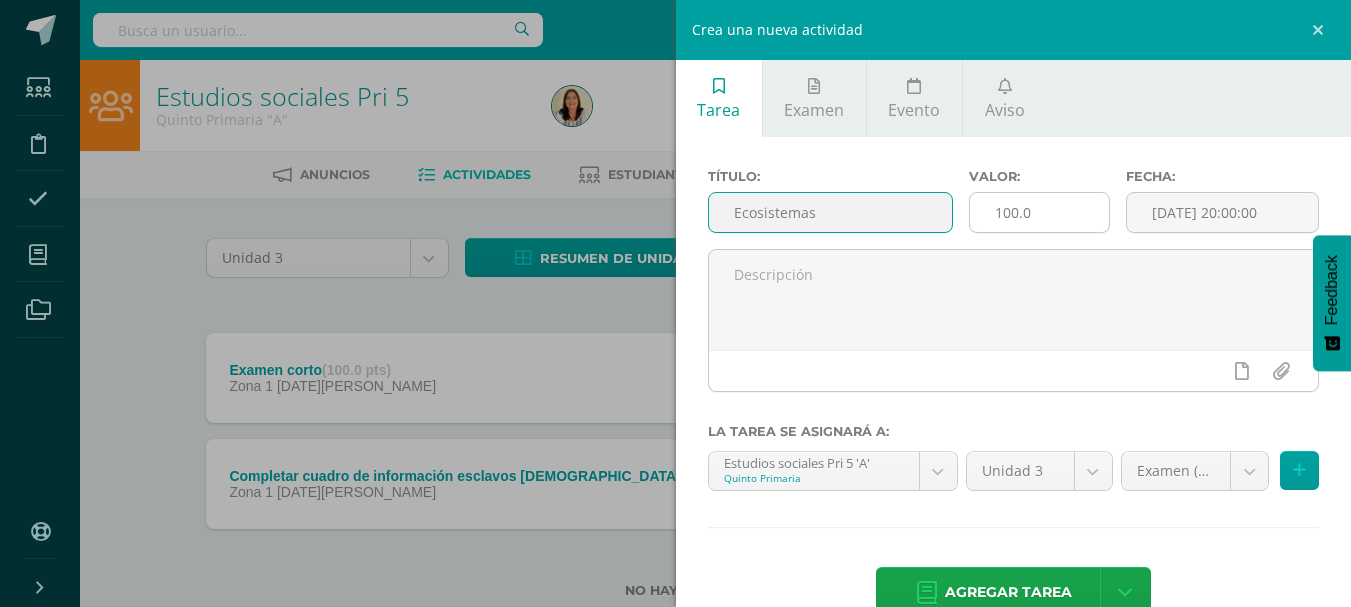 type on "Ecosistemas" 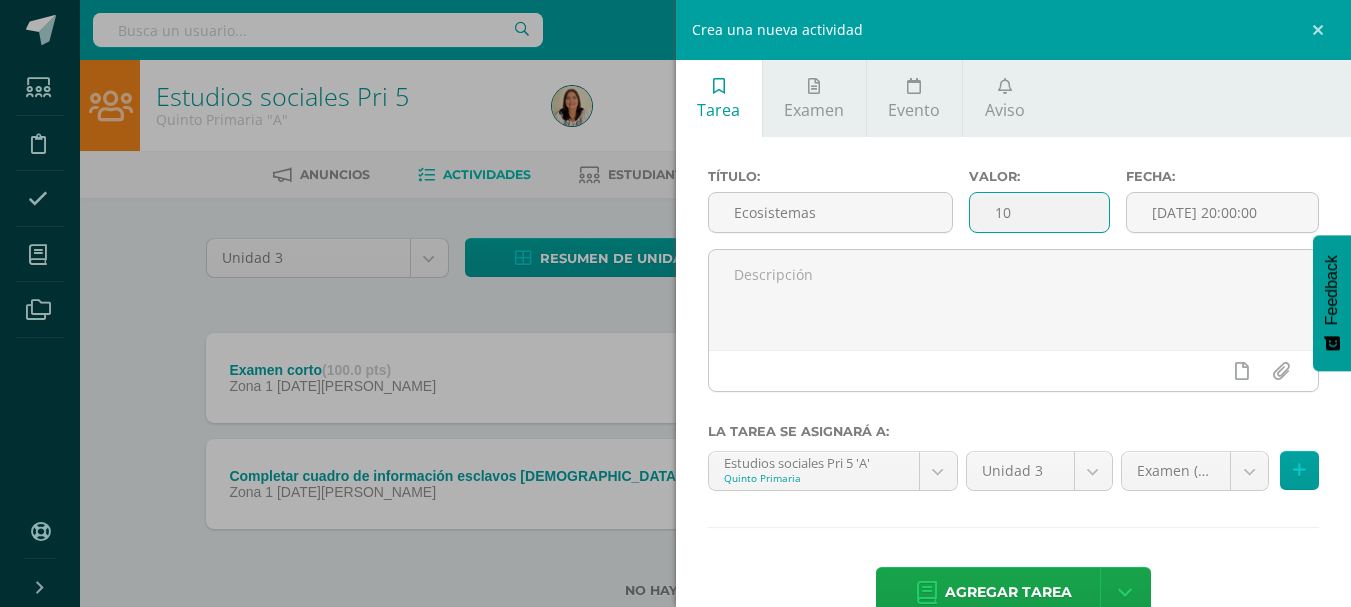 type on "1" 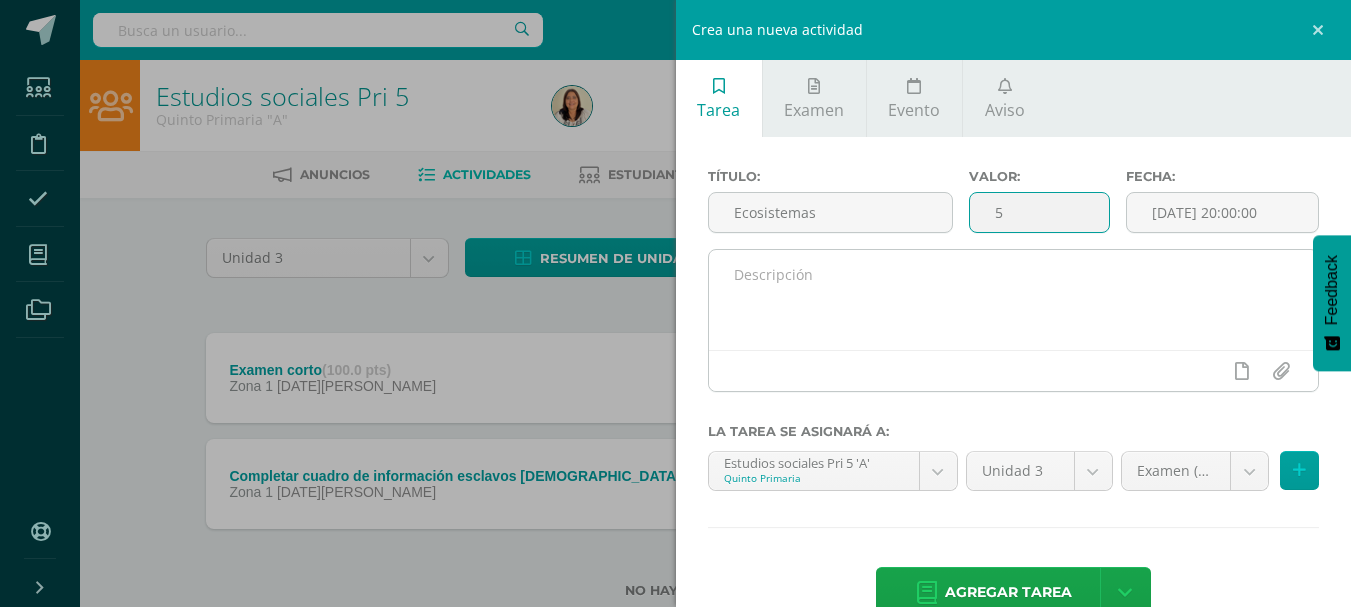 type on "5" 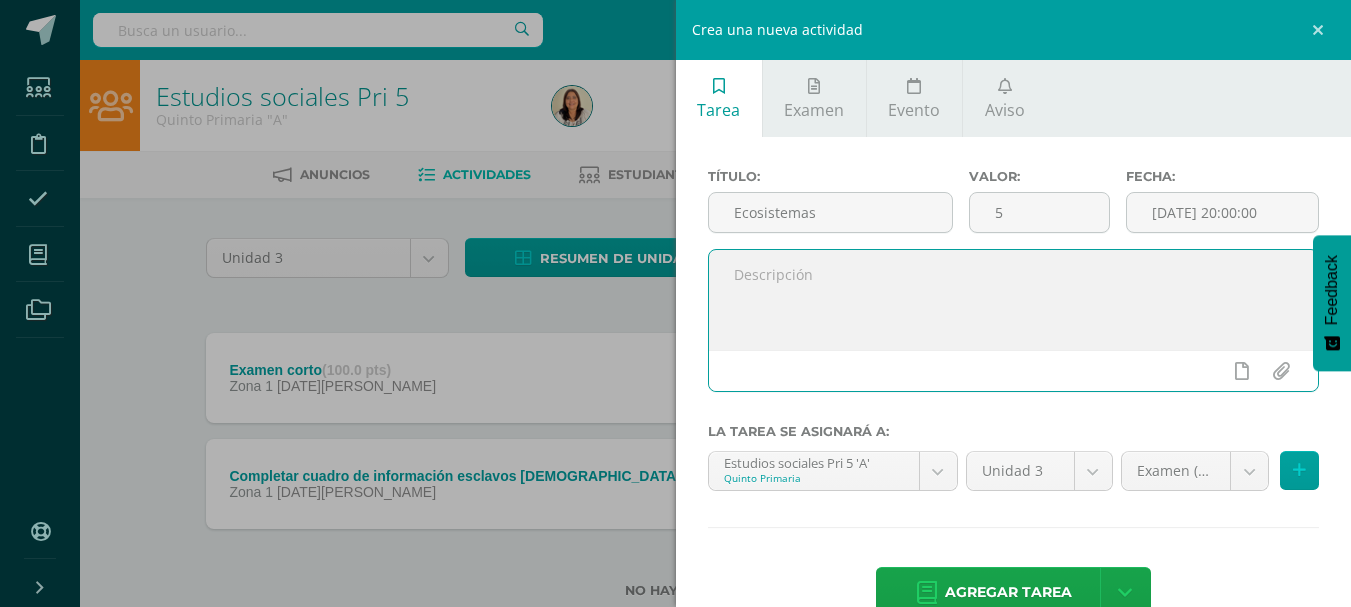 click at bounding box center [1014, 300] 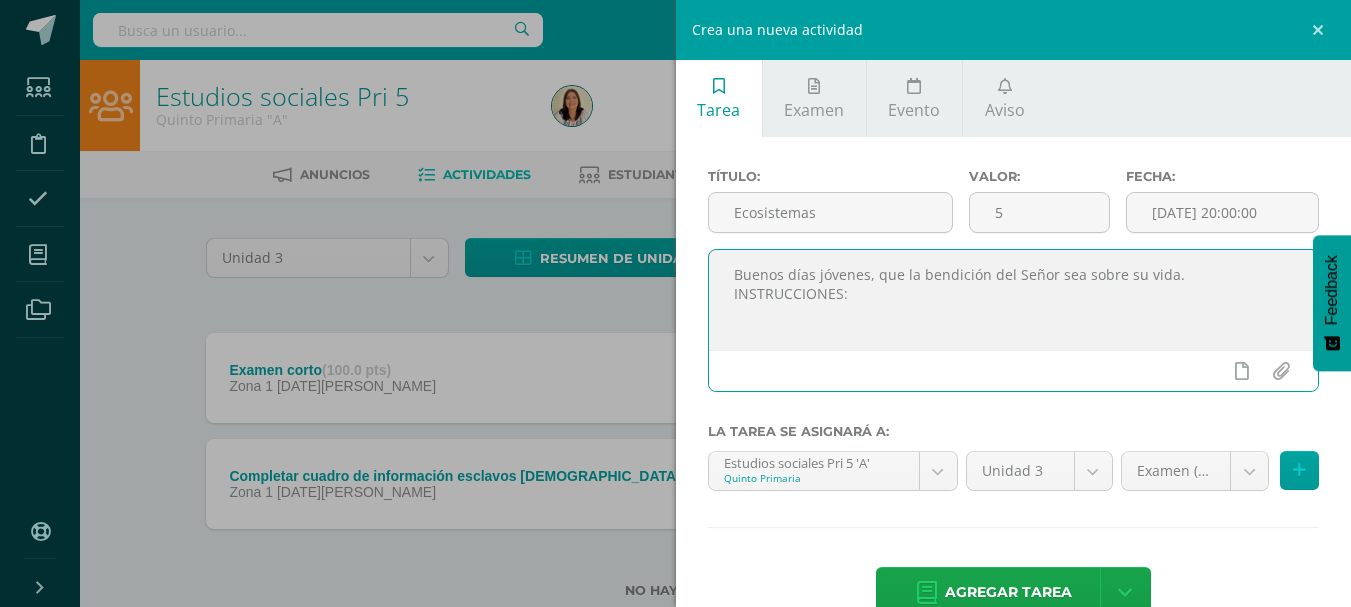 drag, startPoint x: 733, startPoint y: 275, endPoint x: 1167, endPoint y: 282, distance: 434.05646 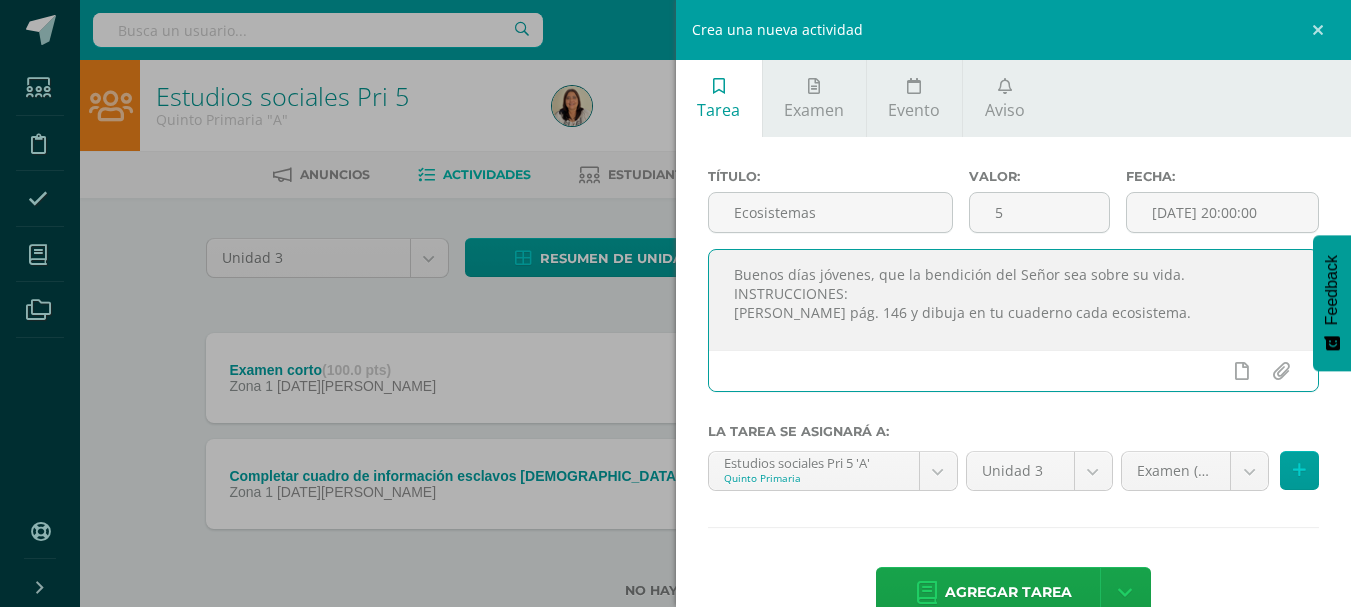 click on "Buenos días jóvenes, que la bendición del Señor sea sobre su vida.
INSTRUCCIONES:
Lee pág. 146 y dibuja en tu cuaderno cada ecosistema." at bounding box center [1014, 300] 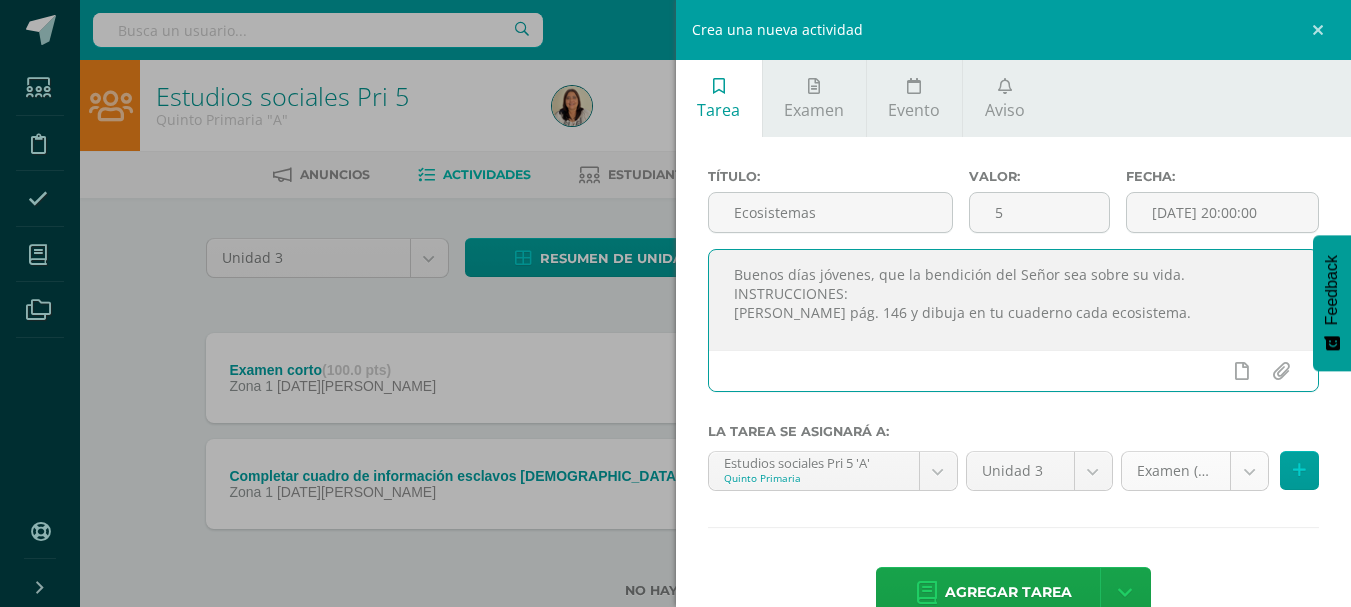 type on "Buenos días jóvenes, que la bendición del Señor sea sobre su vida.
INSTRUCCIONES:
Lee pág. 146 y dibuja en tu cuaderno cada ecosistema." 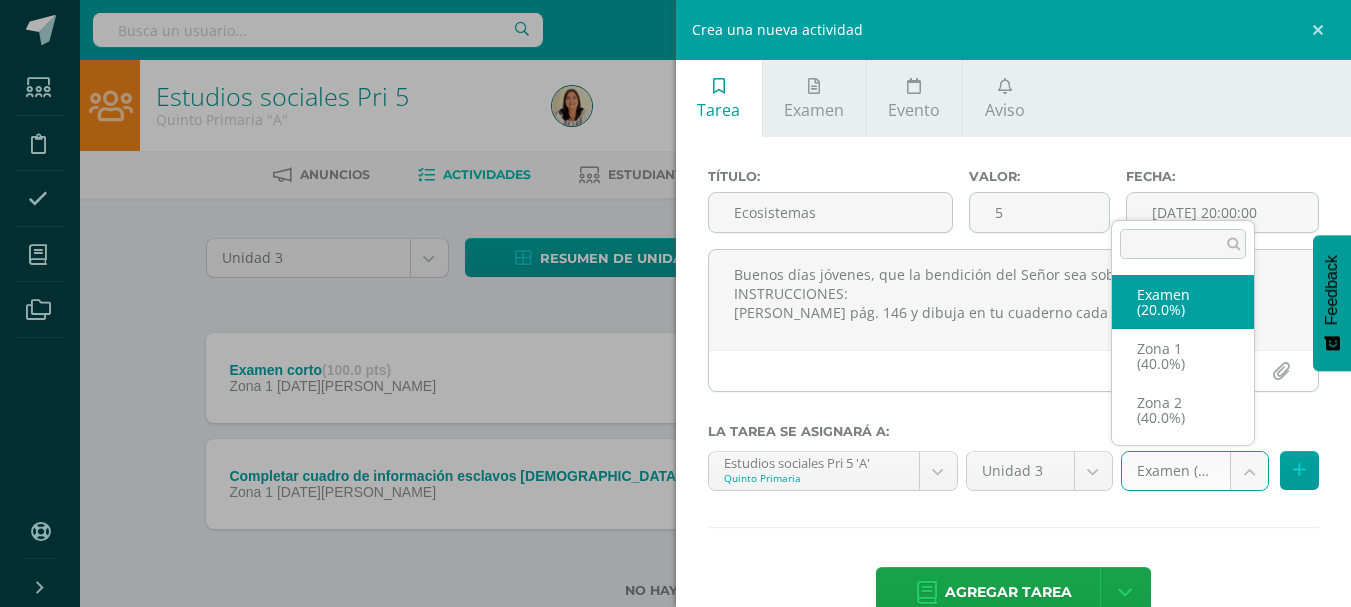 click on "Estudiantes Disciplina Asistencia Mis cursos Archivos Soporte
Centro de ayuda
Últimas actualizaciones
Cerrar panel
Comunicación y lenguaje  Pri 5
Quinto
Primaria
"A"
Actividades Estudiantes Planificación Dosificación
Estudios sociales  Pri 5
Quinto
Primaria
"A"
Actividades Estudiantes Planificación Dosificación
Formación Ciudadana 5
Quinto
Primaria
"A"
Actividades Estudiantes Planificación Dosificación
Comunicación y Lenguage  Bas I
Actividades 11 11 0" at bounding box center [675, 331] 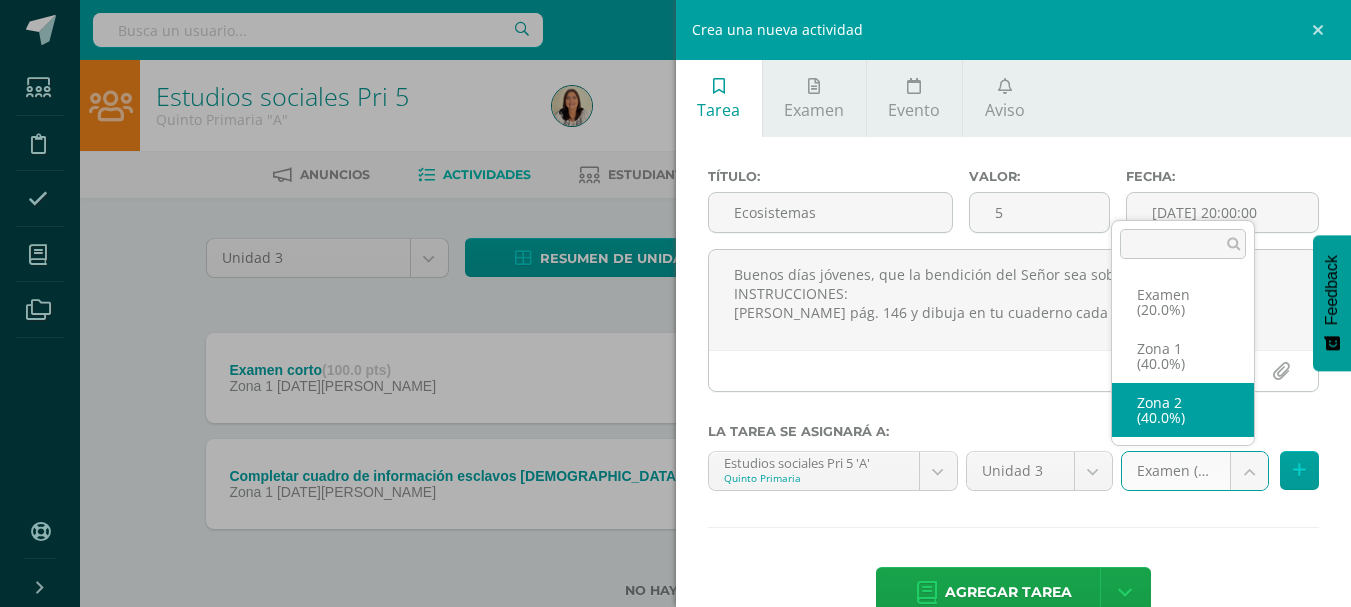 select on "28232" 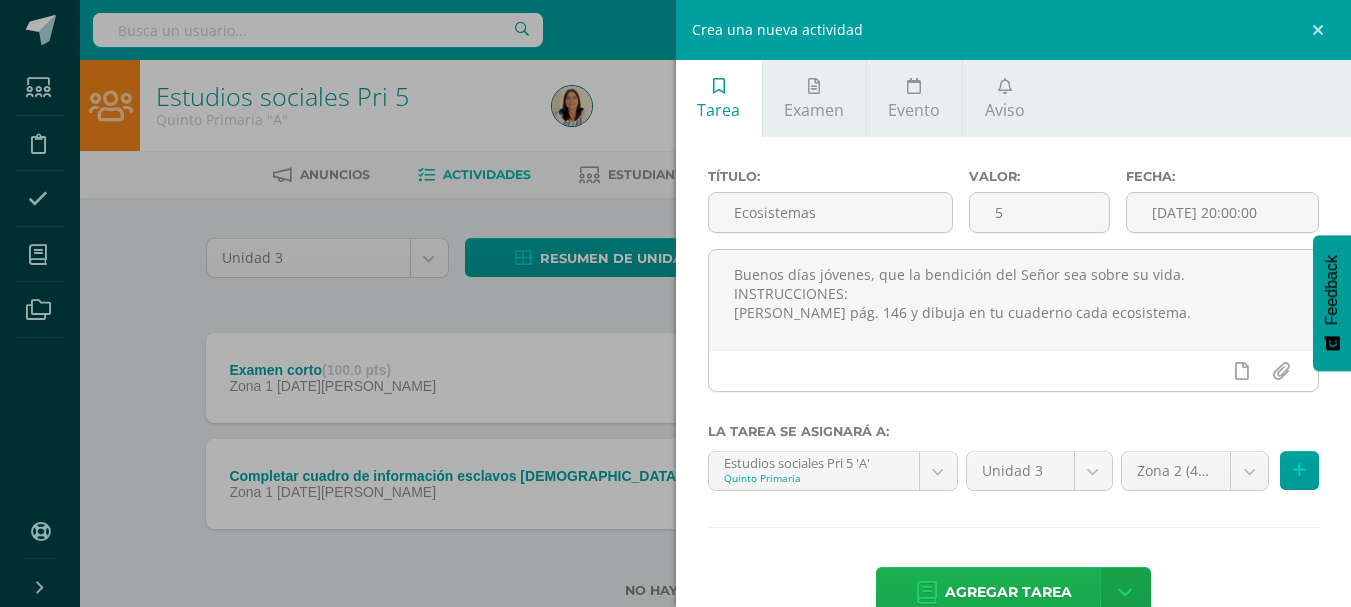 click on "Agregar tarea" at bounding box center (1008, 592) 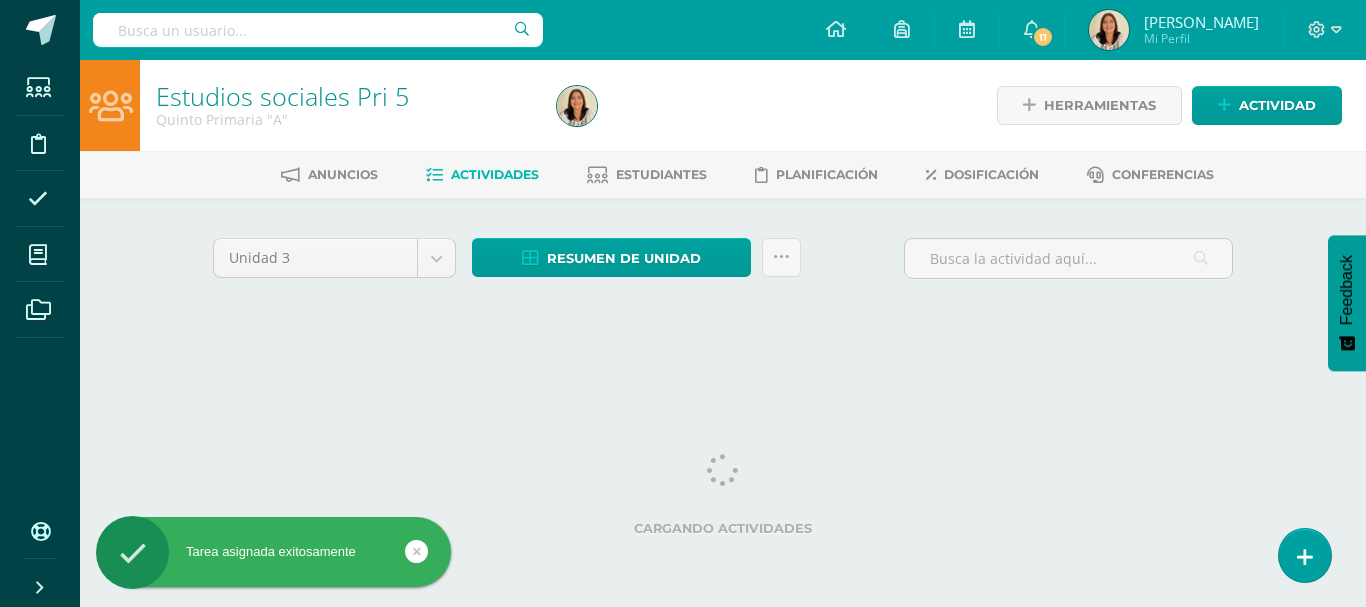 scroll, scrollTop: 0, scrollLeft: 0, axis: both 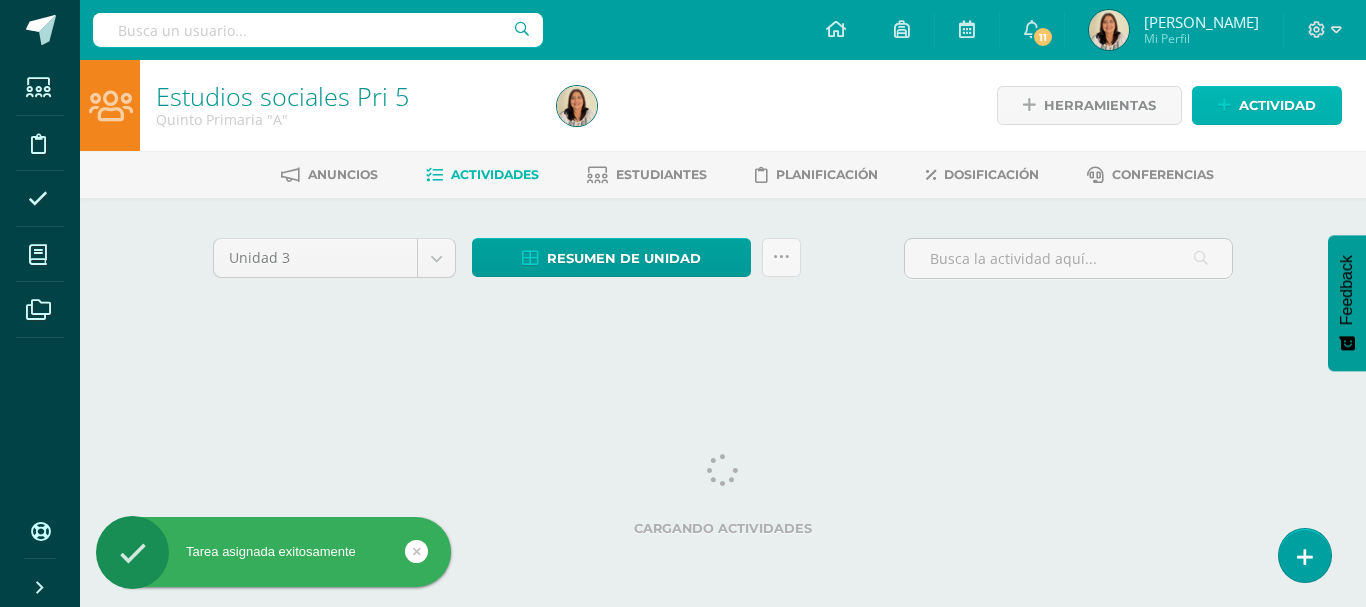 click on "Actividad" at bounding box center [1277, 105] 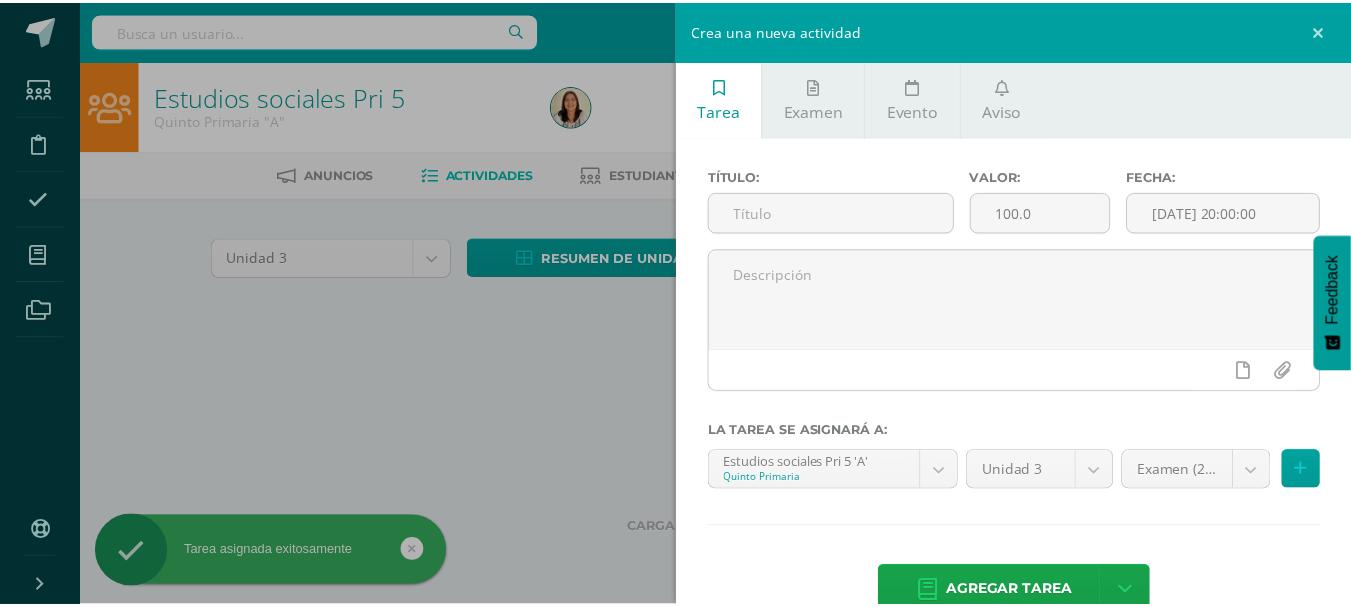 scroll, scrollTop: 47, scrollLeft: 0, axis: vertical 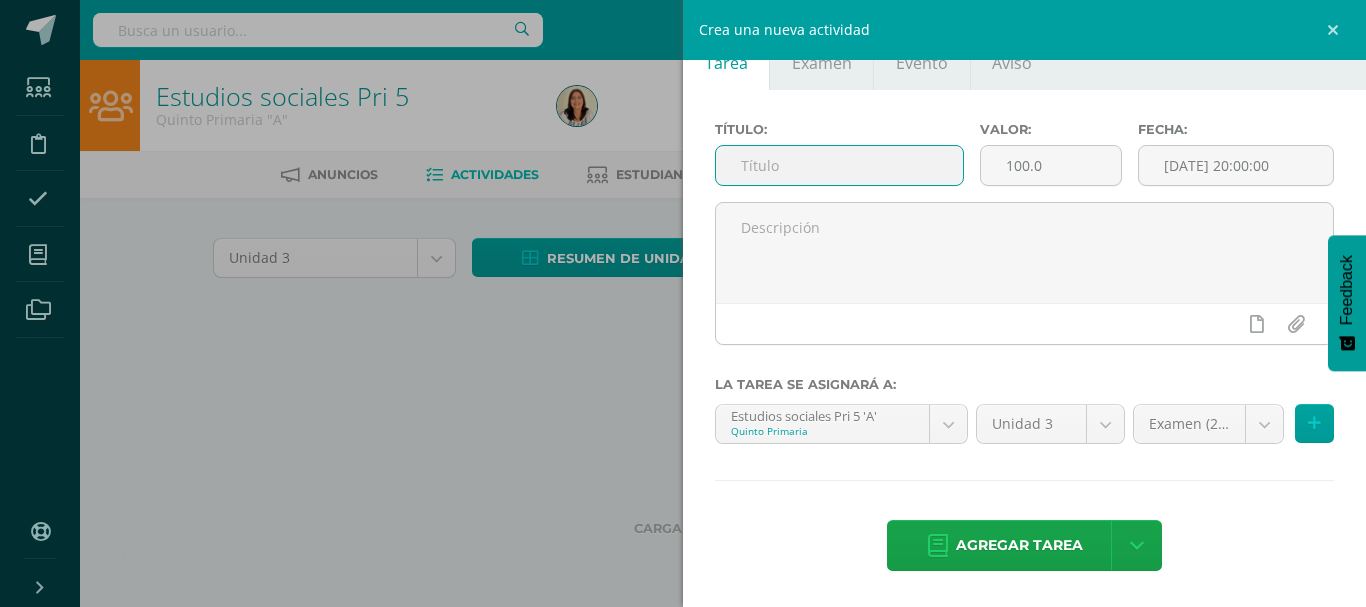 click at bounding box center [839, 165] 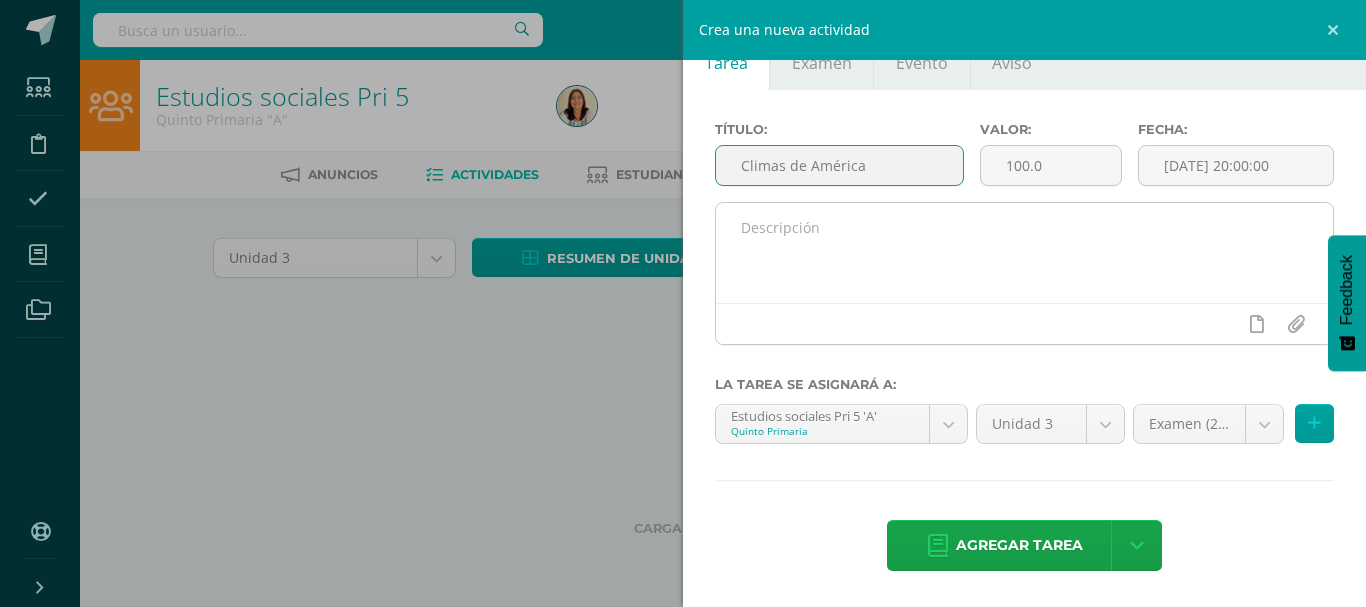 type on "Climas de América" 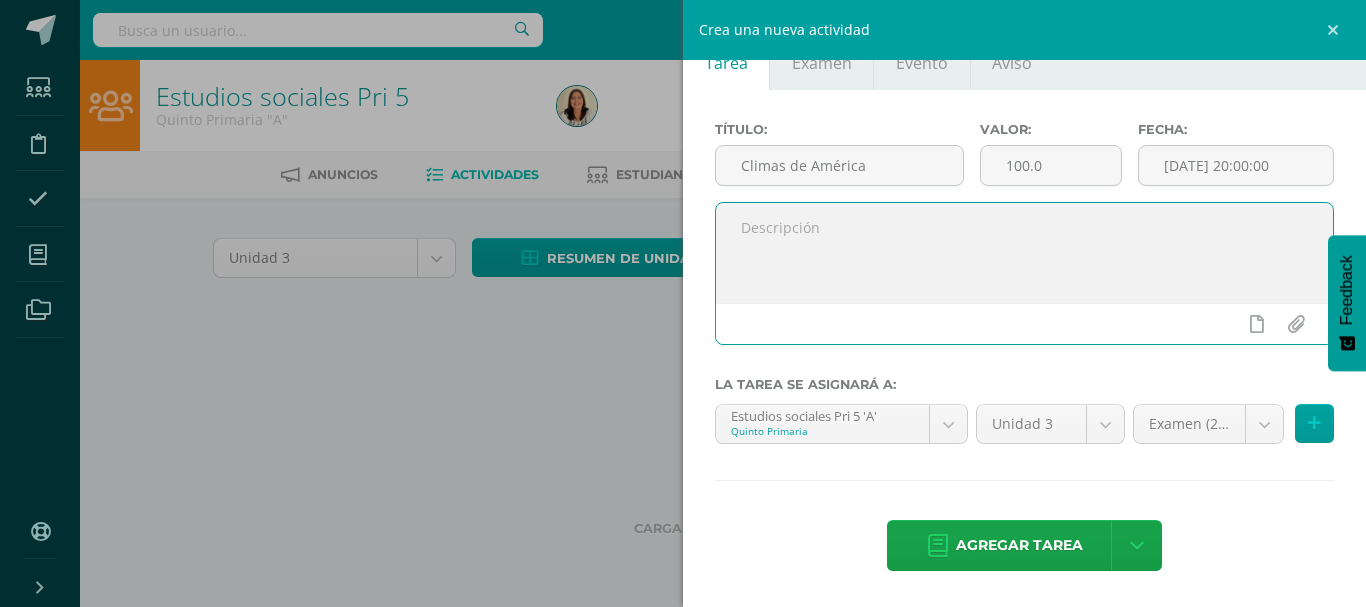 click at bounding box center [1024, 253] 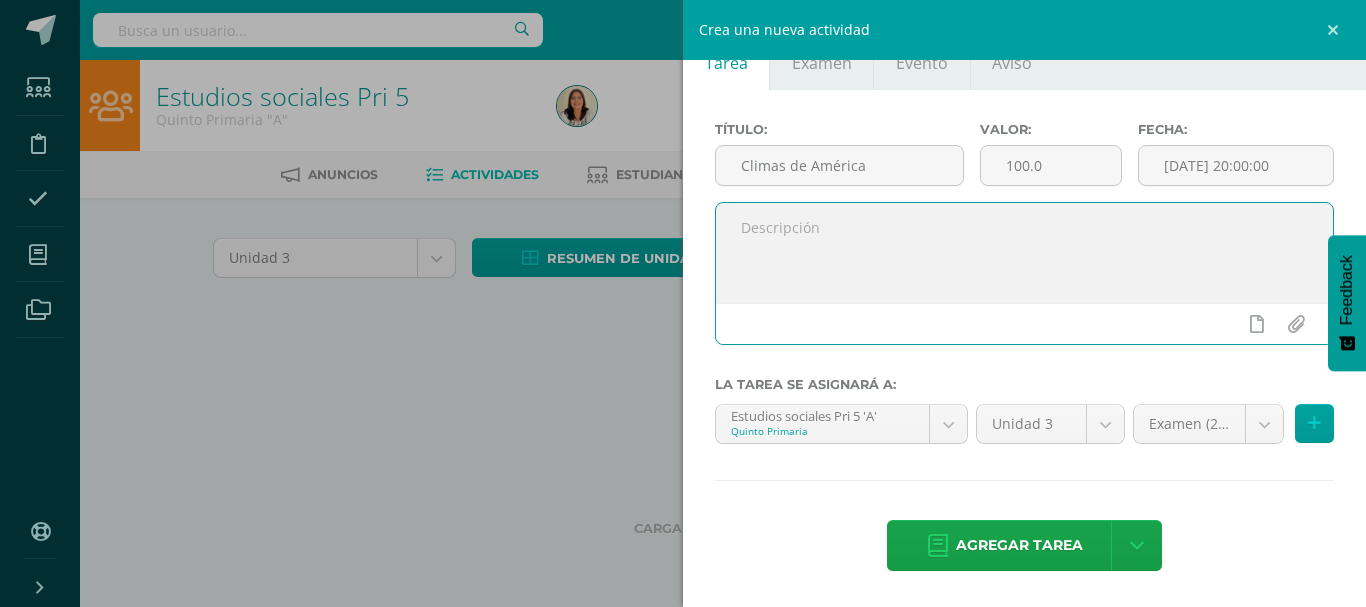 paste on "Buenos días jóvenes, que la bendición del Señor sea sobre su vida." 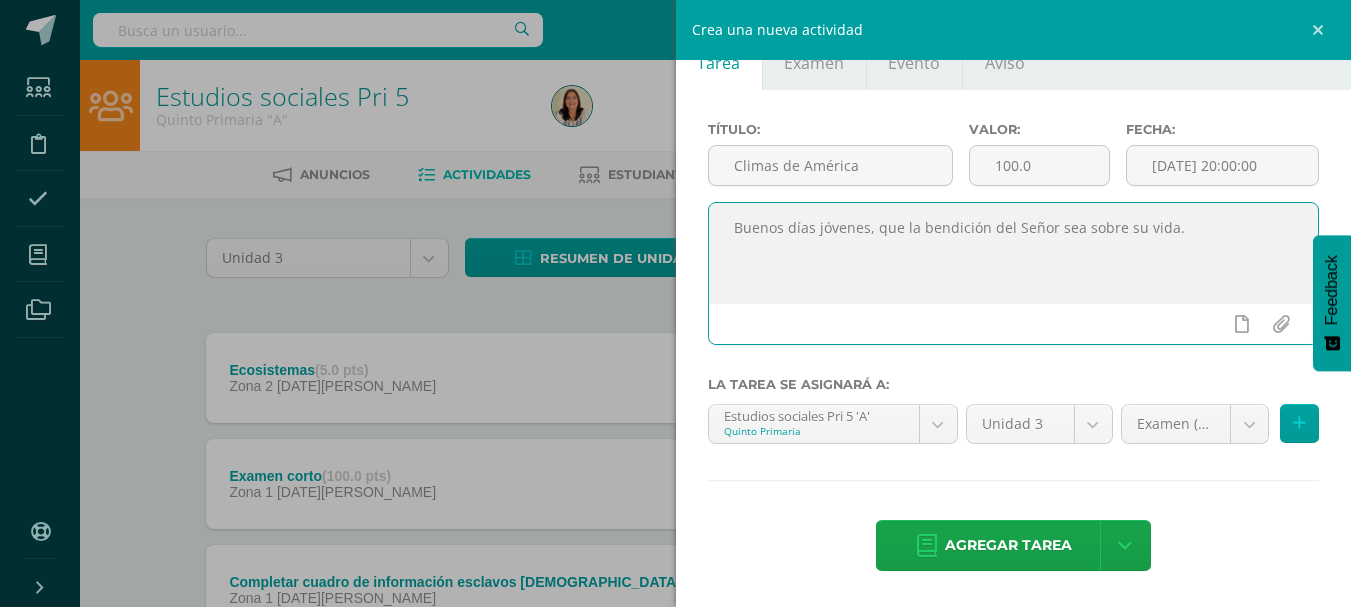 click on "Buenos días jóvenes, que la bendición del Señor sea sobre su vida." at bounding box center (1014, 253) 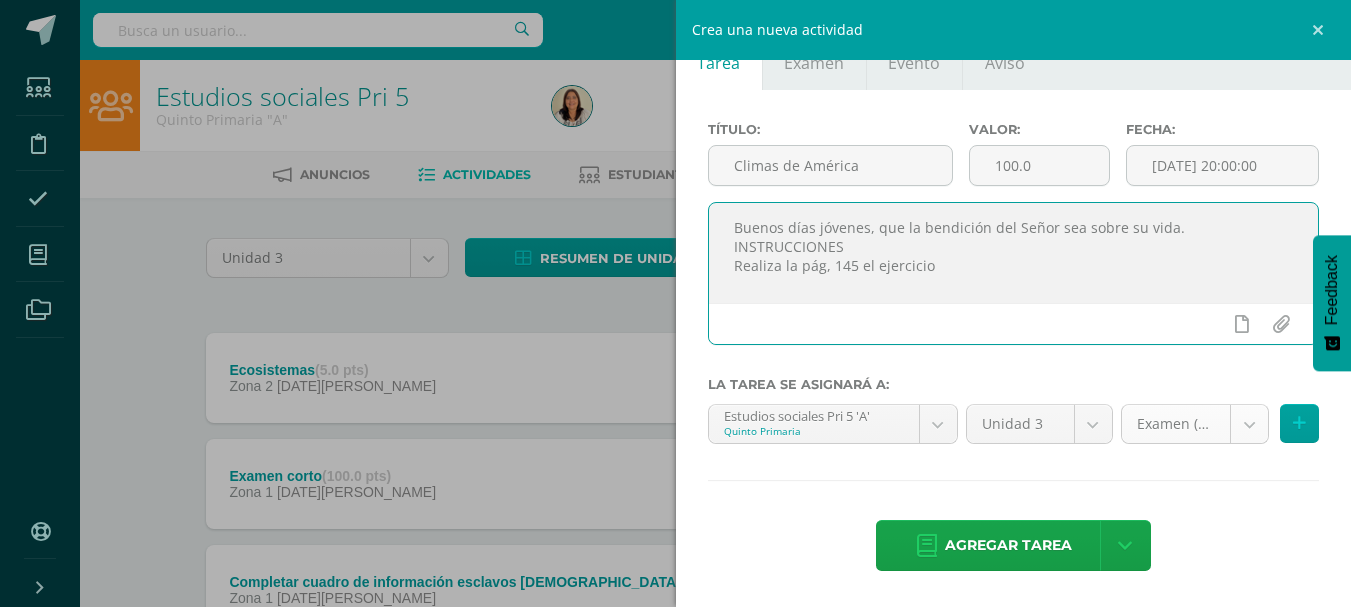 type on "Buenos días jóvenes, que la bendición del Señor sea sobre su vida.
INSTRUCCIONES
Realiza la pág, 145 el ejercicio" 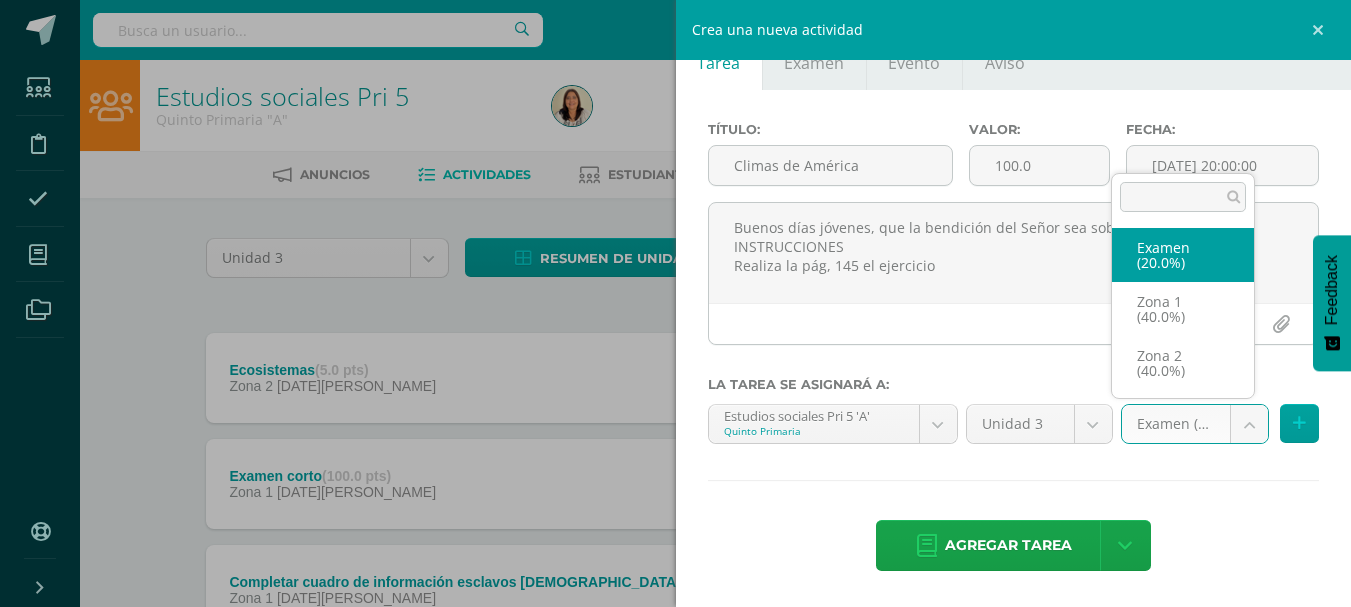 click on "Tarea asignada exitosamente         Estudiantes Disciplina Asistencia Mis cursos Archivos Soporte
Centro de ayuda
Últimas actualizaciones
Cerrar panel
Comunicación y lenguaje  Pri 5
Quinto
Primaria
"A"
Actividades Estudiantes Planificación Dosificación
Estudios sociales  Pri 5
Quinto
Primaria
"A"
Actividades Estudiantes Planificación Dosificación
Formación Ciudadana 5
Quinto
Primaria
"A"
Actividades Estudiantes Planificación Dosificación Actividades Estudiantes Planificación Dosificación 11 0" at bounding box center (675, 384) 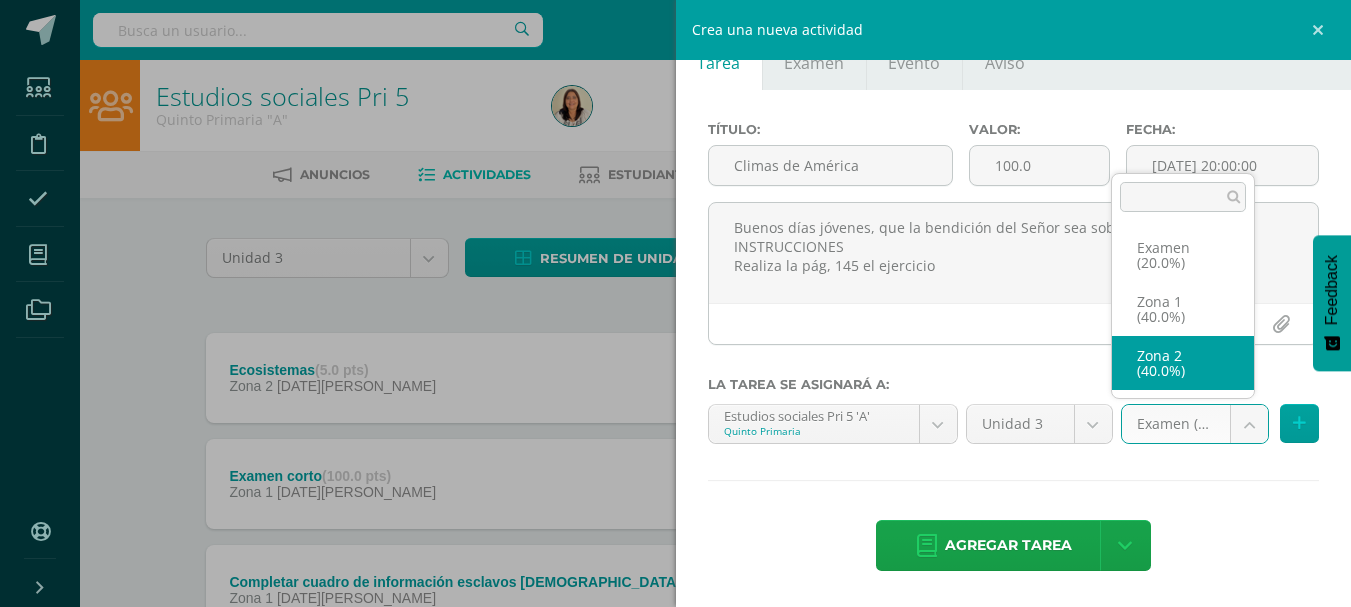 select on "28232" 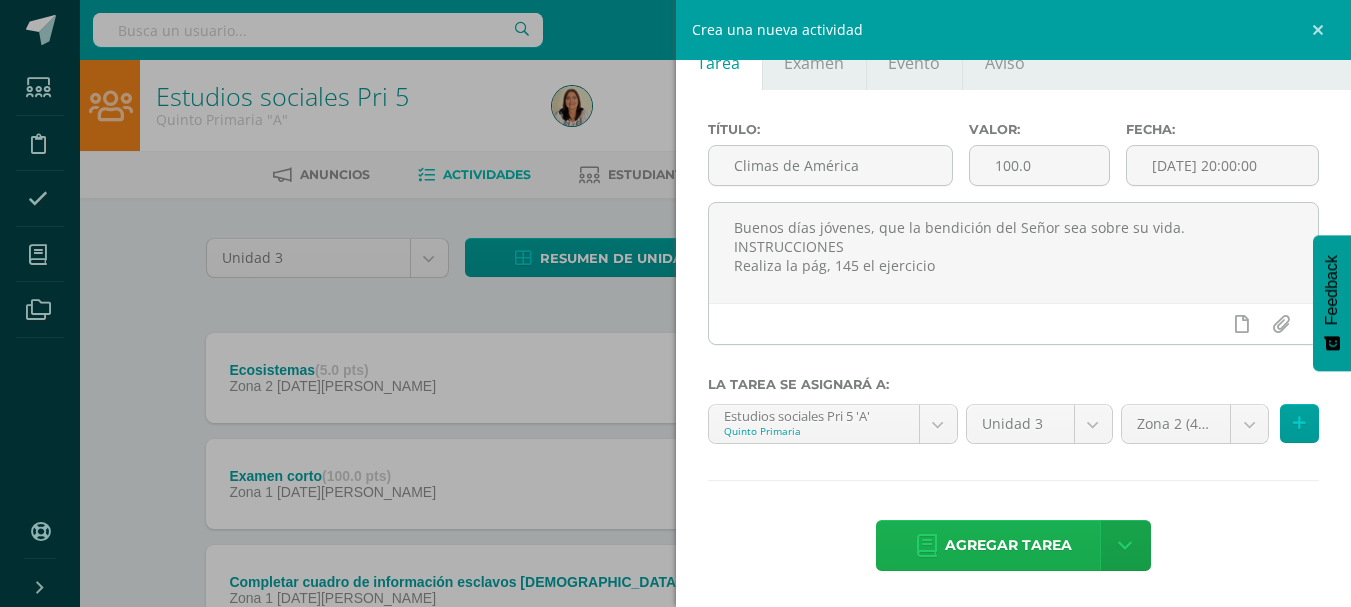 click on "Agregar tarea" at bounding box center (1008, 545) 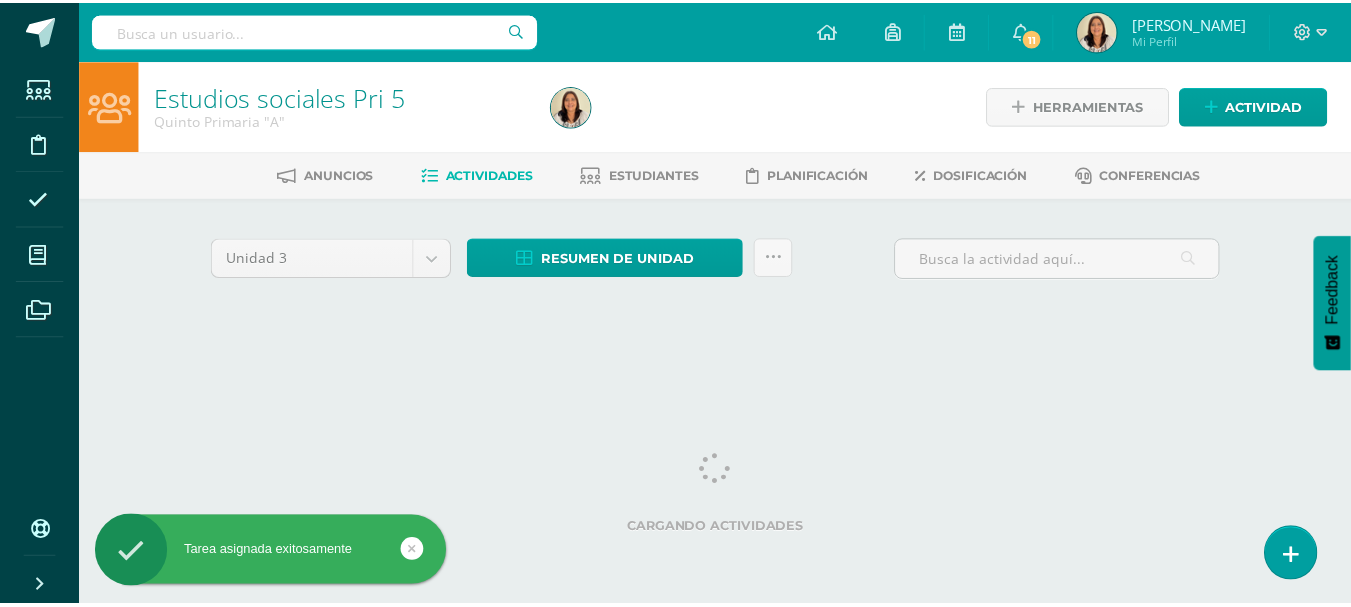 scroll, scrollTop: 0, scrollLeft: 0, axis: both 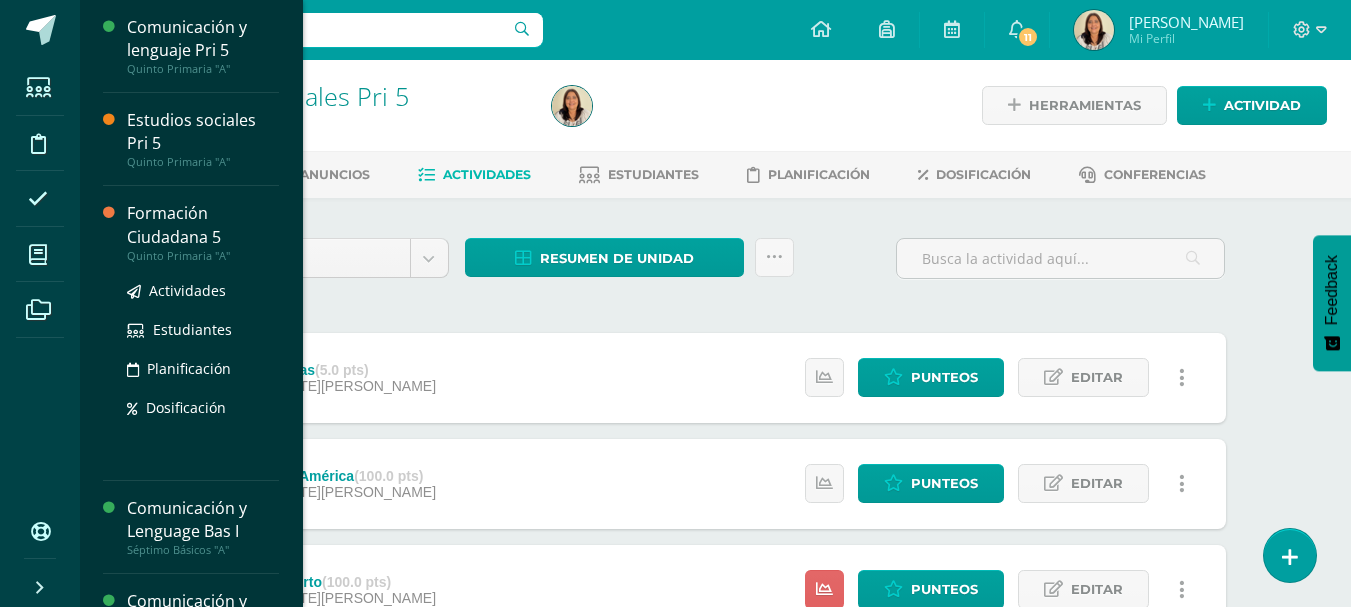 click on "Formación Ciudadana 5" at bounding box center [203, 225] 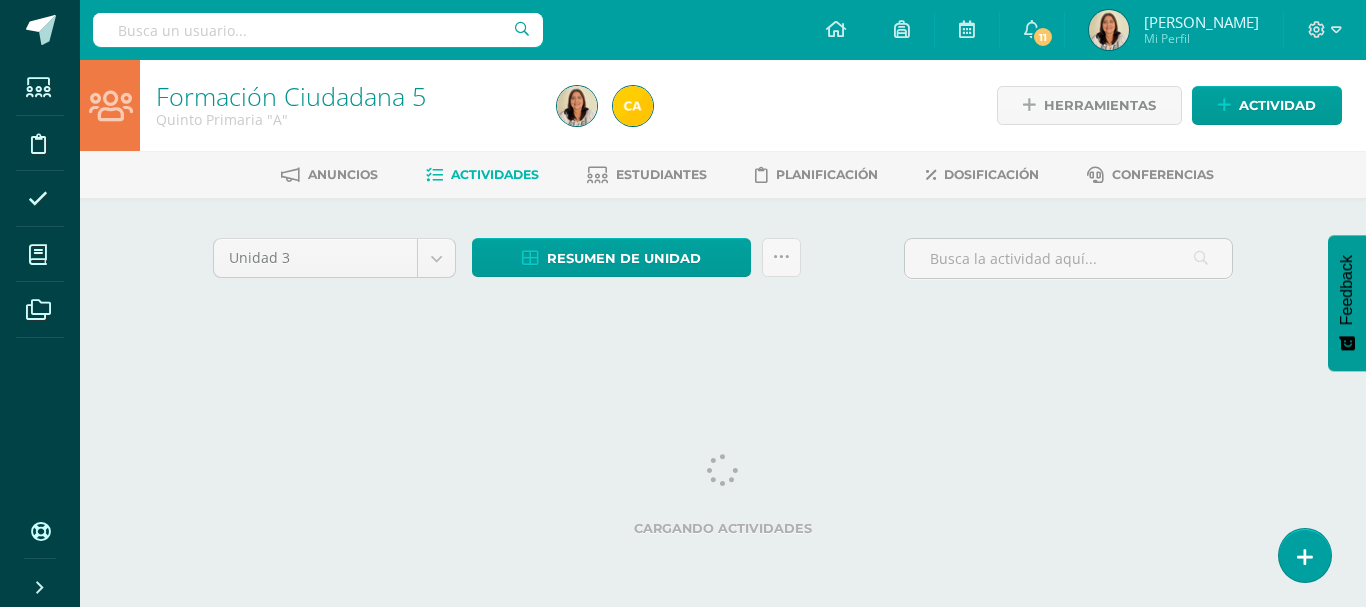 scroll, scrollTop: 0, scrollLeft: 0, axis: both 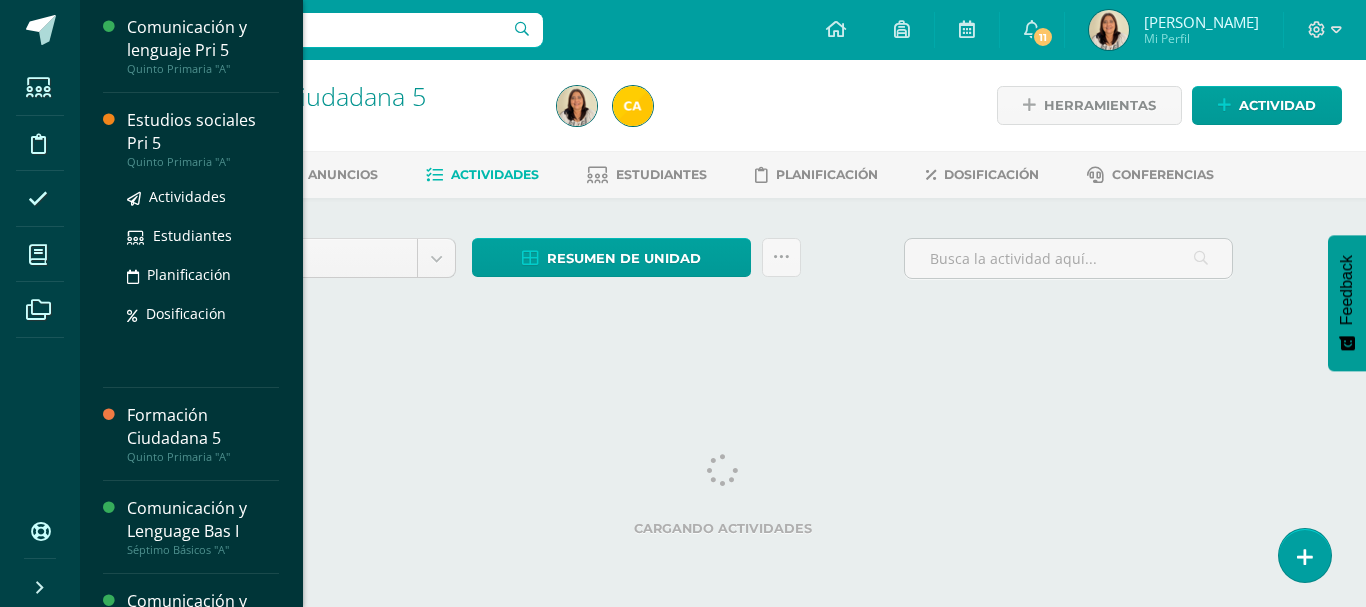 click on "Estudios sociales  Pri 5" at bounding box center (203, 132) 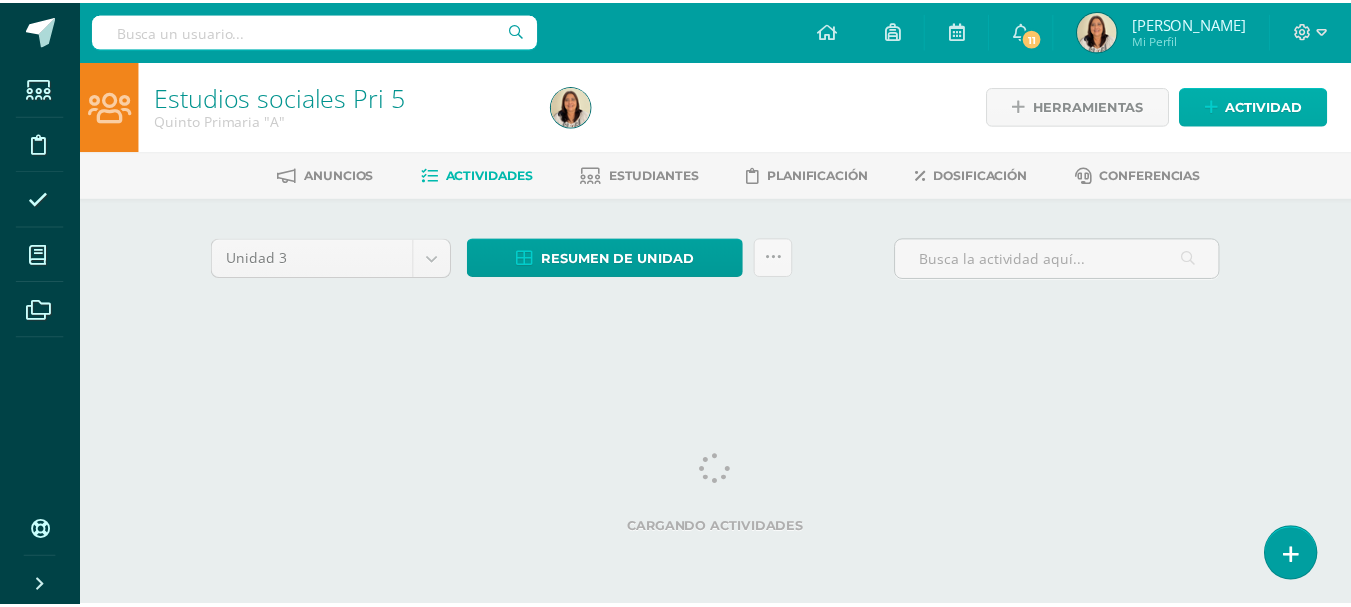 scroll, scrollTop: 0, scrollLeft: 0, axis: both 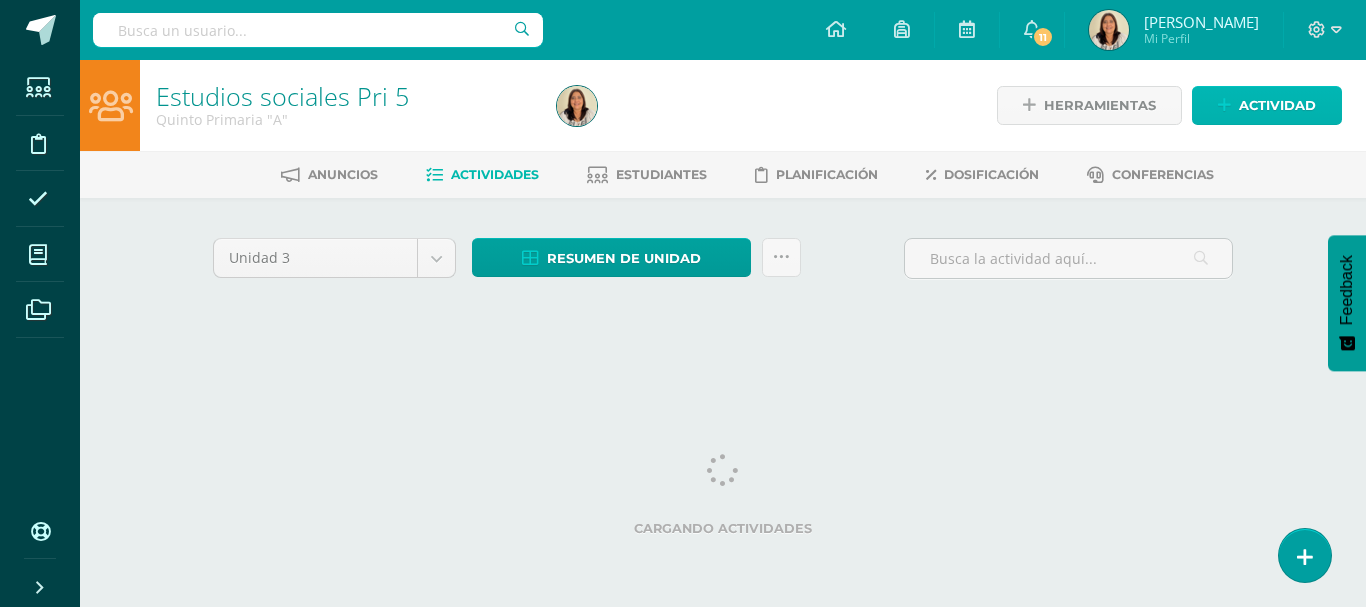 click on "Actividad" at bounding box center (1277, 105) 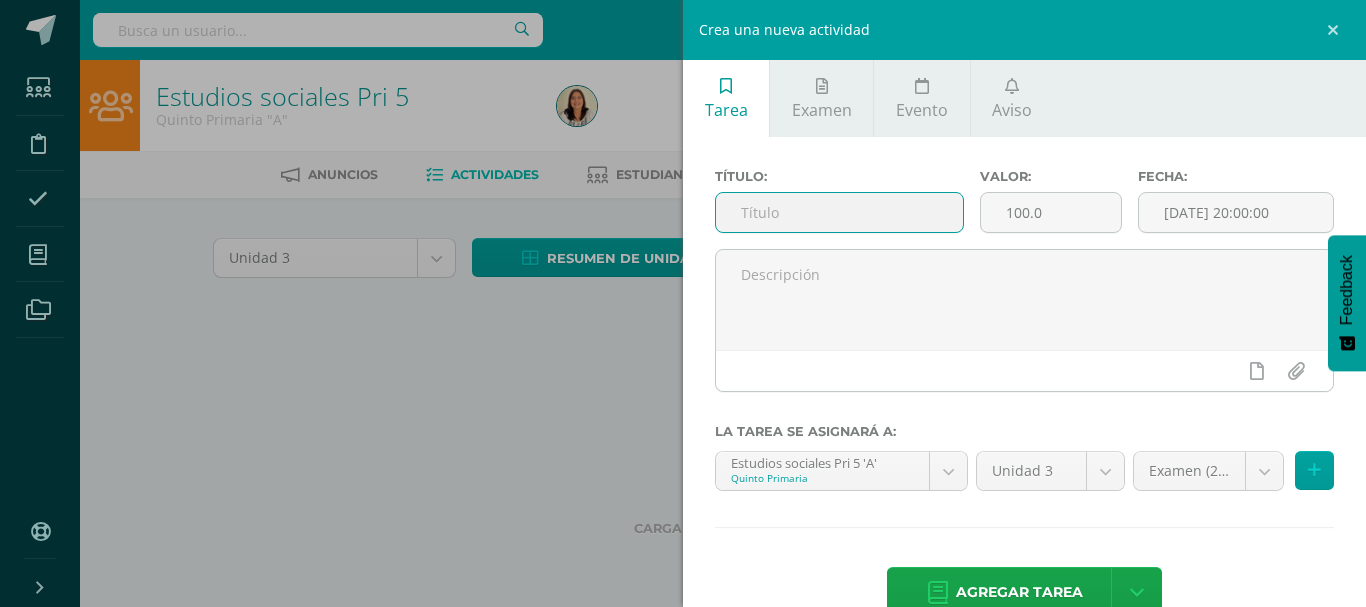 click at bounding box center [839, 212] 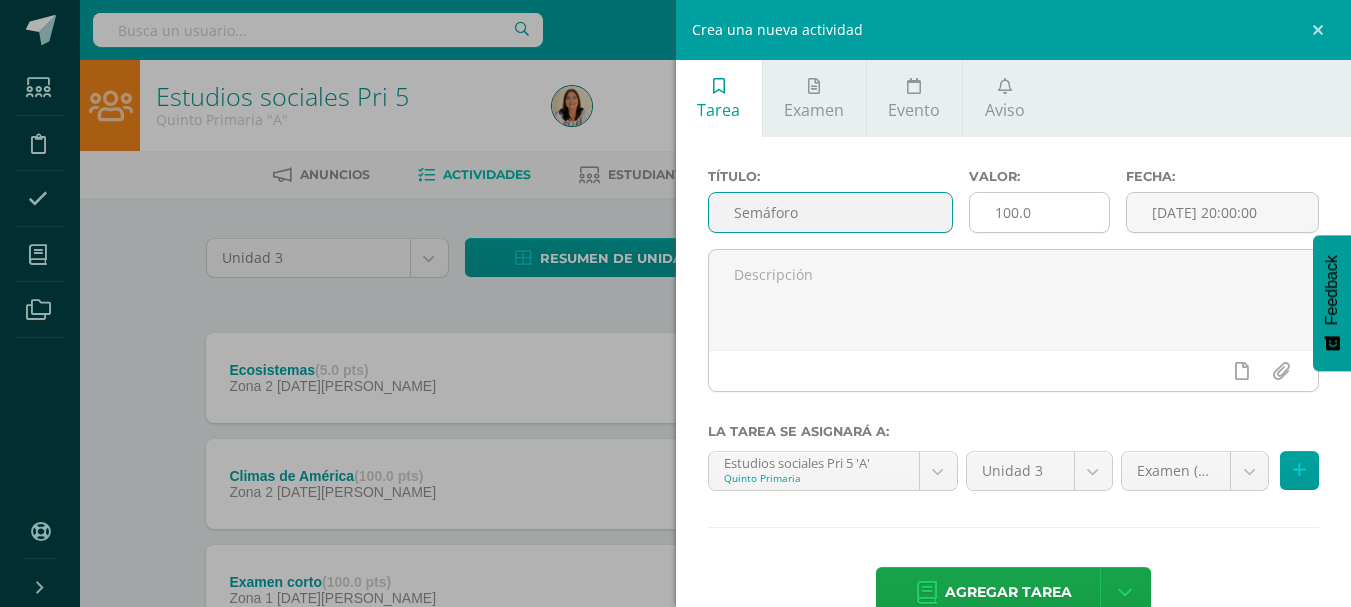 type on "Semáforo" 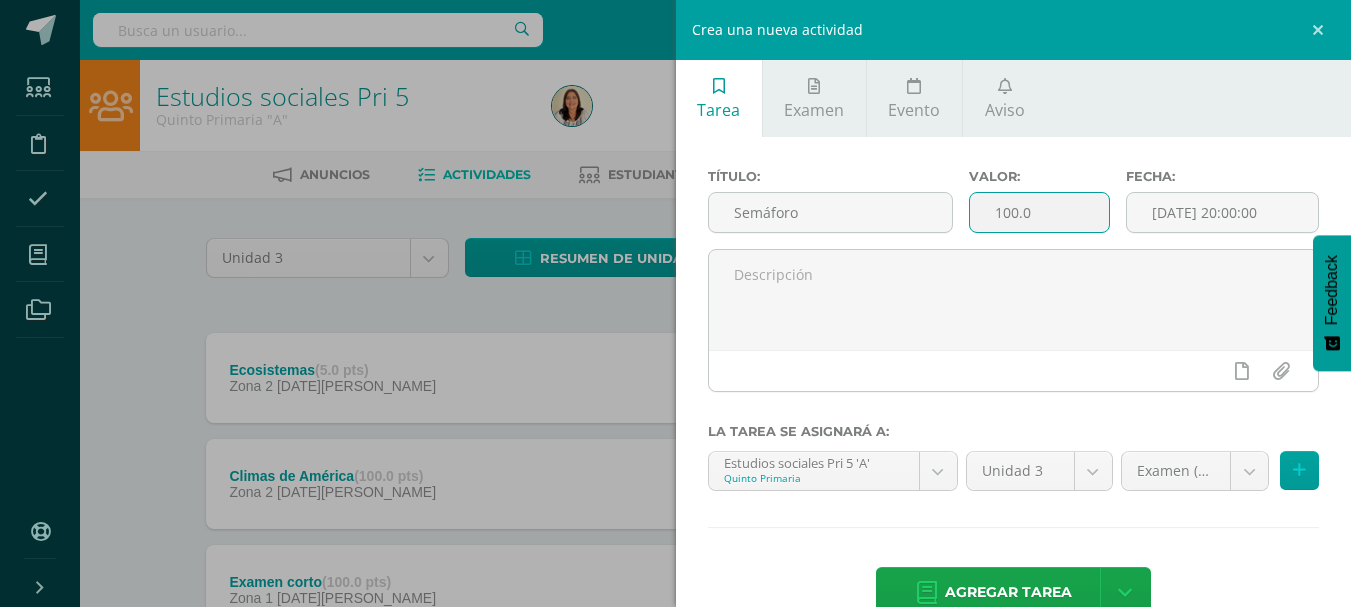 click on "100.0" at bounding box center [1039, 212] 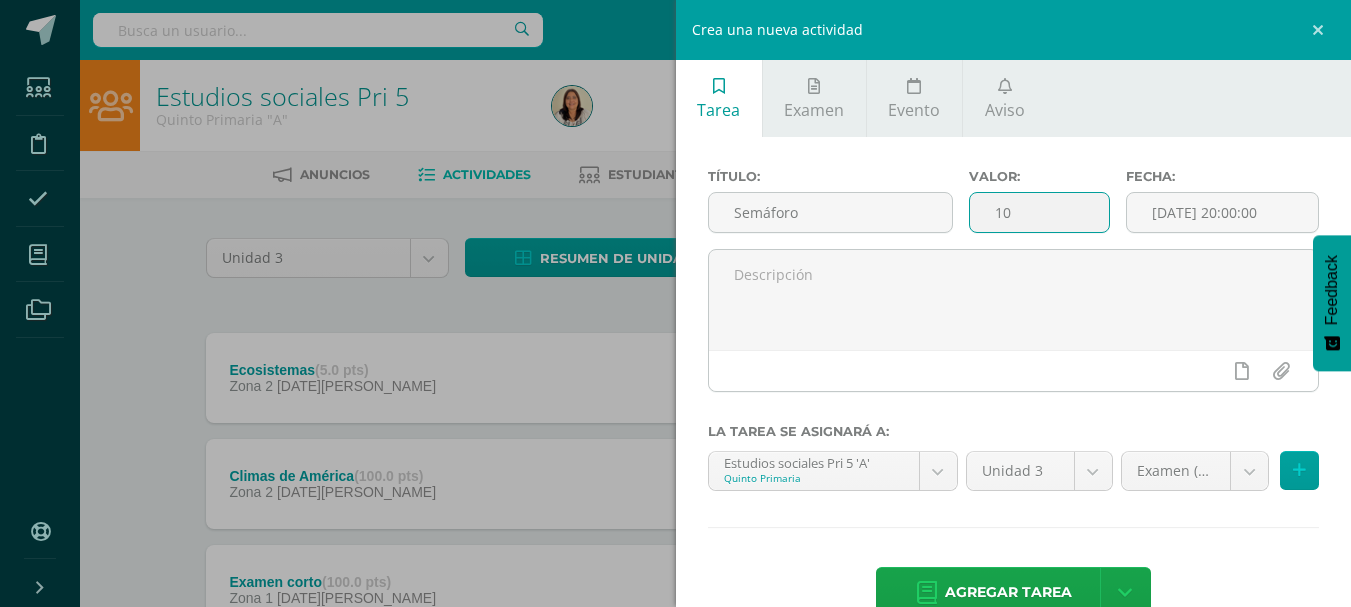 type on "1" 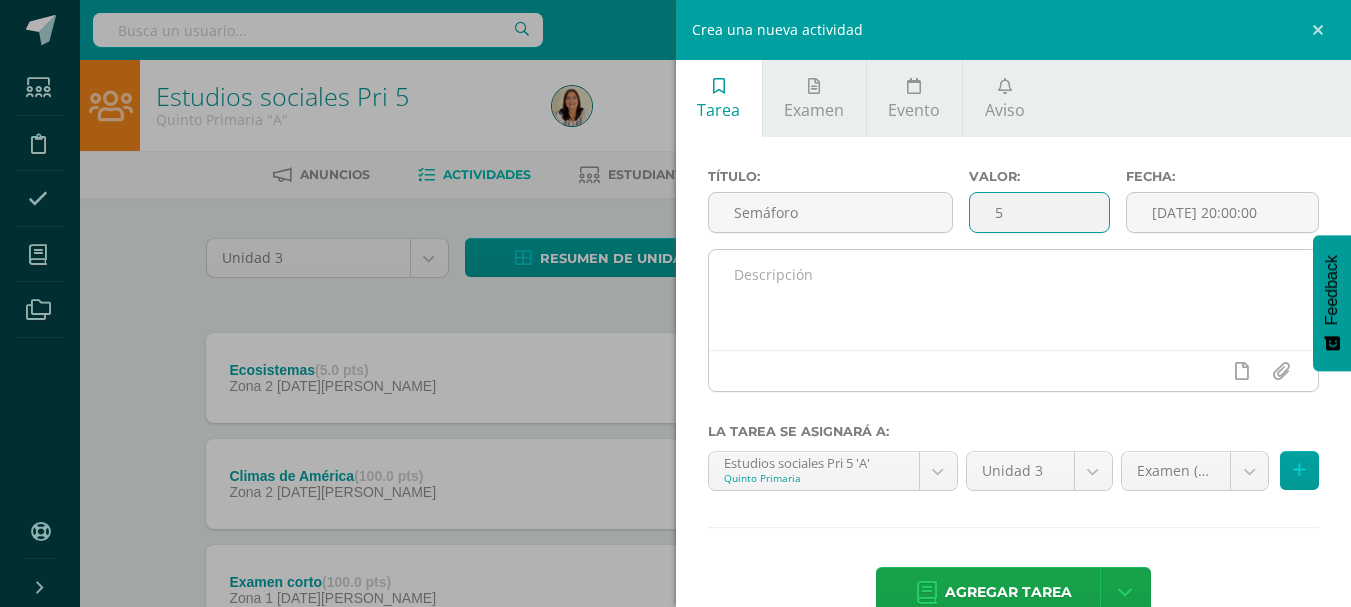 type on "5" 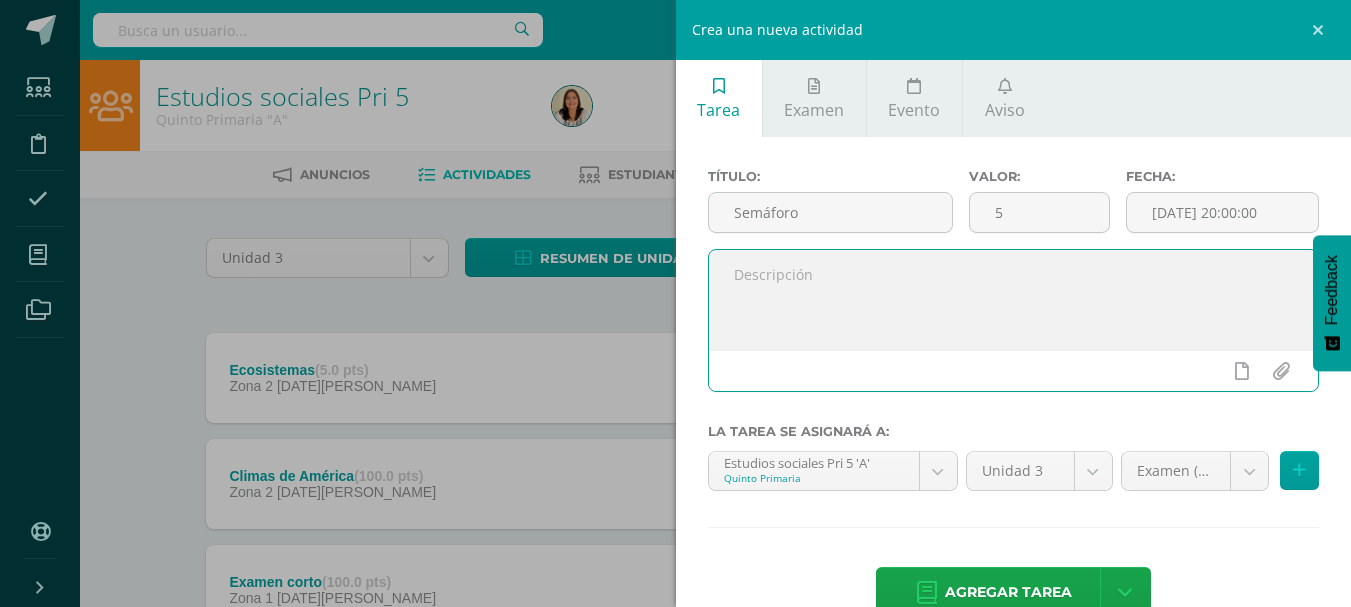 click at bounding box center (1014, 300) 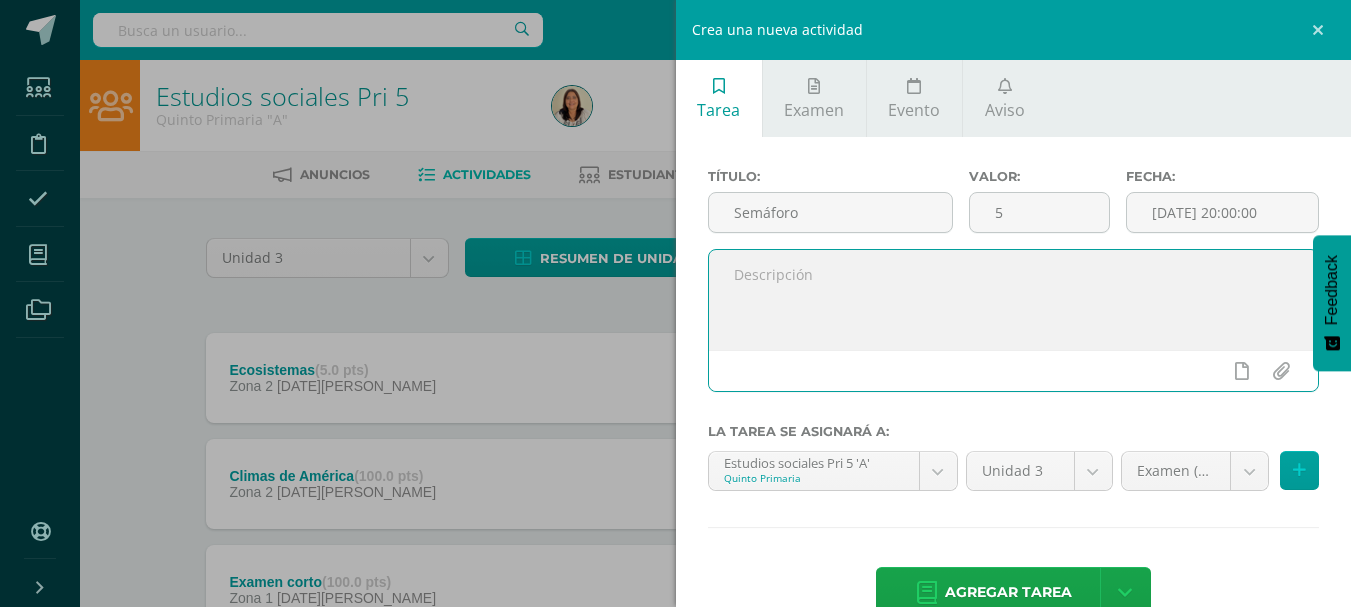 paste on "Buenos días jóvenes, que la bendición del Señor sea sobre su vida." 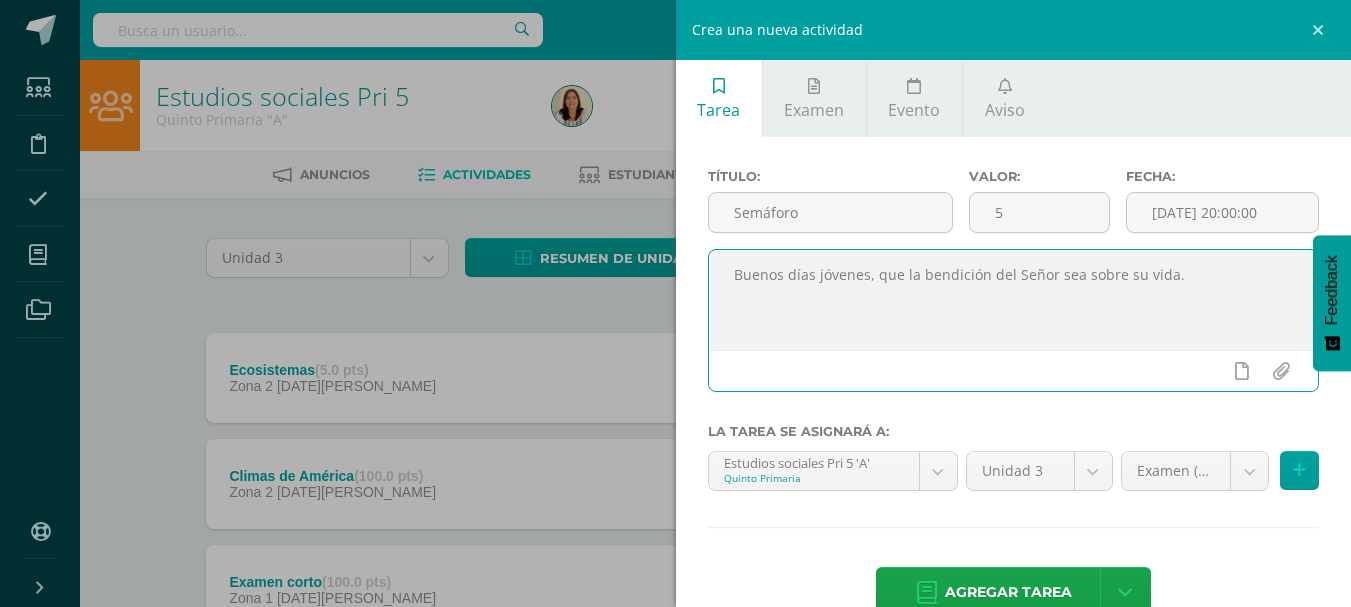 click on "Buenos días jóvenes, que la bendición del Señor sea sobre su vida." at bounding box center [1014, 300] 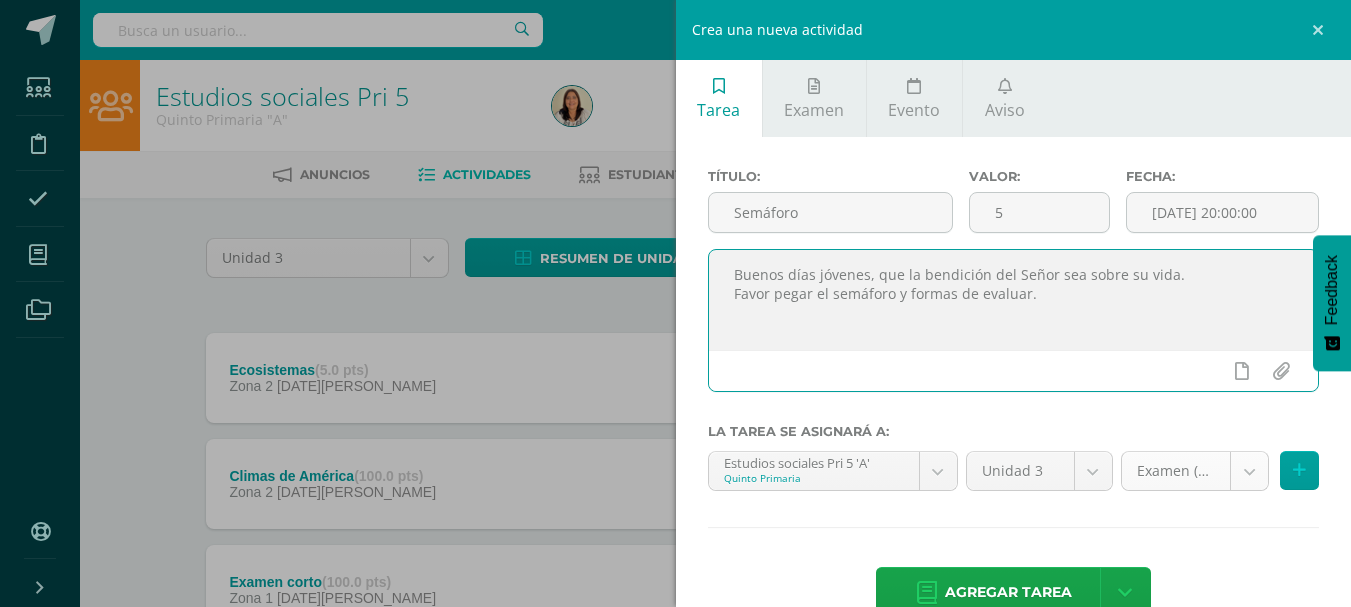 type on "Buenos días jóvenes, que la bendición del Señor sea sobre su vida.
Favor pegar el semáforo y formas de evaluar." 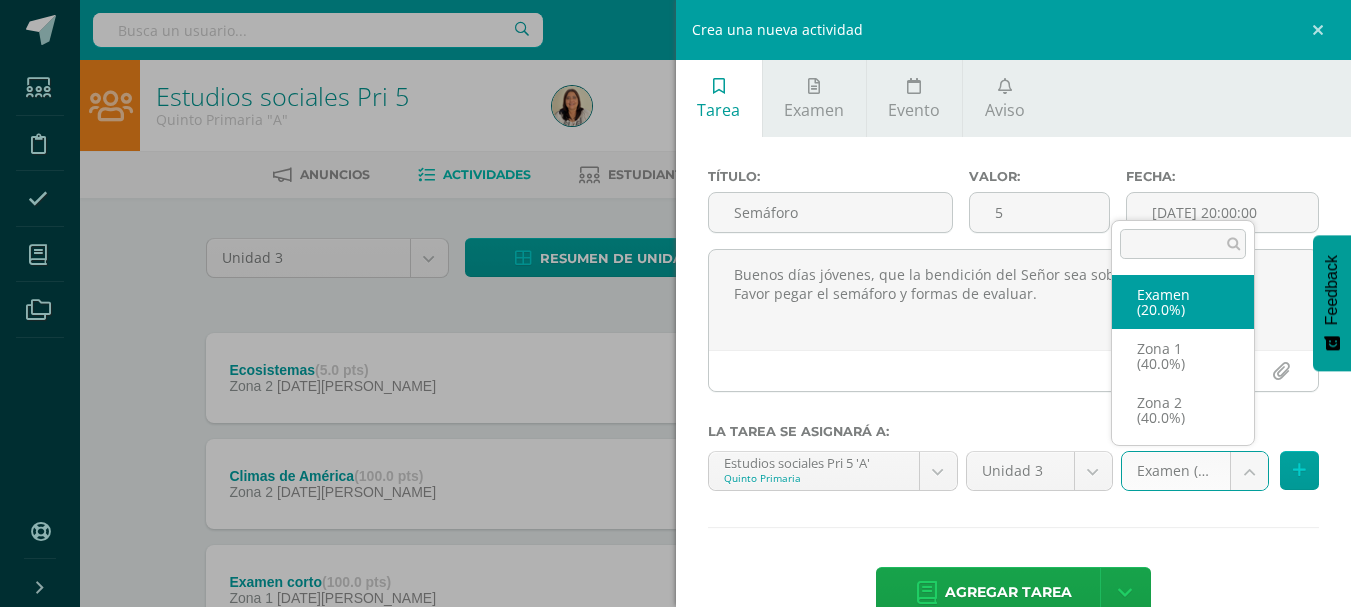 click on "Estudiantes Disciplina Asistencia Mis cursos Archivos Soporte
Centro de ayuda
Últimas actualizaciones
Cerrar panel
Comunicación y lenguaje  Pri 5
Quinto
Primaria
"A"
Actividades Estudiantes Planificación Dosificación
Estudios sociales  Pri 5
Quinto
Primaria
"A"
Actividades Estudiantes Planificación Dosificación
Formación Ciudadana 5
Quinto
Primaria
"A"
Actividades Estudiantes Planificación Dosificación
Comunicación y Lenguage  Bas I
Actividades 11 11 0" at bounding box center [675, 437] 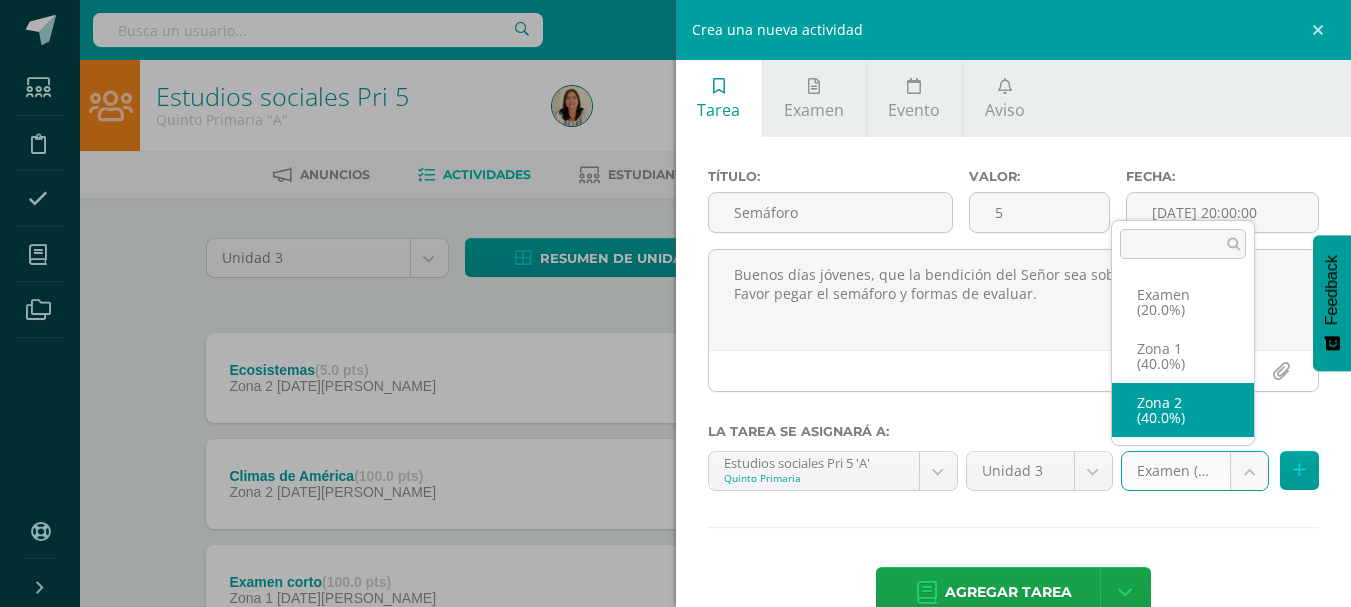 select on "28232" 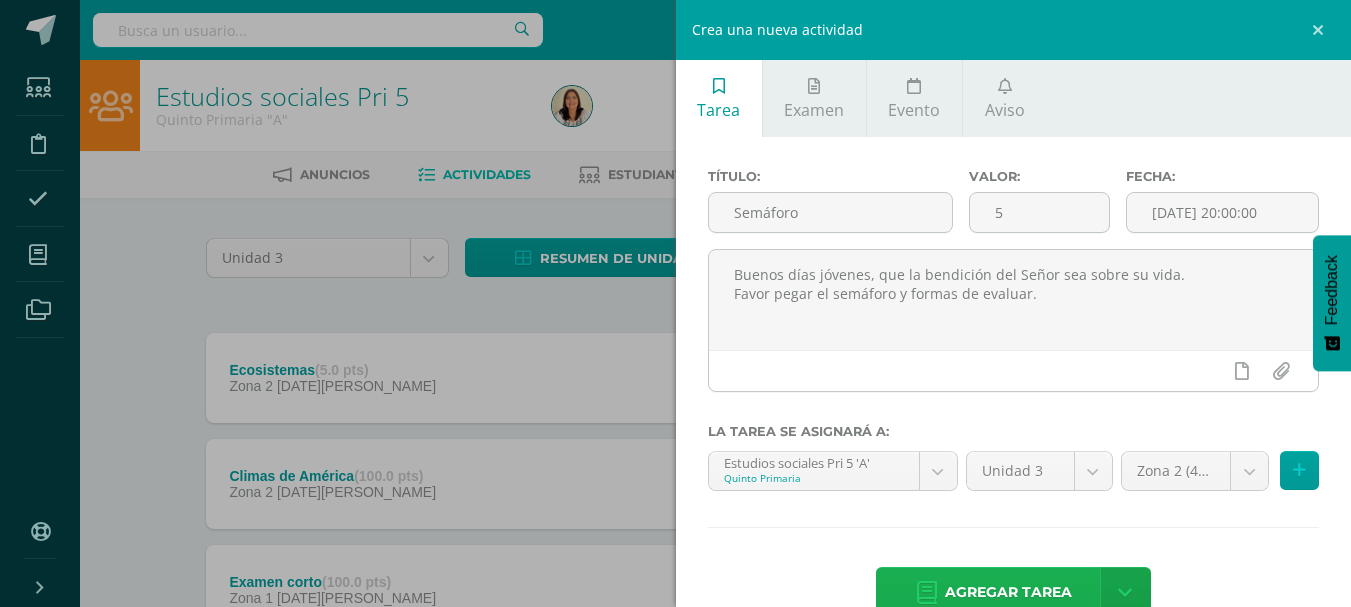 click on "Agregar tarea" at bounding box center (1008, 592) 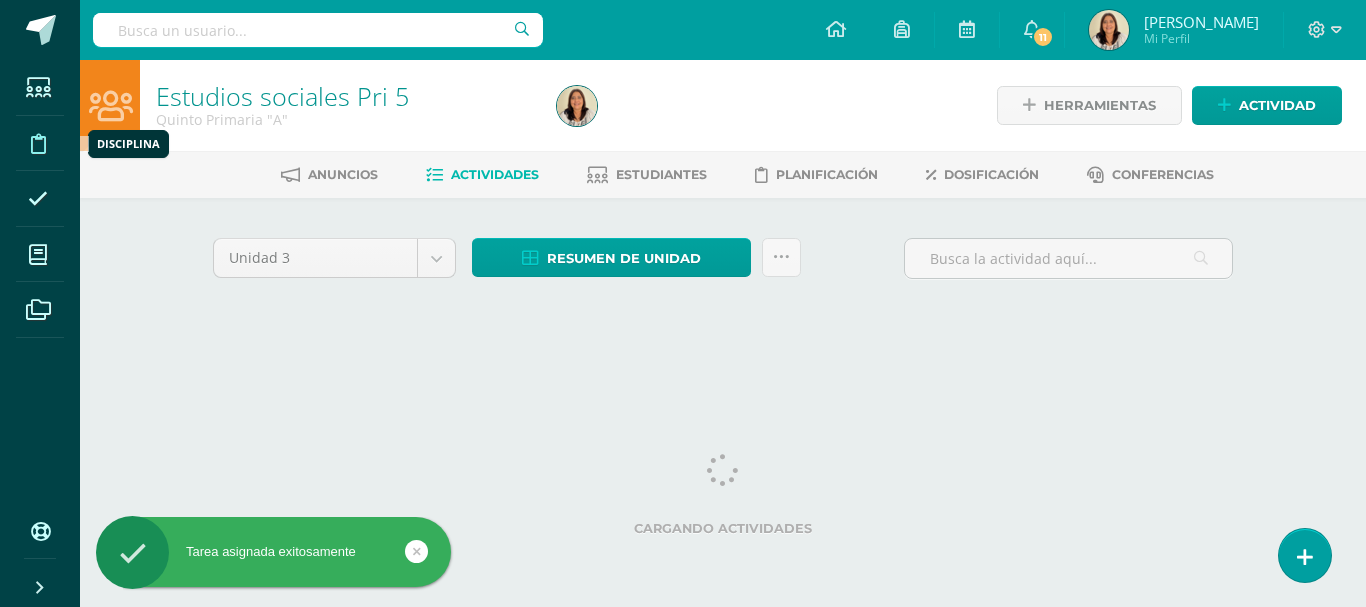 scroll, scrollTop: 0, scrollLeft: 0, axis: both 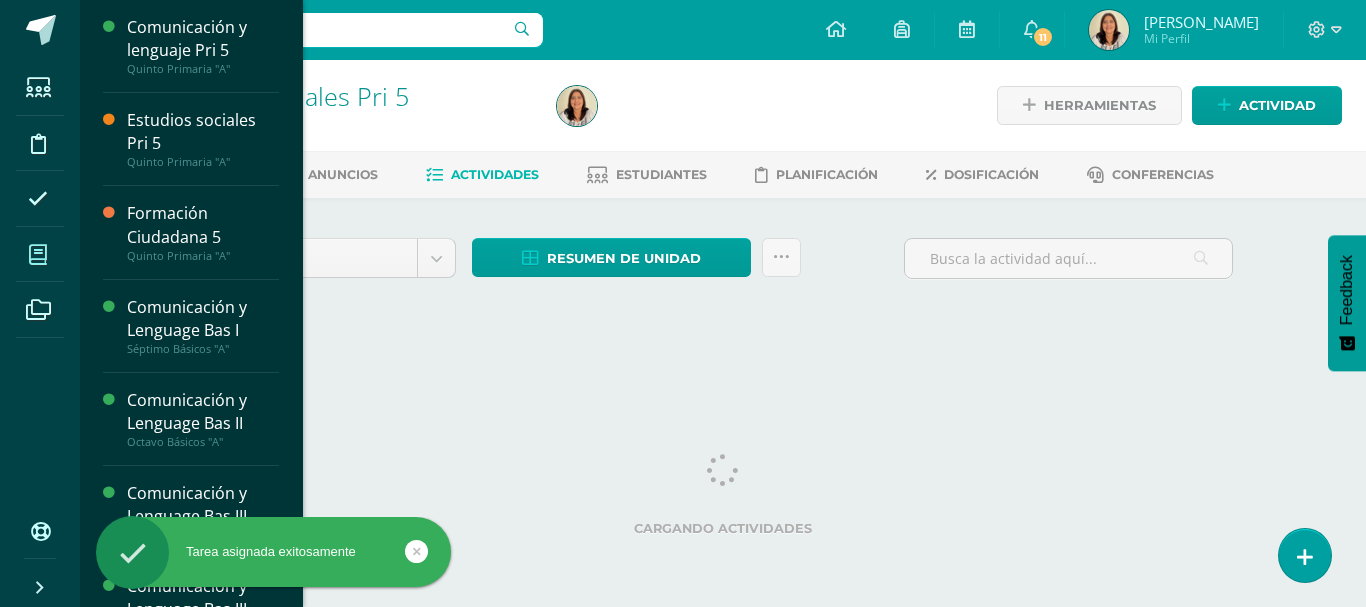 click at bounding box center (38, 255) 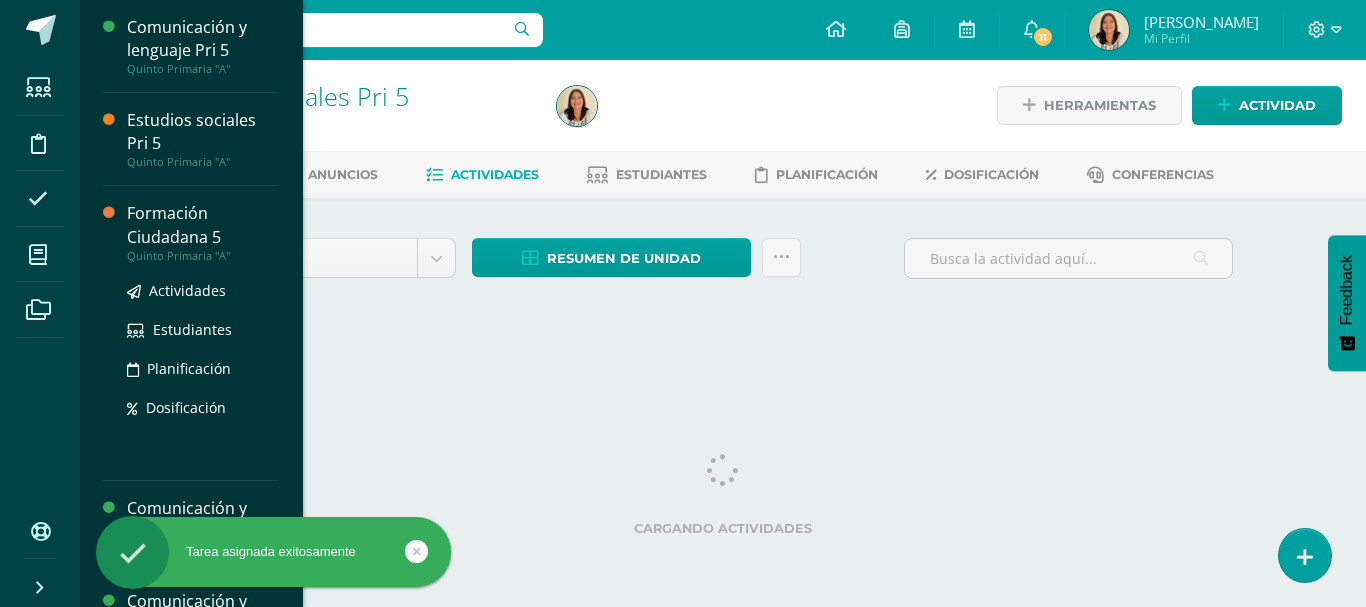 click on "Formación Ciudadana 5" at bounding box center [203, 225] 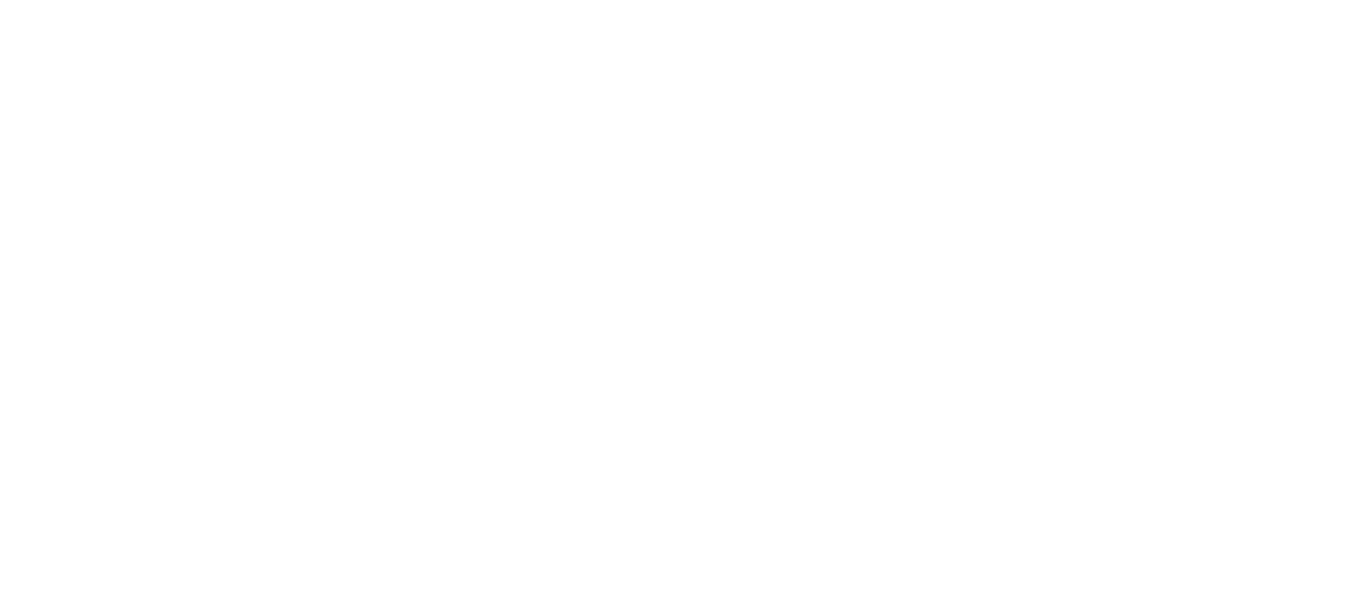 scroll, scrollTop: 0, scrollLeft: 0, axis: both 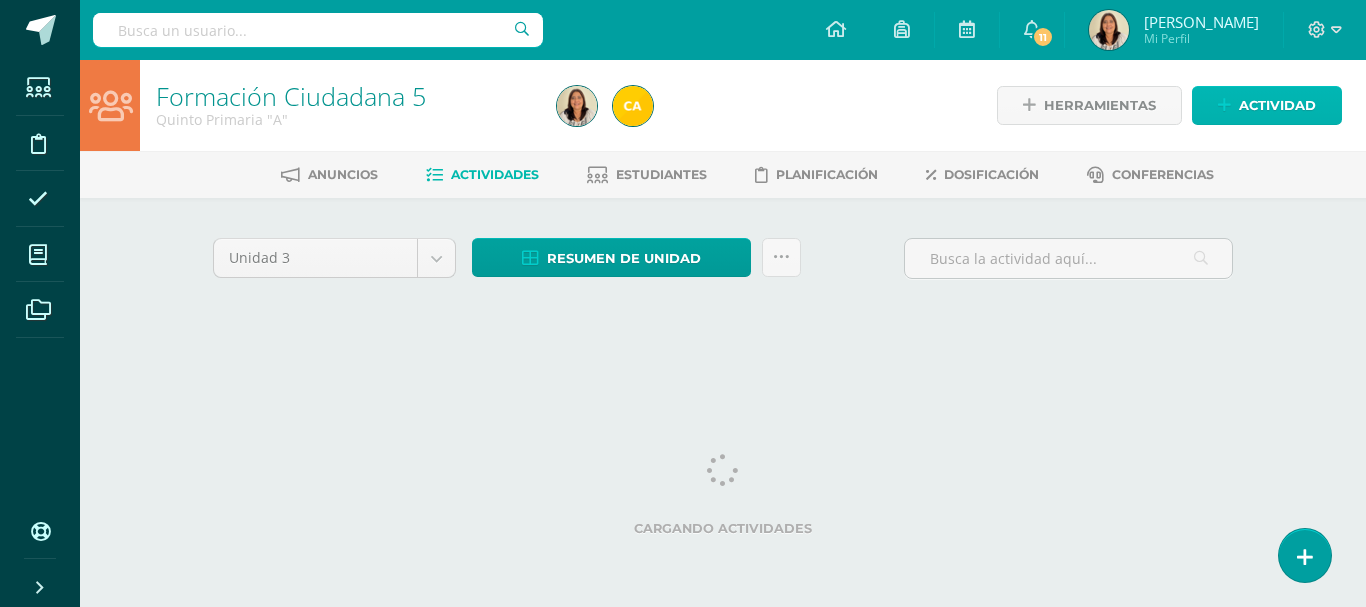 click on "Actividad" at bounding box center [1277, 105] 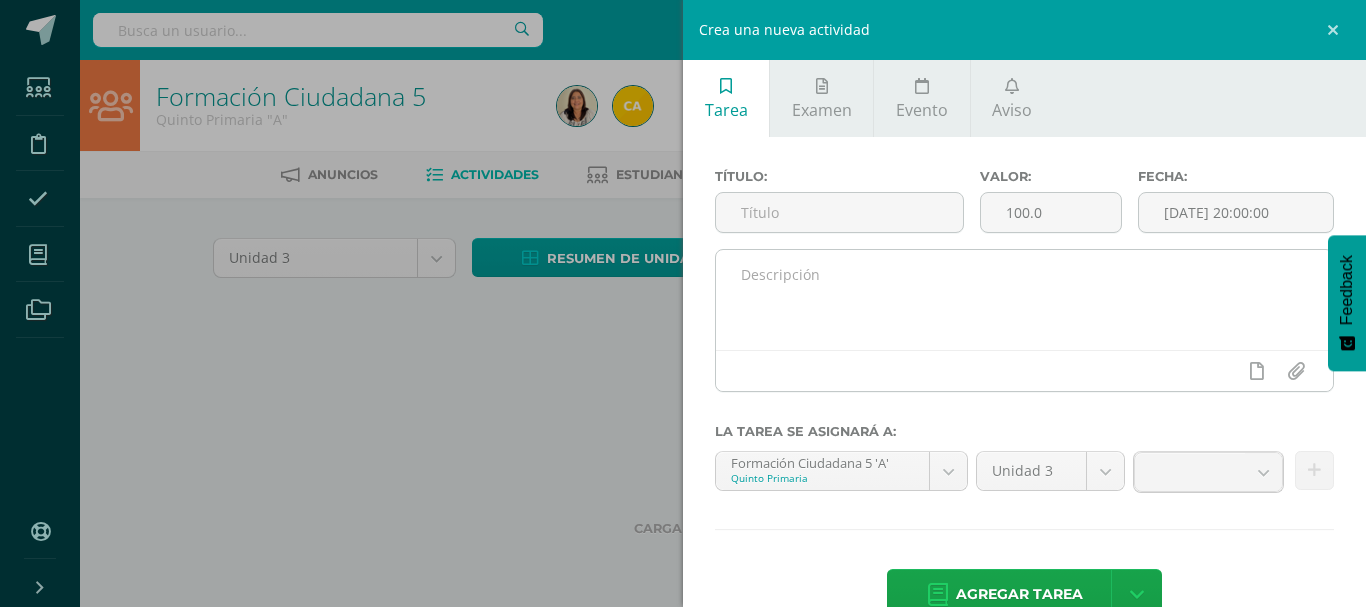 scroll, scrollTop: 0, scrollLeft: 0, axis: both 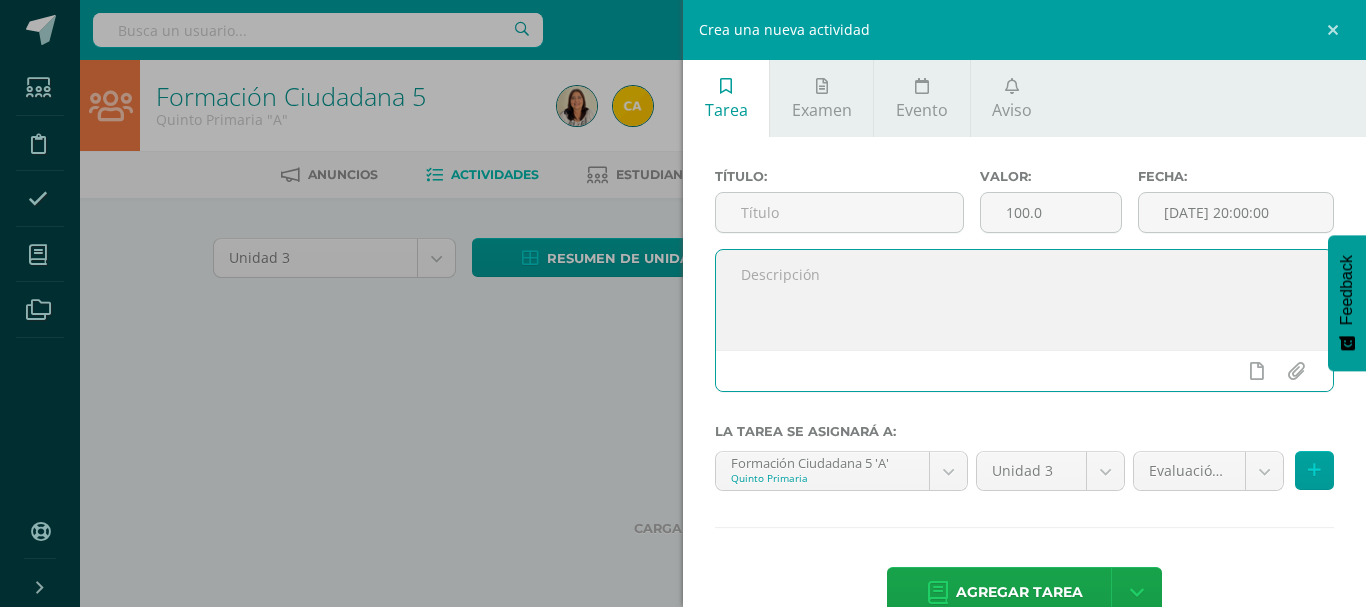 paste on "Buenos días jóvenes, que la bendición del Señor sea sobre su vida." 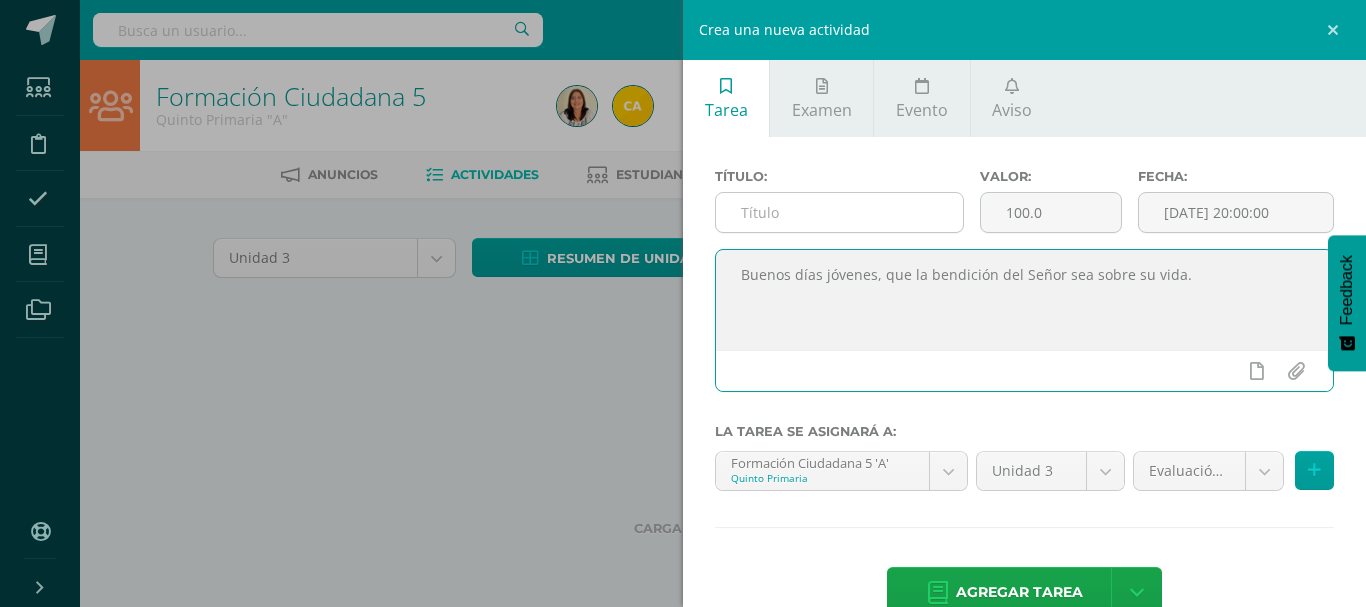 type on "Buenos días jóvenes, que la bendición del Señor sea sobre su vida." 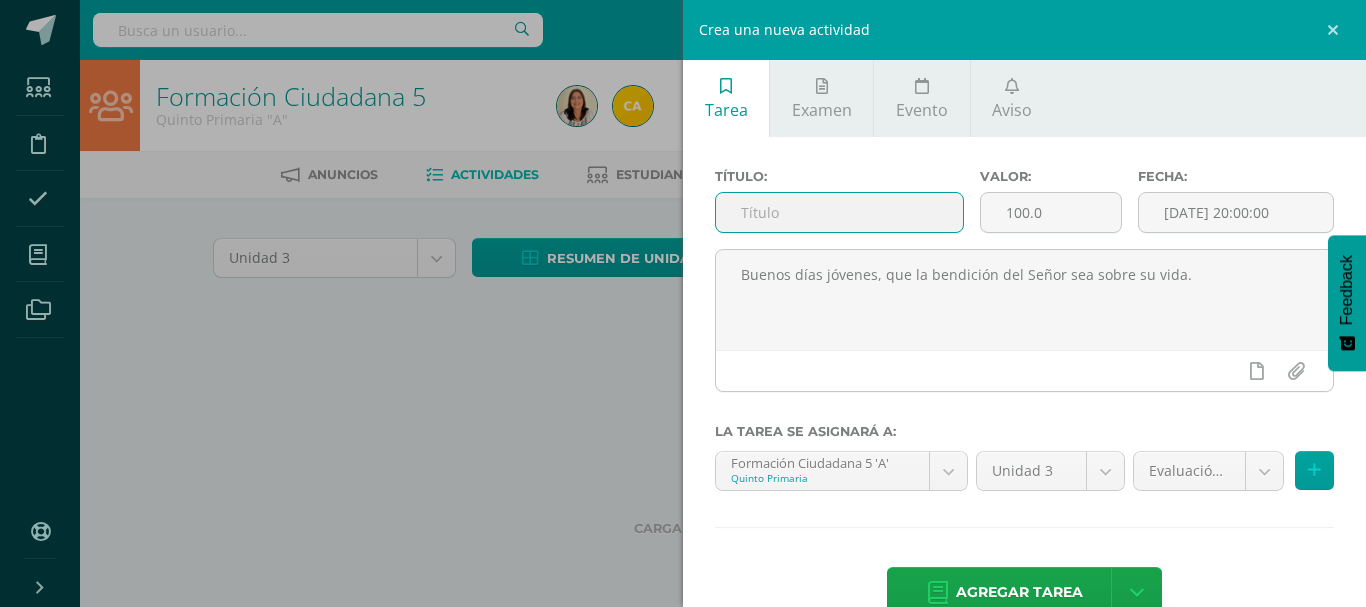 click at bounding box center [839, 212] 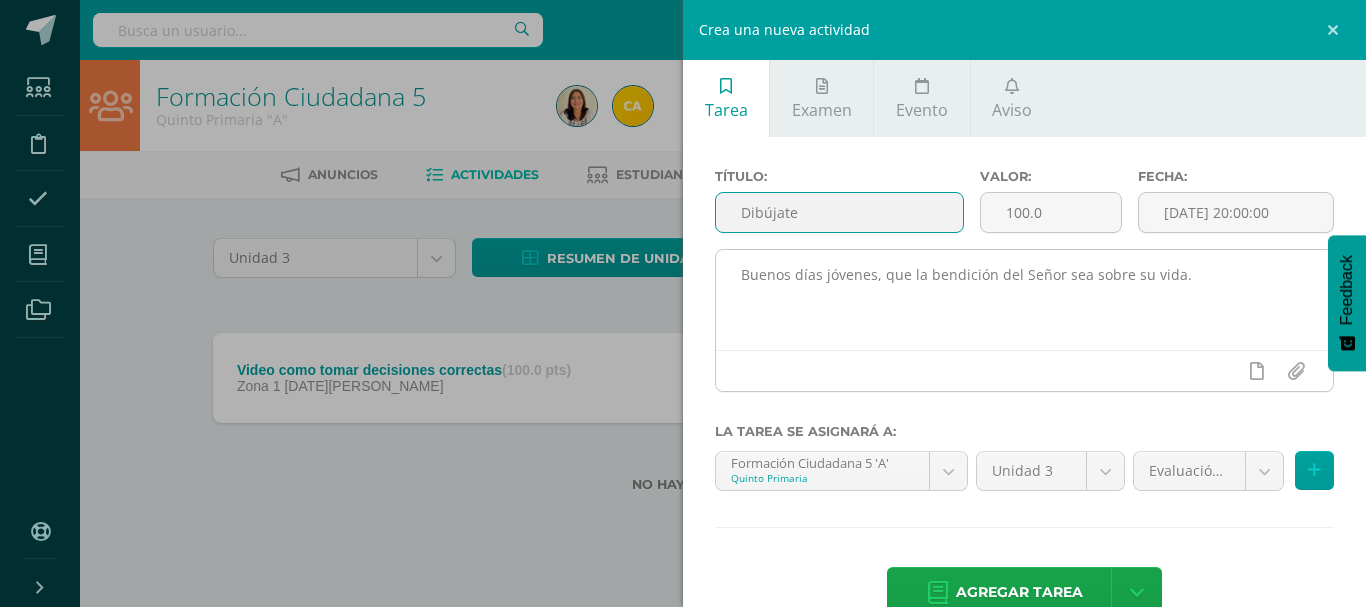 type on "Dibújate" 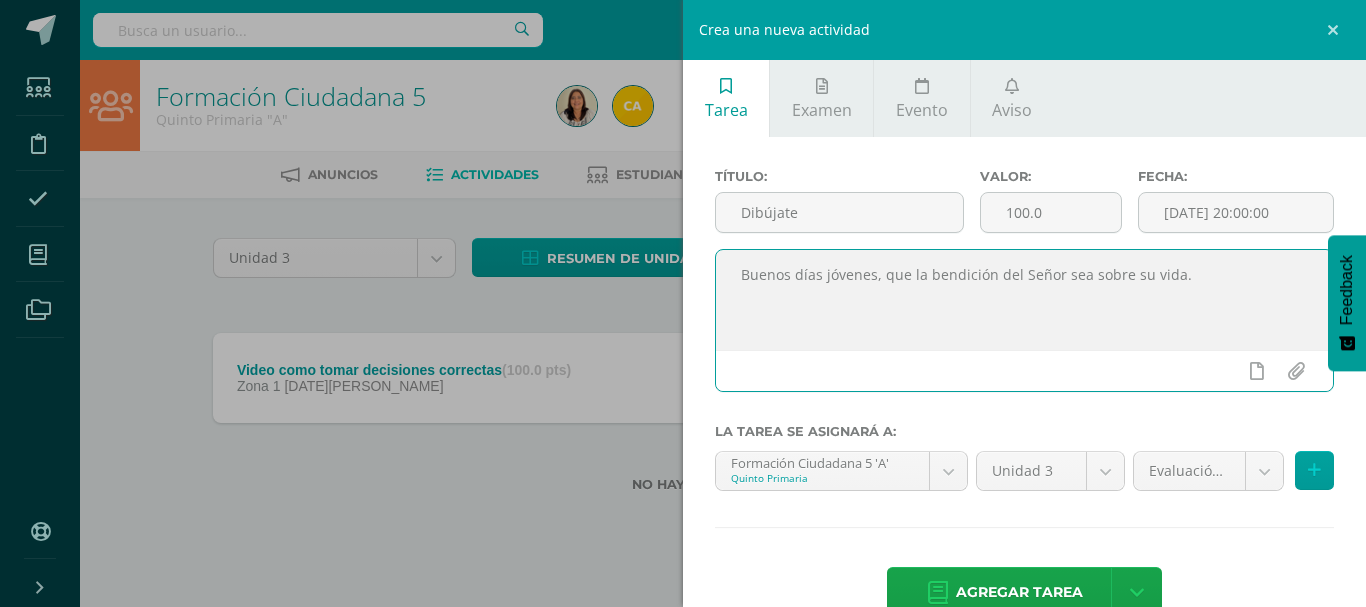 click on "Buenos días jóvenes, que la bendición del Señor sea sobre su vida." at bounding box center [1024, 300] 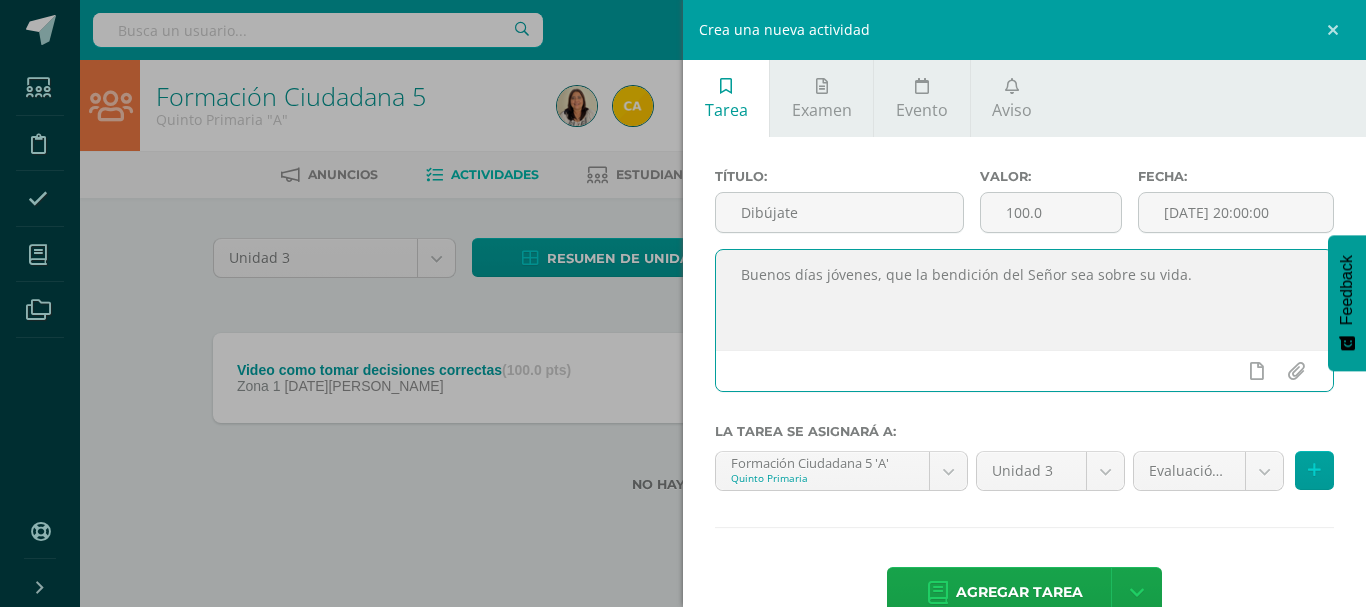 click on "Buenos días jóvenes, que la bendición del Señor sea sobre su vida." at bounding box center (1024, 300) 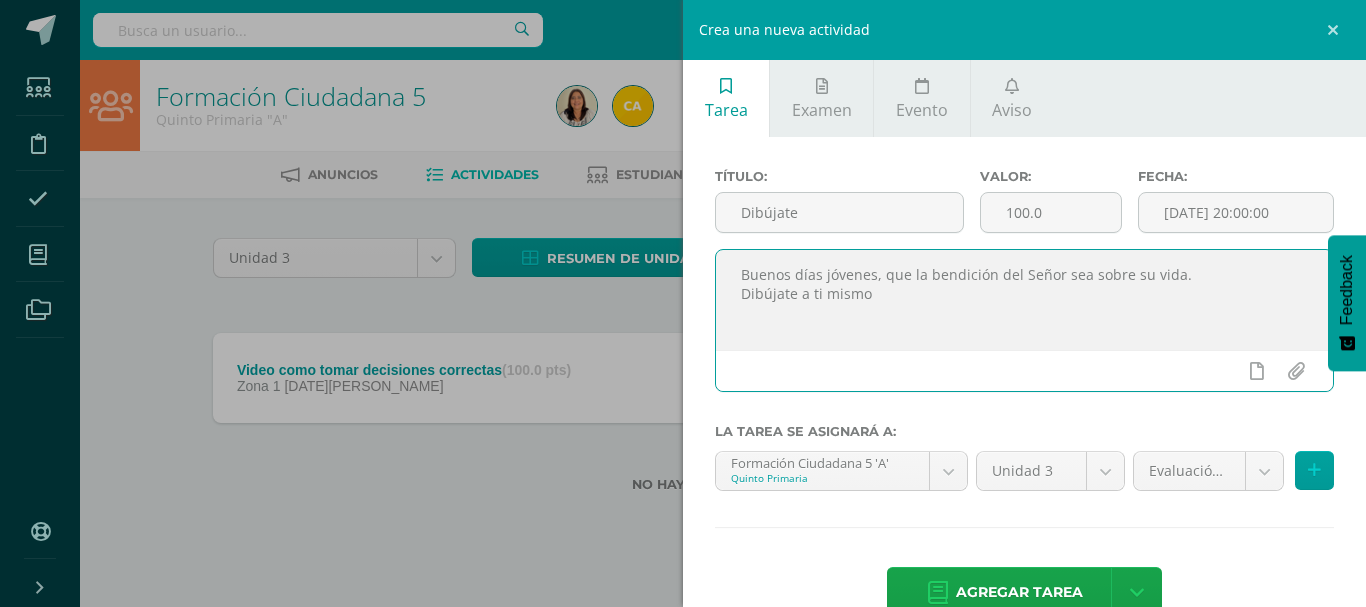 click on "Buenos días jóvenes, que la bendición del Señor sea sobre su vida.
Dibújate a ti mismo" at bounding box center [1024, 300] 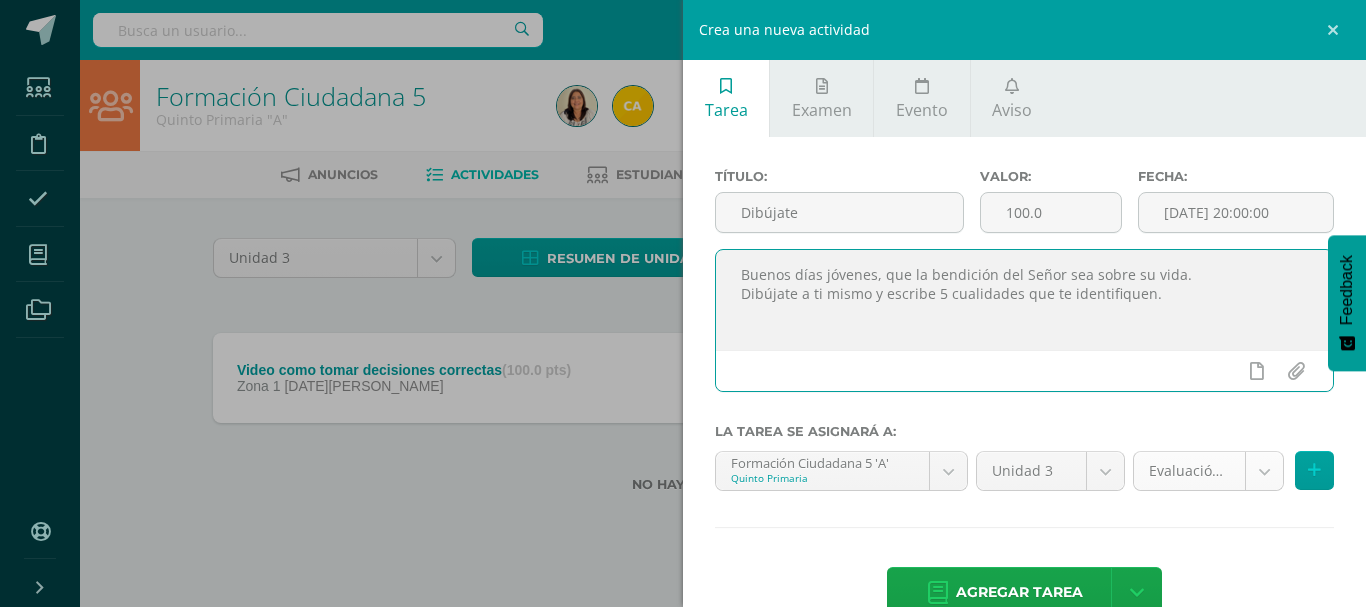 type on "Buenos días jóvenes, que la bendición del Señor sea sobre su vida.
Dibújate a ti mismo y escribe 5 cualidades que te identifiquen." 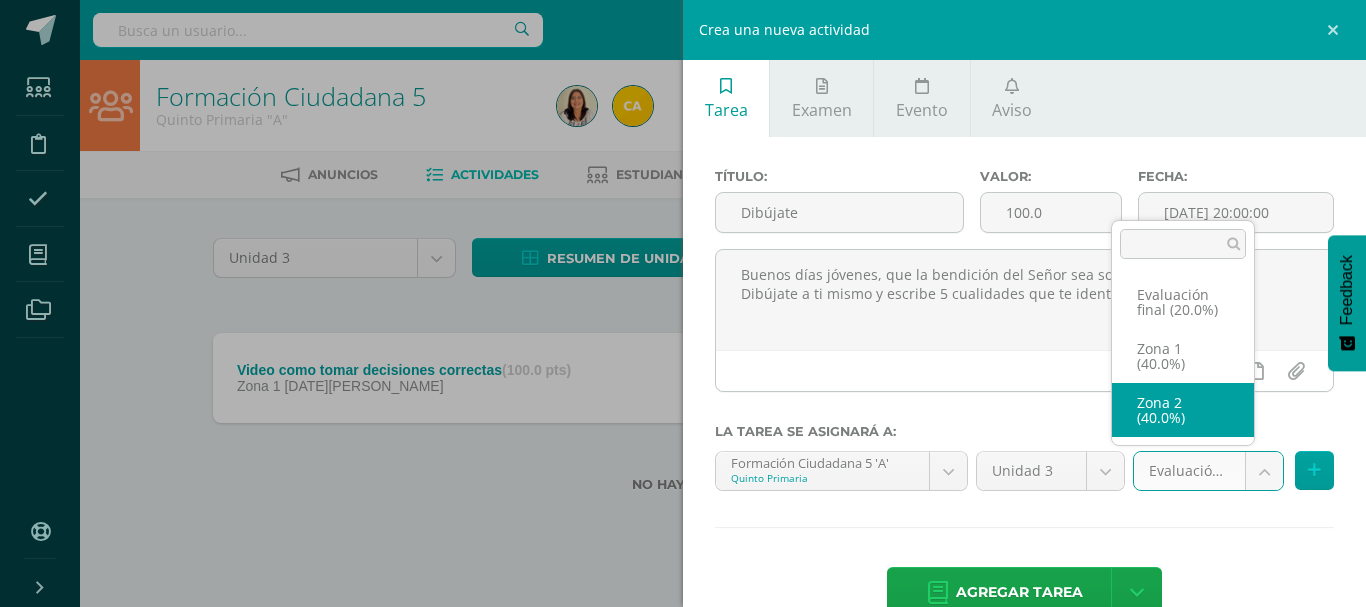 select on "28246" 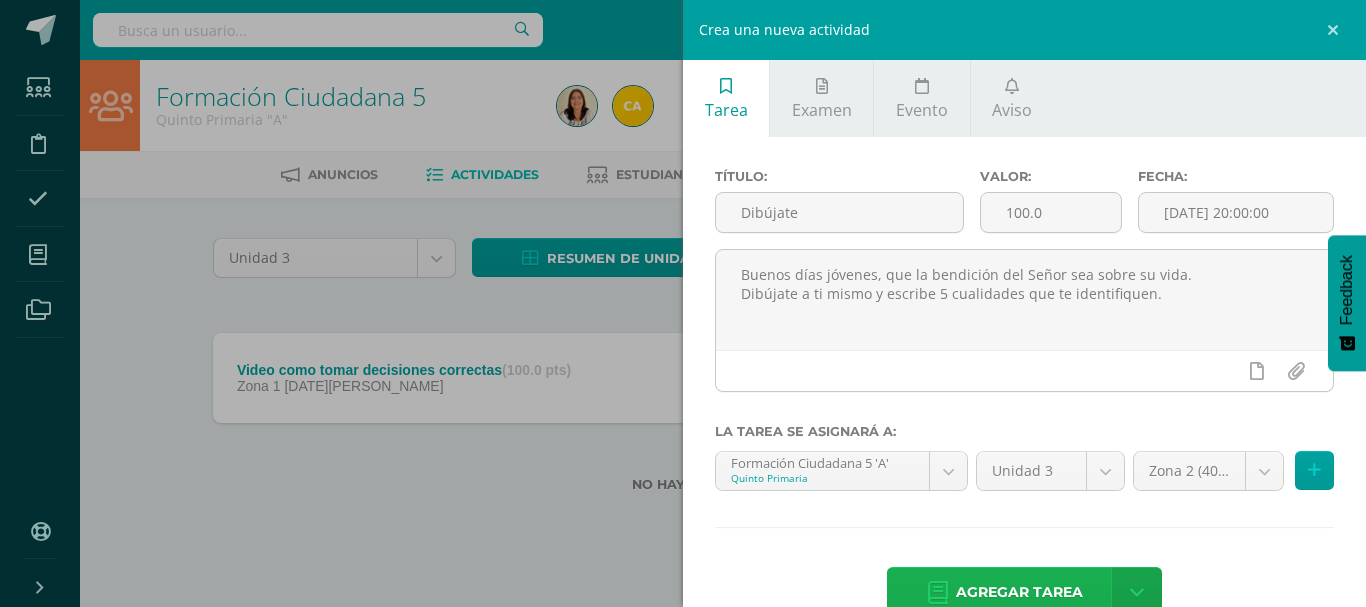 click on "Agregar tarea" at bounding box center [1019, 592] 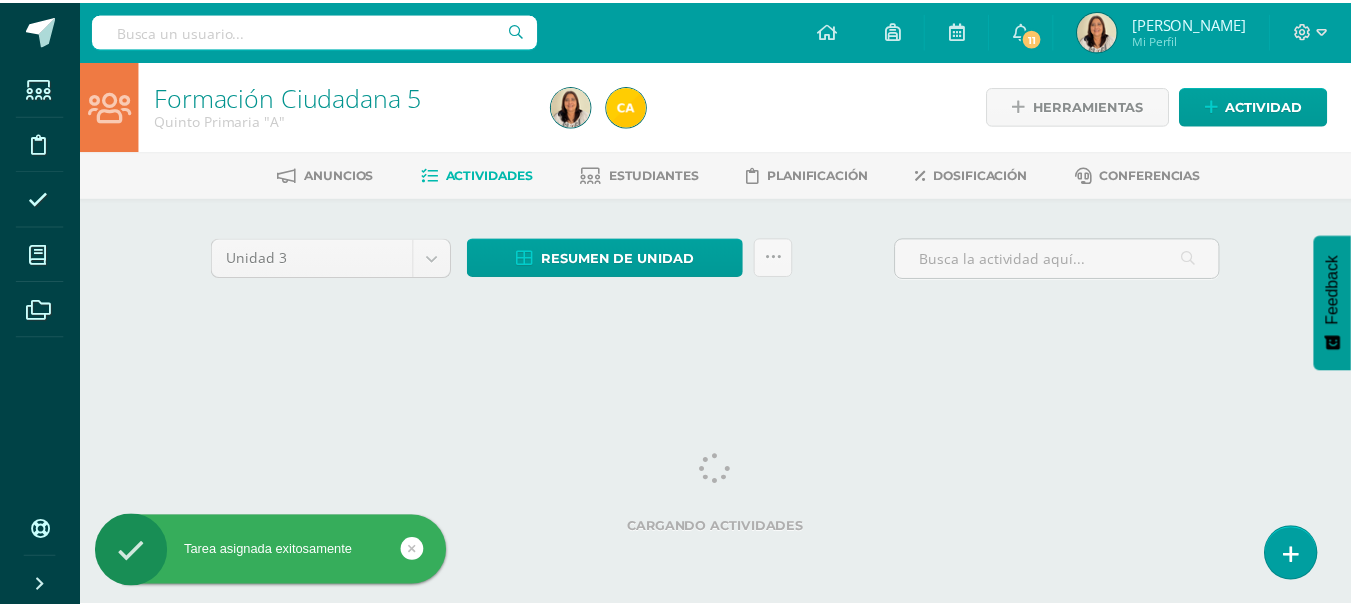 scroll, scrollTop: 0, scrollLeft: 0, axis: both 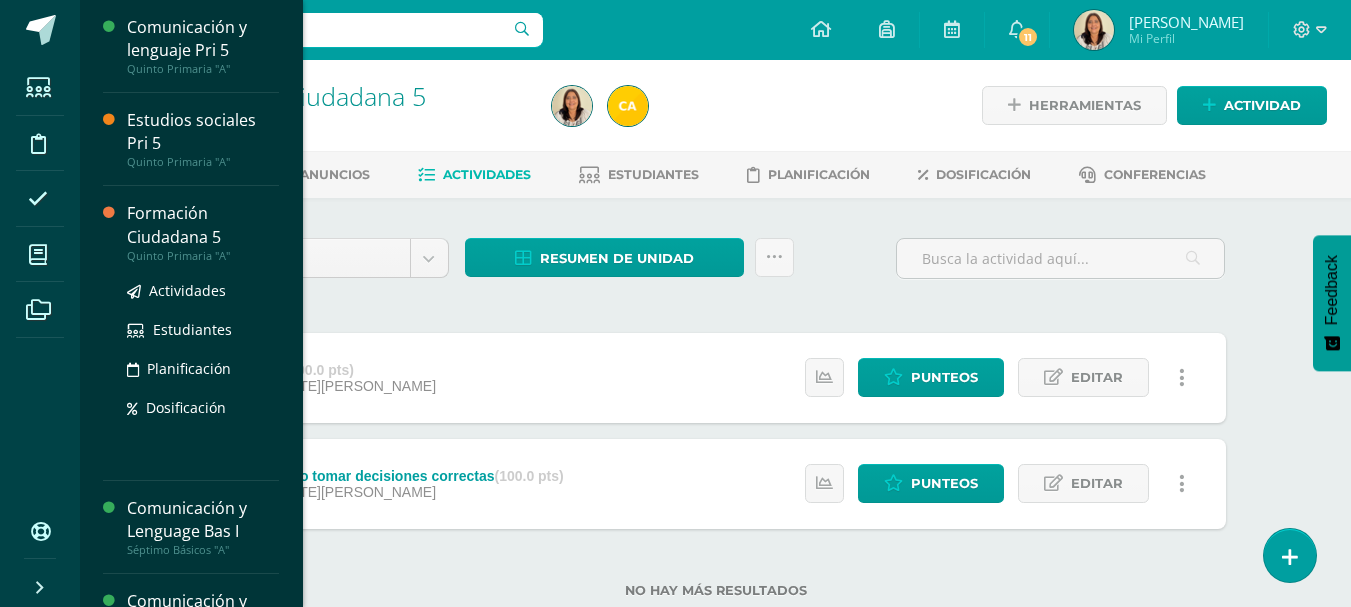 click on "Quinto
Primaria
"A"" at bounding box center [203, 256] 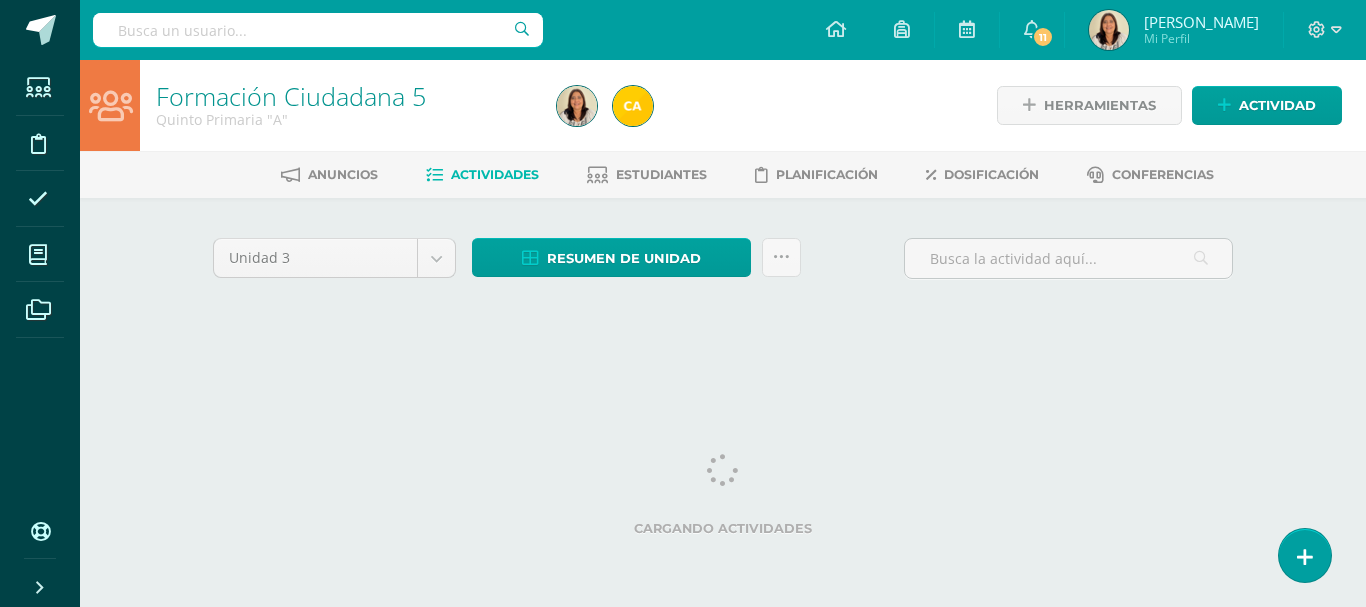 scroll, scrollTop: 0, scrollLeft: 0, axis: both 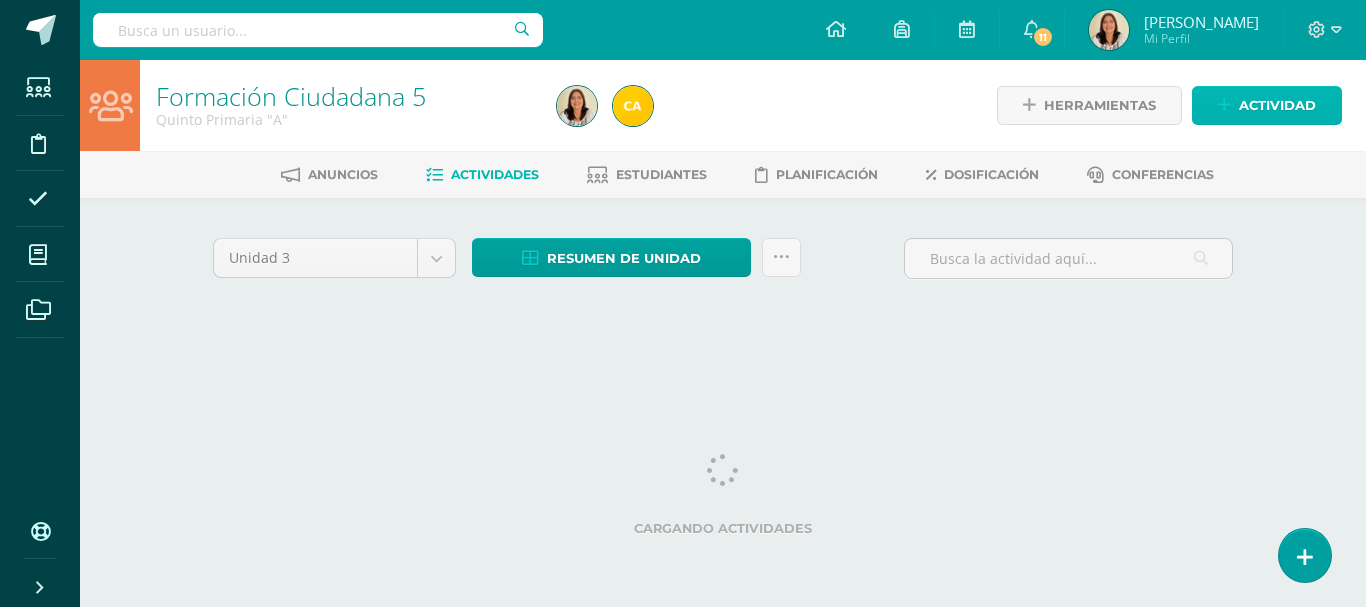 click on "Actividad" at bounding box center [1277, 105] 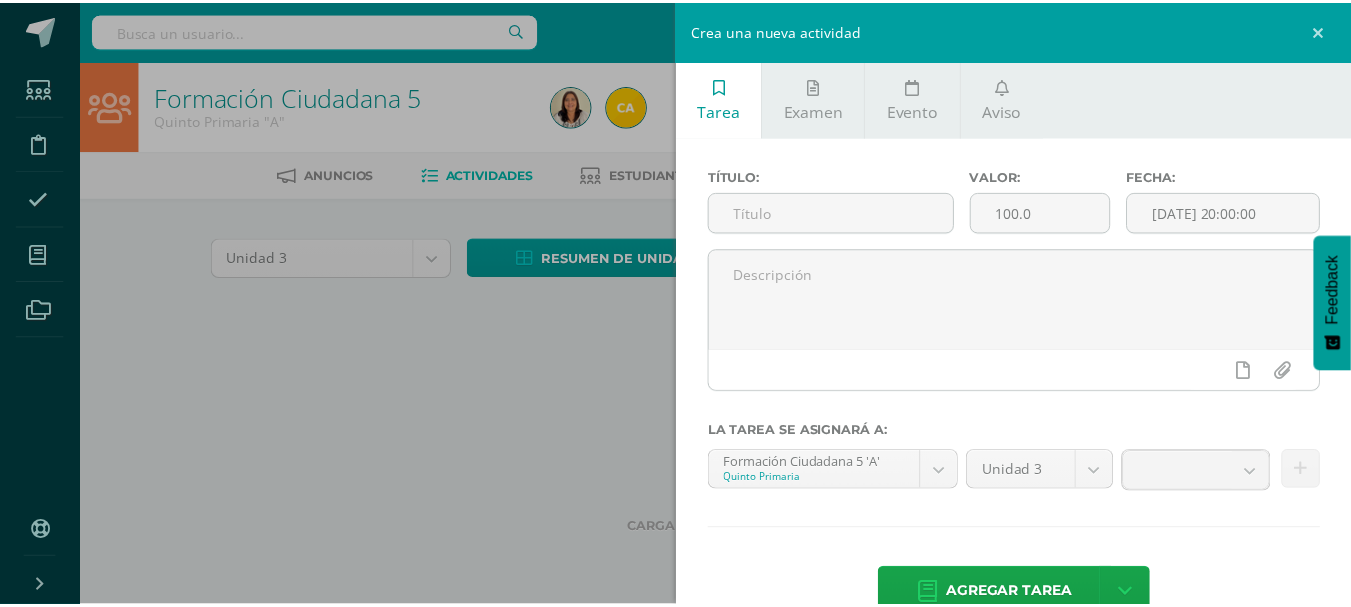scroll, scrollTop: 0, scrollLeft: 0, axis: both 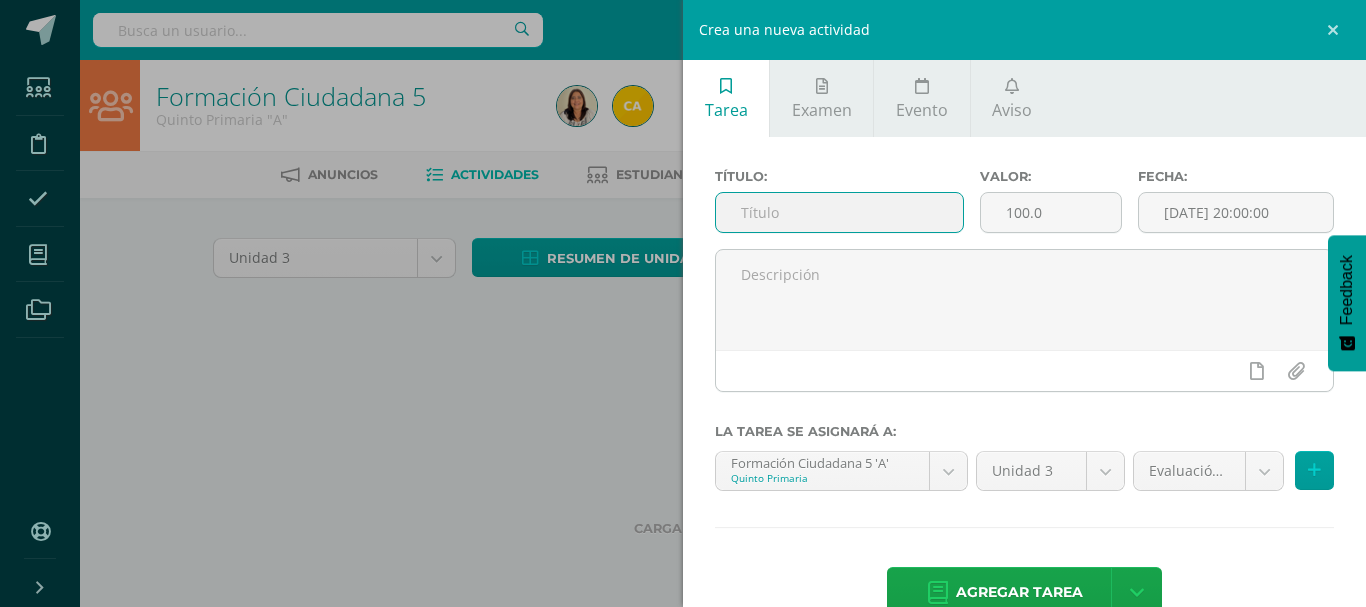click at bounding box center [839, 212] 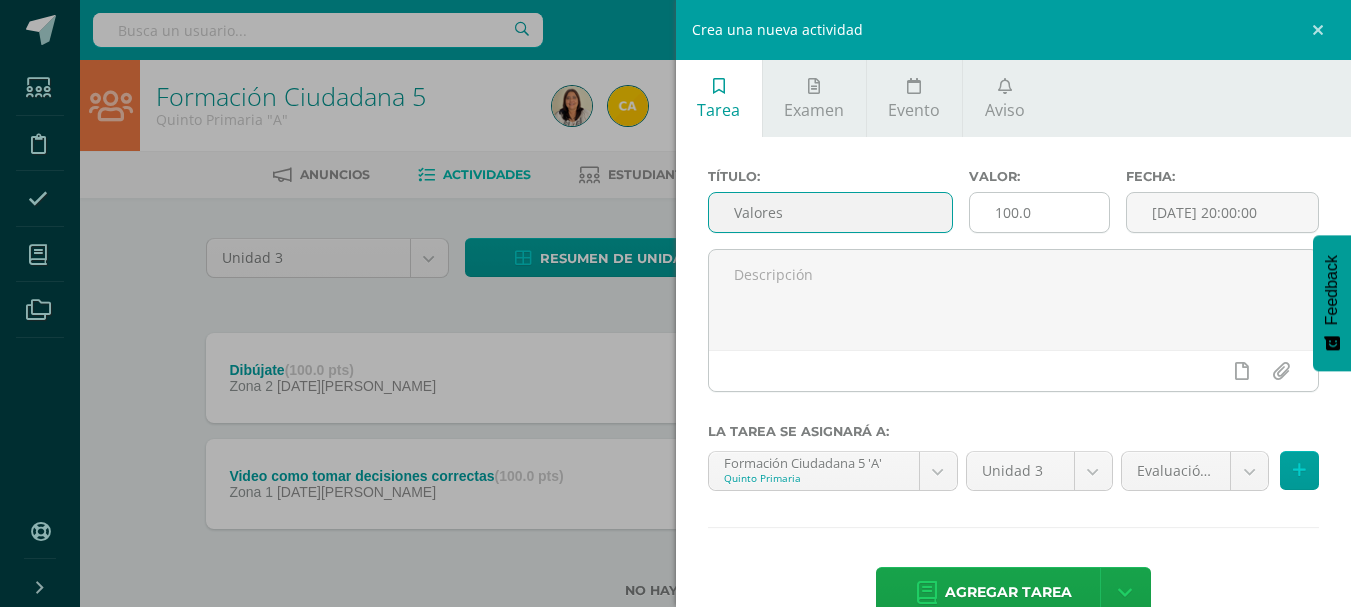 type on "Valores" 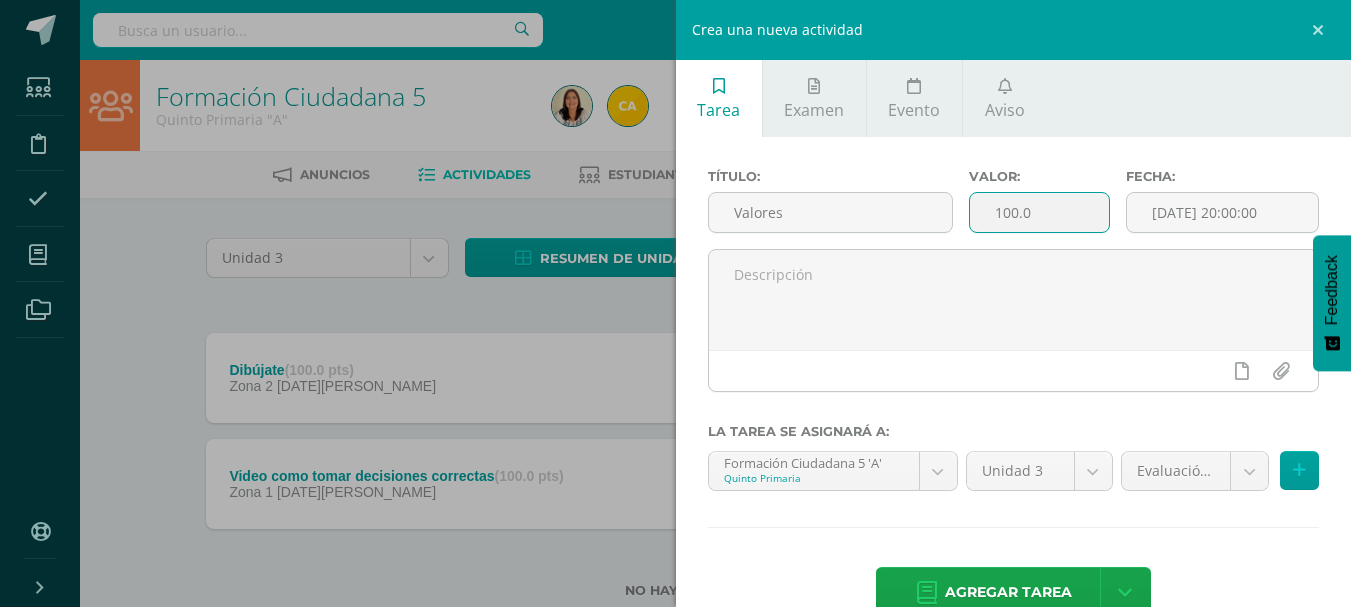 click on "100.0" at bounding box center [1039, 212] 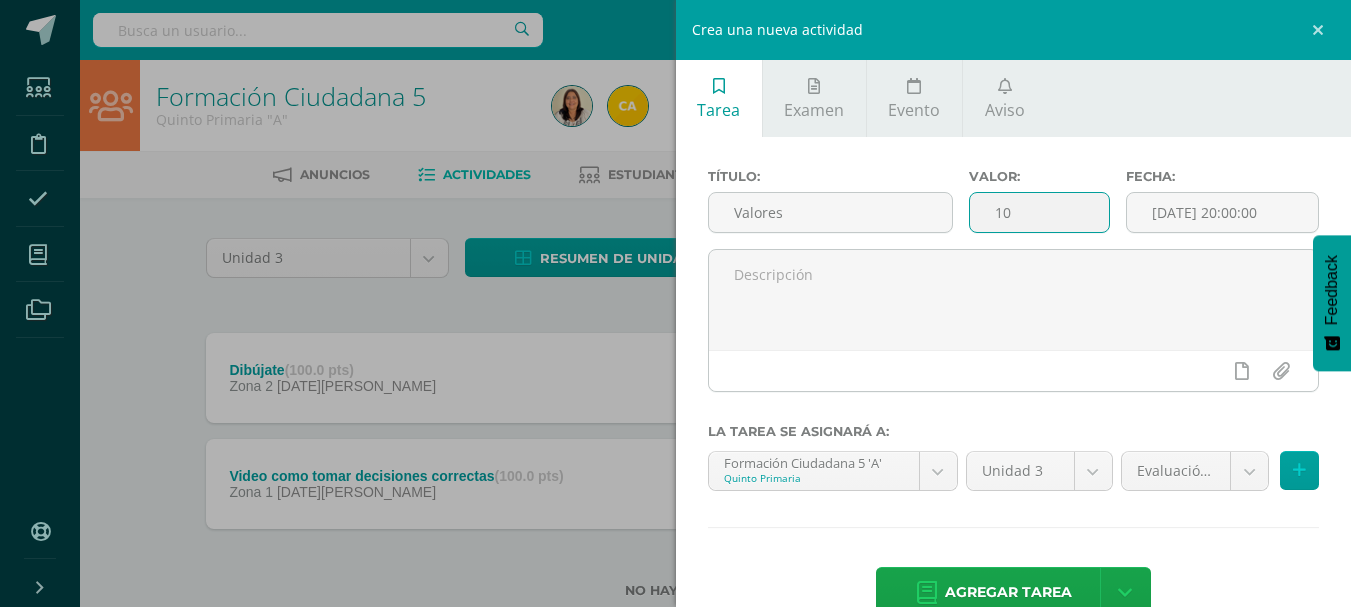 type on "1" 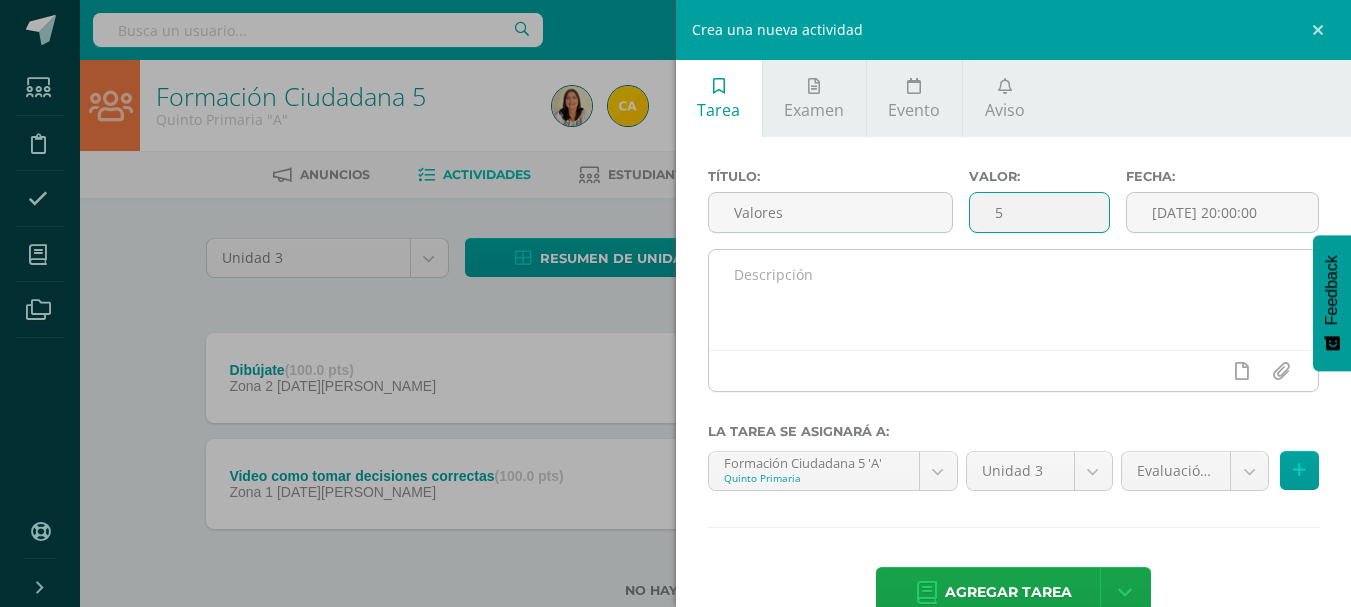 type on "5" 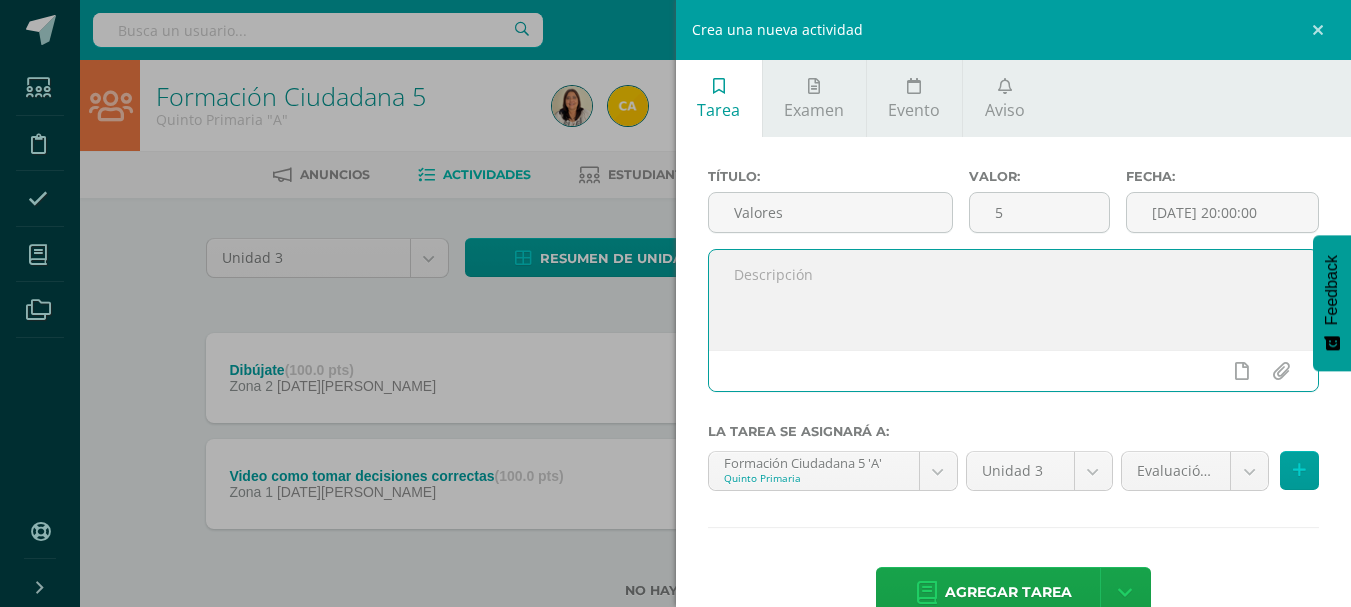 click at bounding box center [1014, 300] 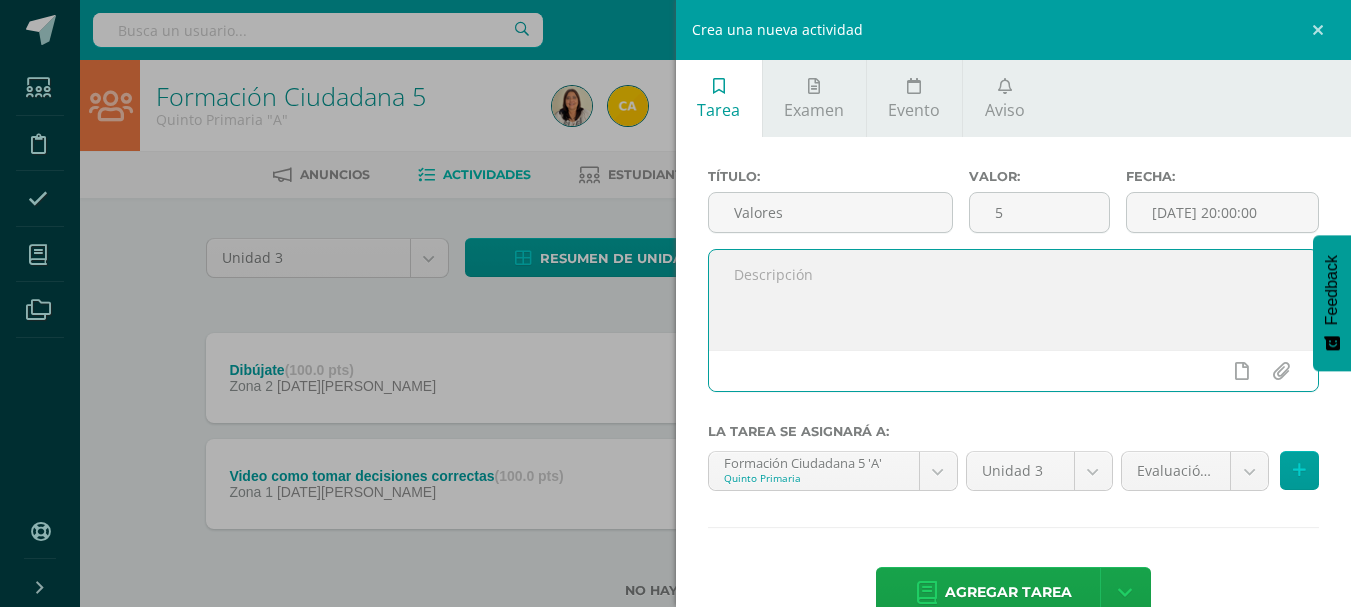 paste on "Buenos días jóvenes, que la bendición del Señor sea sobre su vida." 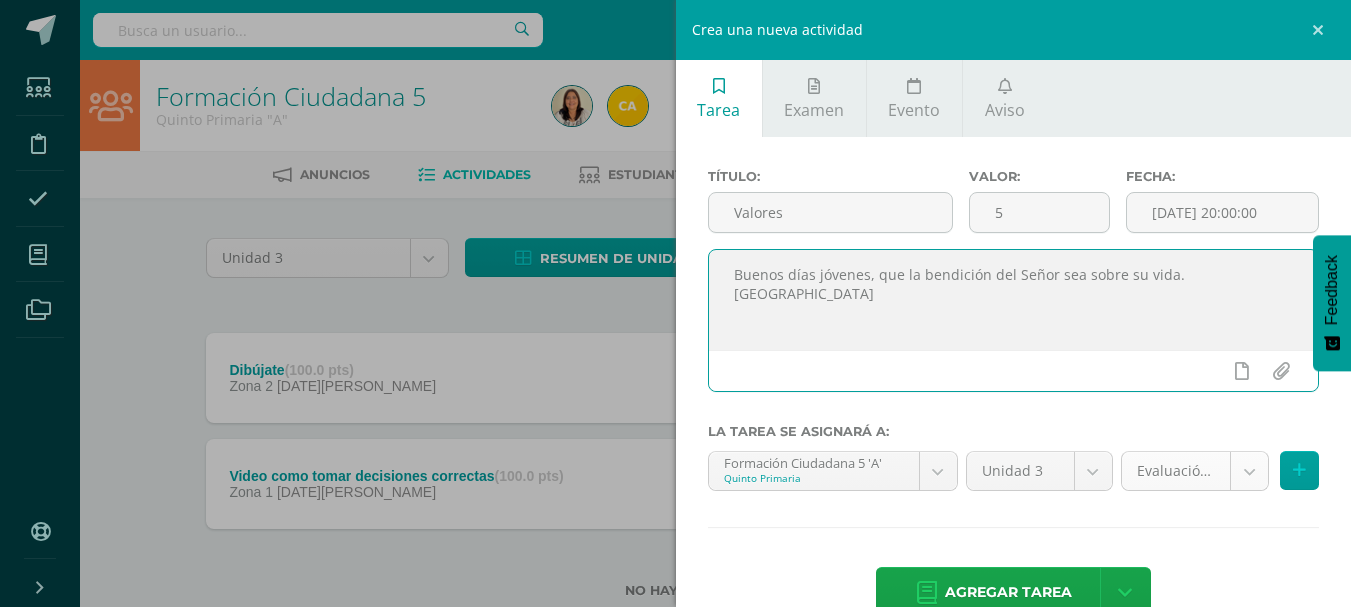 type on "Buenos días jóvenes, que la bendición del Señor sea sobre su vida.
Valores" 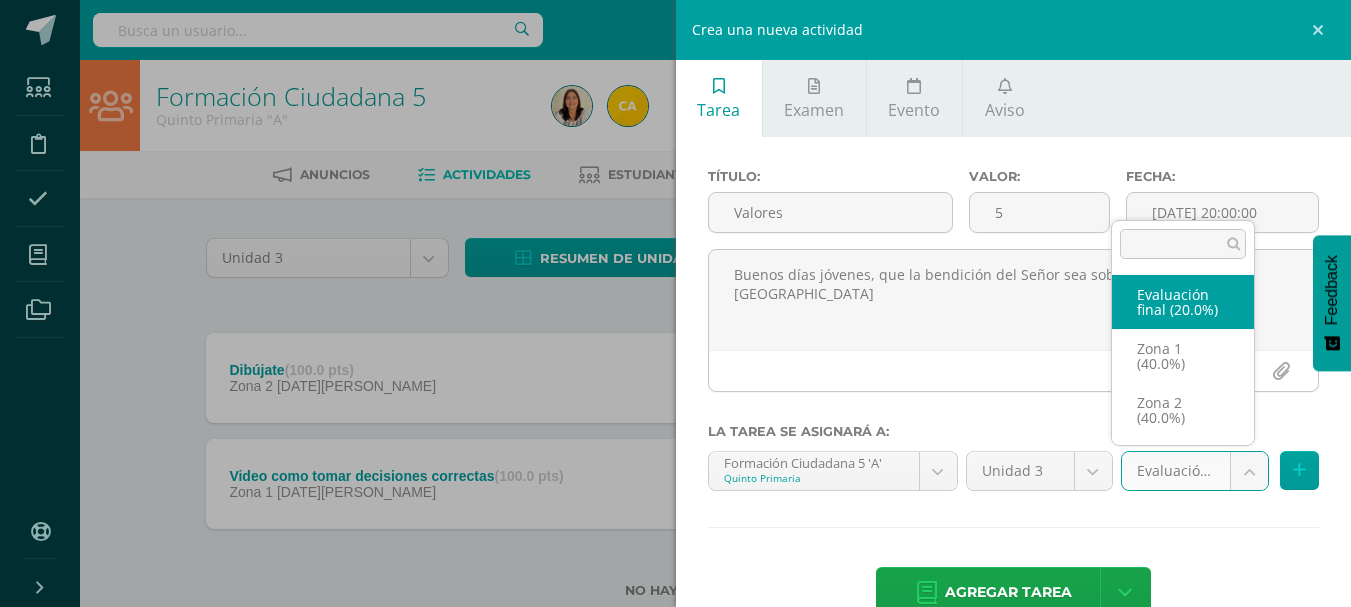 click on "Estudiantes Disciplina Asistencia Mis cursos Archivos Soporte
Centro de ayuda
Últimas actualizaciones
Cerrar panel
Comunicación y lenguaje  Pri 5
Quinto
Primaria
"A"
Actividades Estudiantes Planificación Dosificación
Estudios sociales  Pri 5
Quinto
Primaria
"A"
Actividades Estudiantes Planificación Dosificación
Formación Ciudadana 5
Quinto
Primaria
"A"
Actividades Estudiantes Planificación Dosificación
Comunicación y Lenguage  Bas I
Actividades 11 11 0" at bounding box center [675, 331] 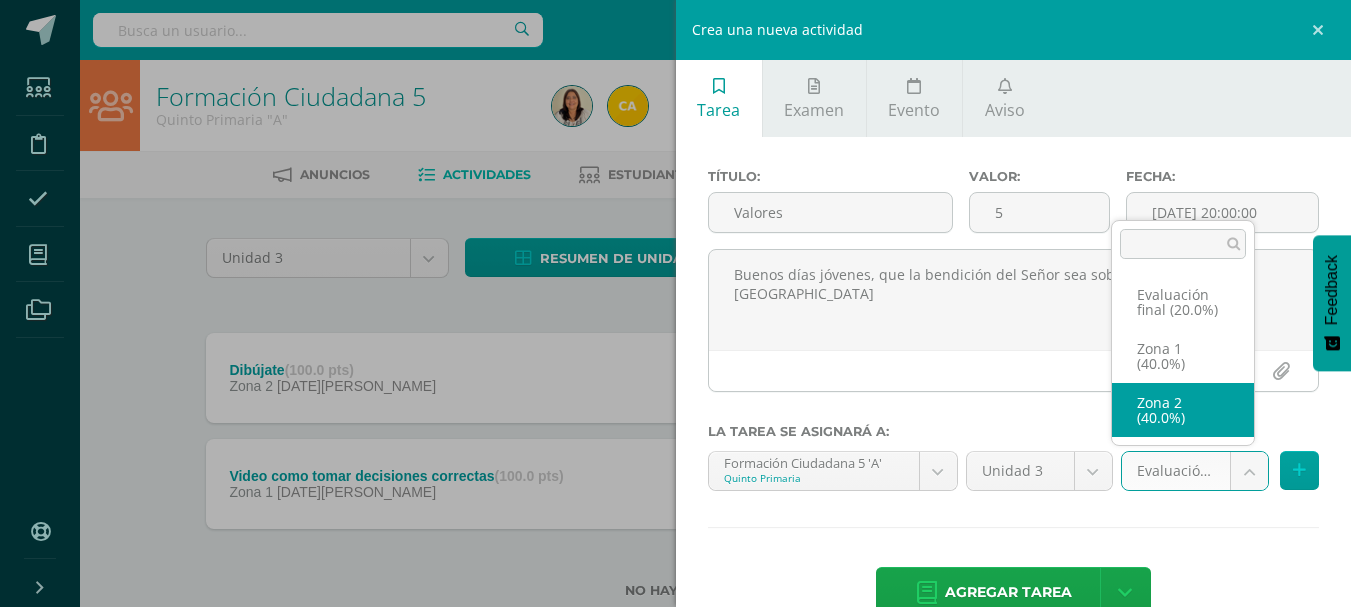 select on "28246" 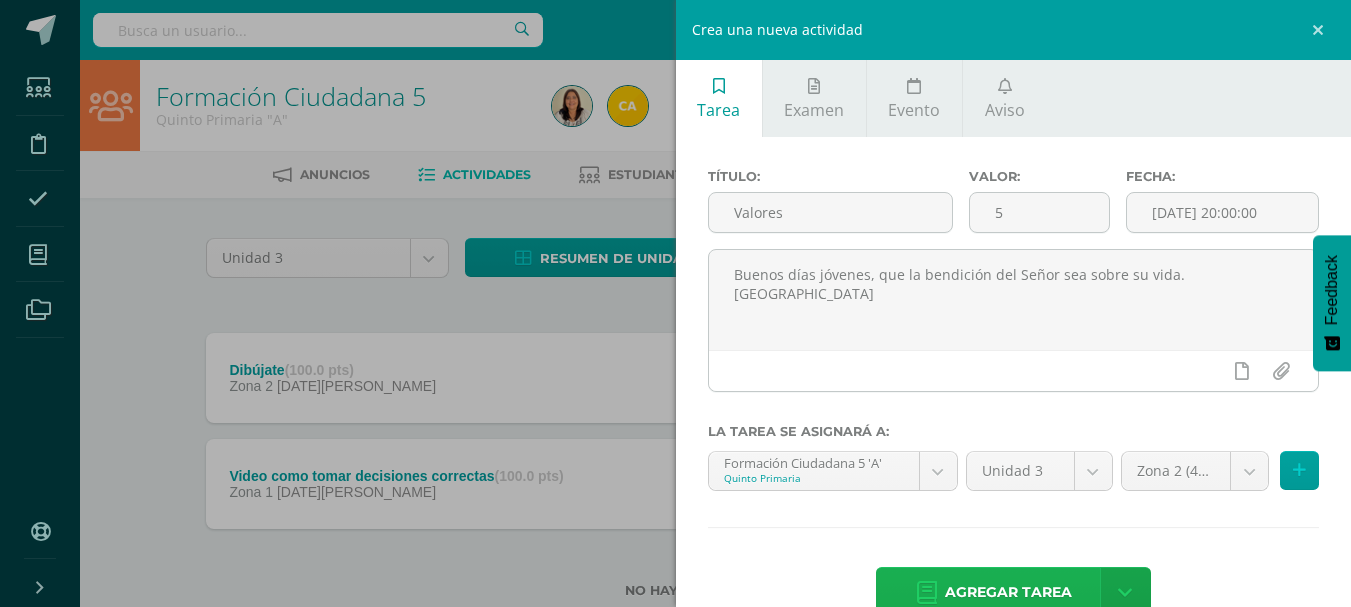 click on "Agregar tarea" at bounding box center (1008, 592) 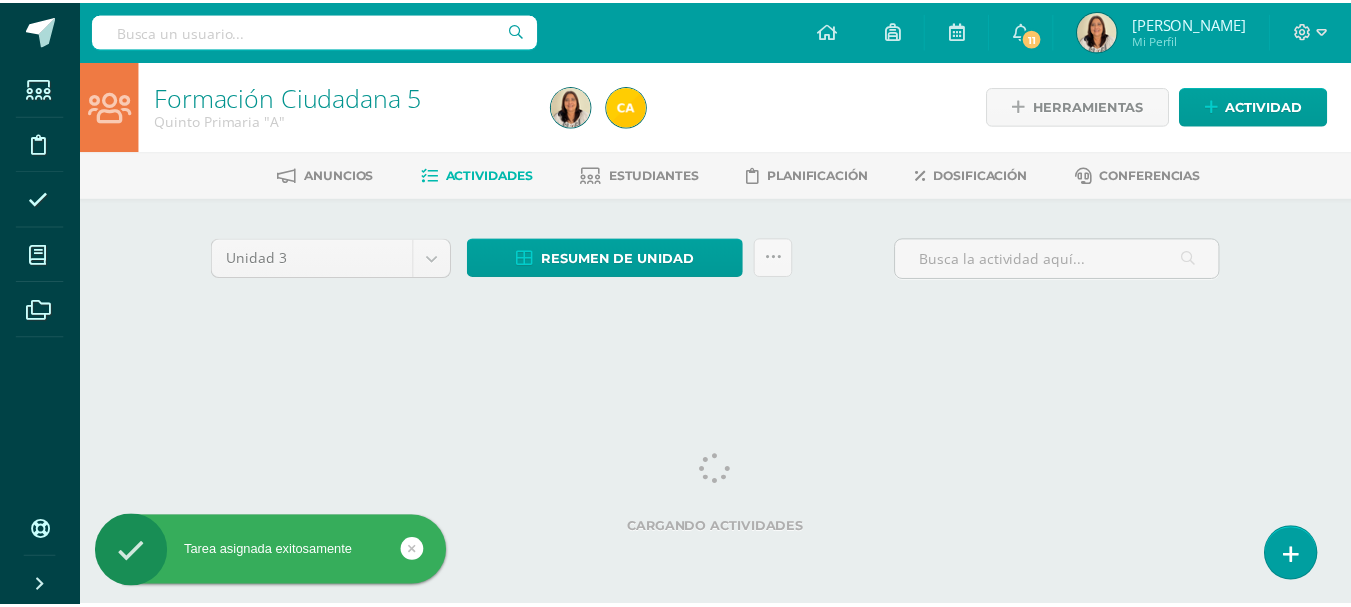 scroll, scrollTop: 0, scrollLeft: 0, axis: both 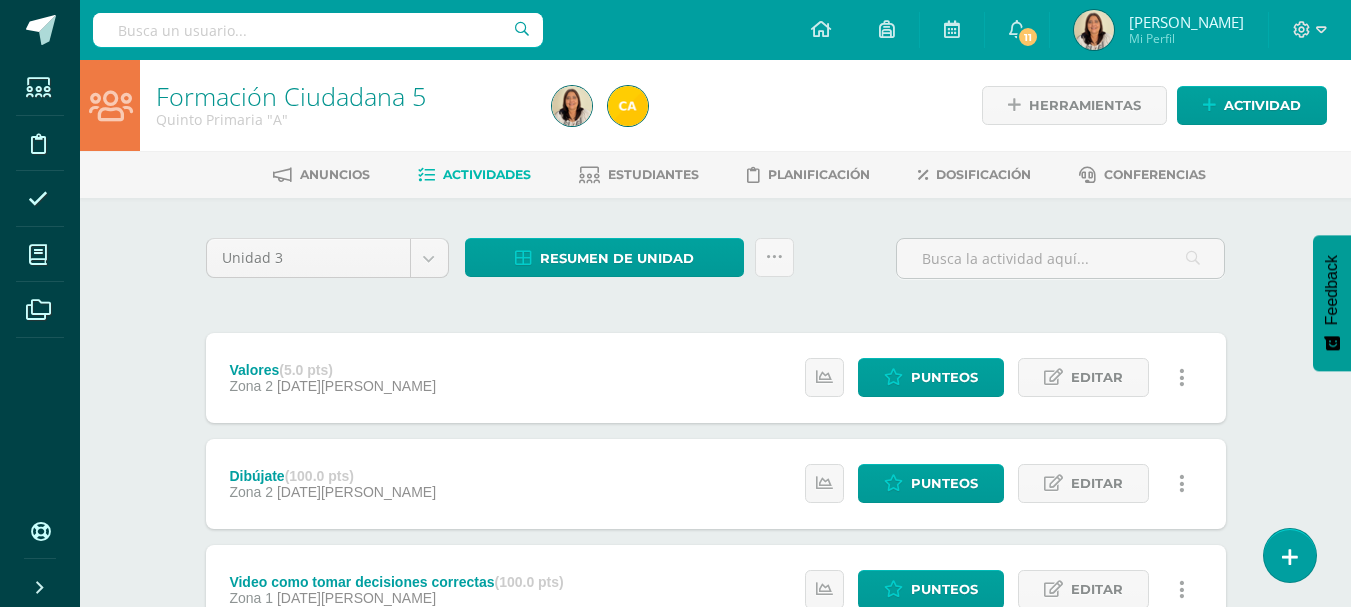click on "Unidad 3                             Unidad 1 Unidad 2 Unidad 3 Unidad 4 Resumen de unidad
Descargar como HTML
Descargar como PDF
Descargar como XLS
Subir actividades en masa
Enviar punteos a revision
Historial de actividad
¿Estás seguro que deseas  Enviar a revisión  las notas de este curso?
Esta acción  enviará una notificación a tu supervisor y no podrás eliminar o cambiar tus notas.  Esta acción no podrá ser revertida a menos que se te conceda permiso
Cancelar
Enviar a revisión
Creación  y  Calificación   en masa.
Para poder crear actividades y calificar las mismas  19" at bounding box center [716, 483] 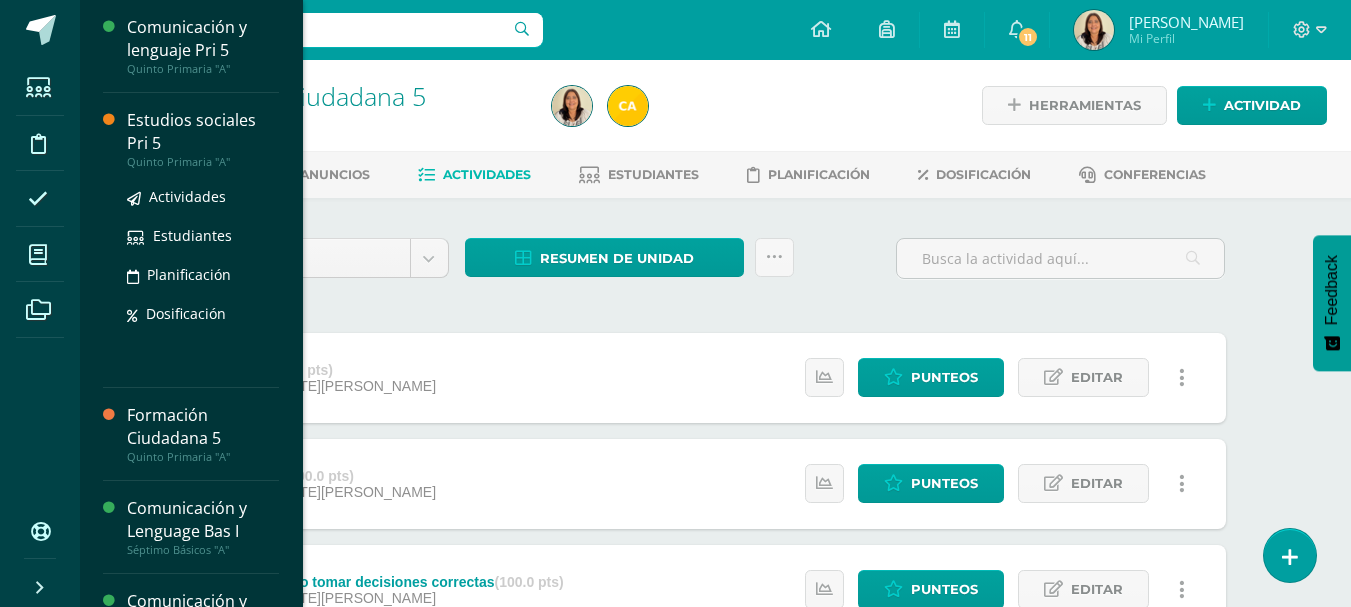 click on "Estudios sociales  Pri 5" at bounding box center [203, 132] 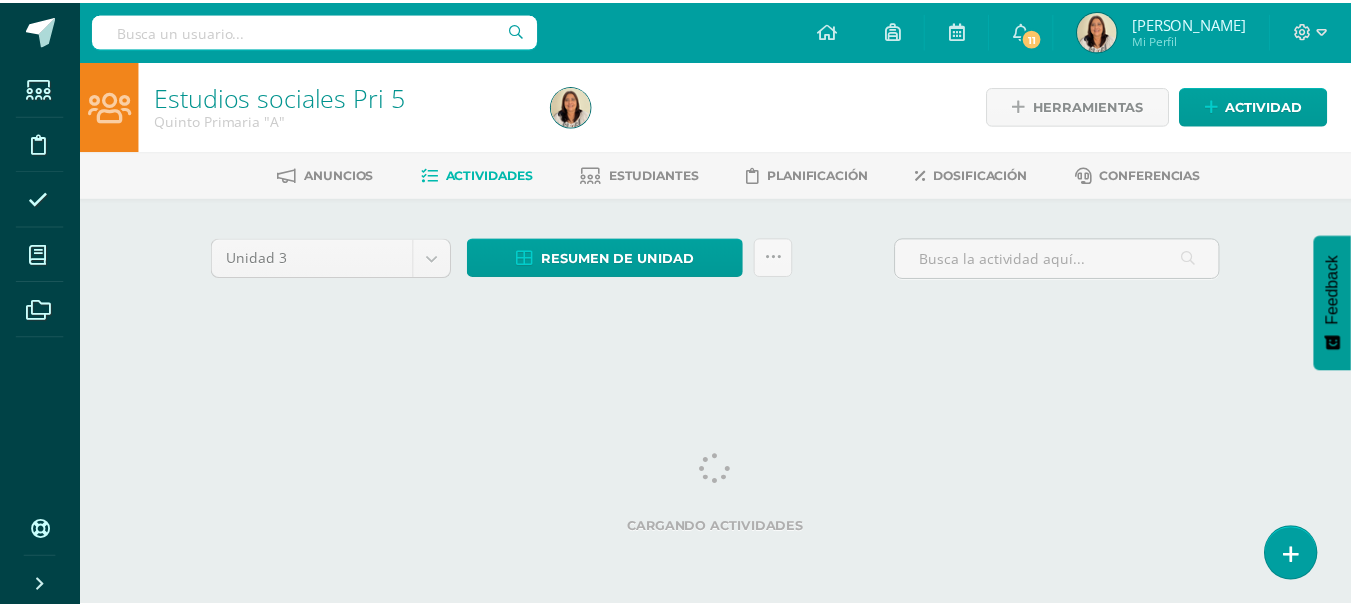 scroll, scrollTop: 0, scrollLeft: 0, axis: both 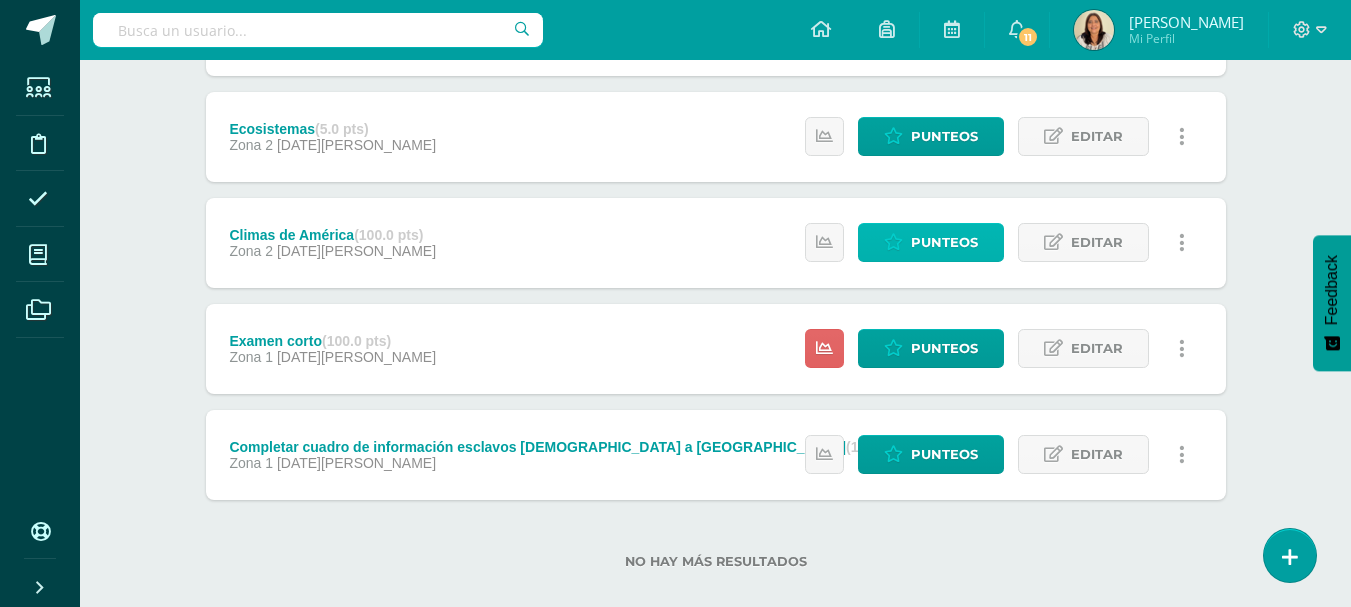 click on "Punteos" at bounding box center (944, 242) 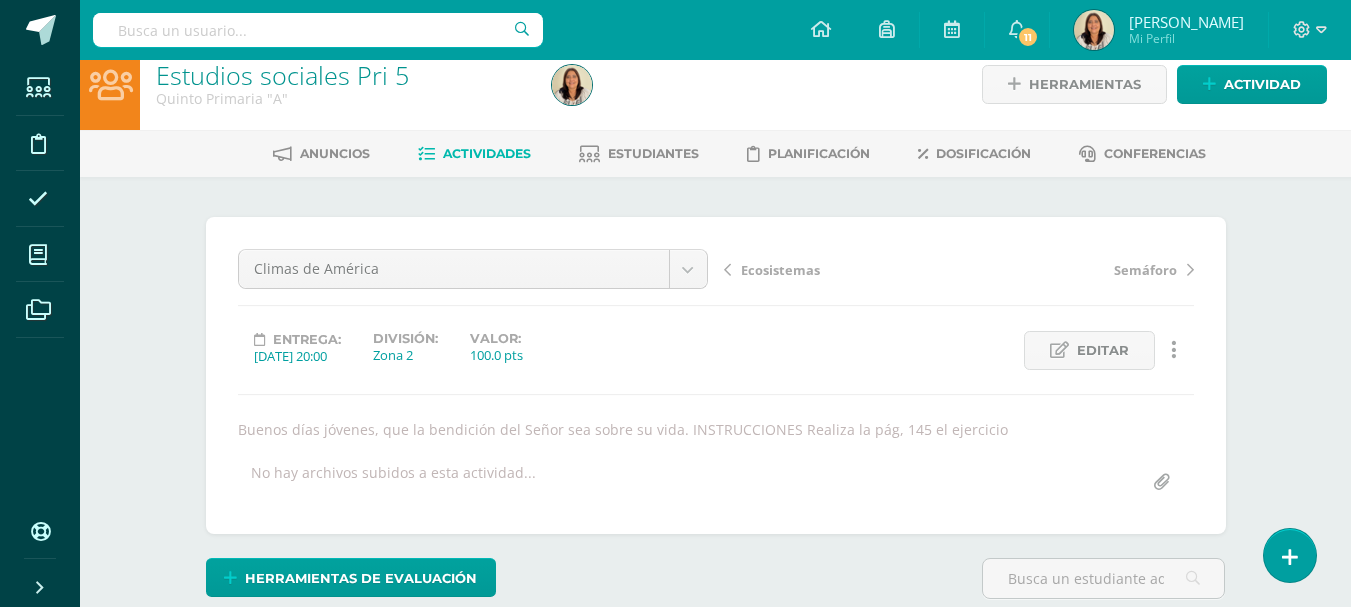 scroll, scrollTop: 0, scrollLeft: 0, axis: both 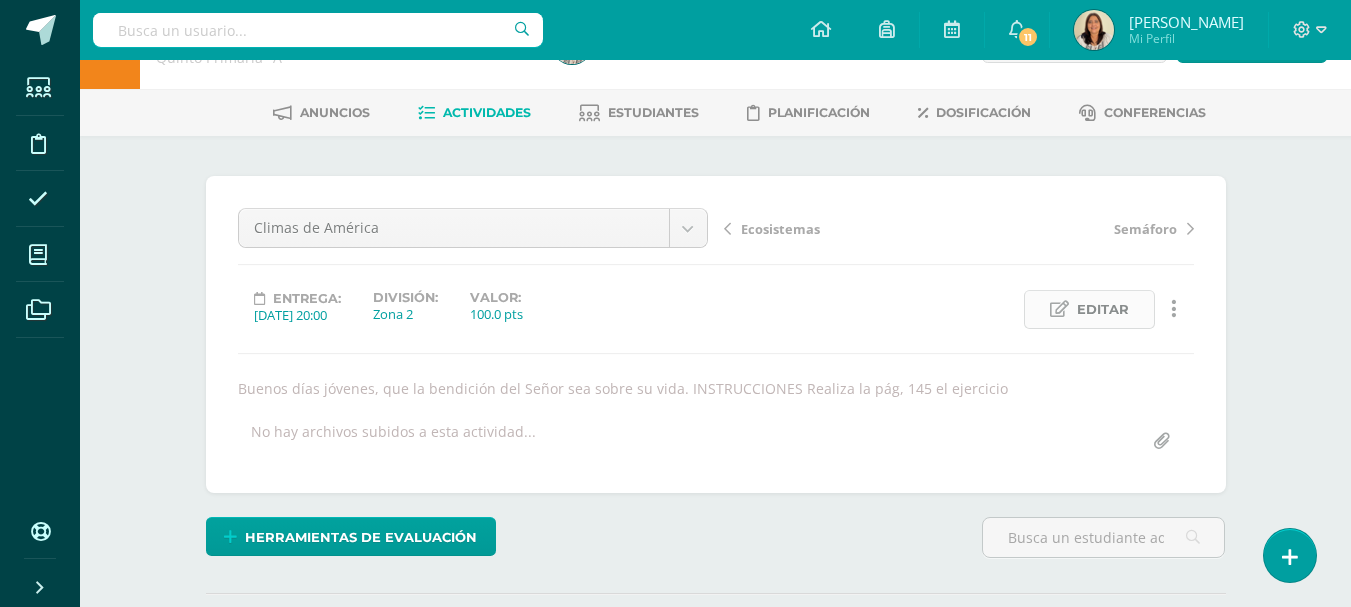 click on "Editar" at bounding box center [1103, 309] 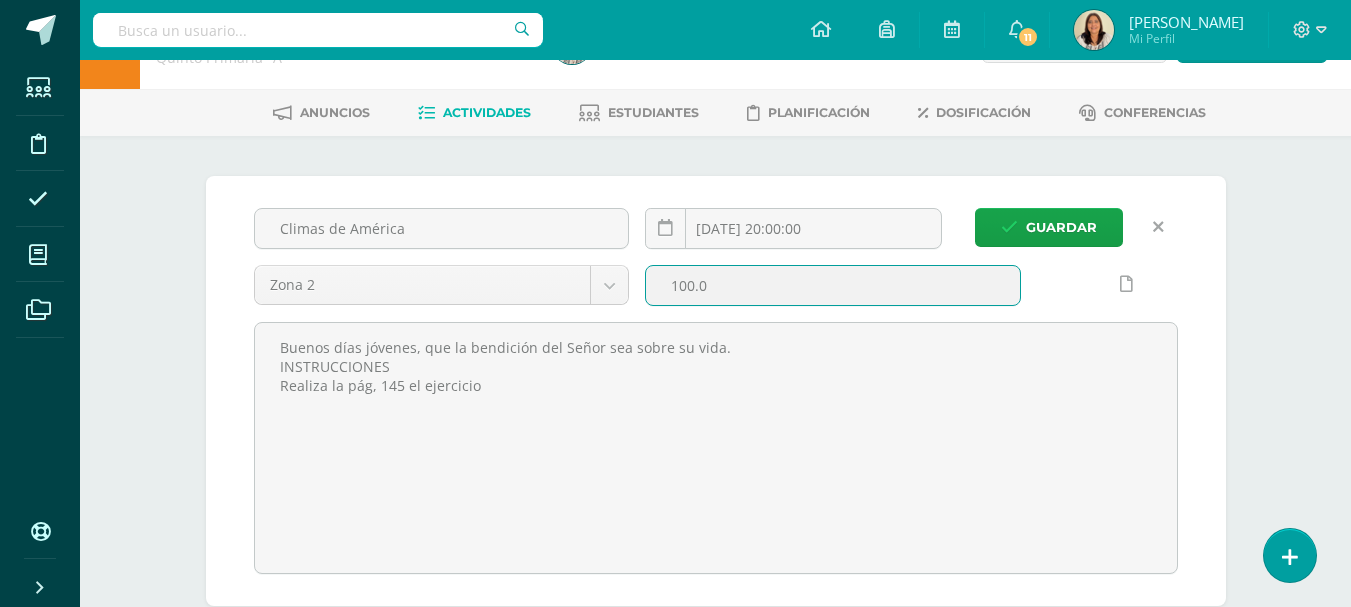 click on "100.0" at bounding box center [833, 285] 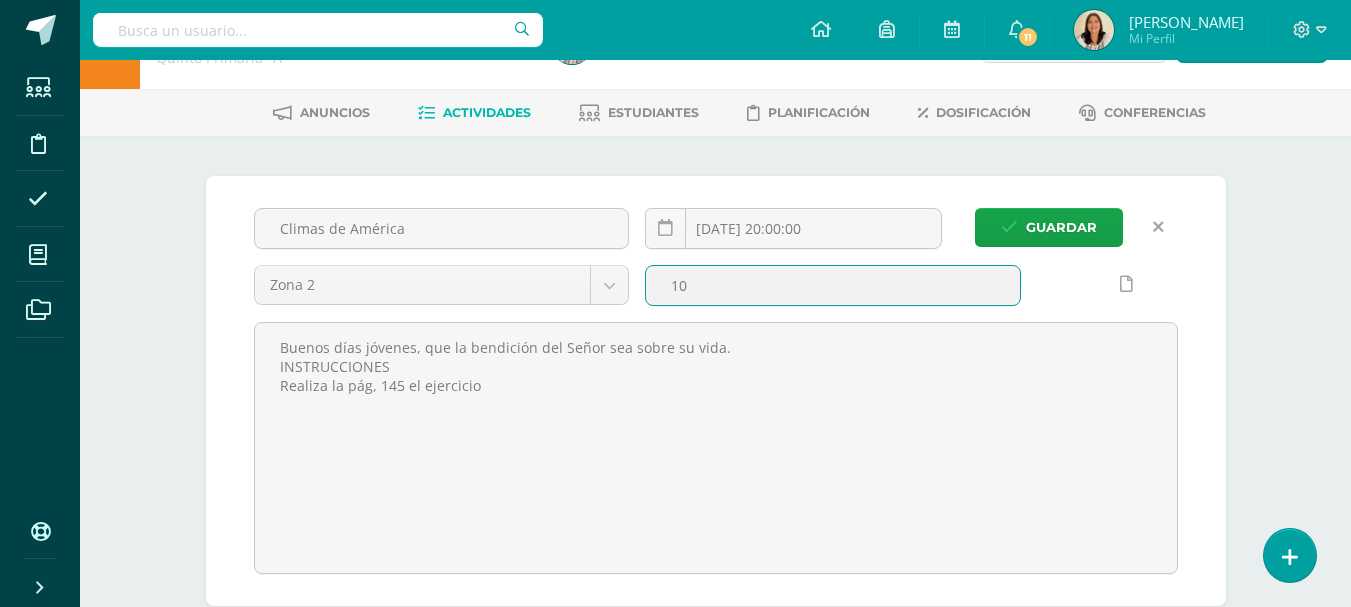 type on "1" 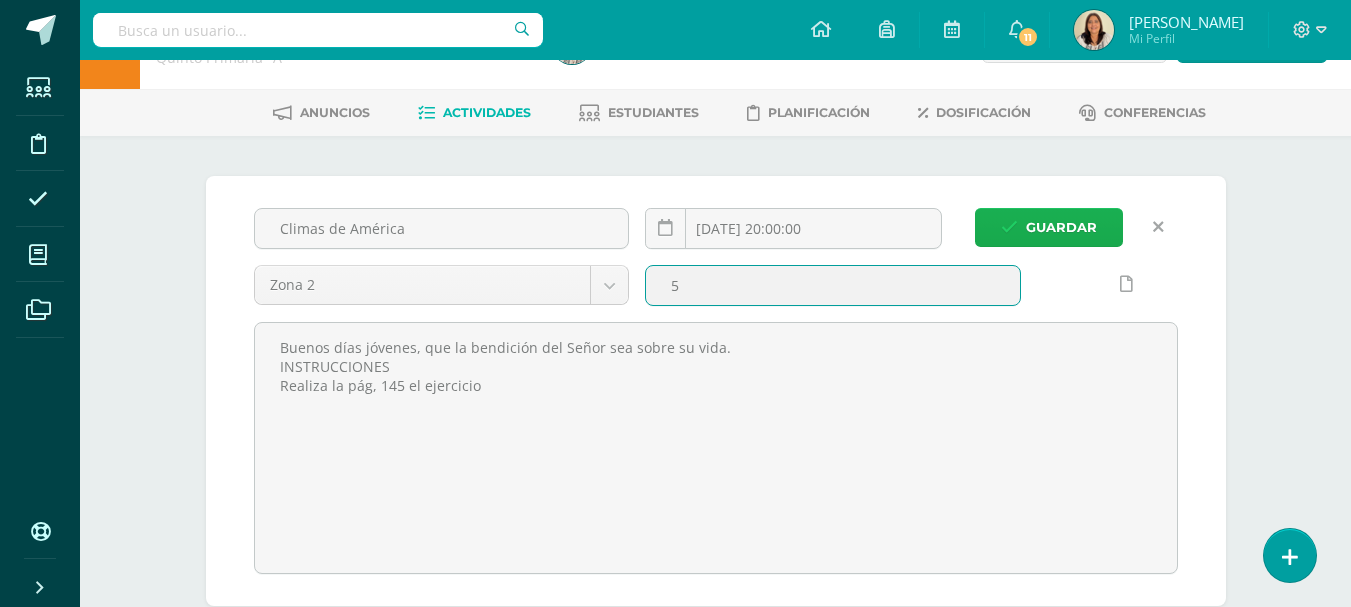 type on "5" 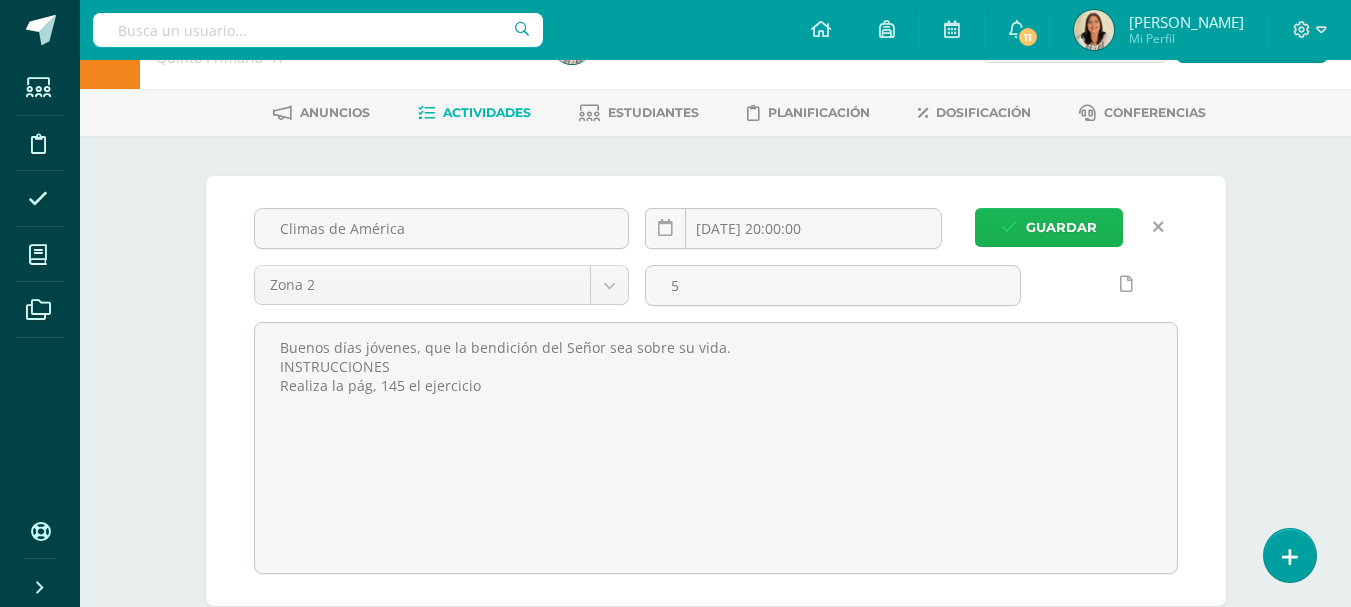 click on "Guardar" at bounding box center [1061, 227] 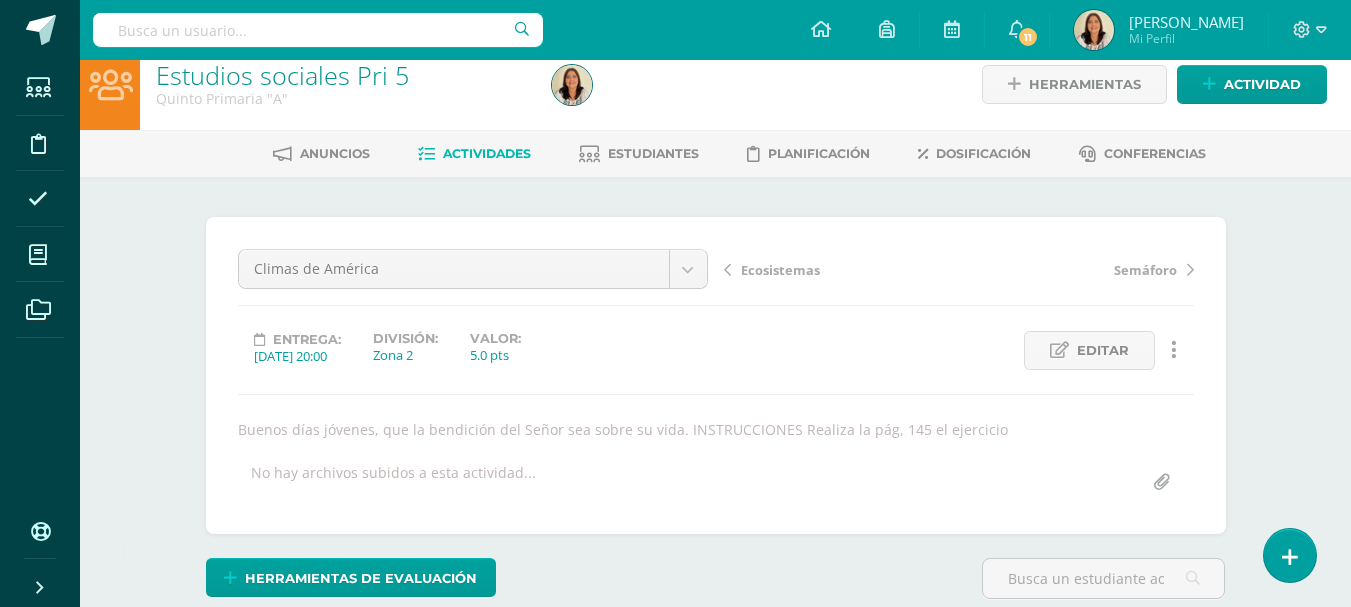scroll, scrollTop: 21, scrollLeft: 0, axis: vertical 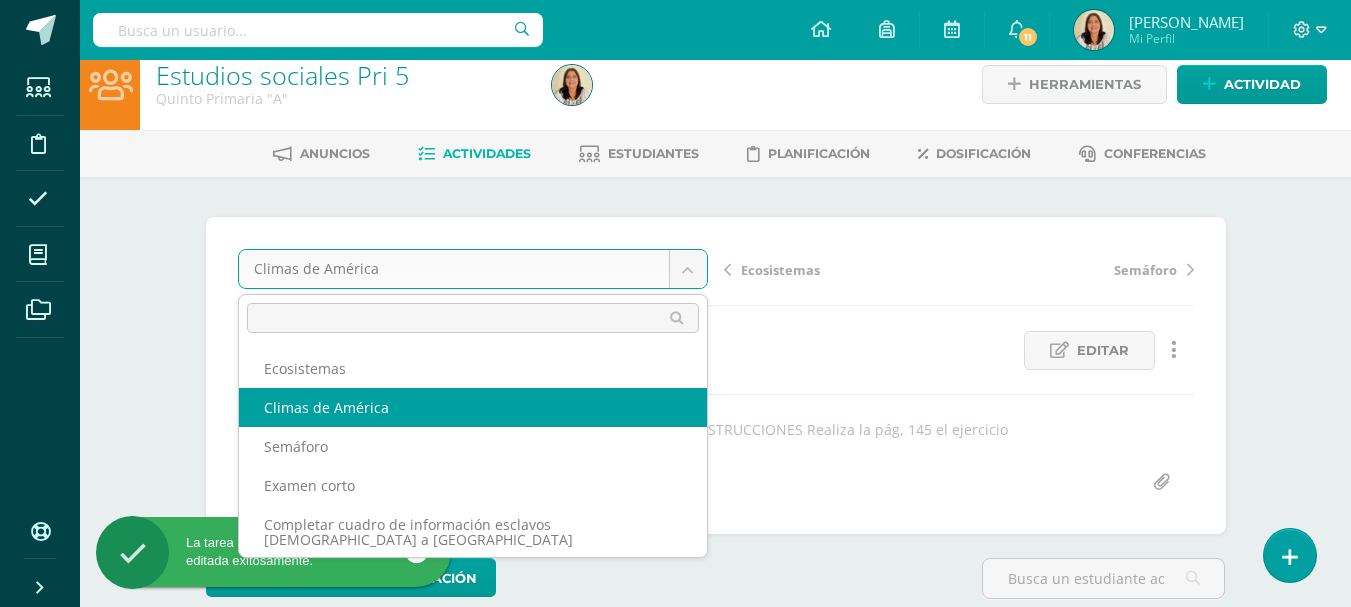 click on "La tarea Climas de América fue editada exitosamente.         Estudiantes Disciplina Asistencia Mis cursos Archivos Soporte
Centro de ayuda
Últimas actualizaciones
Cerrar panel
Comunicación y lenguaje  Pri 5
Quinto
Primaria
"A"
Actividades Estudiantes Planificación Dosificación
Estudios sociales  Pri 5
Quinto
Primaria
"A"
Actividades Estudiantes Planificación Dosificación
Formación Ciudadana 5
Quinto
Primaria
"A"
Actividades Estudiantes Planificación Dosificación Actividades Estudiantes 11 11 1" at bounding box center (675, 384) 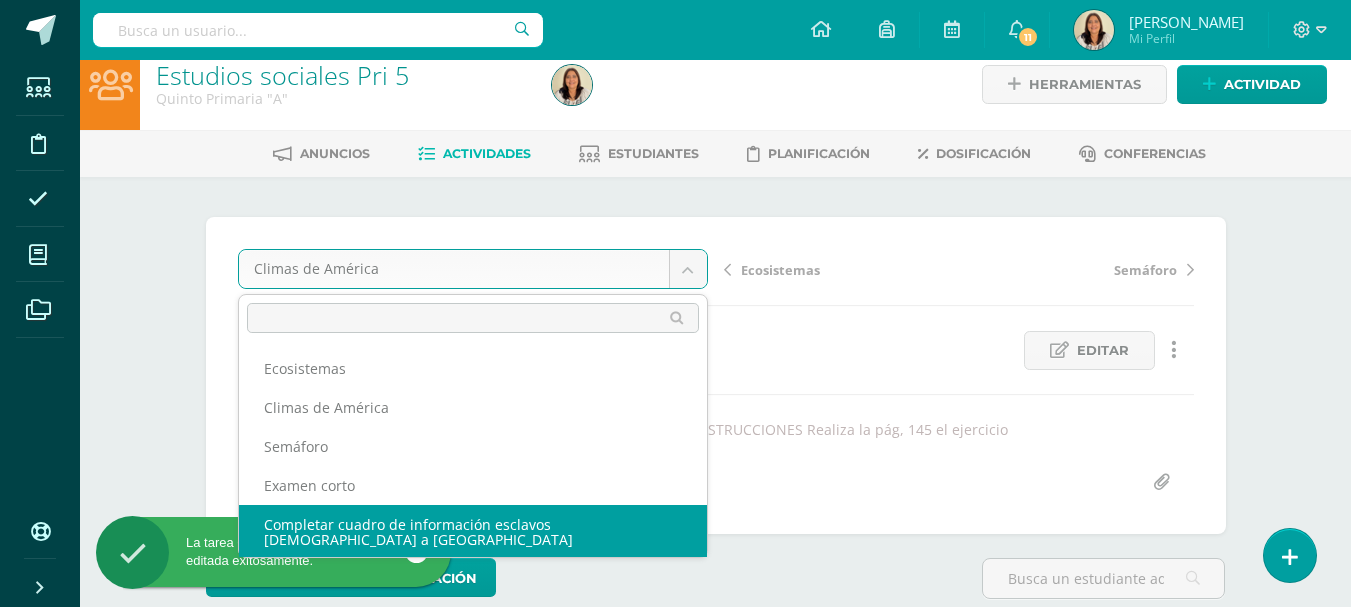 select on "/dashboard/teacher/grade-activity/28405/" 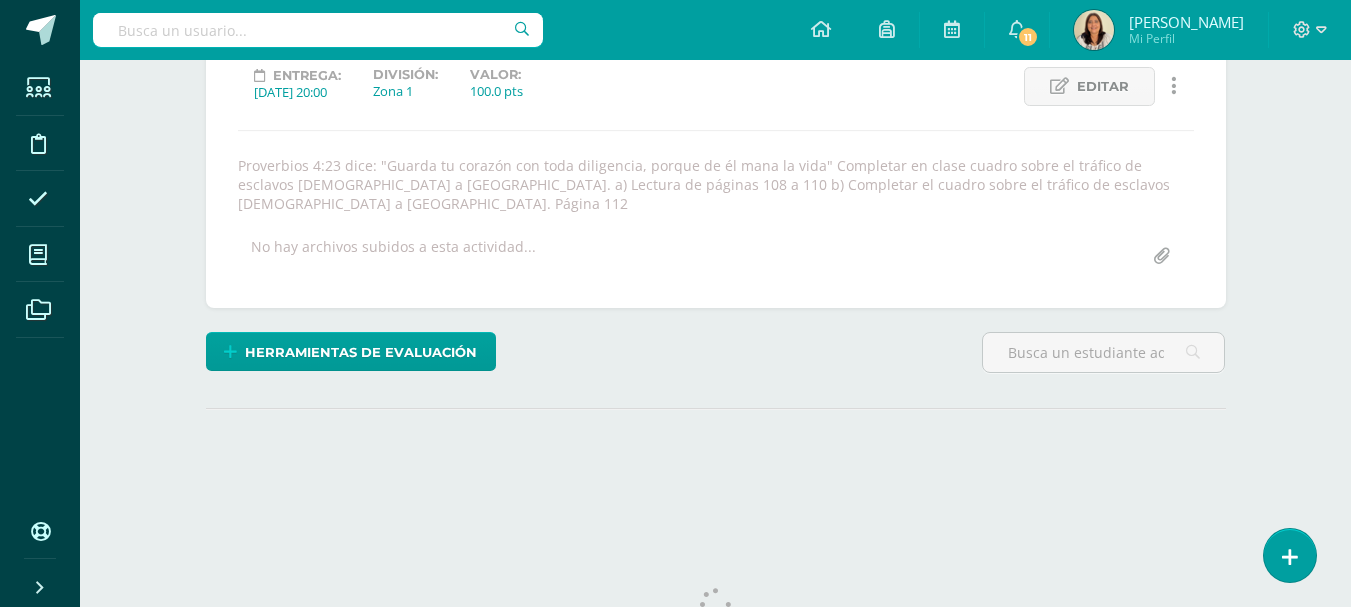scroll, scrollTop: 294, scrollLeft: 0, axis: vertical 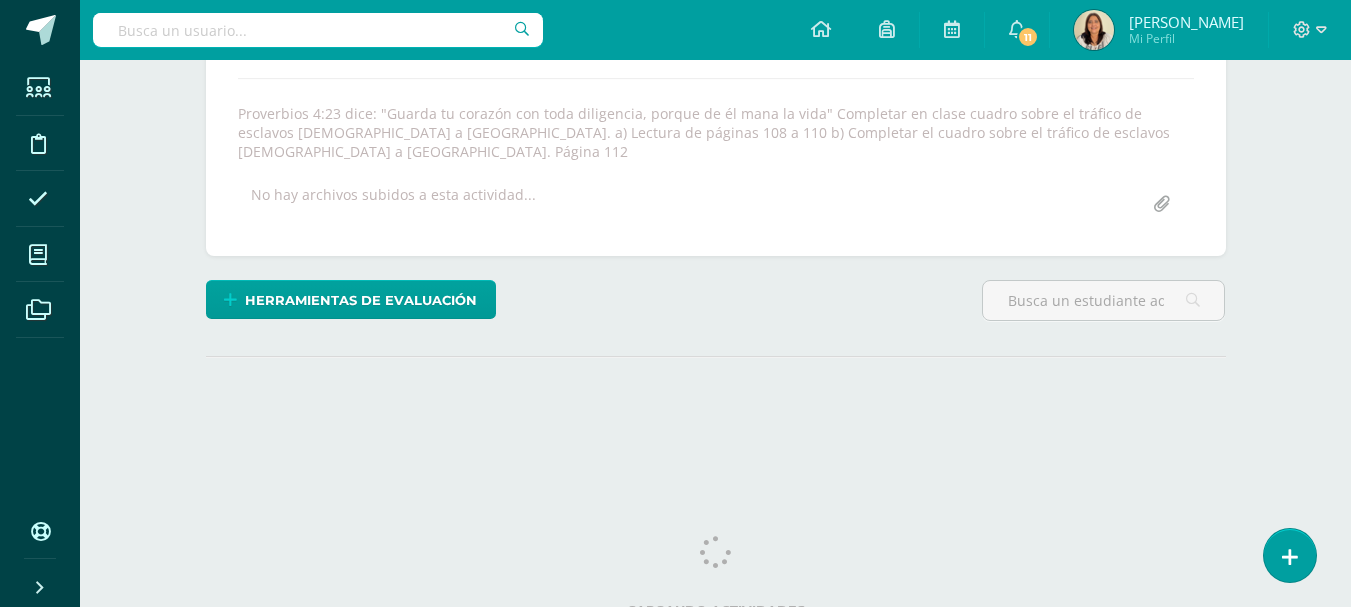 drag, startPoint x: 1356, startPoint y: 328, endPoint x: 1316, endPoint y: 450, distance: 128.39003 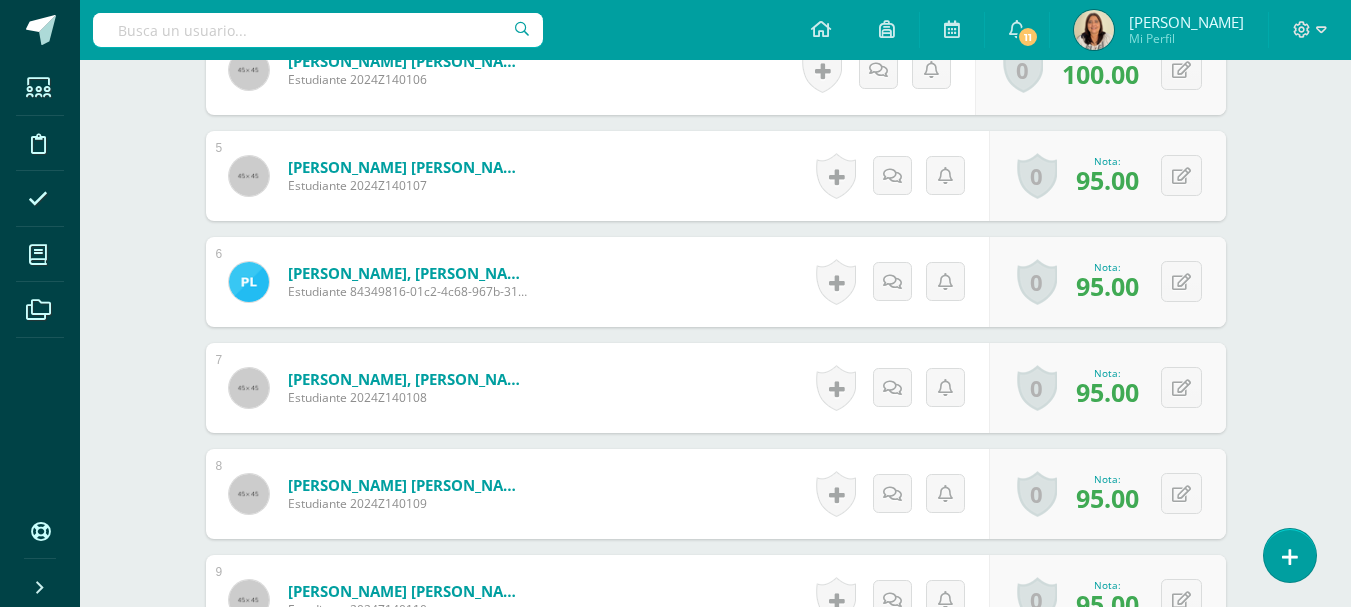 scroll, scrollTop: 1046, scrollLeft: 0, axis: vertical 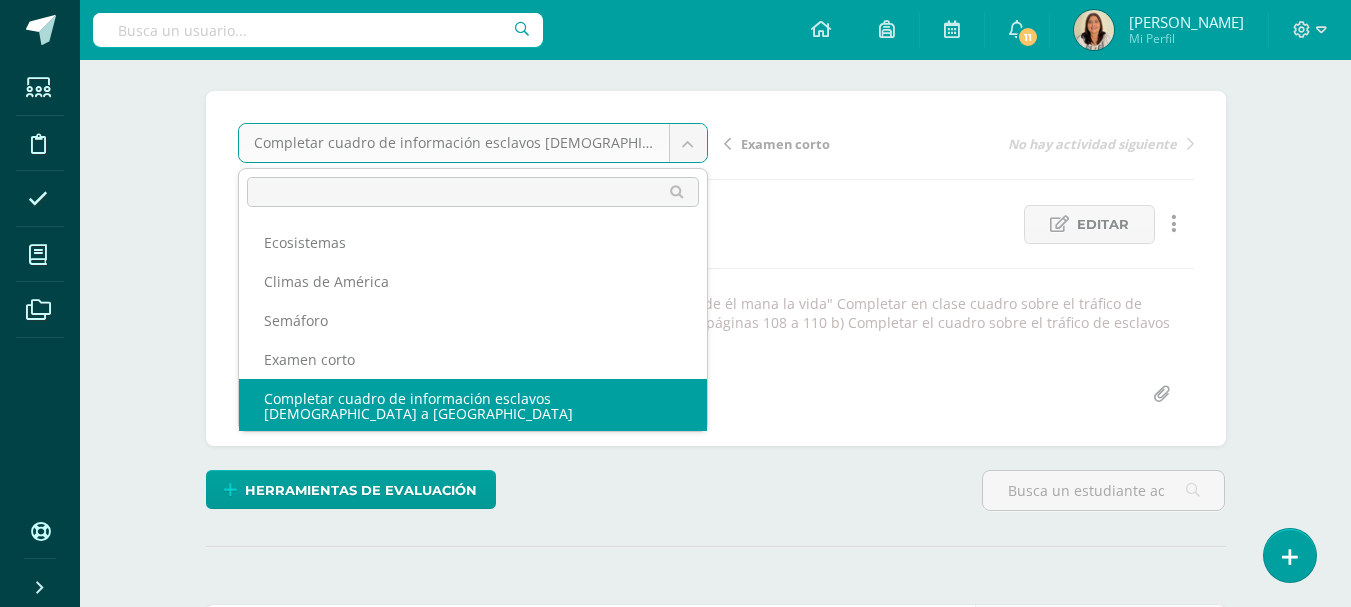 click on "Estudiantes Disciplina Asistencia Mis cursos Archivos Soporte
Centro de ayuda
Últimas actualizaciones
Cerrar panel
Comunicación y lenguaje  Pri 5
Quinto
Primaria
"A"
Actividades Estudiantes Planificación Dosificación
Estudios sociales  Pri 5
Quinto
Primaria
"A"
Actividades Estudiantes Planificación Dosificación
Formación Ciudadana 5
Quinto
Primaria
"A"
Actividades Estudiantes Planificación Dosificación
Comunicación y Lenguage  Bas I
Actividades 11 11 1" at bounding box center (675, 1342) 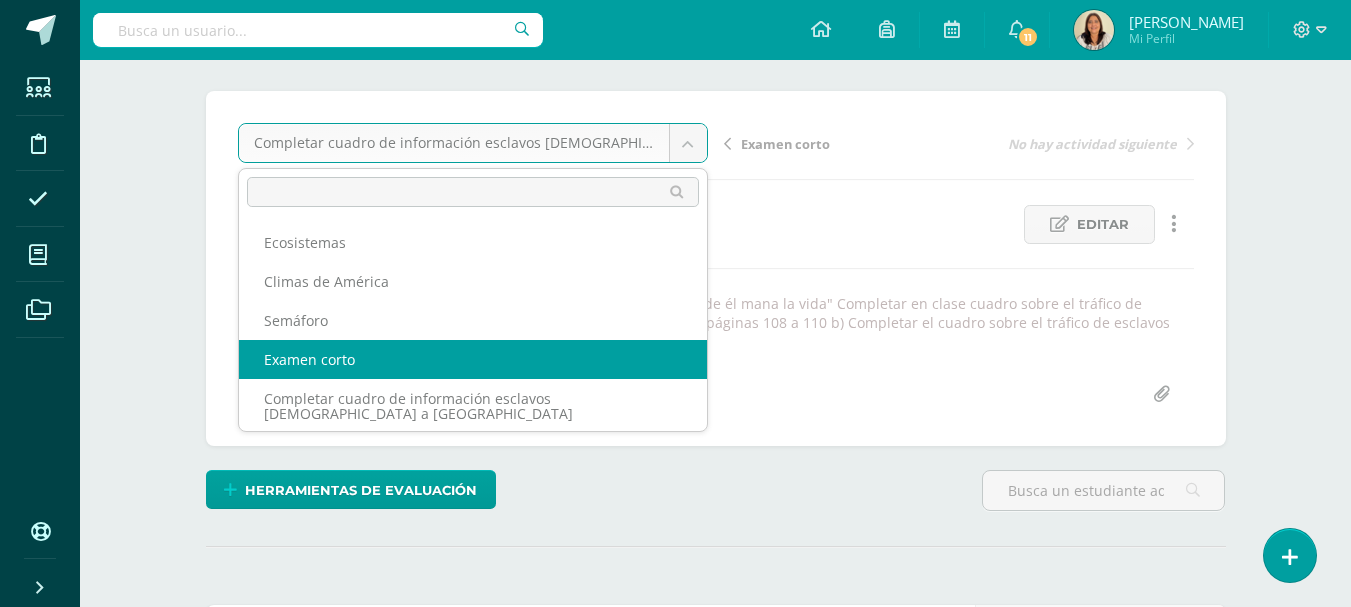 select on "/dashboard/teacher/grade-activity/28470/" 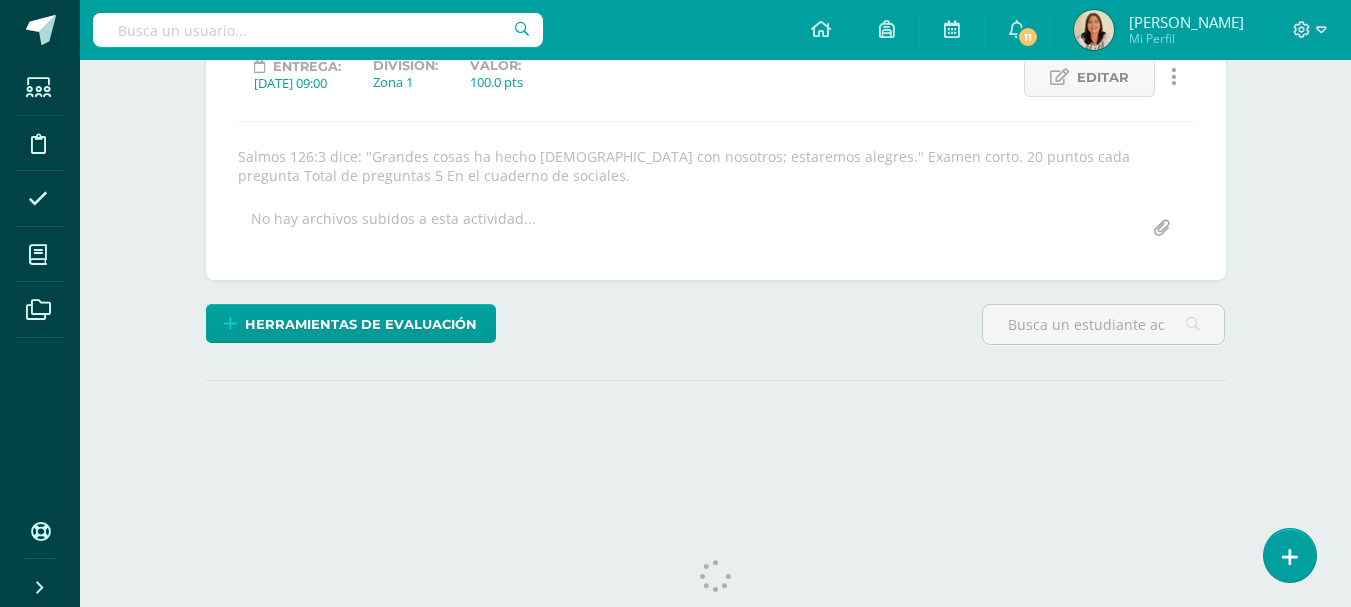 scroll, scrollTop: 0, scrollLeft: 0, axis: both 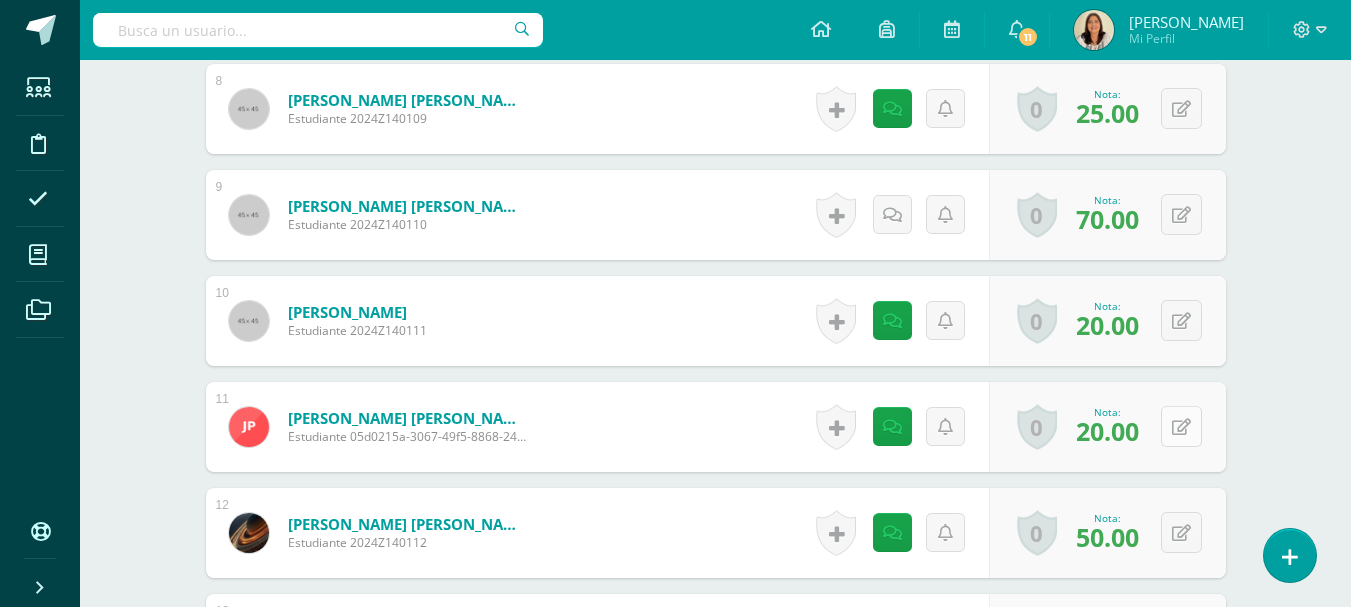 click at bounding box center (1181, 426) 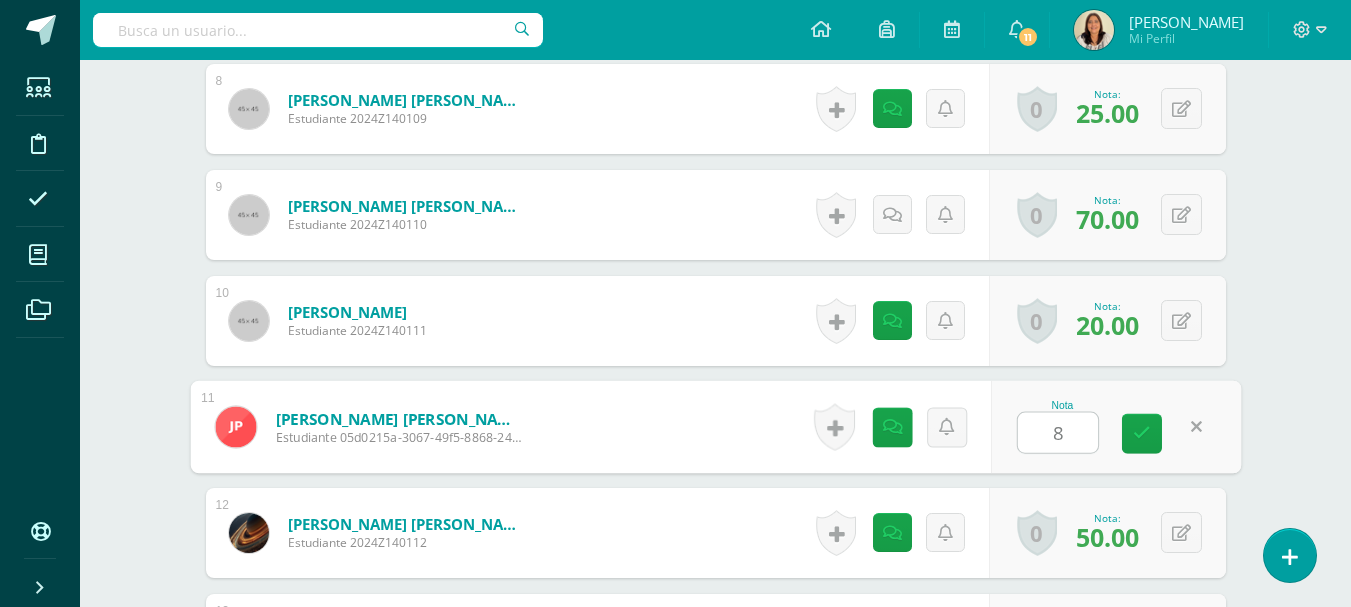 type on "80" 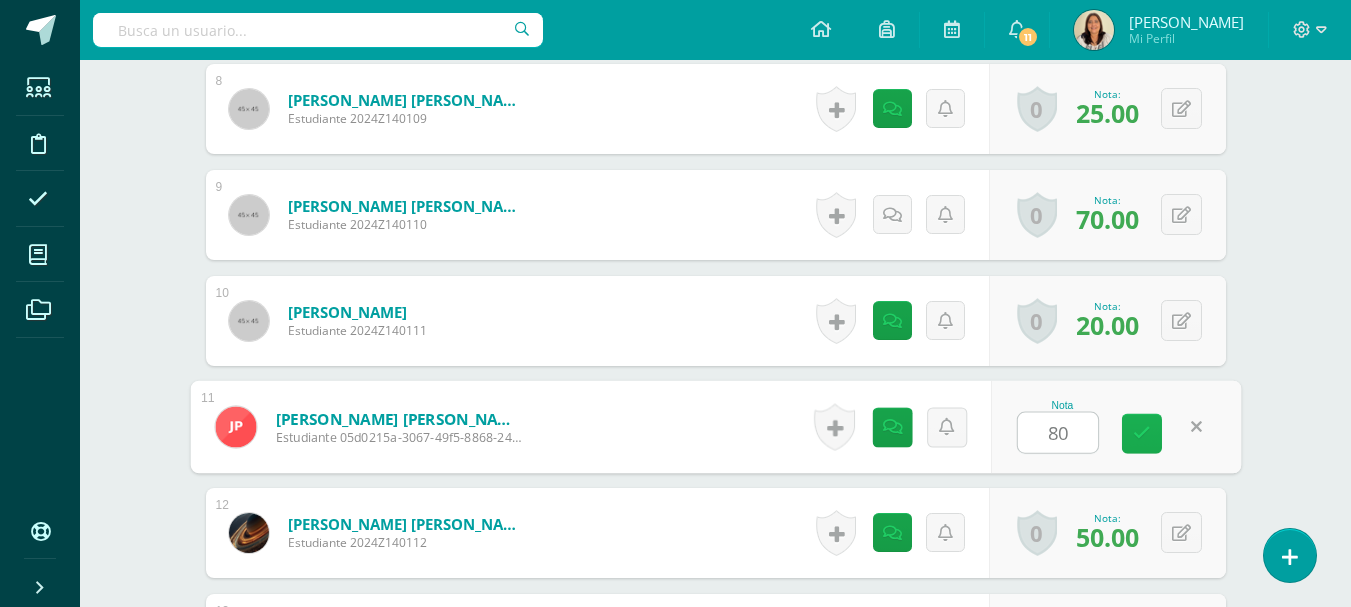 click at bounding box center (1142, 434) 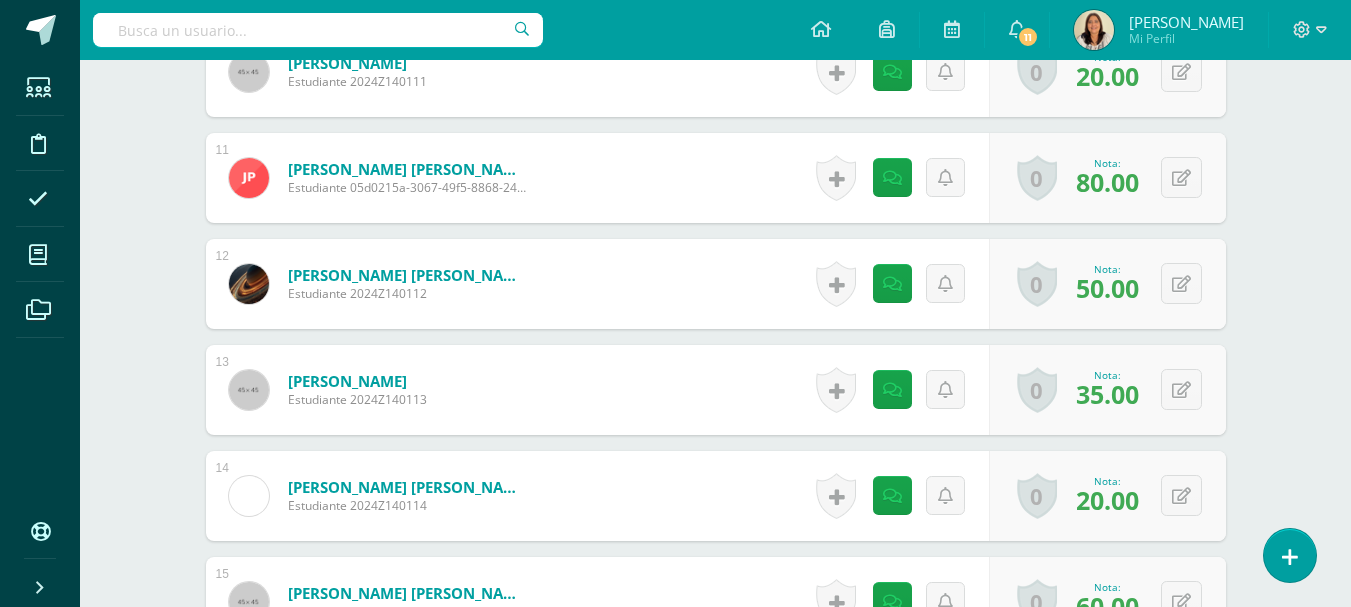 scroll, scrollTop: 1691, scrollLeft: 0, axis: vertical 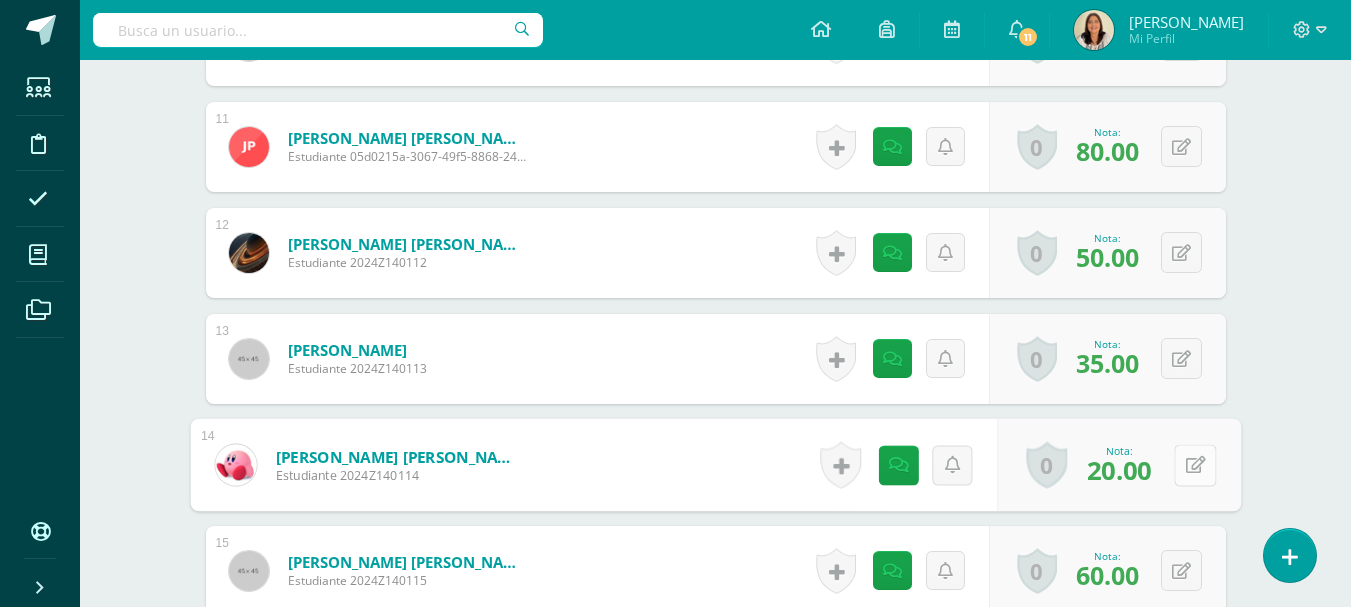 click at bounding box center (1195, 465) 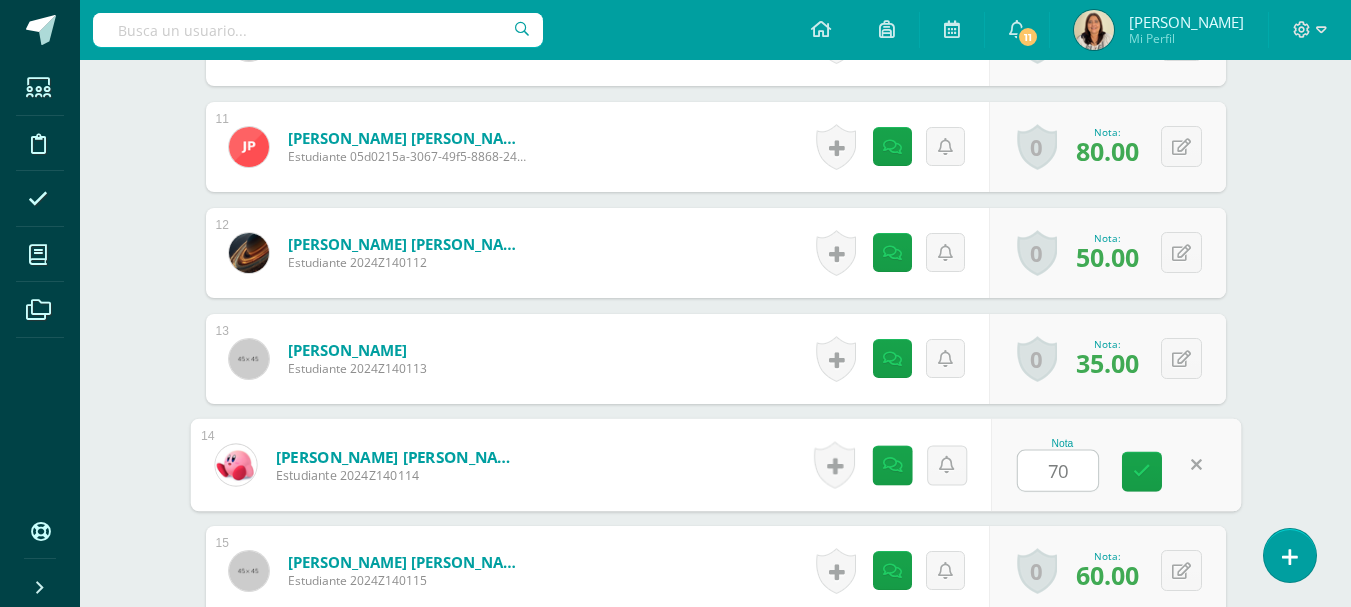 type on "70" 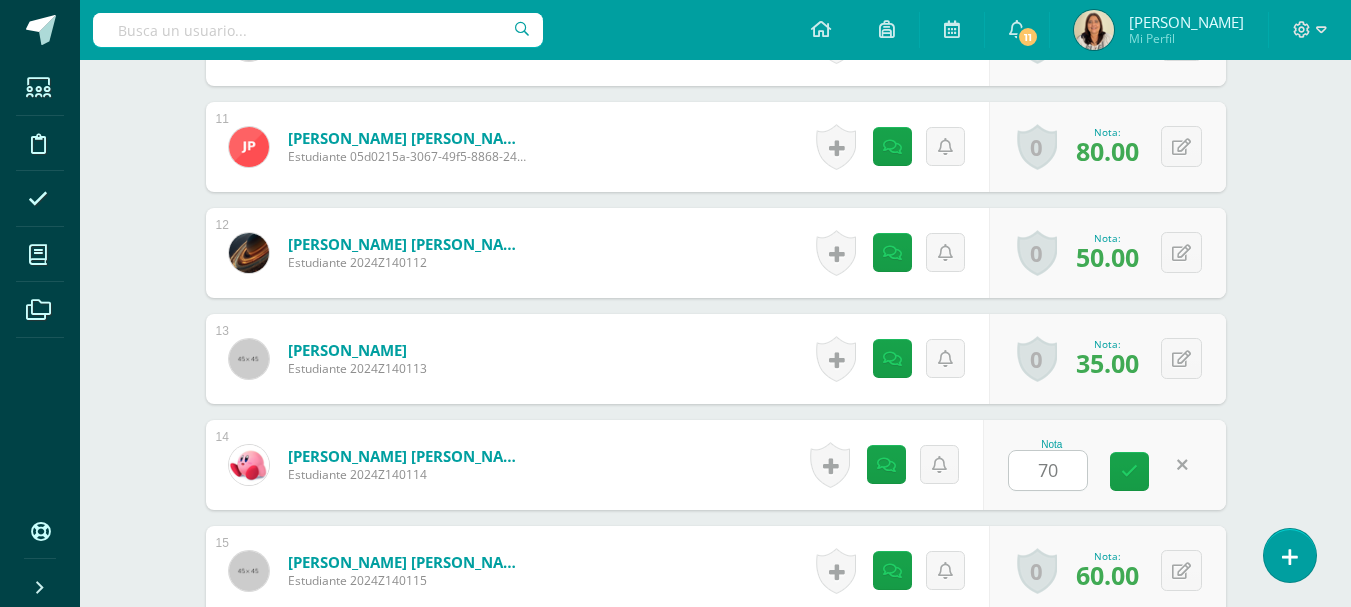 click on "Estudios sociales  Pri 5
Quinto Primaria "A"
Herramientas
Detalle de asistencias
Actividad
Anuncios
Actividades
Estudiantes
Planificación
Dosificación
Conferencias
¿Estás seguro que quieres  eliminar  esta actividad?
Esto borrará la actividad y cualquier nota que hayas registrado
permanentemente. Esta acción no se puede revertir. Cancelar Eliminar
Administración de escalas de valoración
escala de valoración
Aún no has creado una escala de valoración.
Cancelar Agregar nueva escala de valoración: Cancelar     Mostrar todos 1" at bounding box center [715, -181] 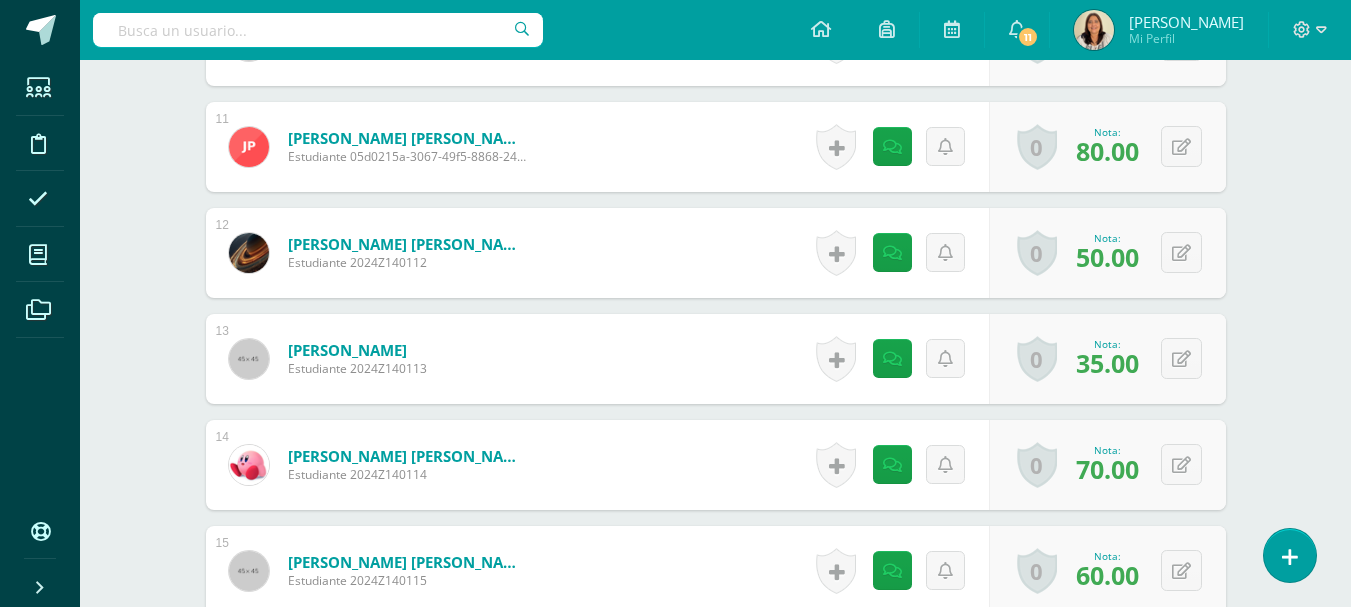 scroll, scrollTop: 1675, scrollLeft: 0, axis: vertical 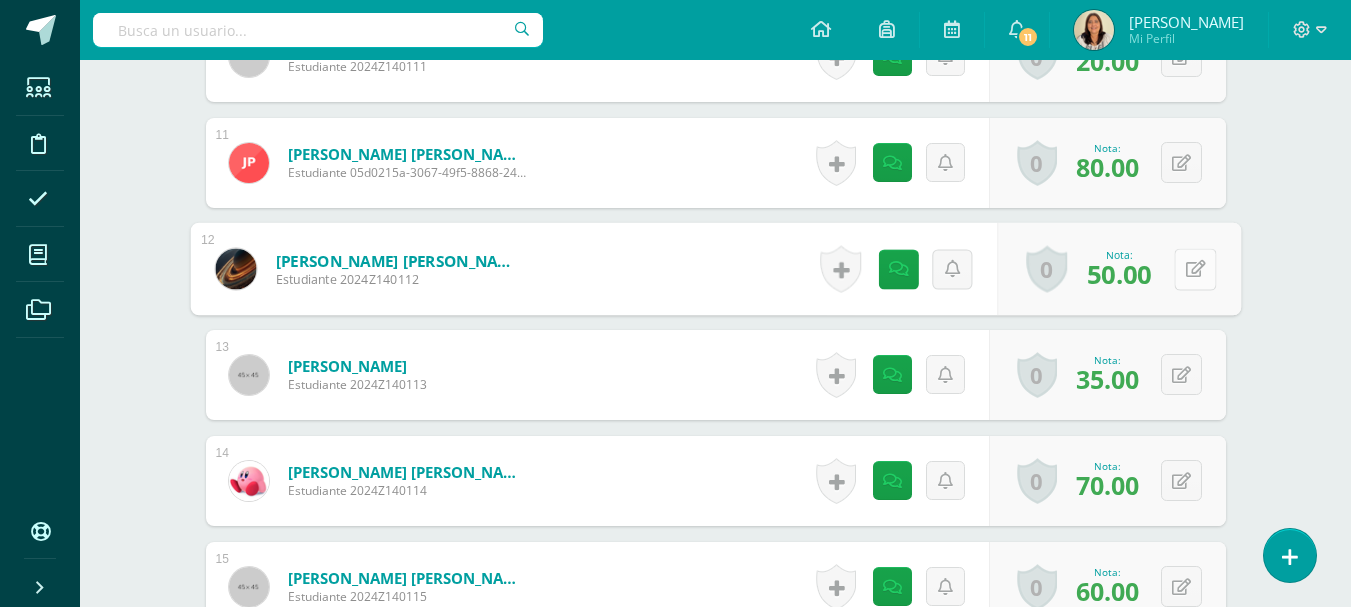 click at bounding box center [1195, 269] 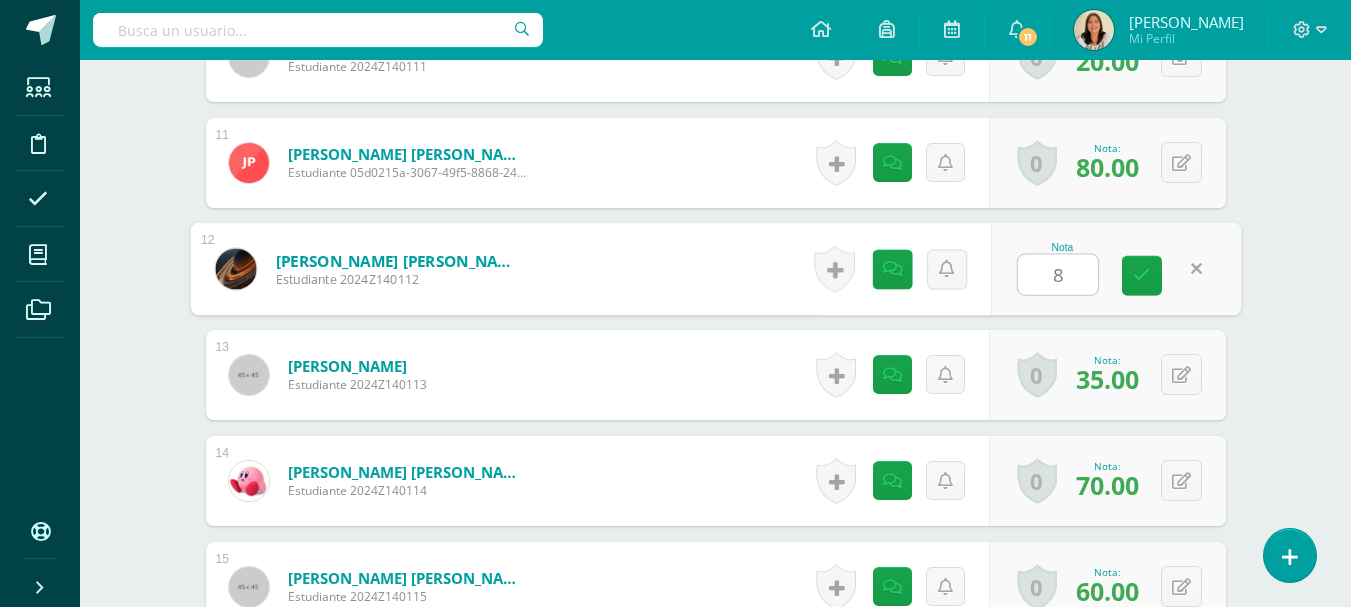 type on "80" 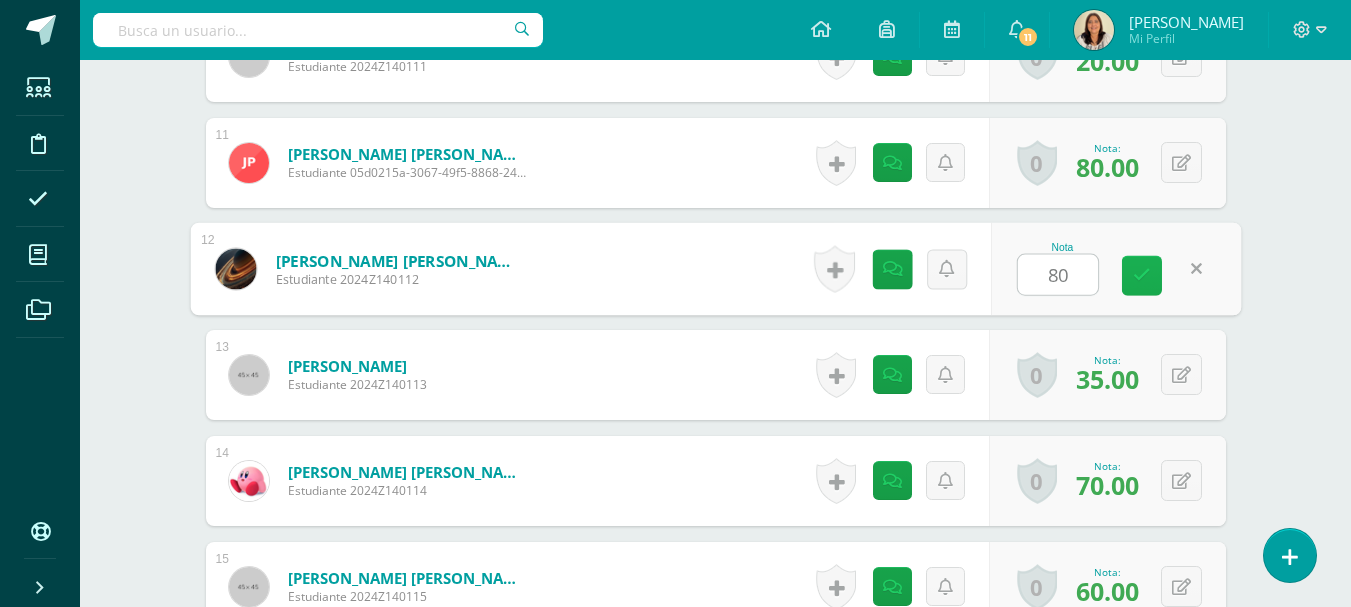click at bounding box center [1142, 275] 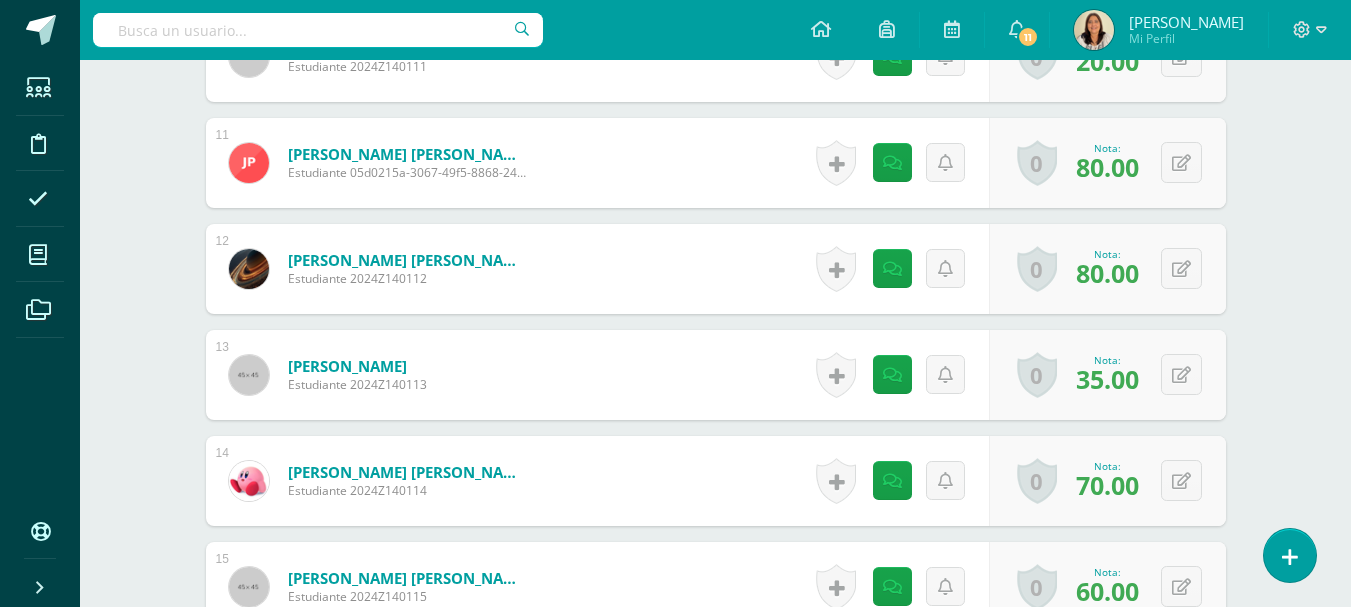 click on "Nota:
80.00" at bounding box center [1107, 268] 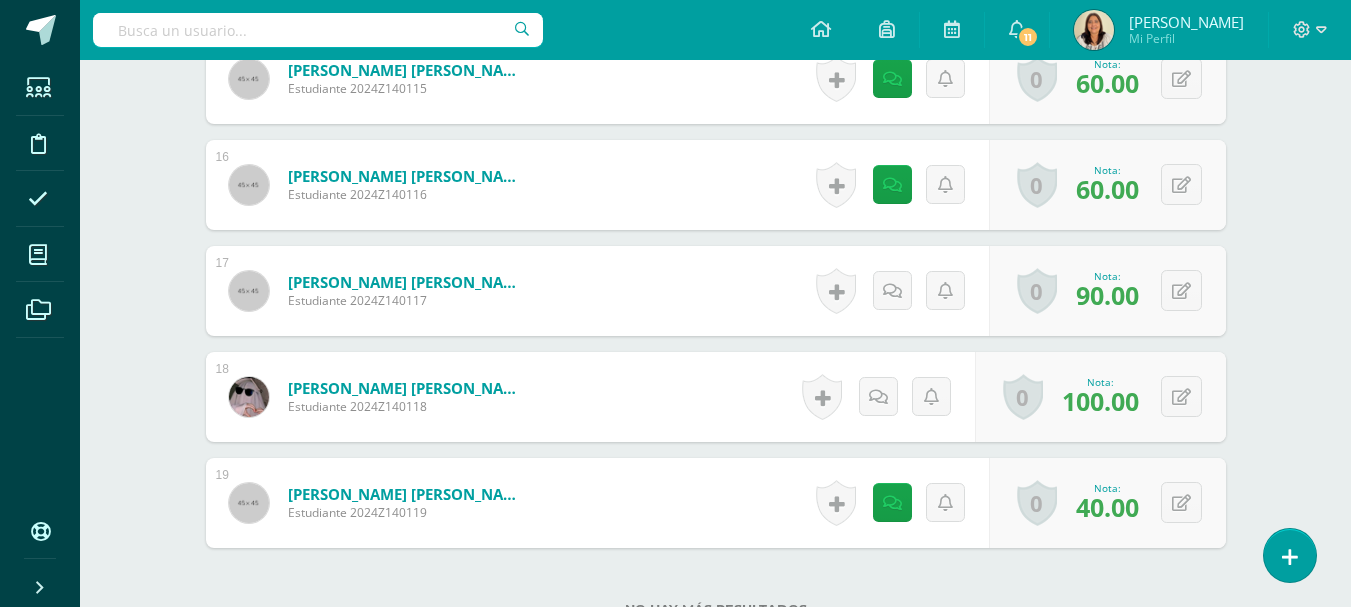 scroll, scrollTop: 2245, scrollLeft: 0, axis: vertical 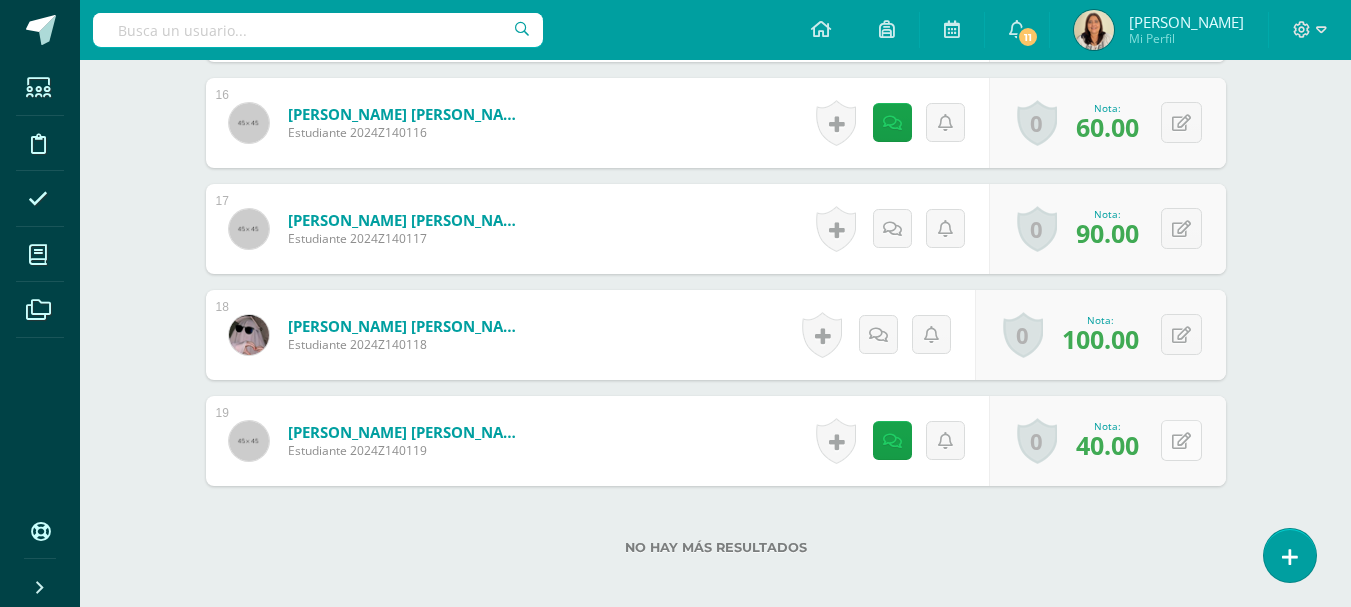 click at bounding box center [1181, 440] 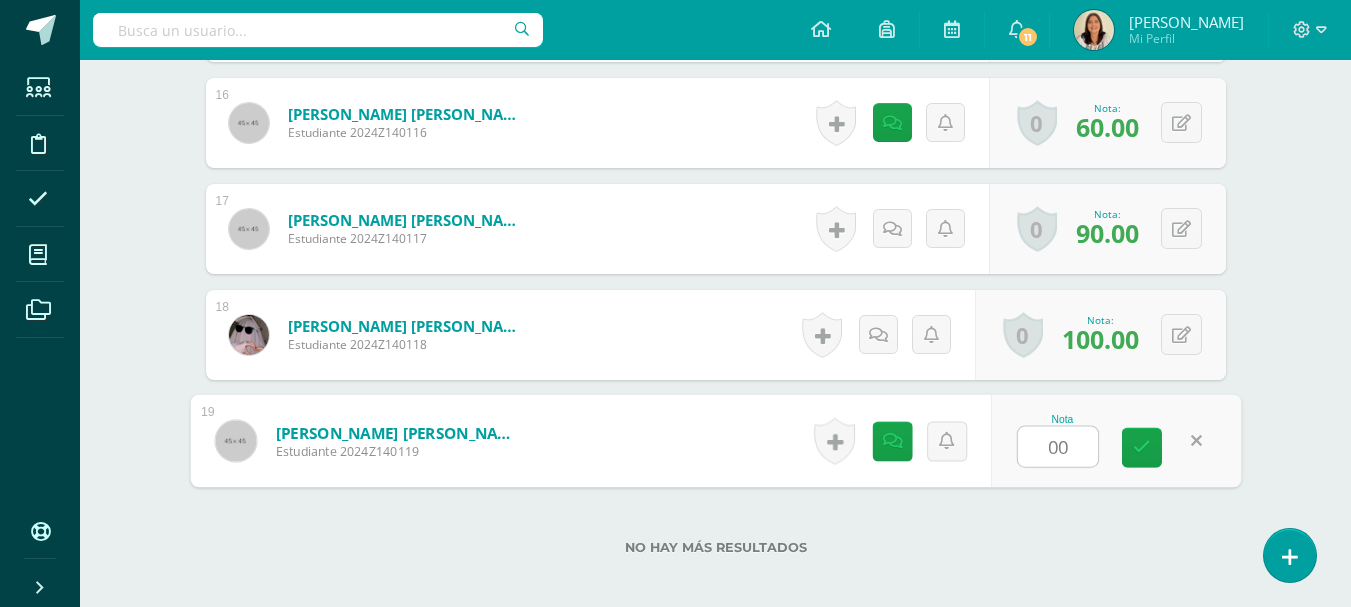 type on "0" 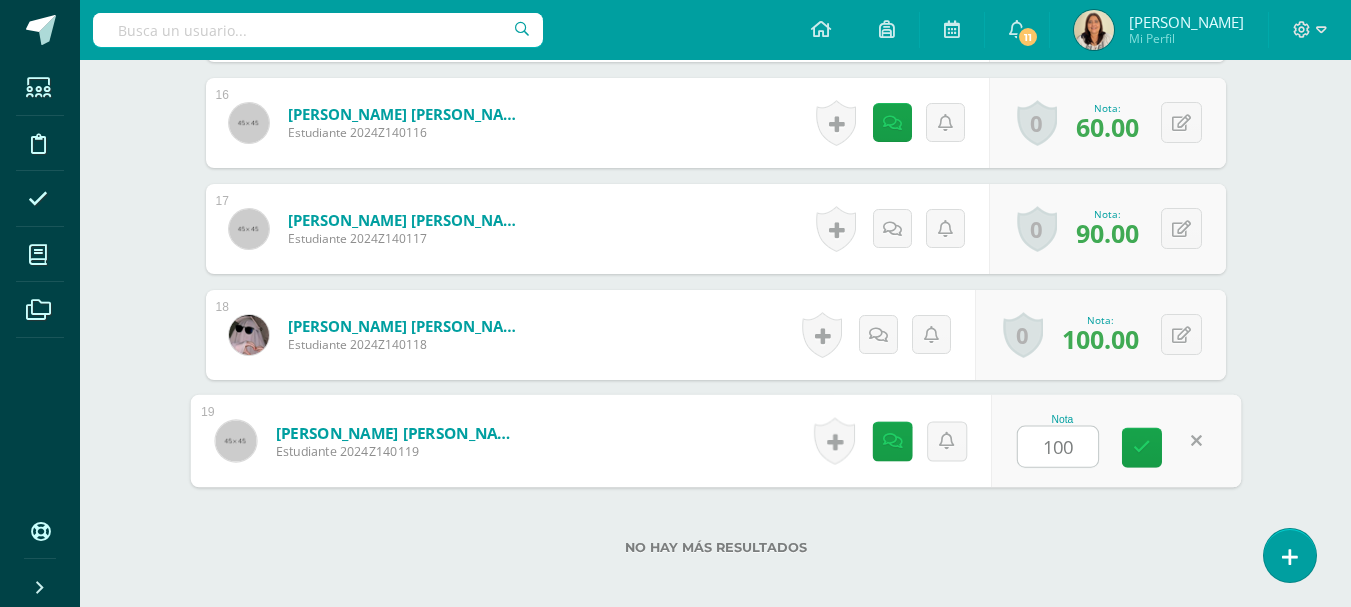type on "100" 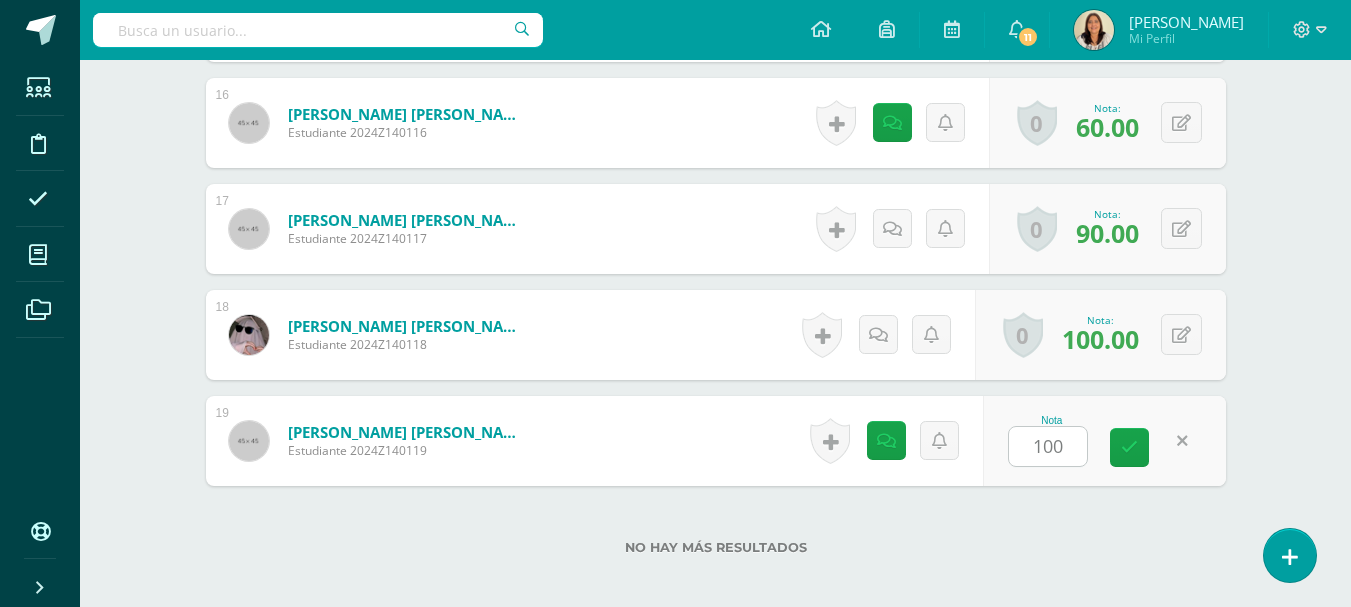 click on "Estudios sociales  Pri 5
Quinto Primaria "A"
Herramientas
Detalle de asistencias
Actividad
Anuncios
Actividades
Estudiantes
Planificación
Dosificación
Conferencias
¿Estás seguro que quieres  eliminar  esta actividad?
Esto borrará la actividad y cualquier nota que hayas registrado
permanentemente. Esta acción no se puede revertir. Cancelar Eliminar
Administración de escalas de valoración
escala de valoración
Aún no has creado una escala de valoración.
Cancelar Agregar nueva escala de valoración: Cancelar     Mostrar todos 1" at bounding box center [715, -735] 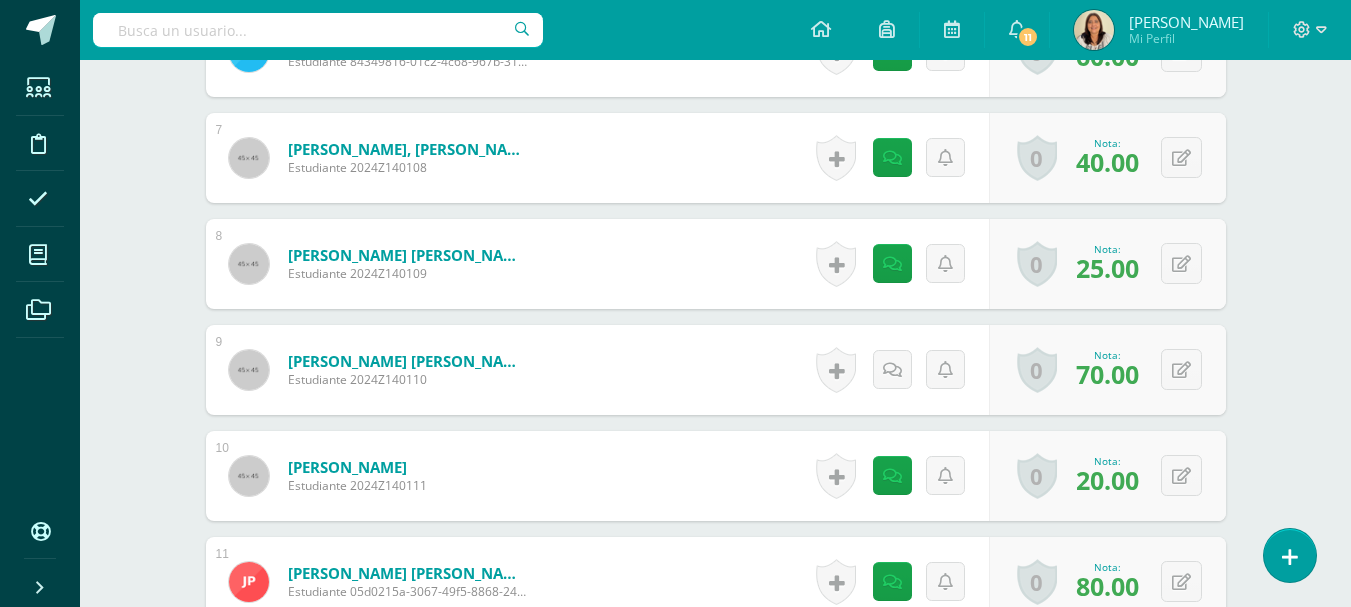 scroll, scrollTop: 1250, scrollLeft: 0, axis: vertical 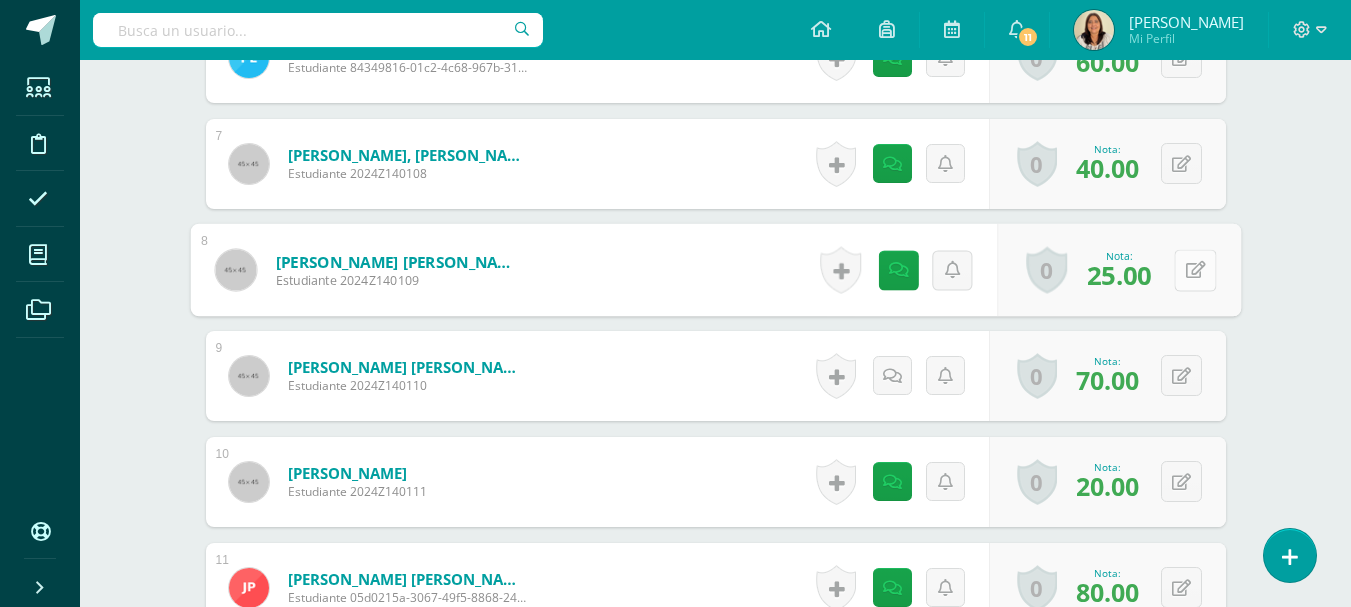 click at bounding box center [1195, 270] 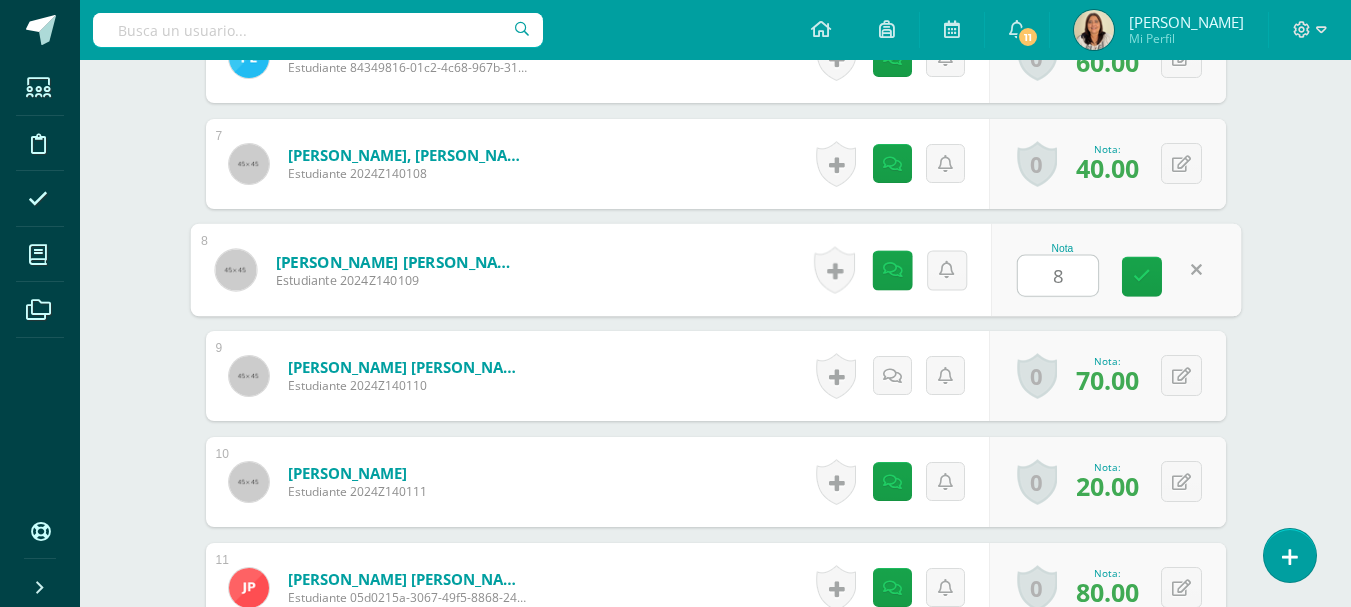 type on "80" 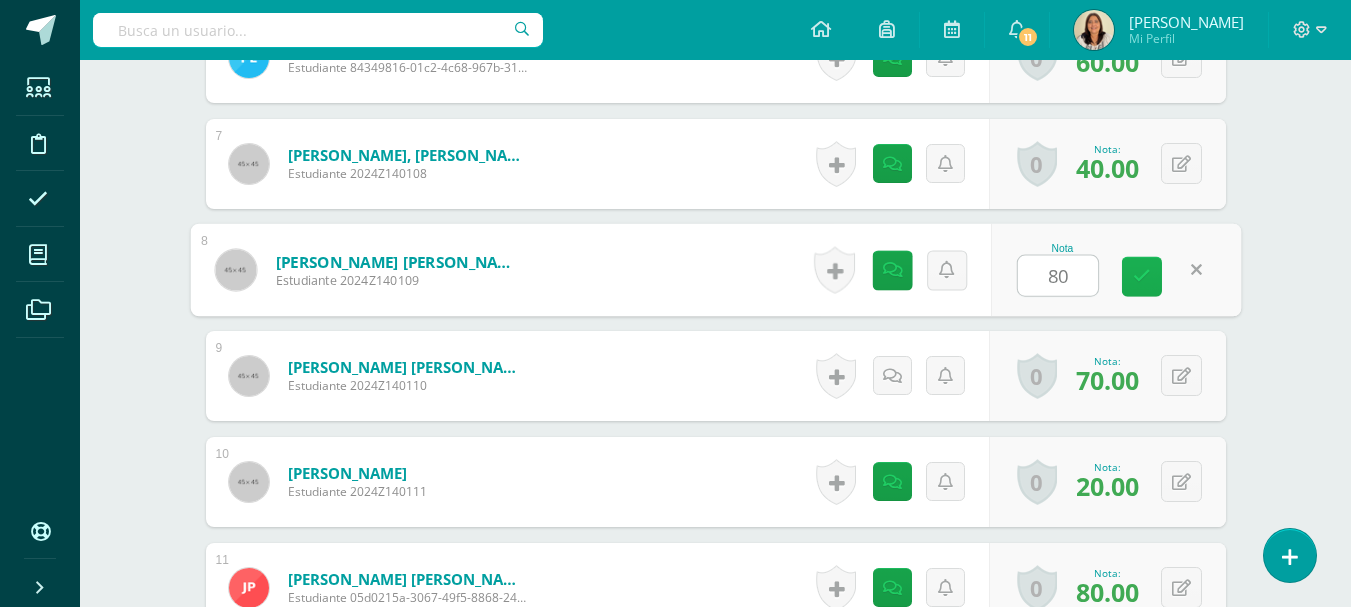 click at bounding box center [1142, 277] 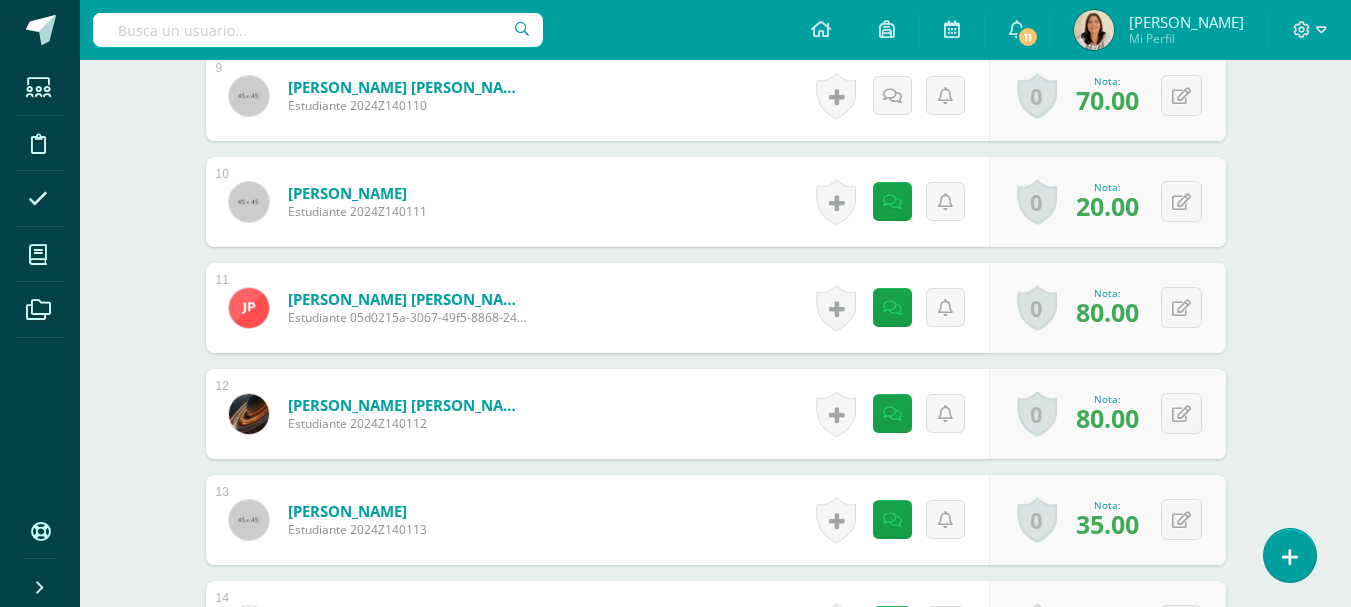 scroll, scrollTop: 1556, scrollLeft: 0, axis: vertical 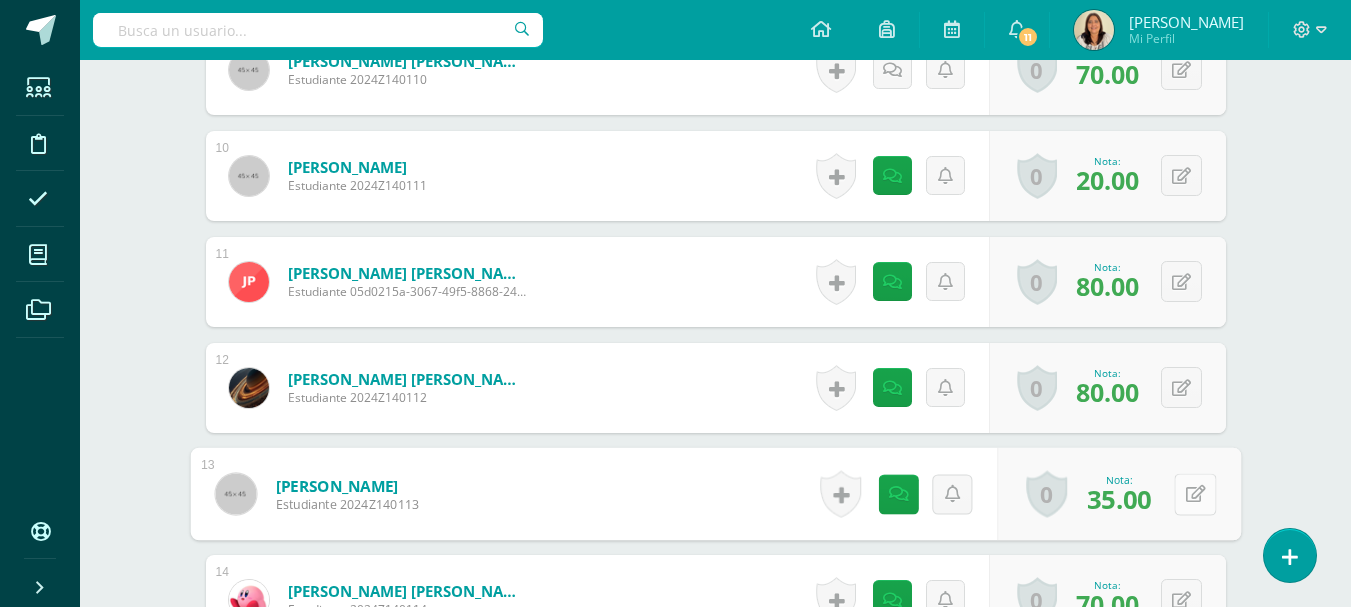 click at bounding box center (1195, 494) 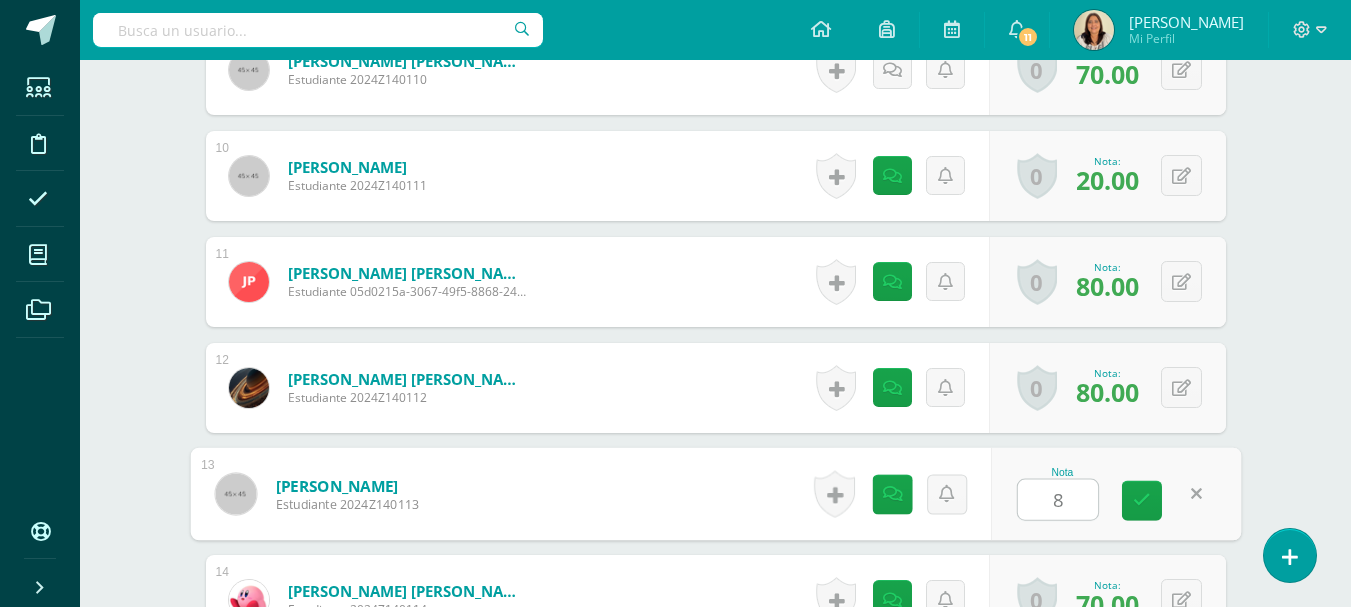 type on "80" 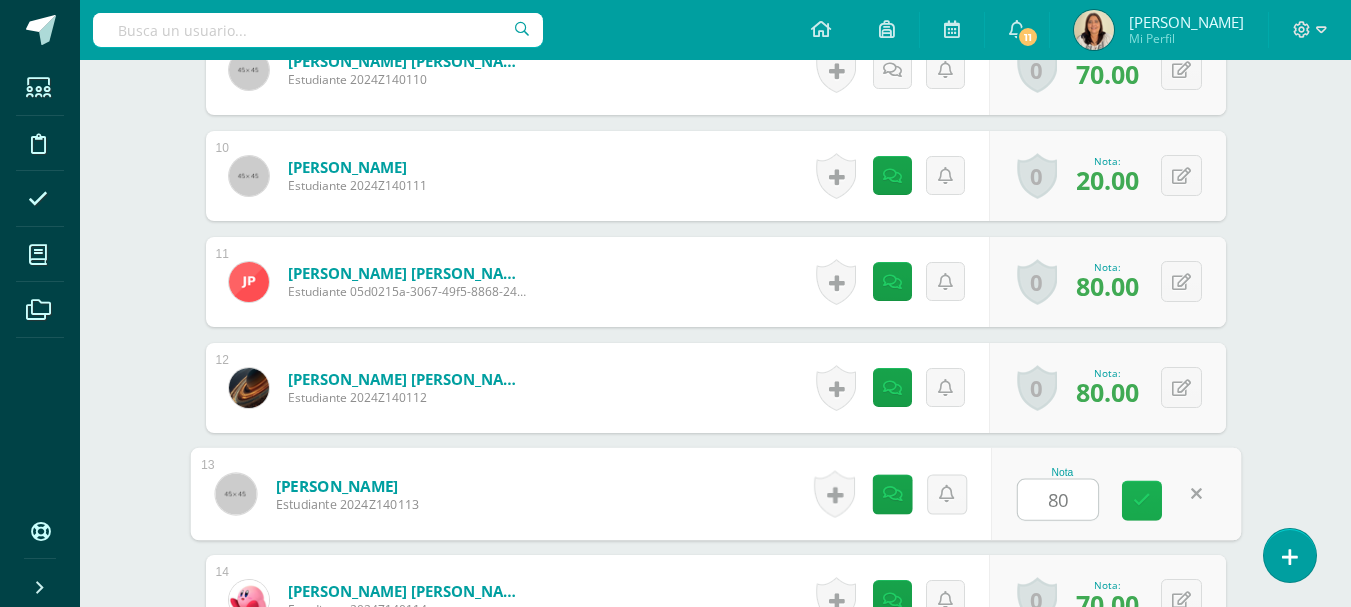 click at bounding box center [1142, 501] 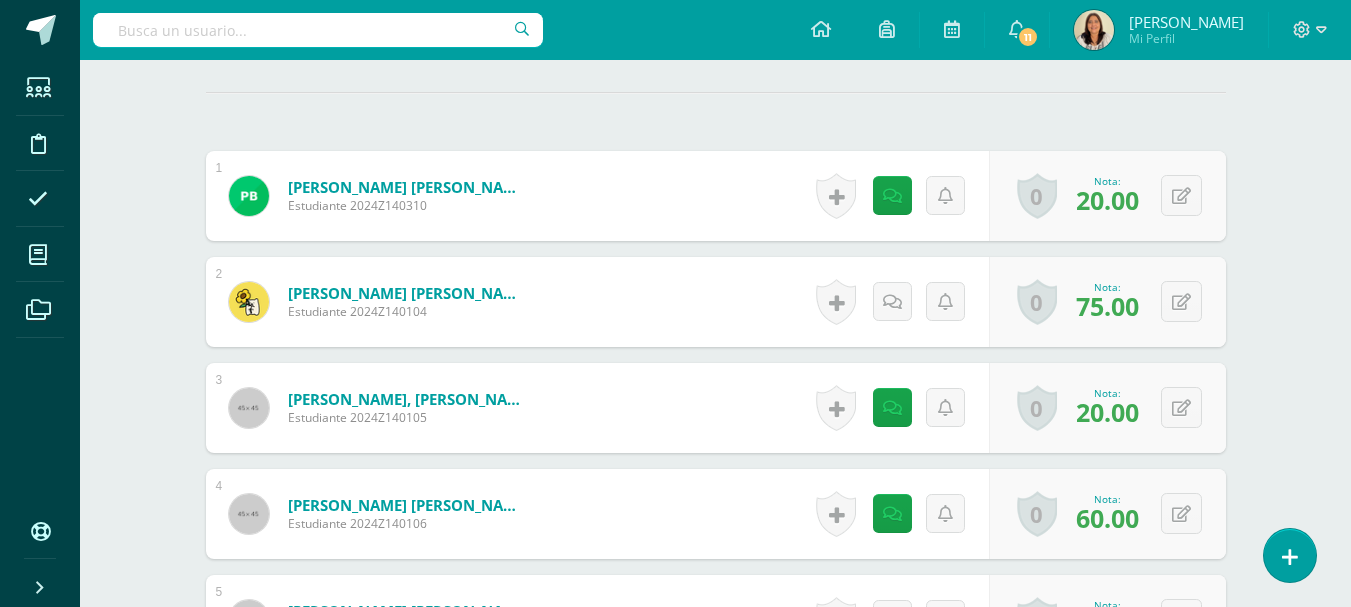 scroll, scrollTop: 577, scrollLeft: 0, axis: vertical 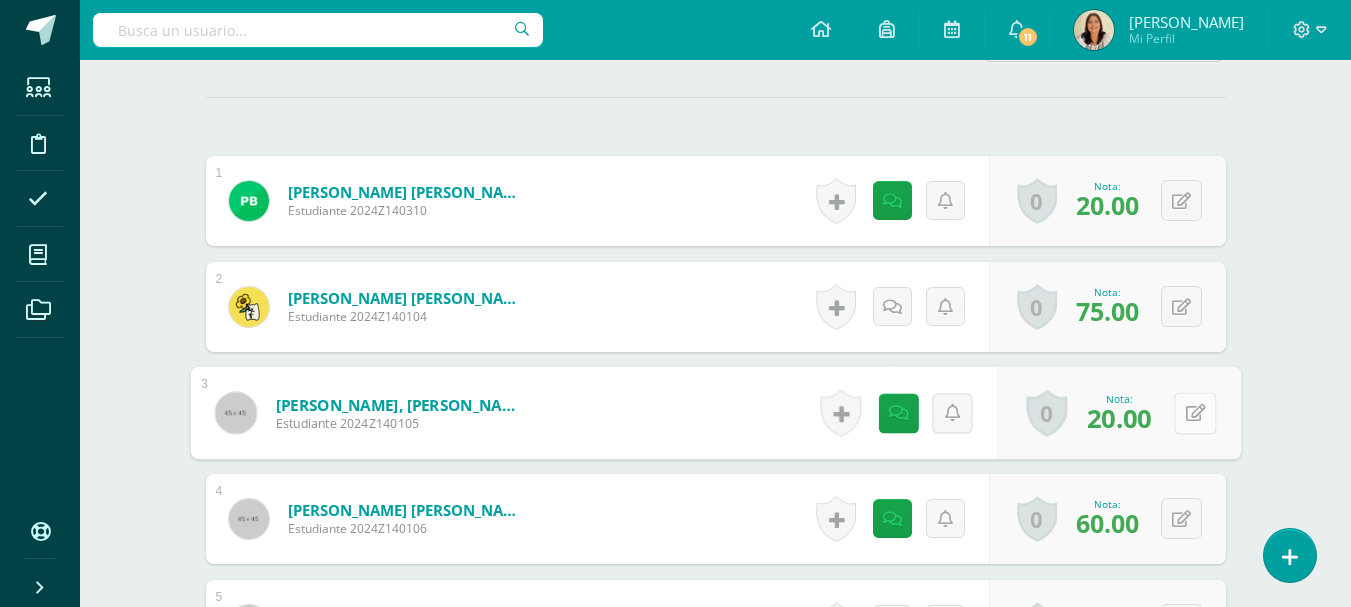 click at bounding box center (1195, 413) 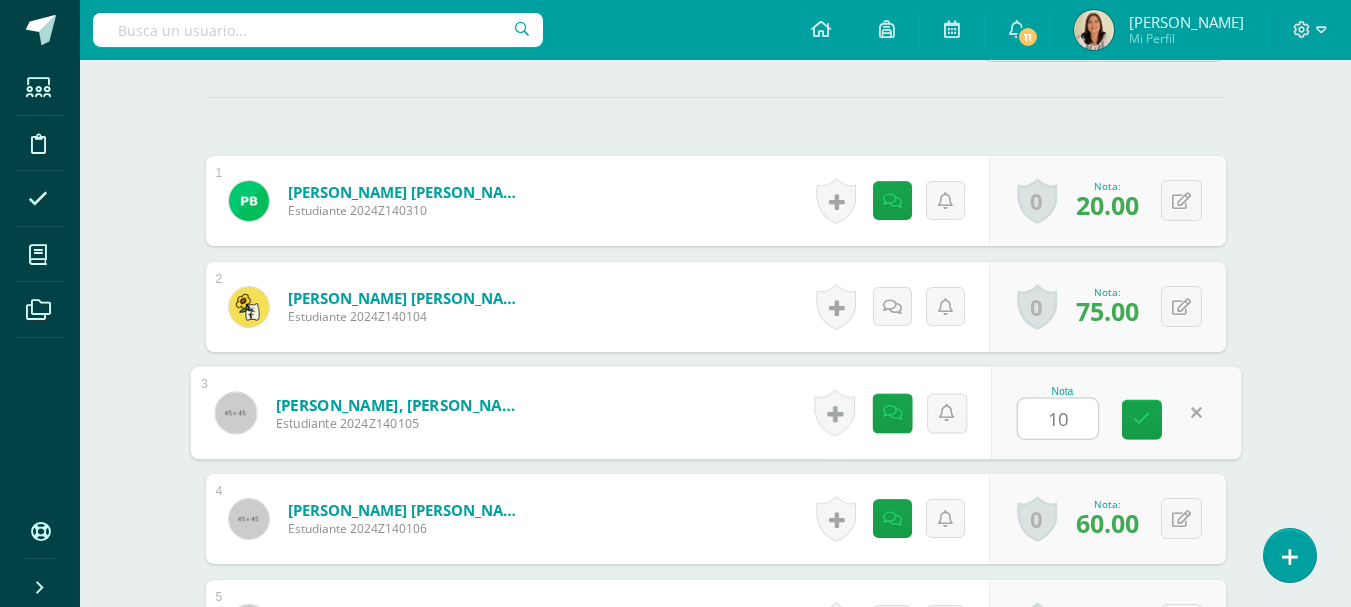 type on "1" 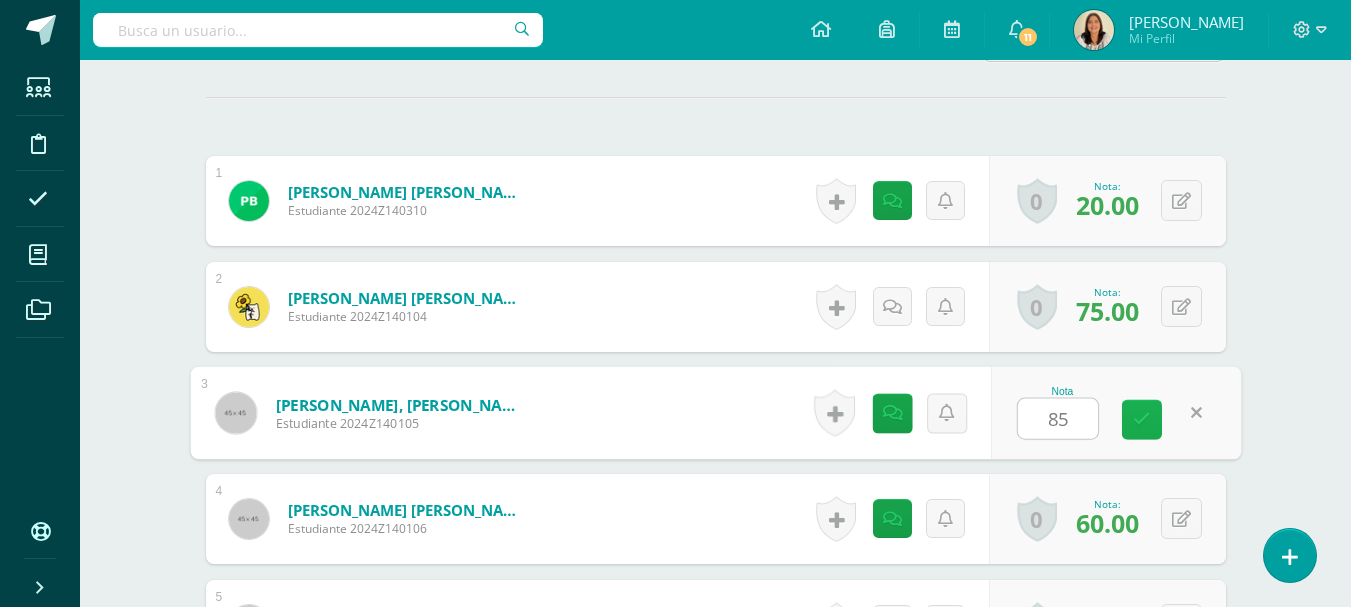 click at bounding box center [1142, 420] 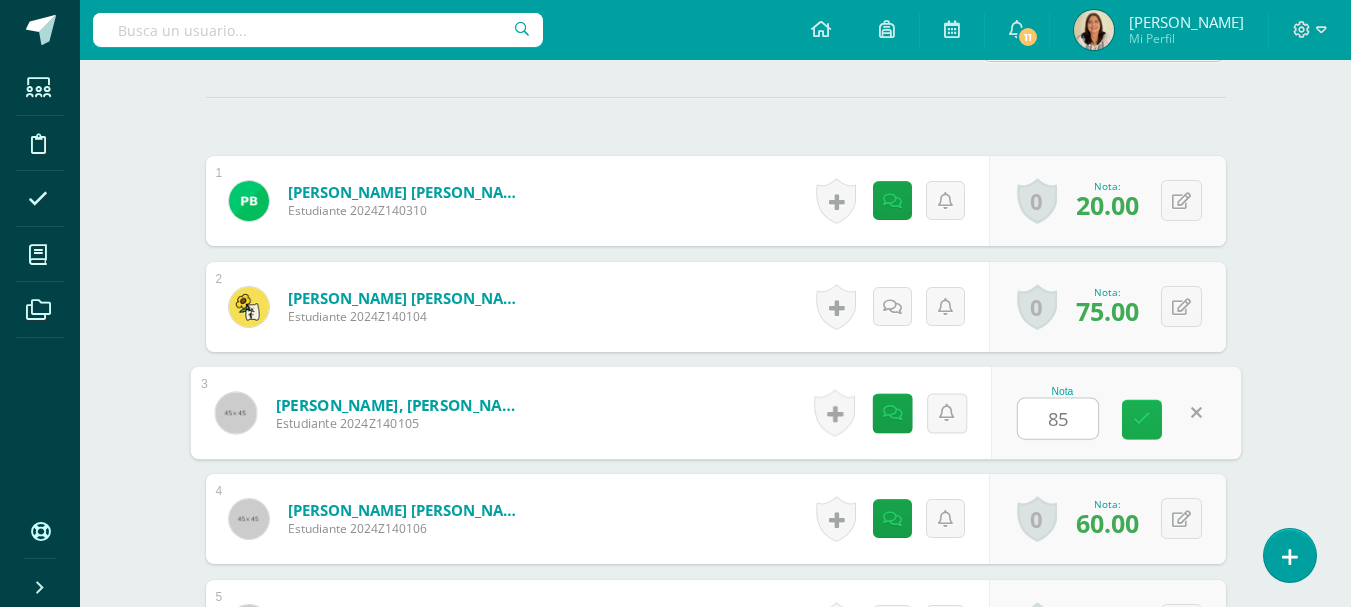click at bounding box center (1142, 420) 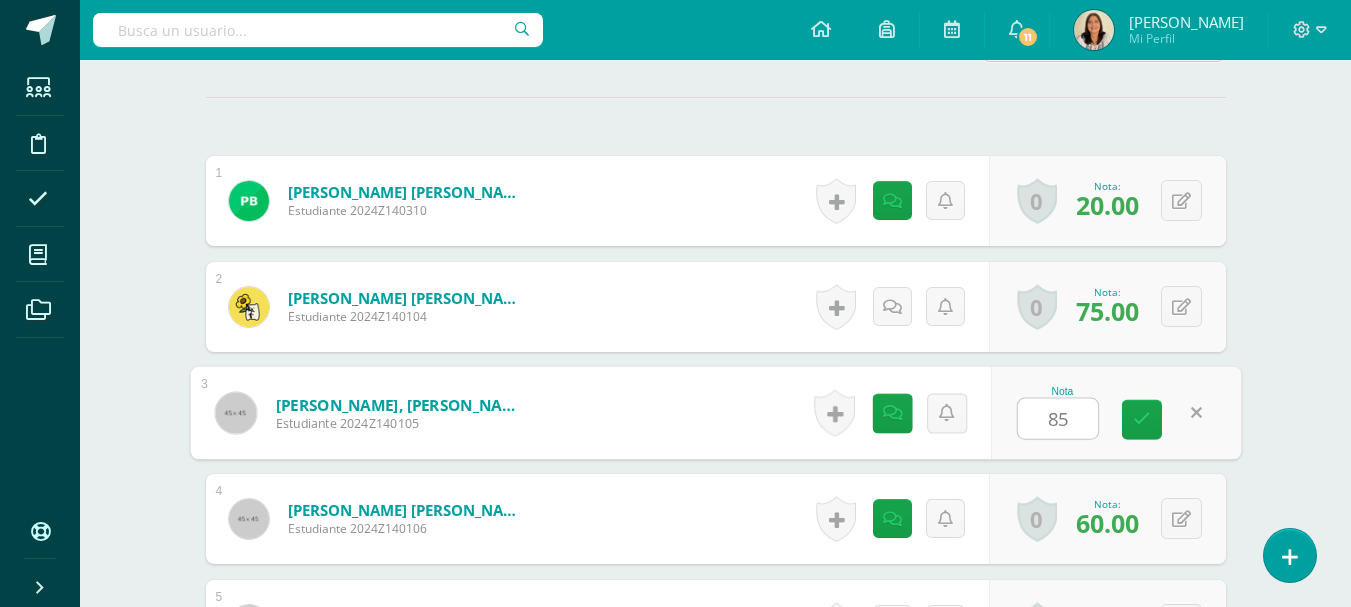 click on "85" at bounding box center [1058, 419] 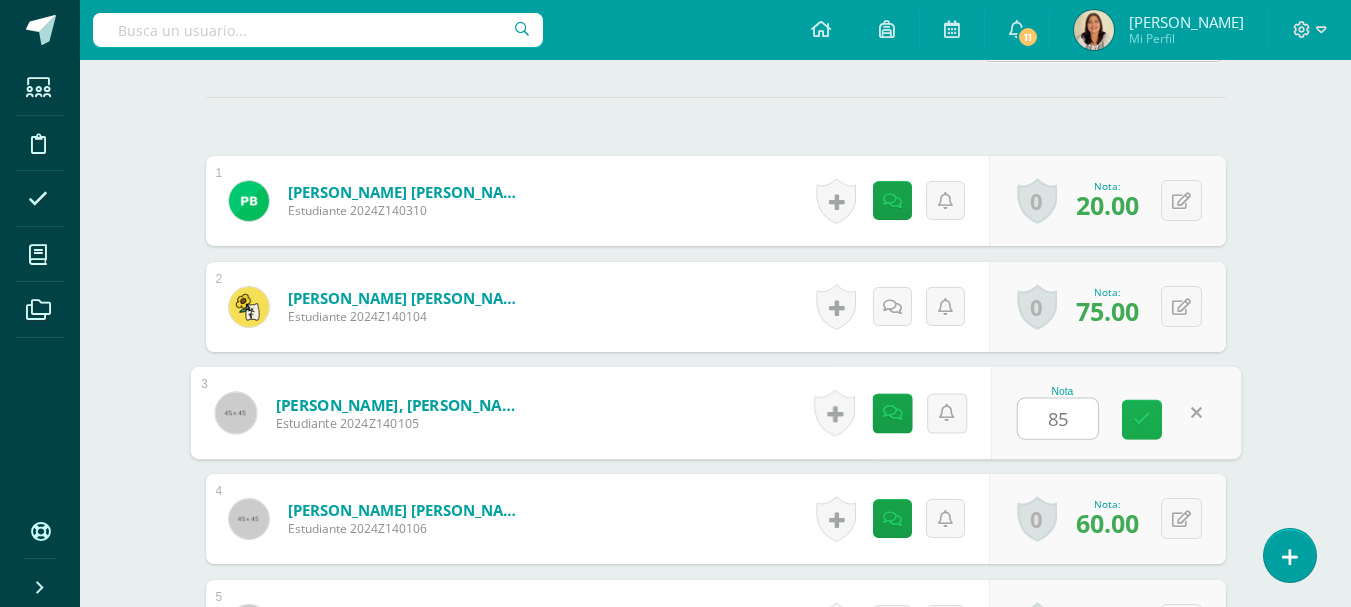 click at bounding box center [1142, 420] 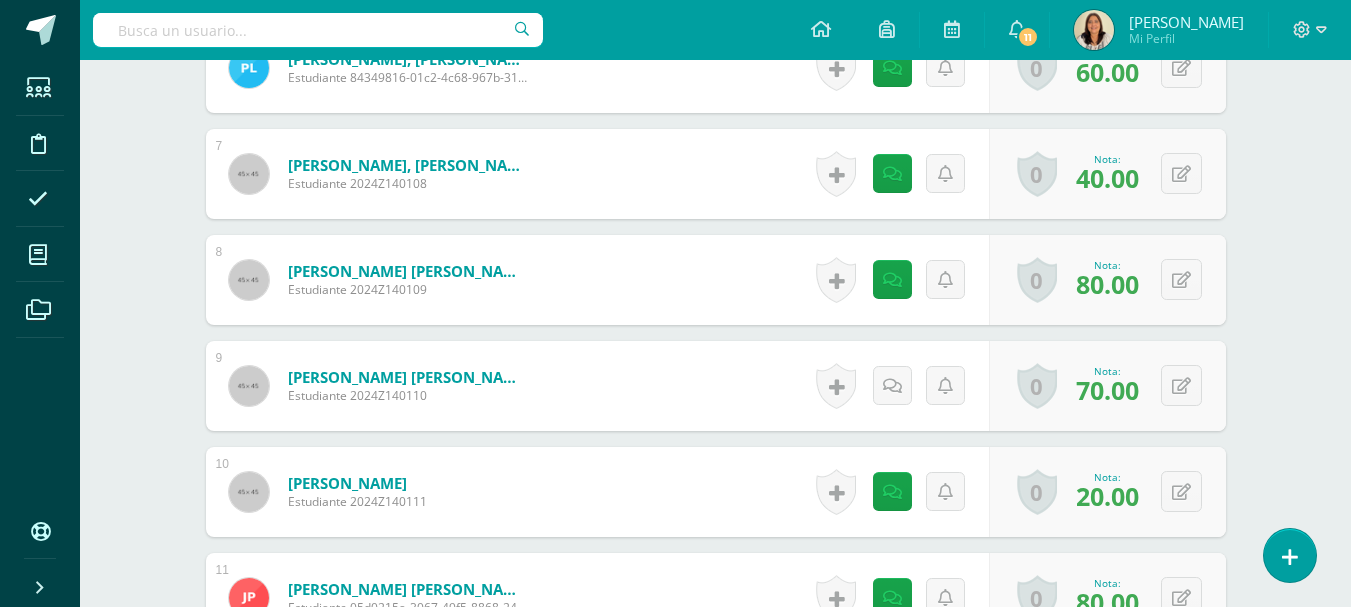 scroll, scrollTop: 1193, scrollLeft: 0, axis: vertical 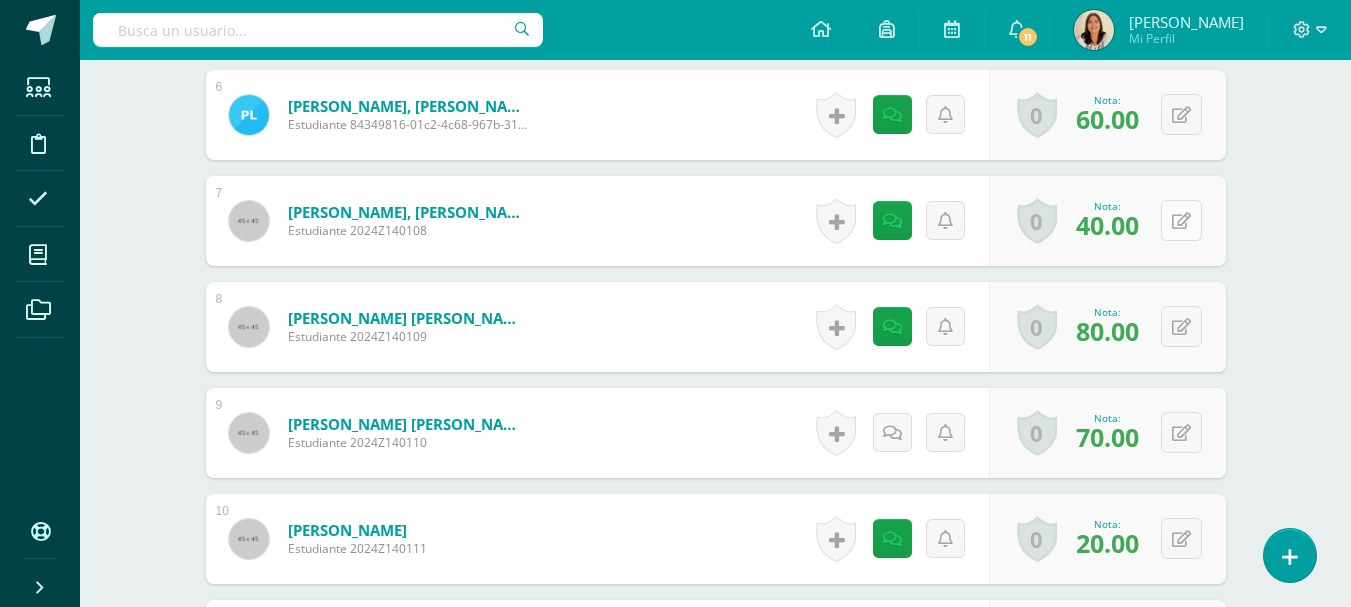 type on "85" 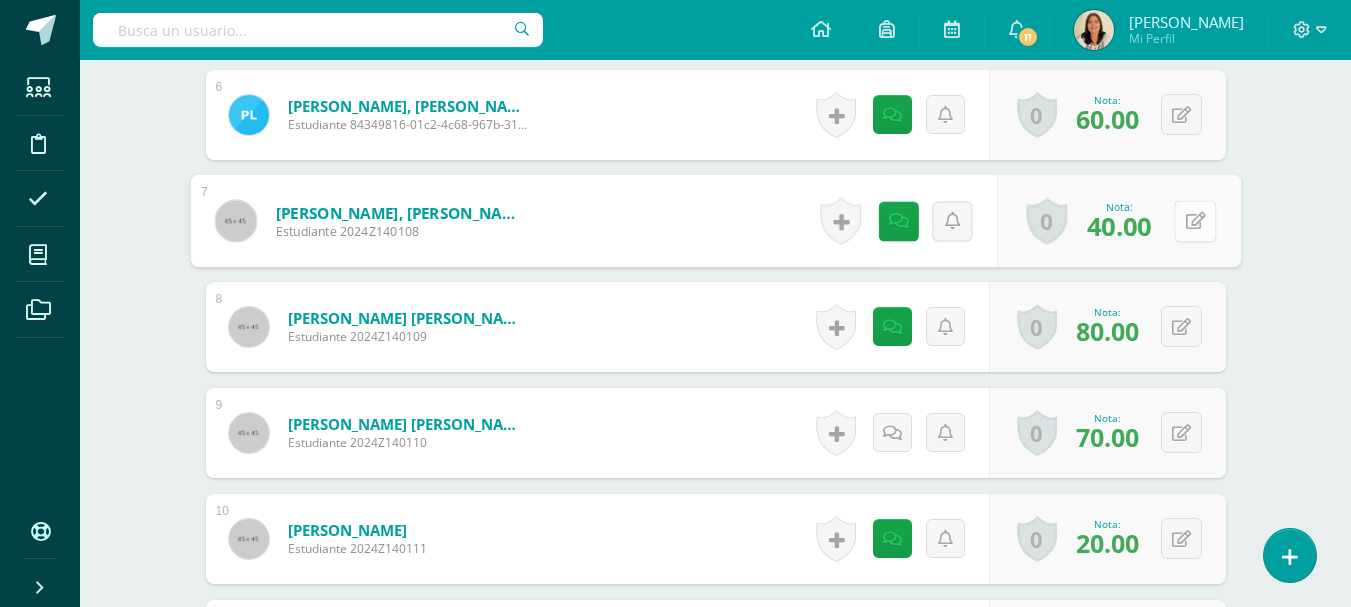 click at bounding box center [1195, 221] 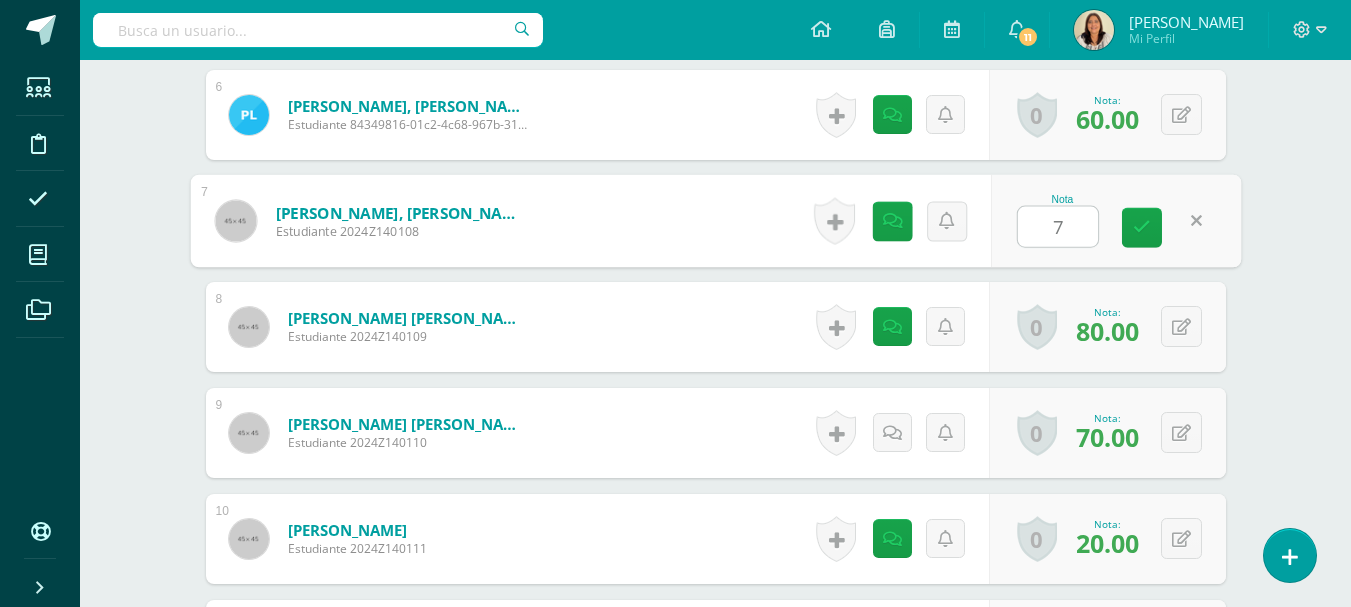 type on "70" 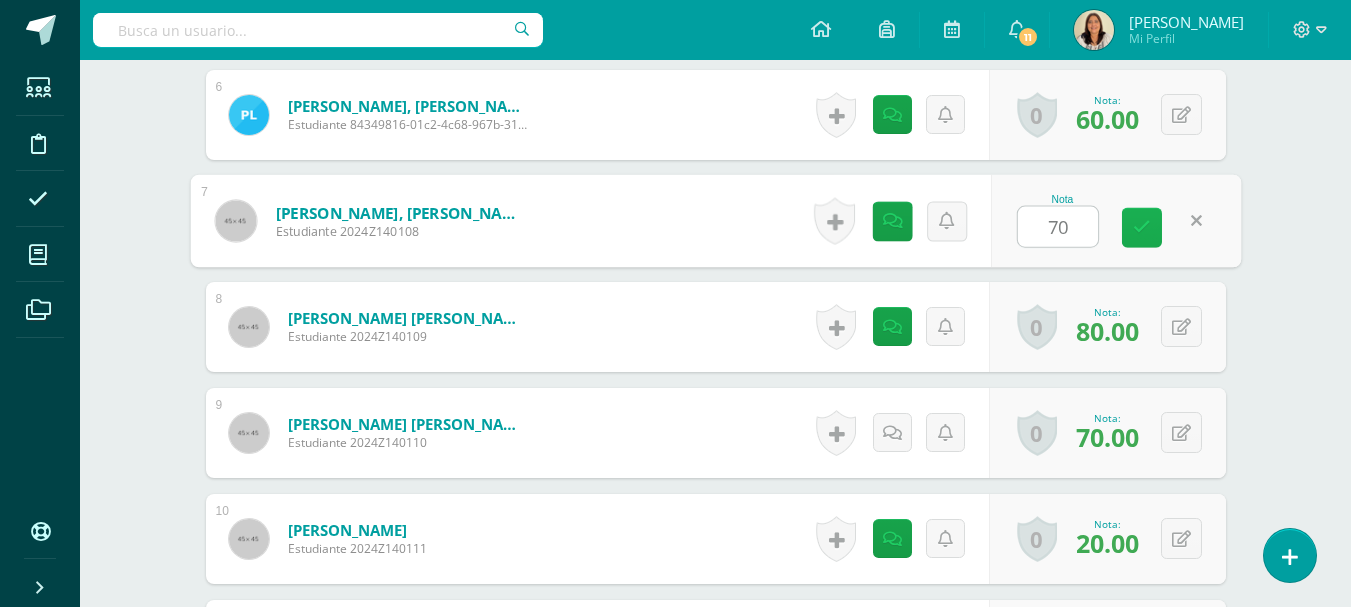 click at bounding box center (1142, 228) 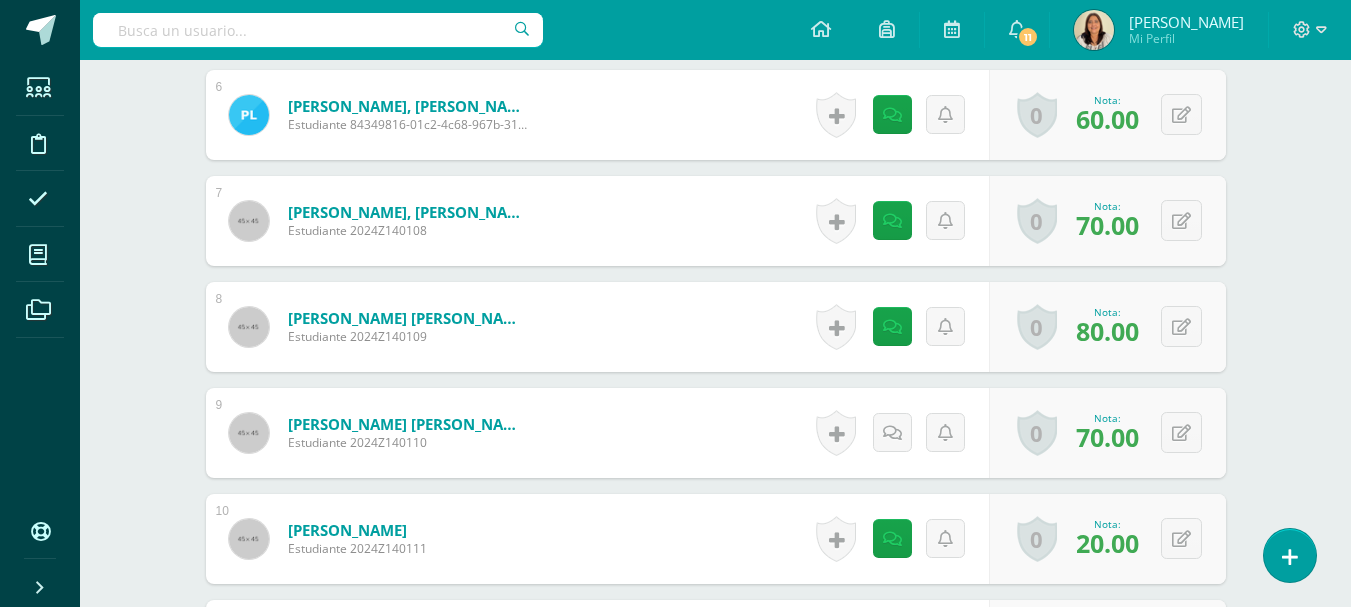 click on "Nota:
70.00" at bounding box center (1107, 220) 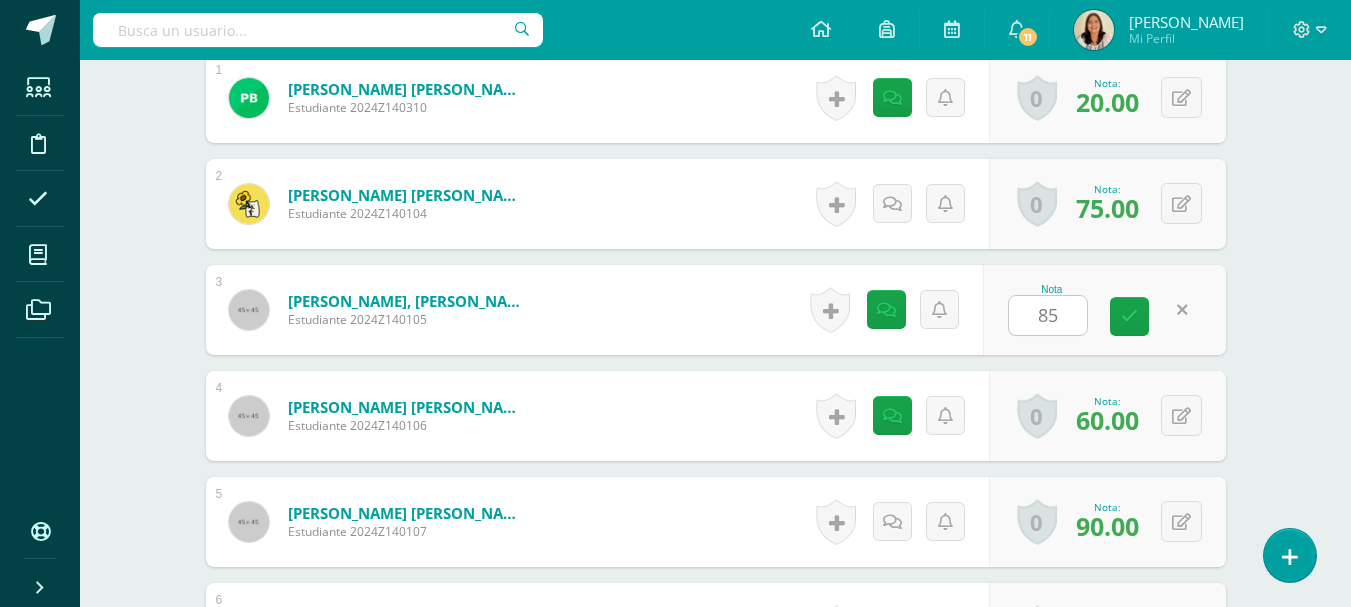 scroll, scrollTop: 649, scrollLeft: 0, axis: vertical 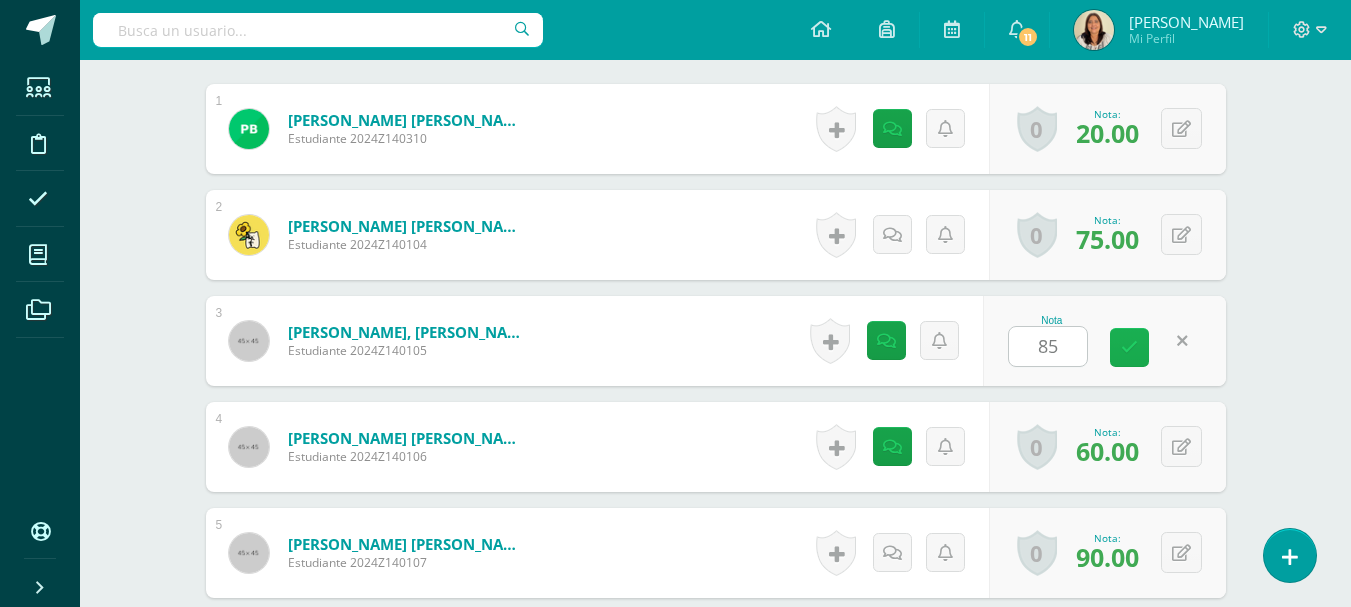 click at bounding box center (1129, 347) 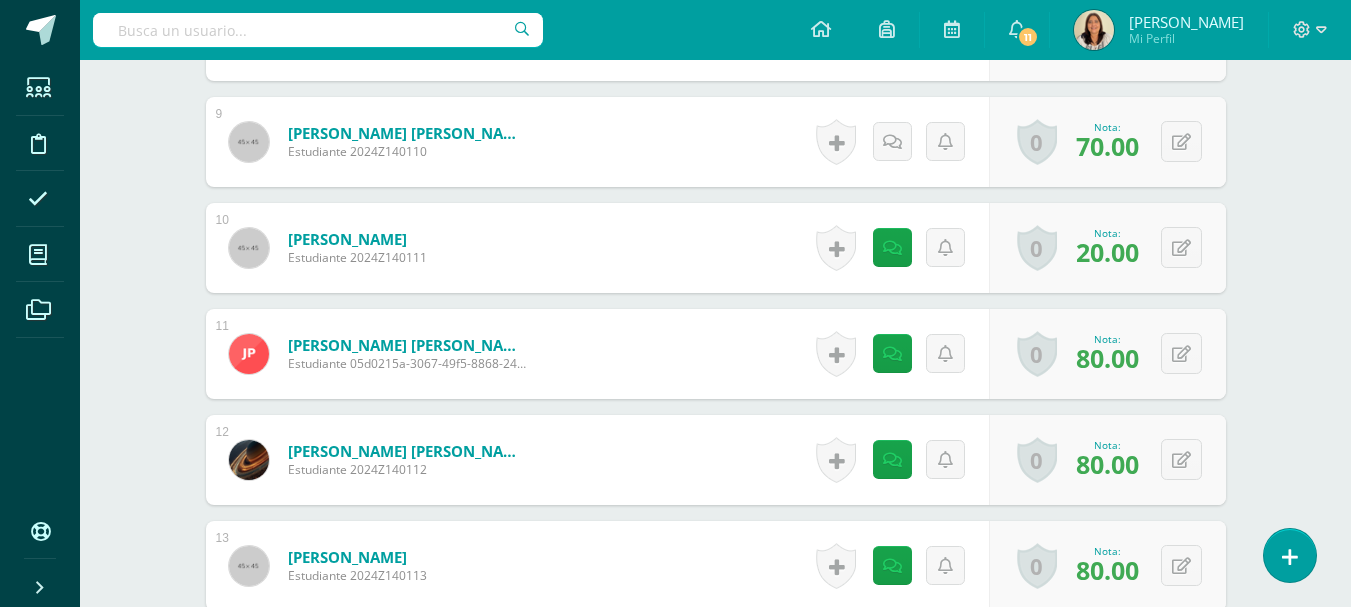 scroll, scrollTop: 1489, scrollLeft: 0, axis: vertical 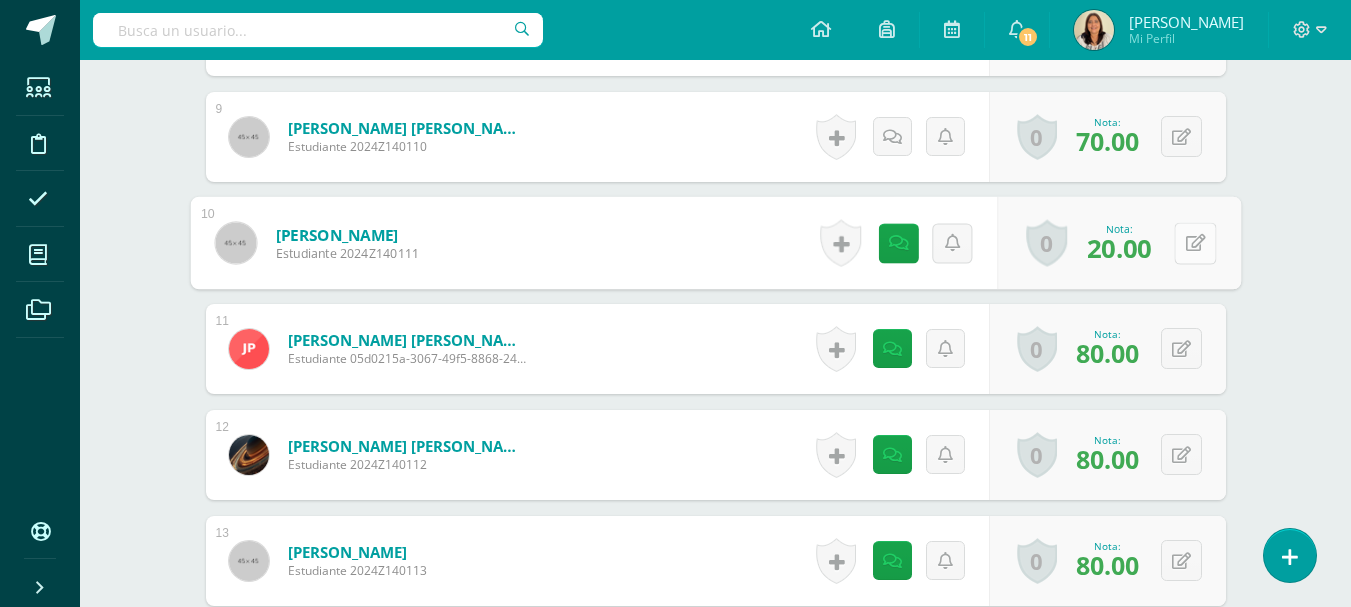 click at bounding box center [1195, 243] 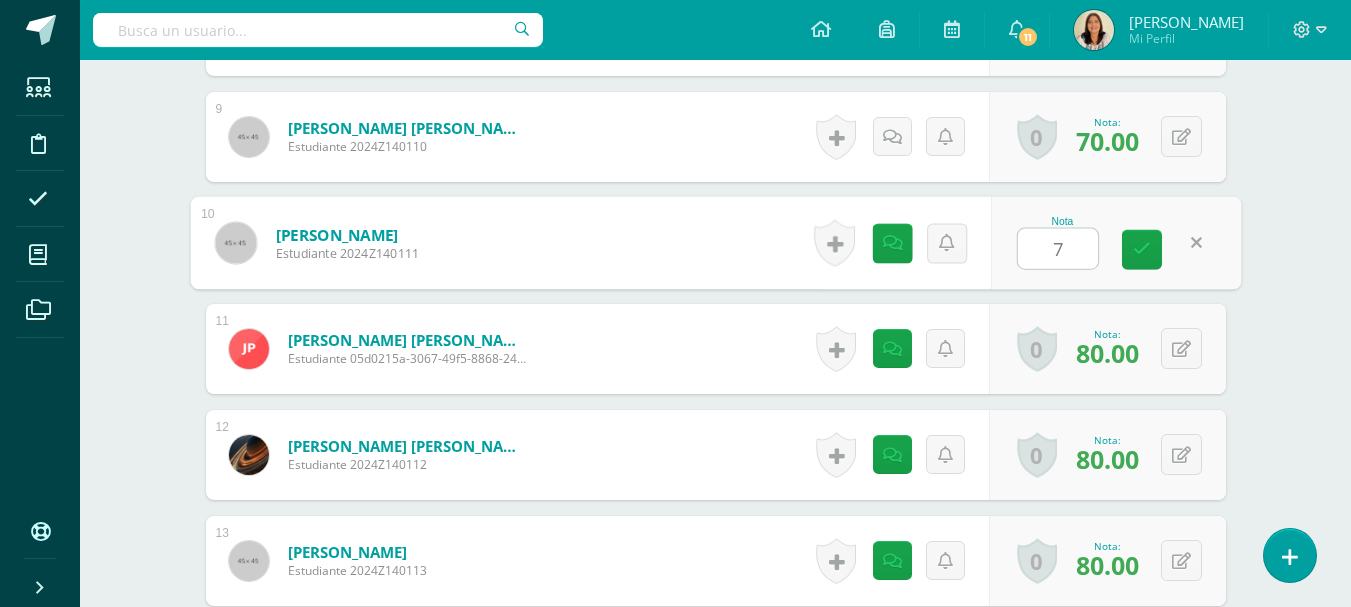 type on "70" 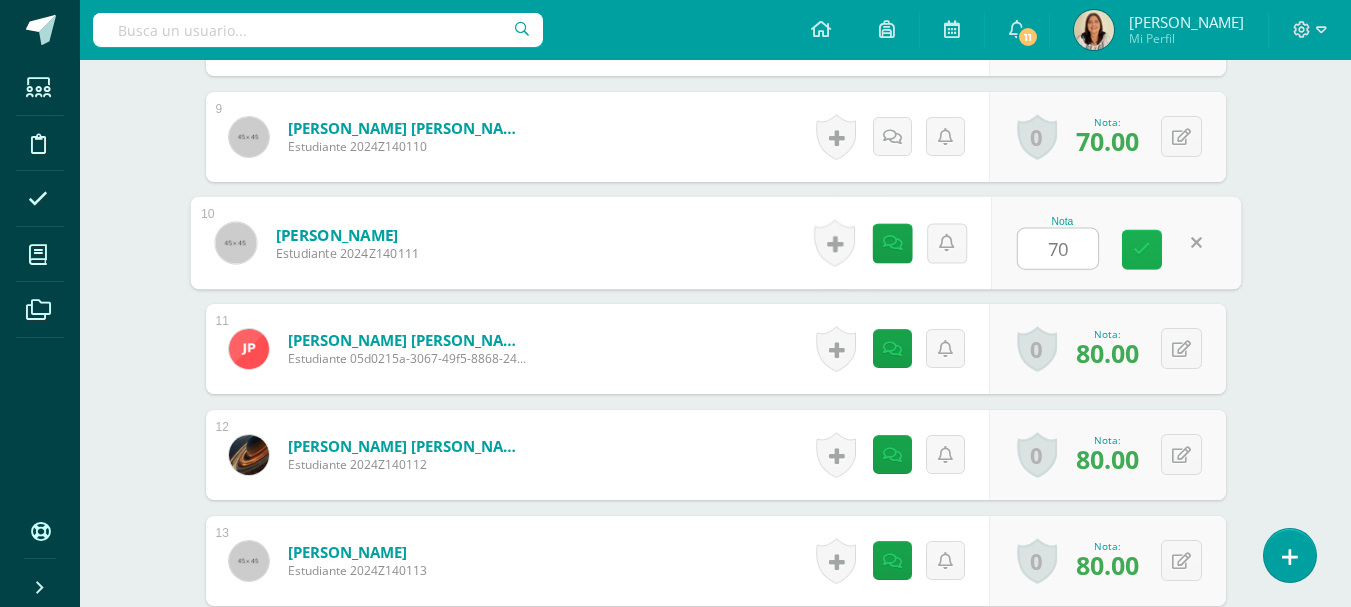 click at bounding box center [1142, 250] 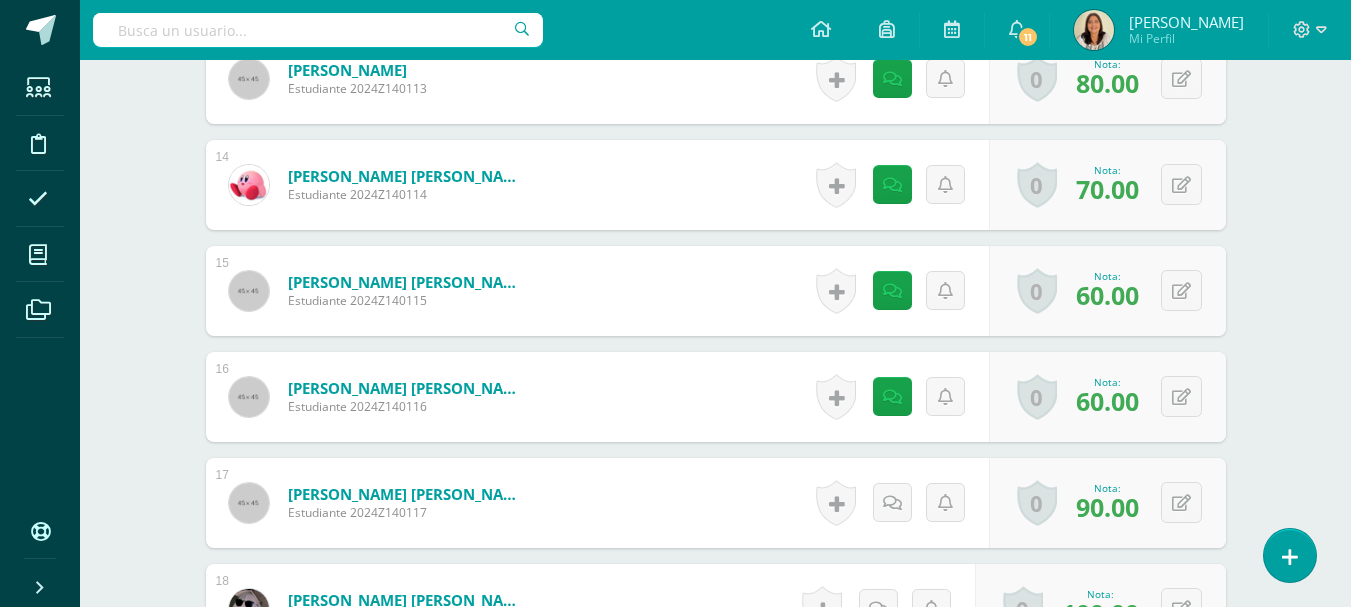 scroll, scrollTop: 1945, scrollLeft: 0, axis: vertical 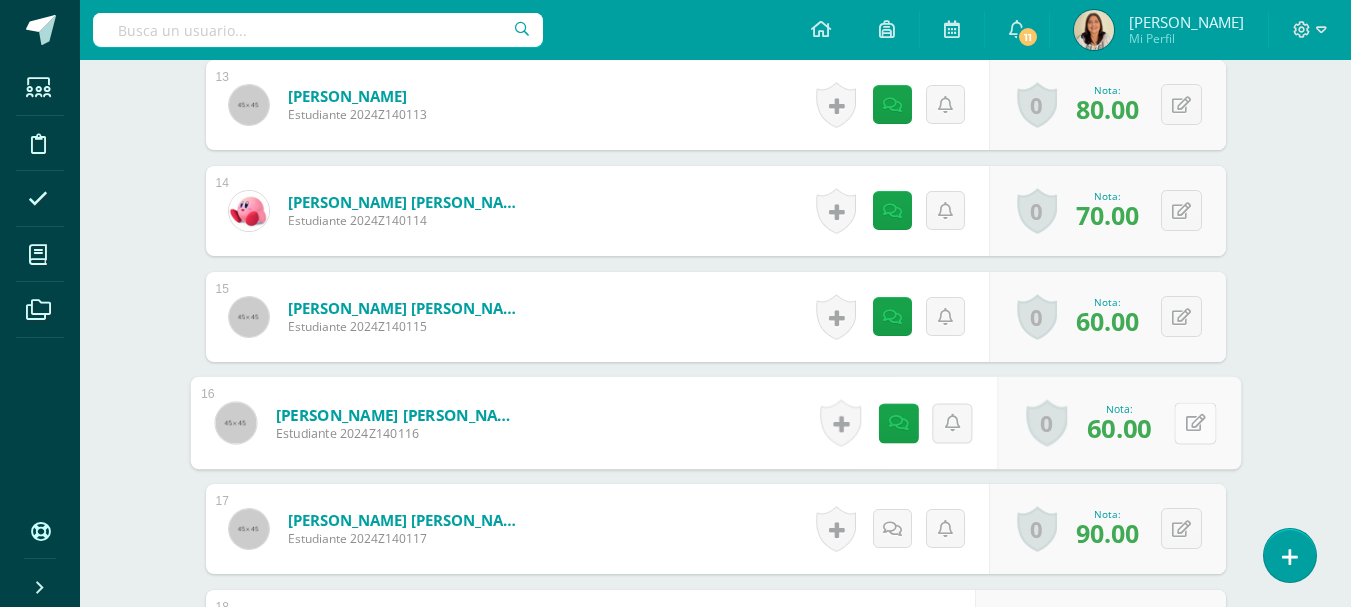 click at bounding box center [1195, 422] 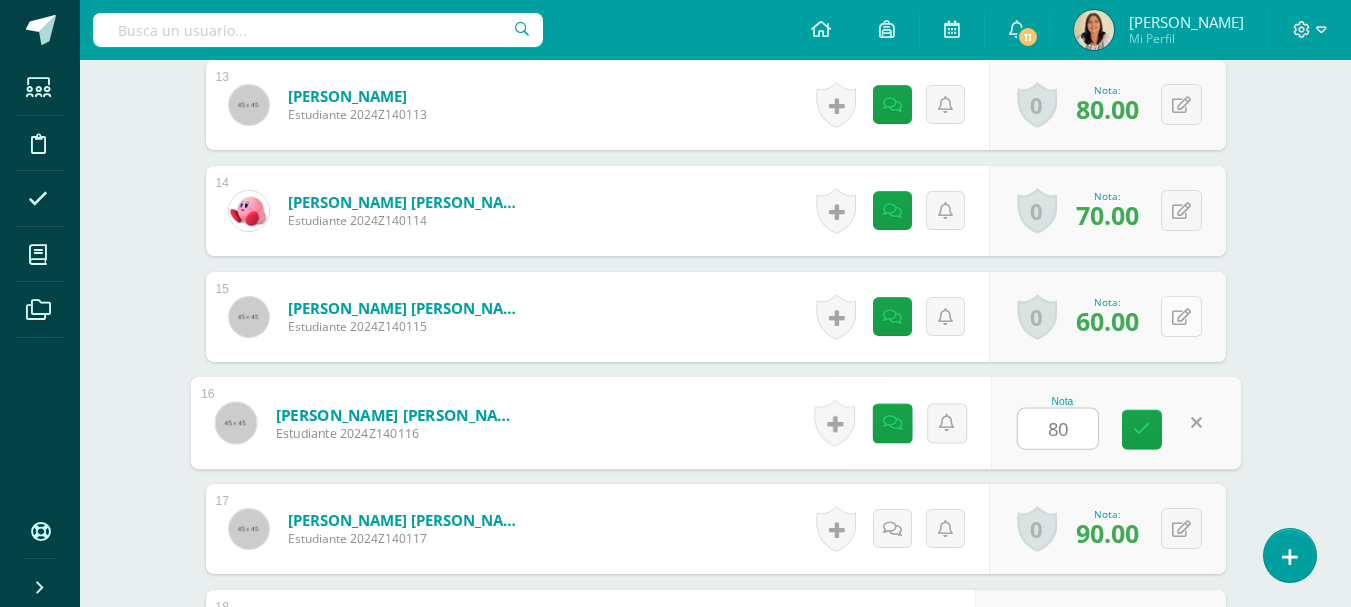 type on "80" 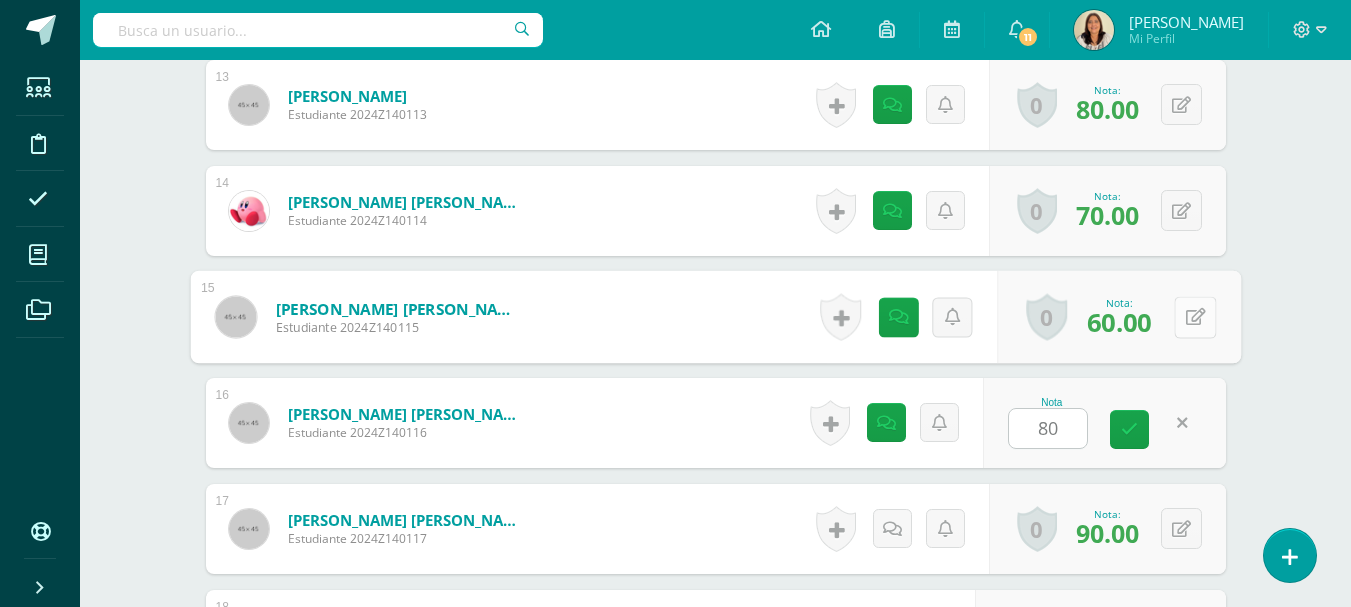 click at bounding box center (1195, 316) 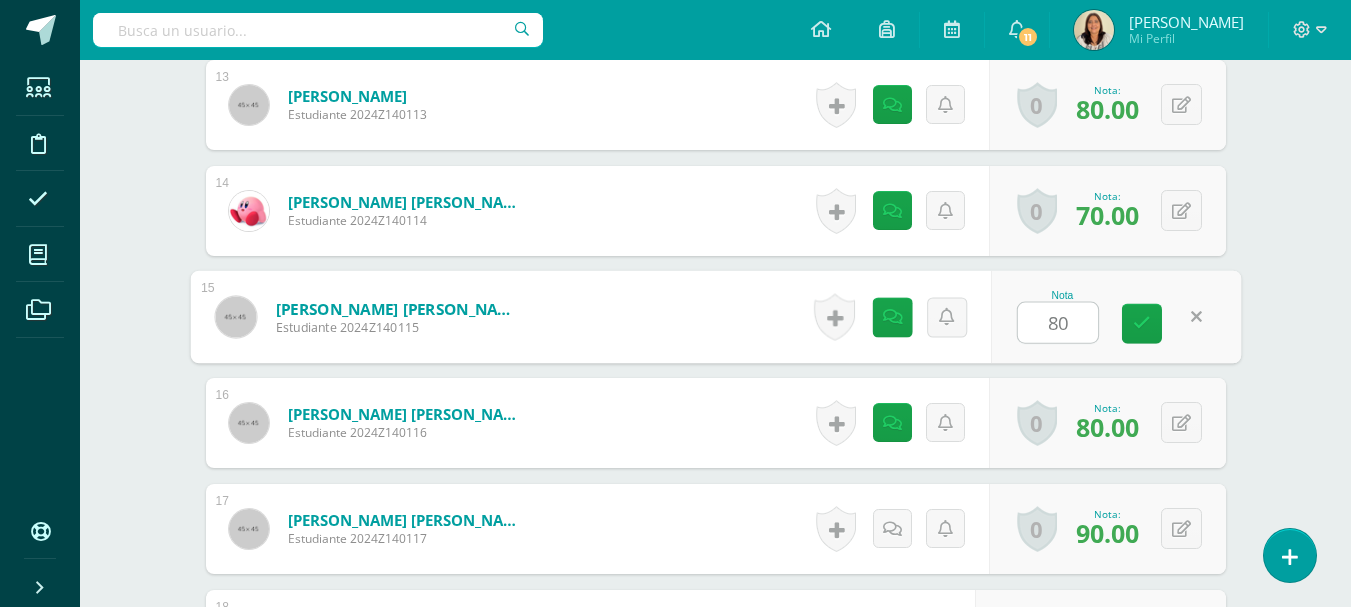 type on "80" 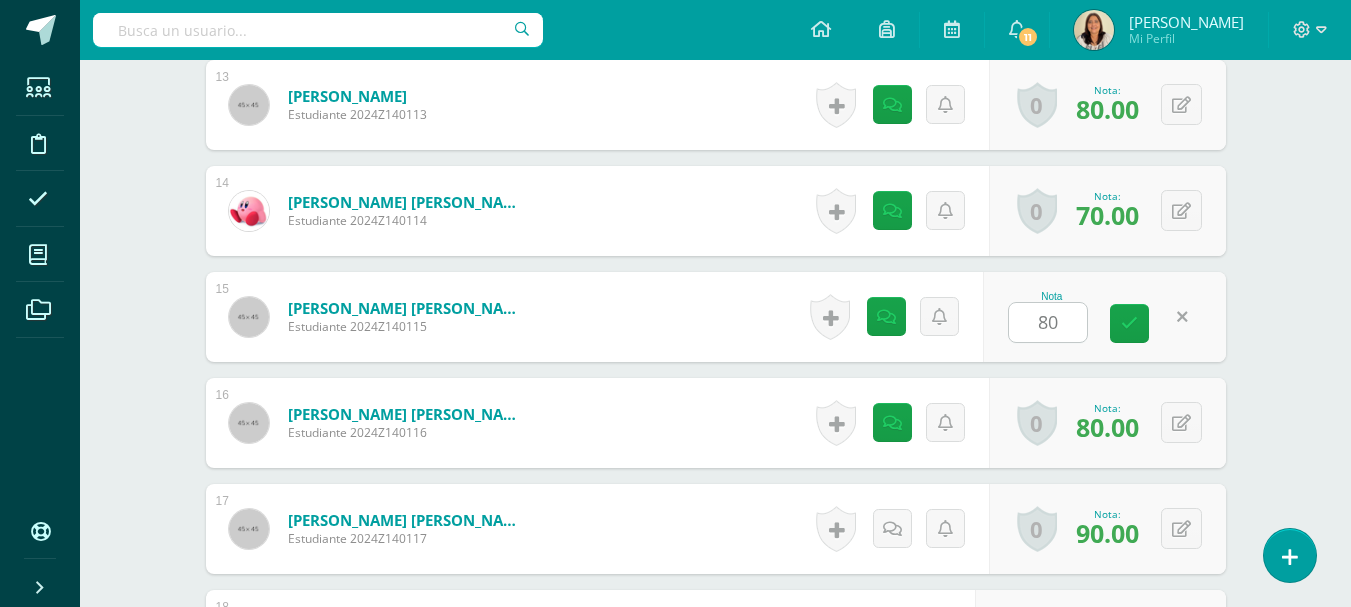click on "Estudios sociales  Pri 5
Quinto Primaria "A"
Herramientas
Detalle de asistencias
Actividad
Anuncios
Actividades
Estudiantes
Planificación
Dosificación
Conferencias
¿Estás seguro que quieres  eliminar  esta actividad?
Esto borrará la actividad y cualquier nota que hayas registrado
permanentemente. Esta acción no se puede revertir. Cancelar Eliminar
Administración de escalas de valoración
escala de valoración
Aún no has creado una escala de valoración.
Cancelar Agregar nueva escala de valoración: Cancelar     Mostrar todos 1" at bounding box center (715, -435) 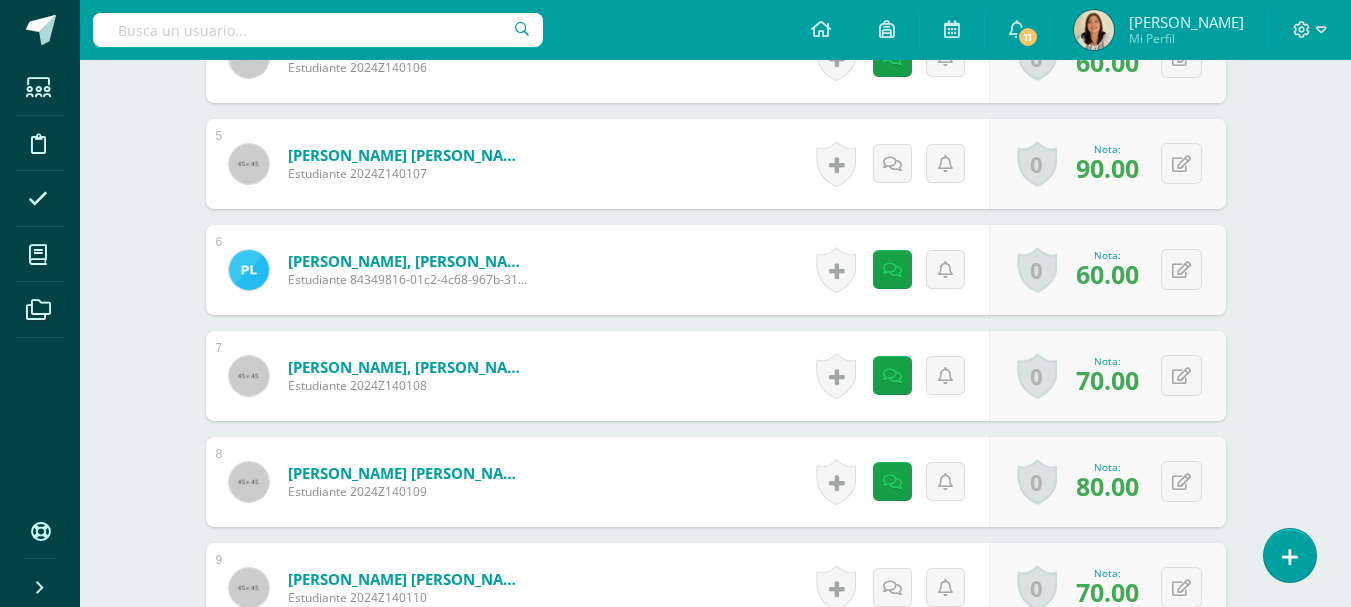 scroll, scrollTop: 1033, scrollLeft: 0, axis: vertical 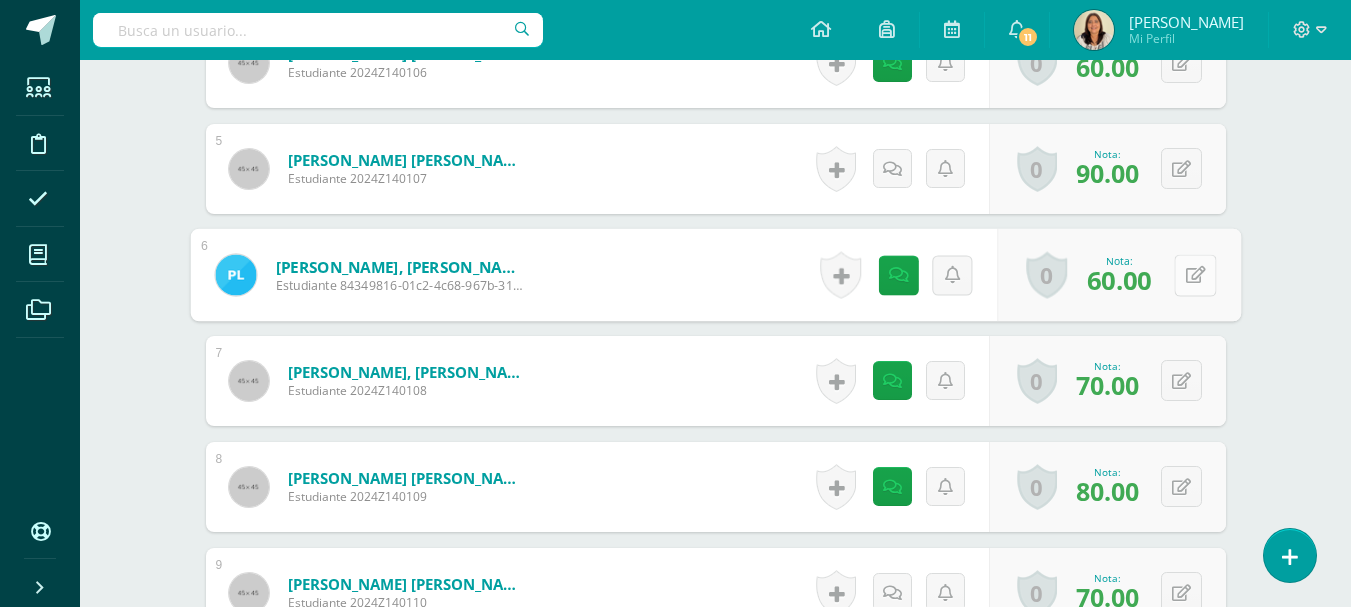 click on "0
Logros
Logros obtenidos
Aún no hay logros agregados
Nota:
60.00" at bounding box center (1119, 275) 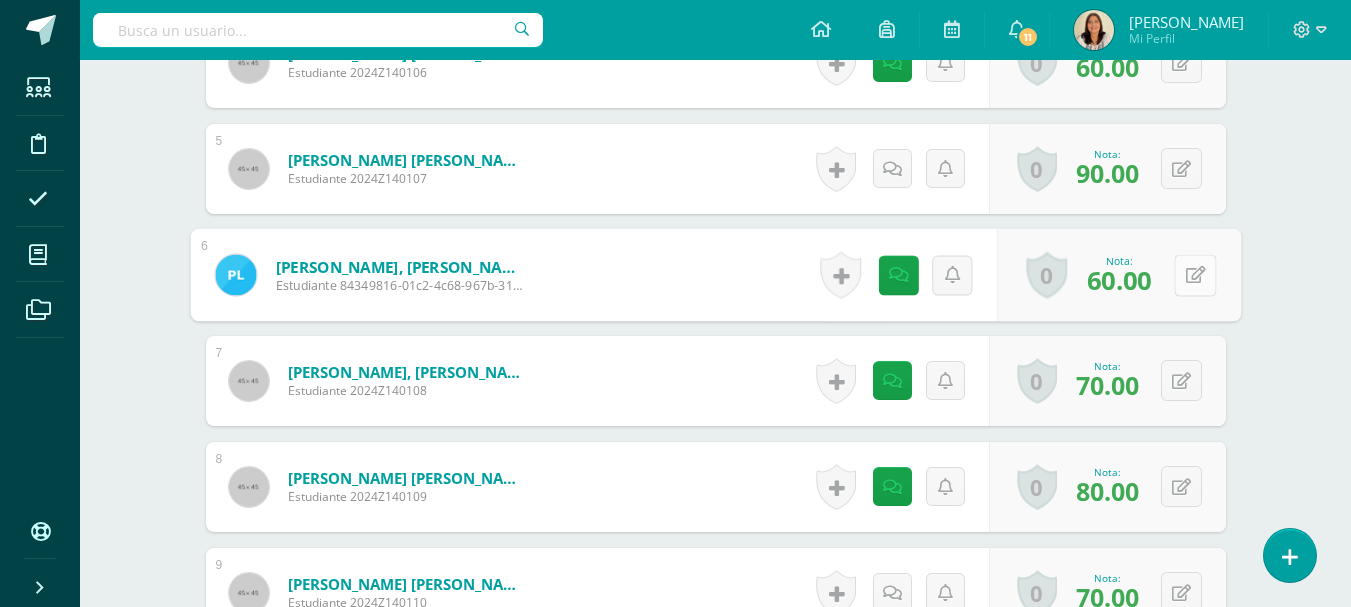click at bounding box center [1195, 274] 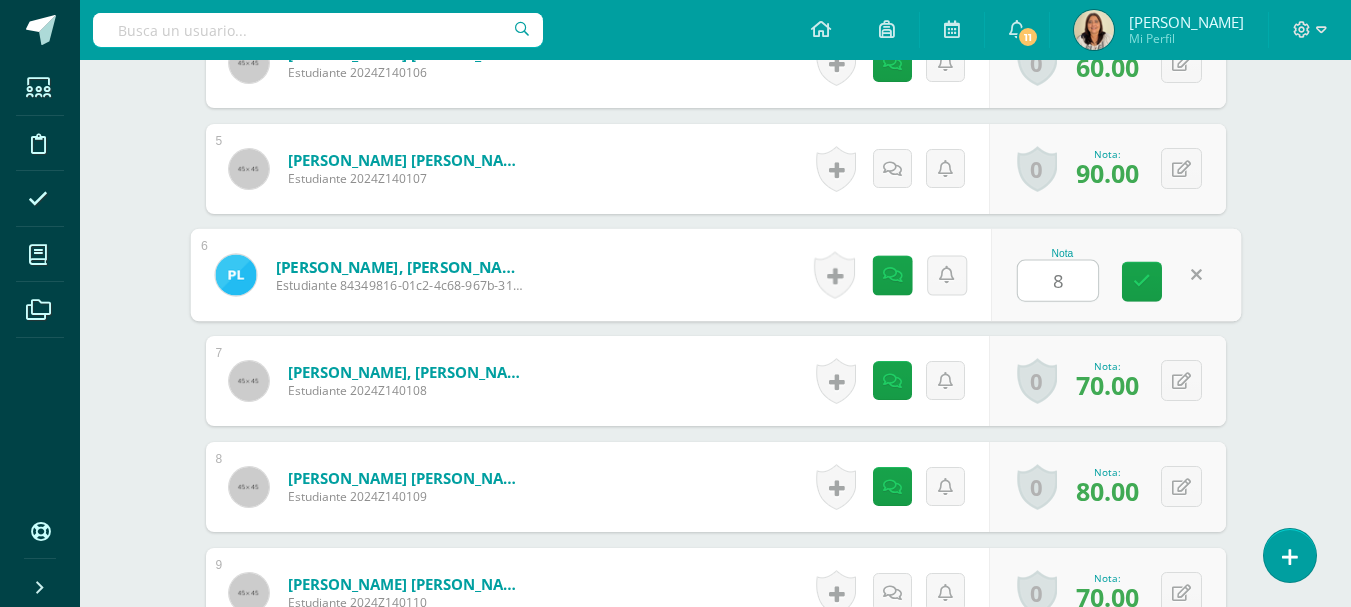 type on "85" 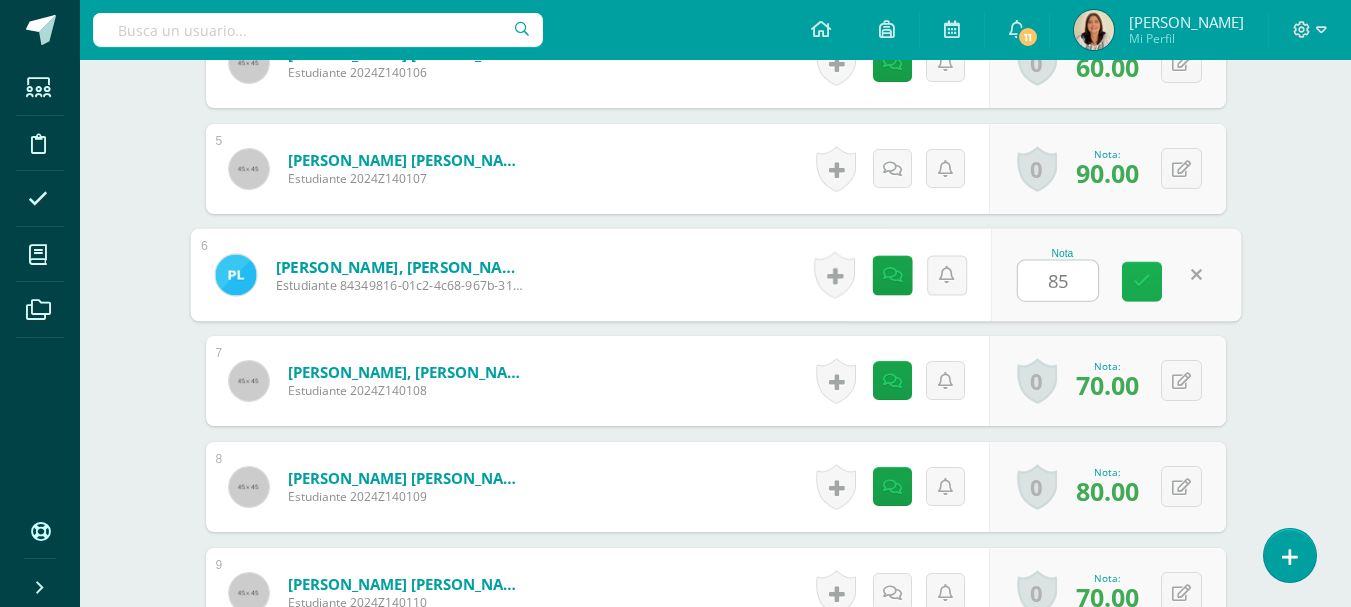 click at bounding box center [1142, 282] 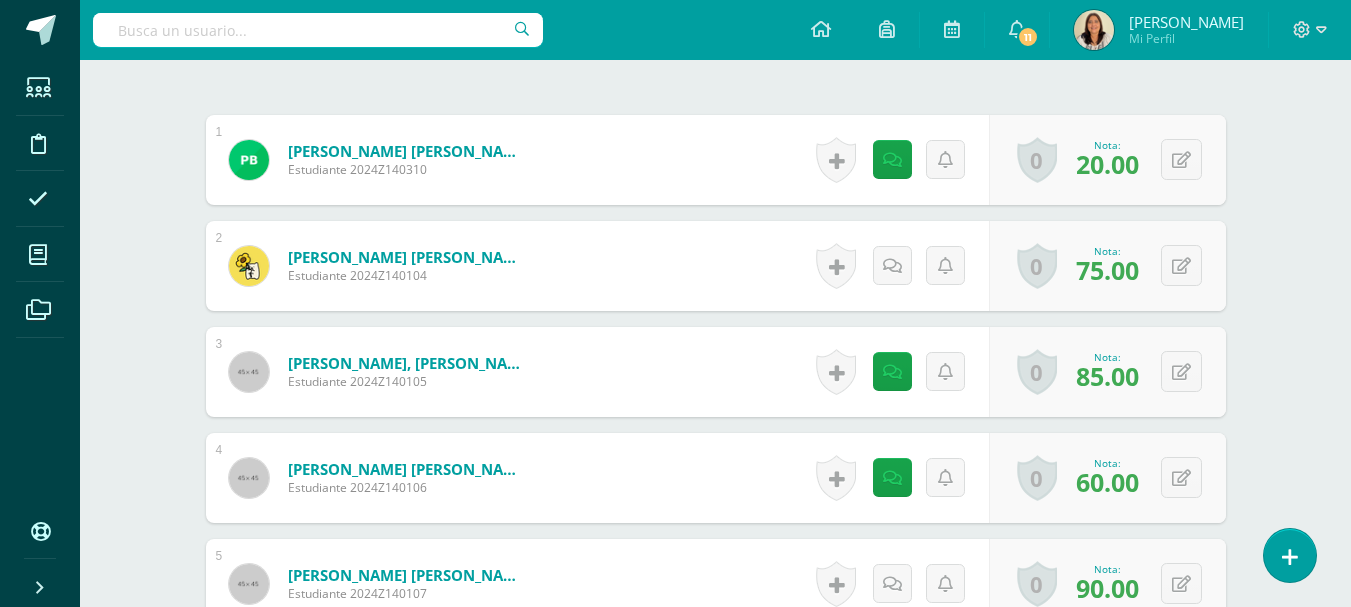 scroll, scrollTop: 613, scrollLeft: 0, axis: vertical 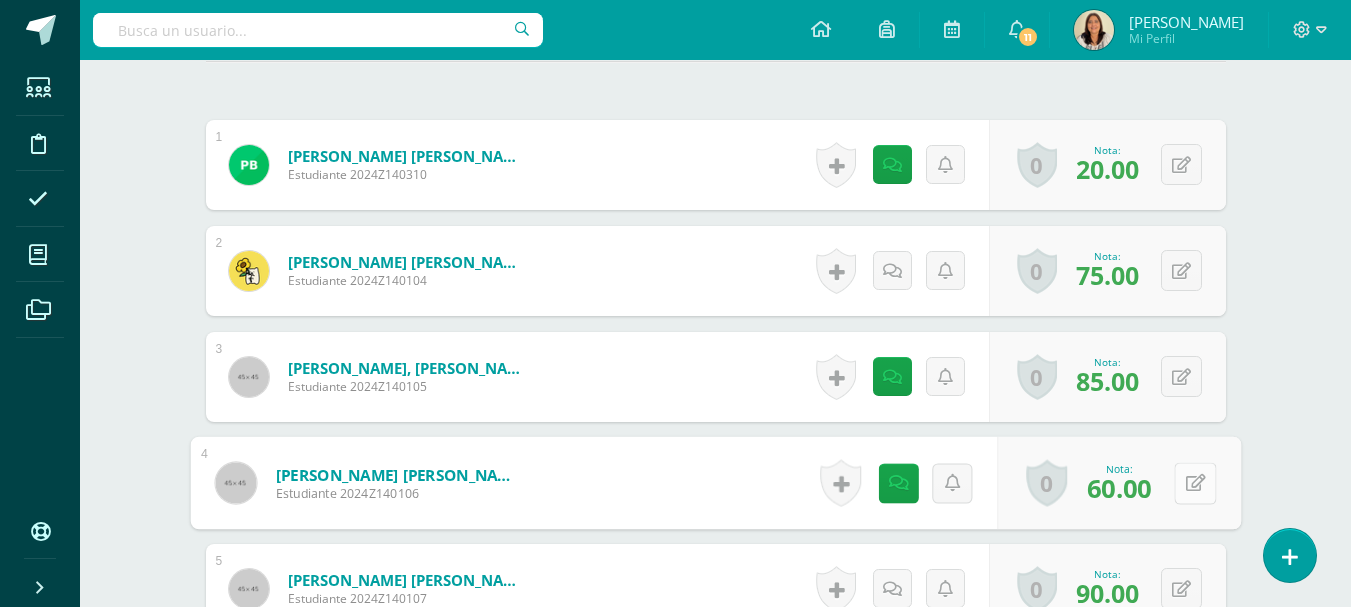 click at bounding box center (1195, 483) 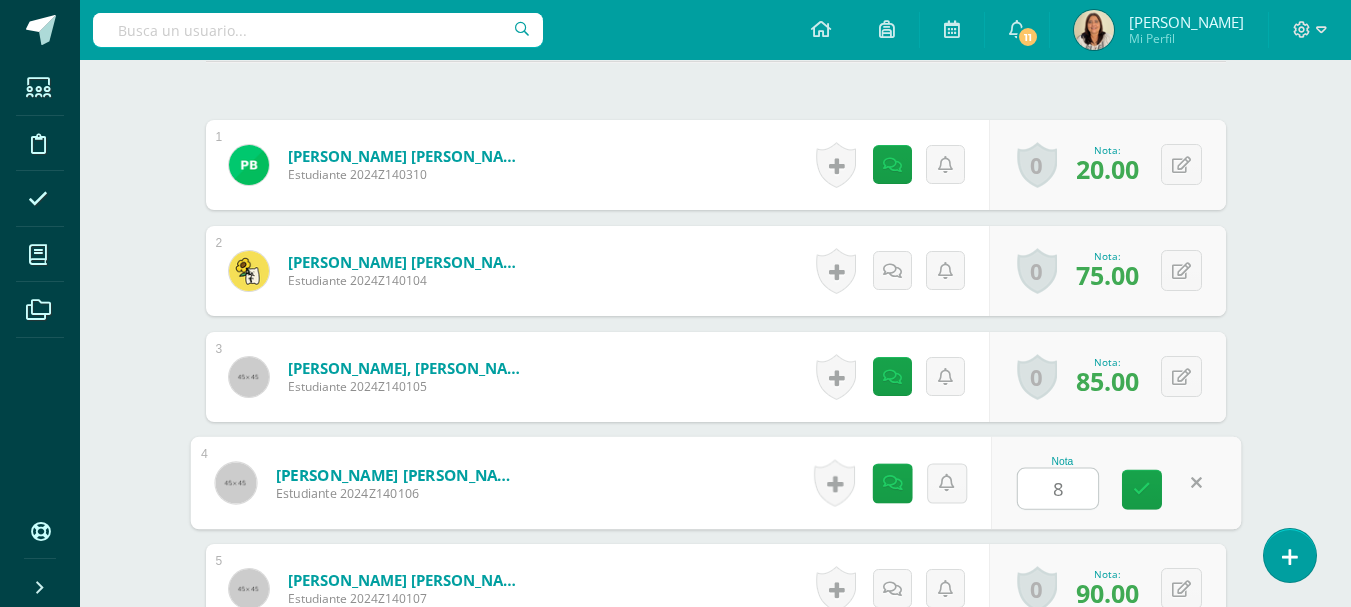 type on "85" 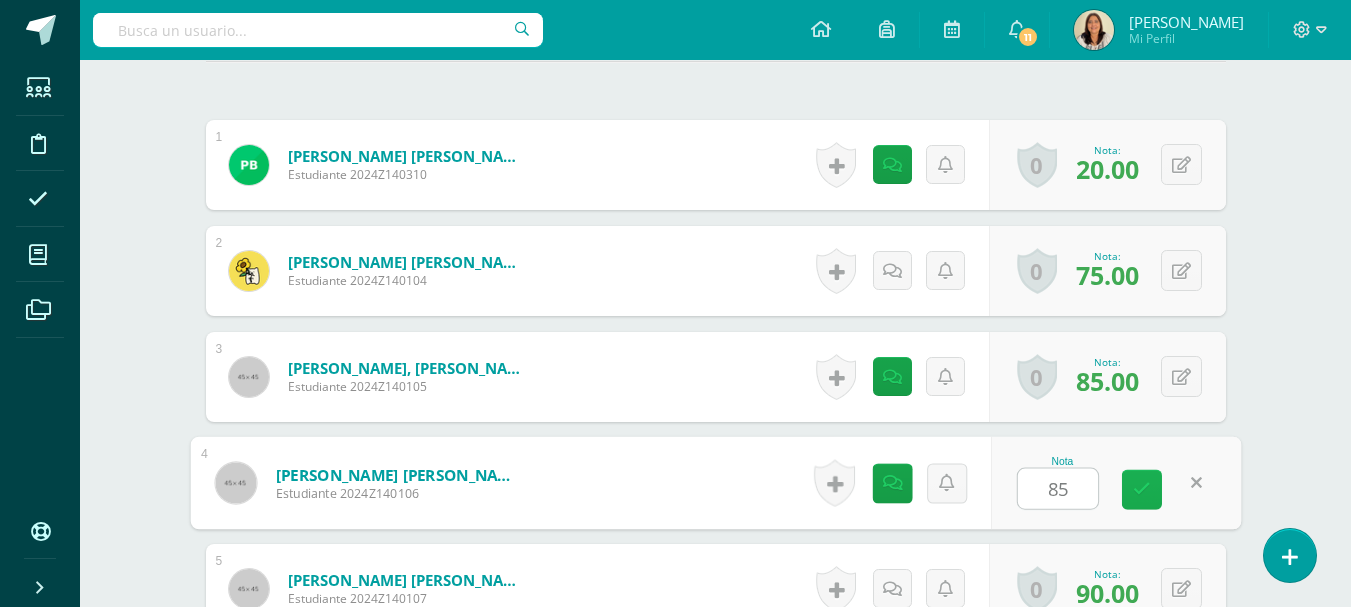 click at bounding box center (1142, 489) 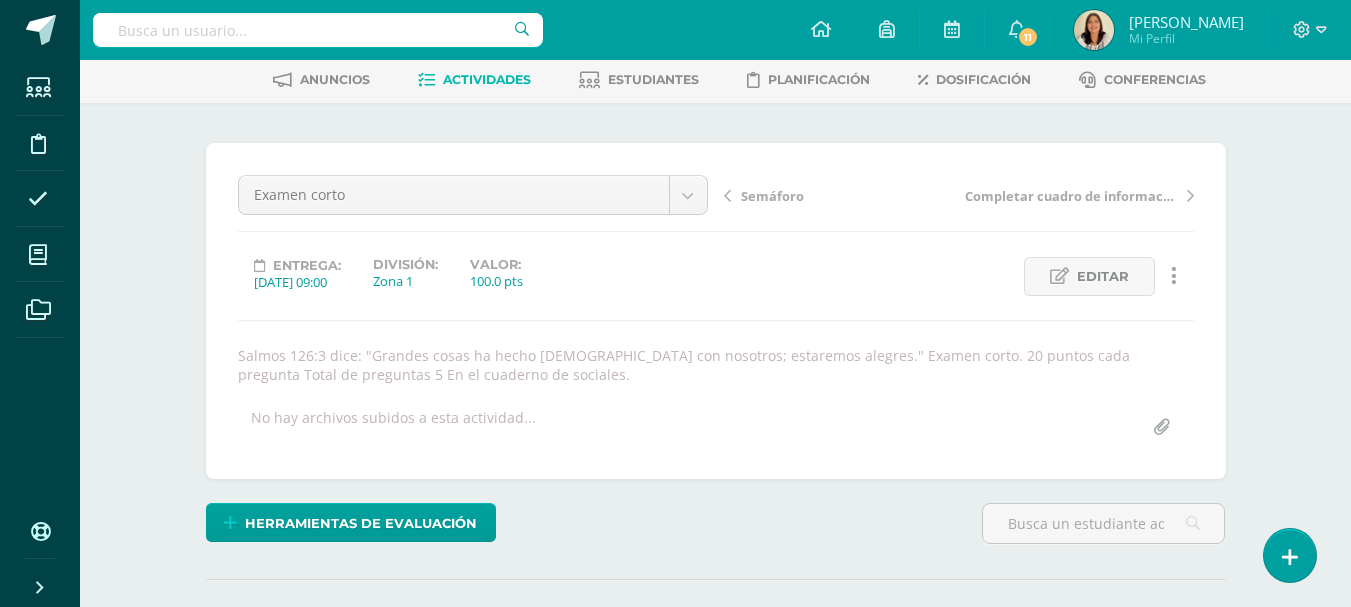 scroll, scrollTop: 0, scrollLeft: 0, axis: both 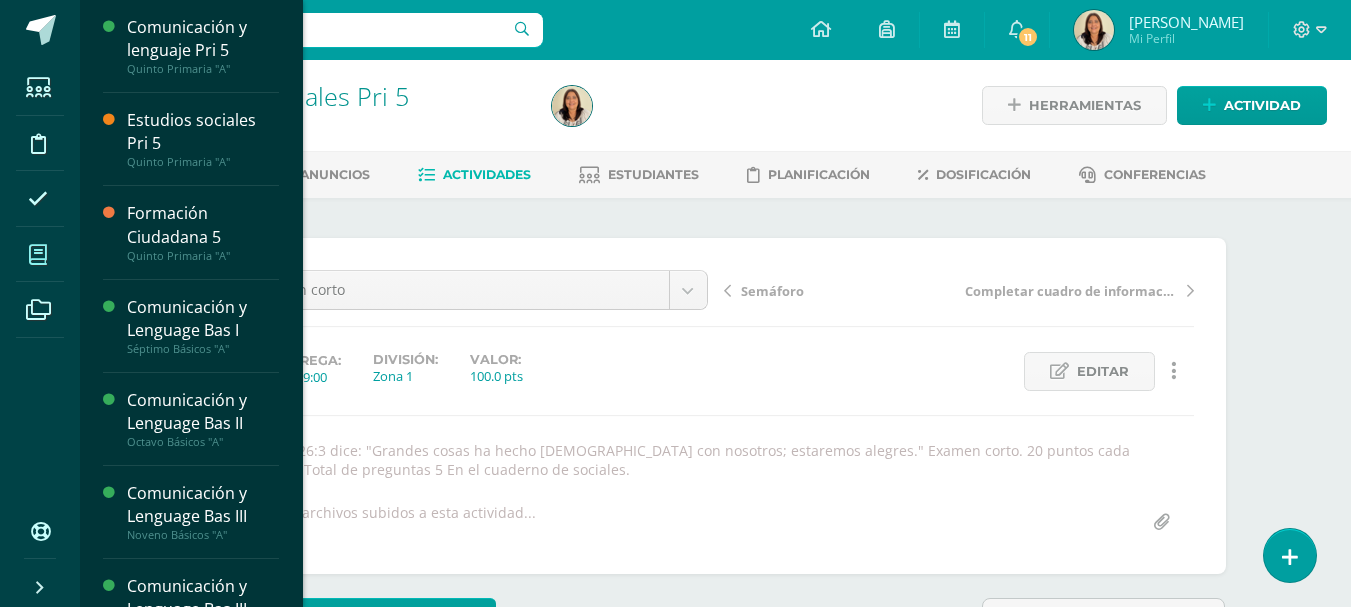 click at bounding box center [38, 255] 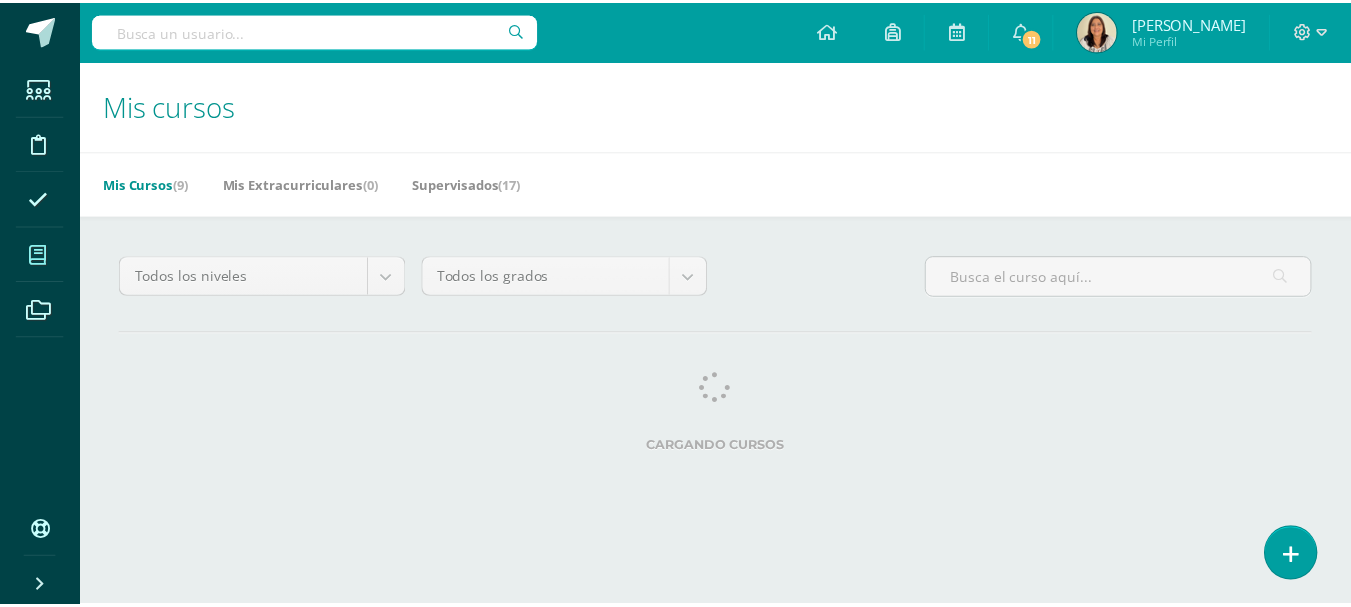scroll, scrollTop: 0, scrollLeft: 0, axis: both 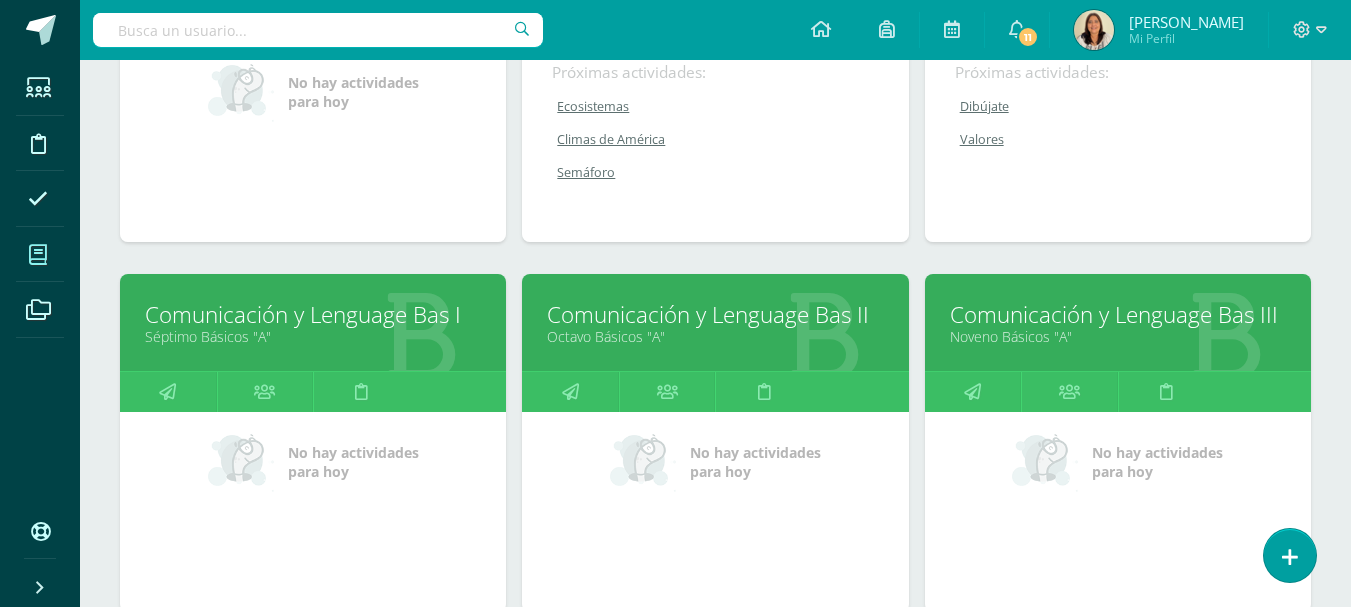 click on "Comunicación y Lenguage  Bas I" at bounding box center (313, 314) 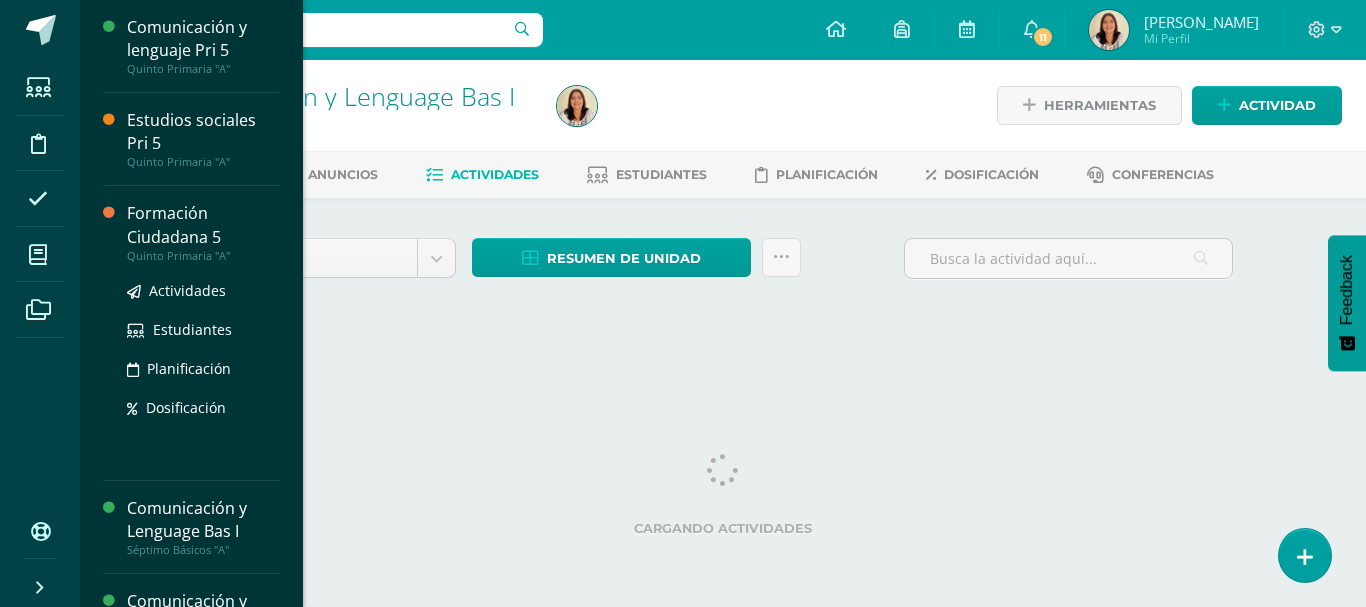 scroll, scrollTop: 0, scrollLeft: 0, axis: both 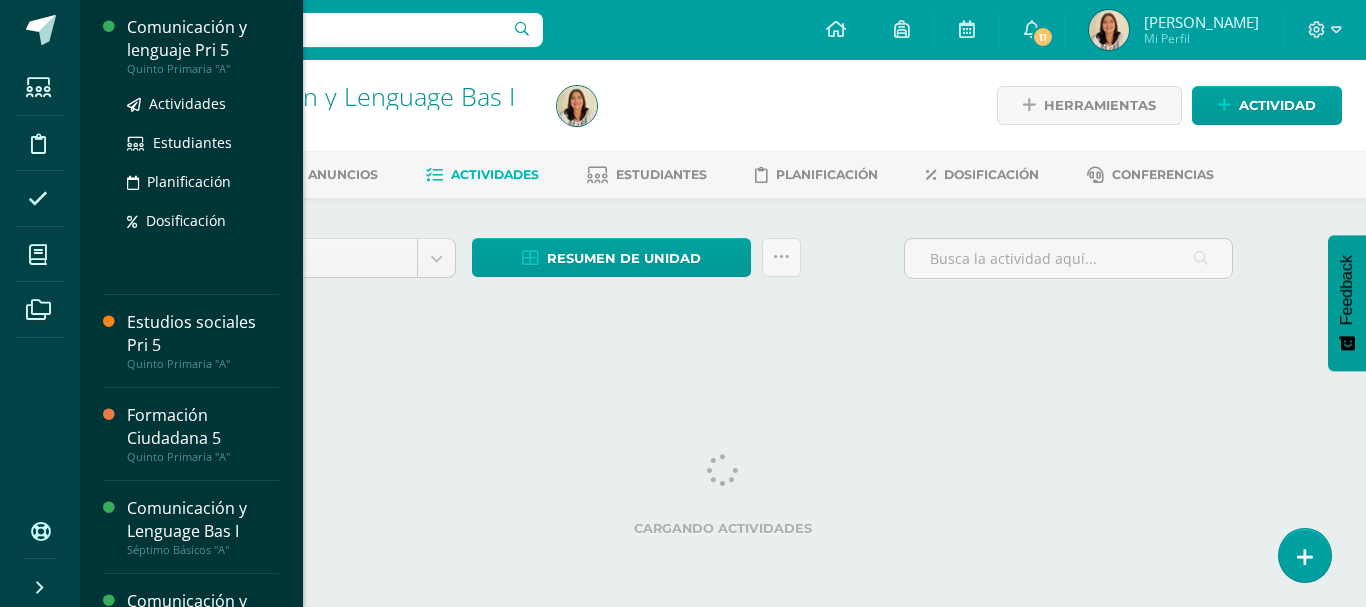 click on "Comunicación y lenguaje  Pri 5" at bounding box center [203, 39] 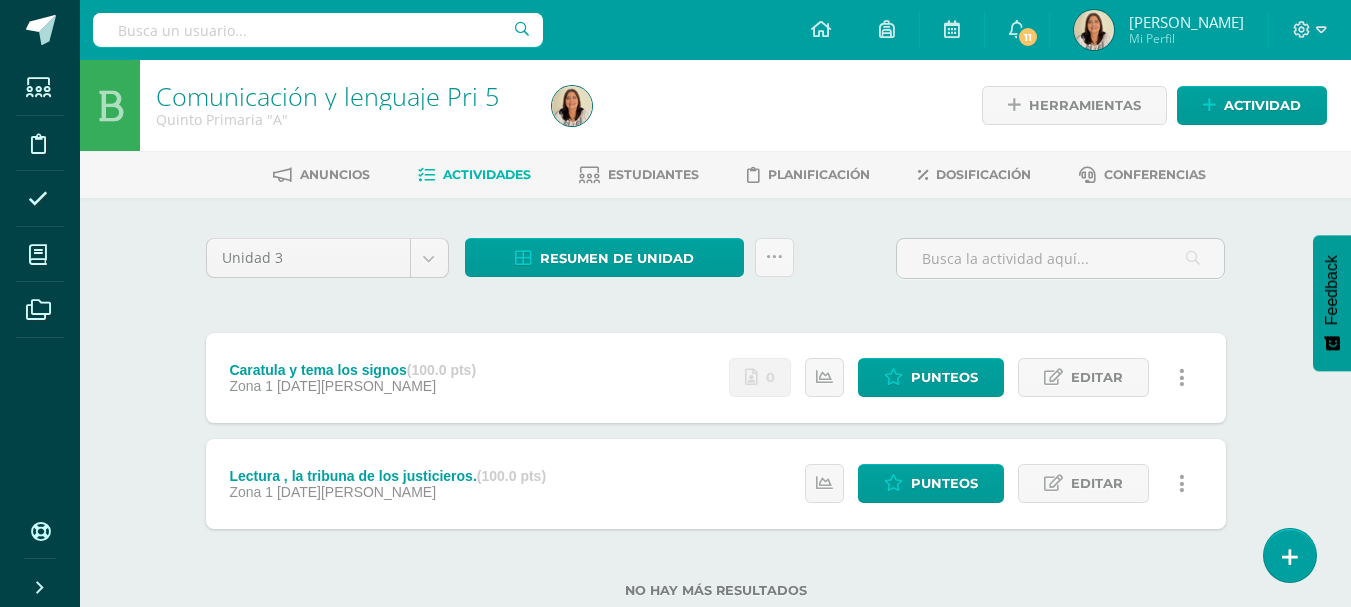 scroll, scrollTop: 0, scrollLeft: 0, axis: both 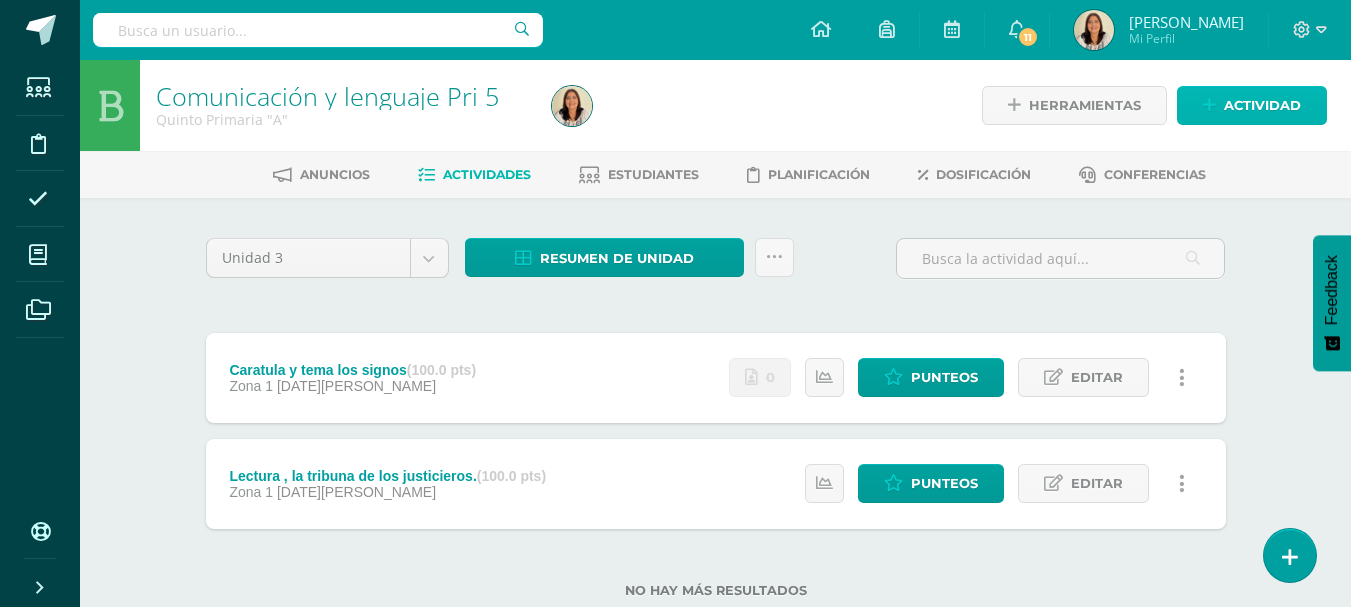 click on "Actividad" at bounding box center (1262, 105) 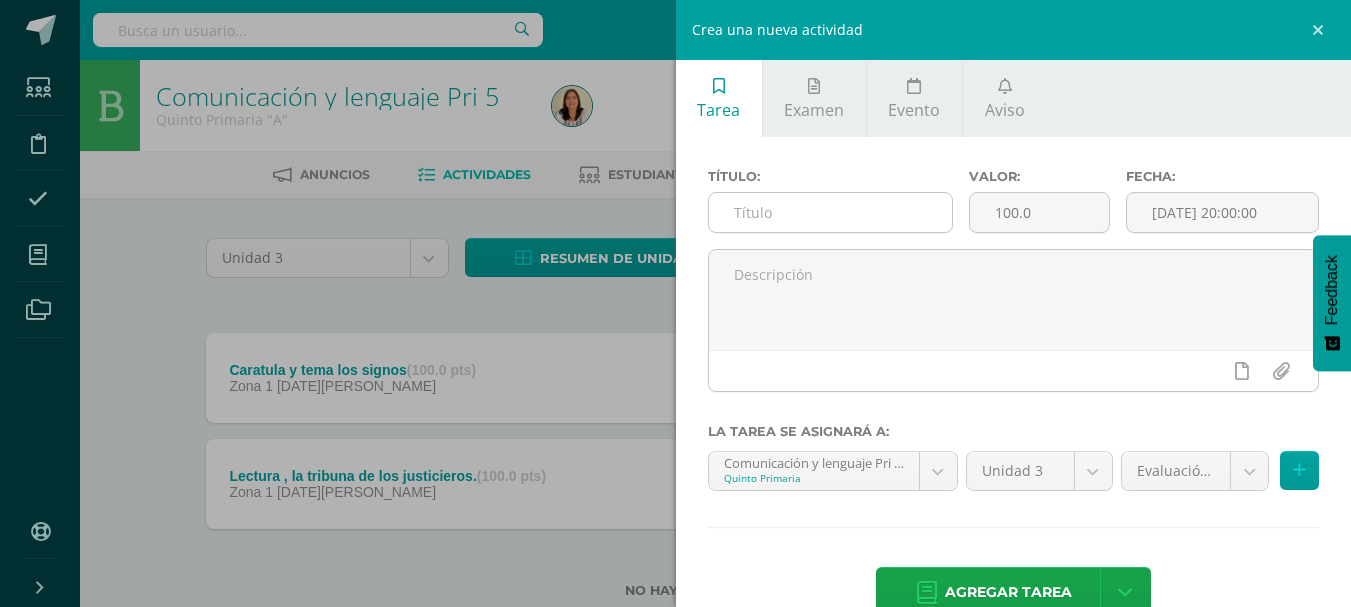click at bounding box center (830, 212) 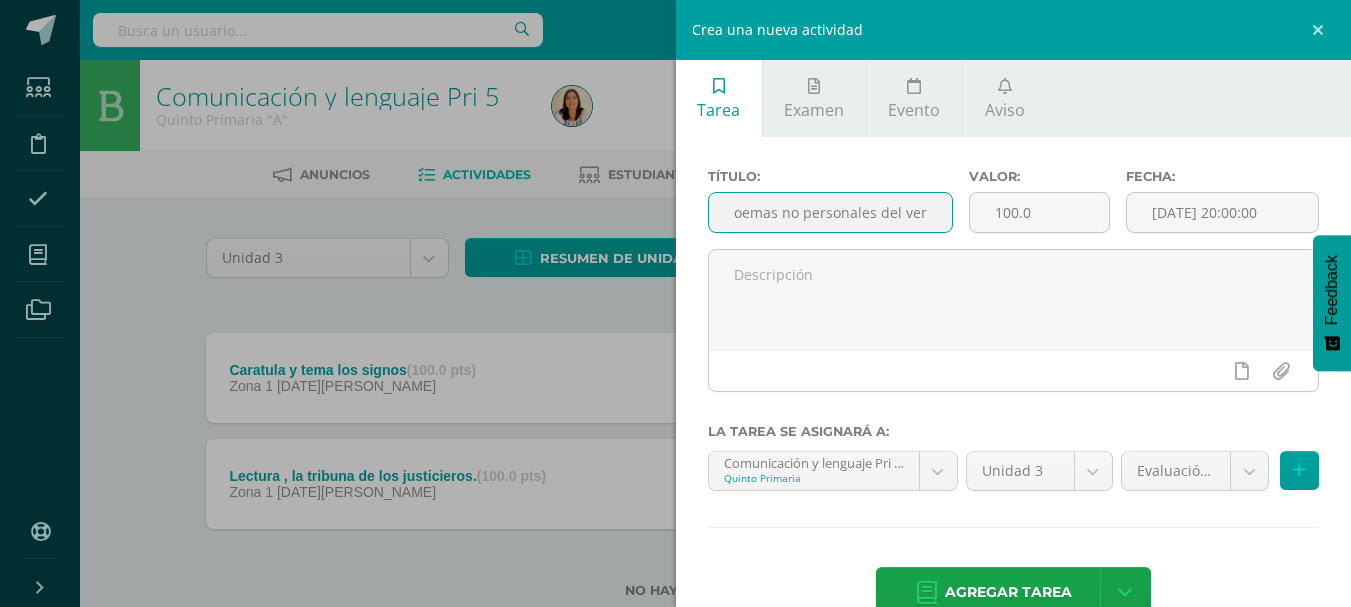 scroll, scrollTop: 0, scrollLeft: 24, axis: horizontal 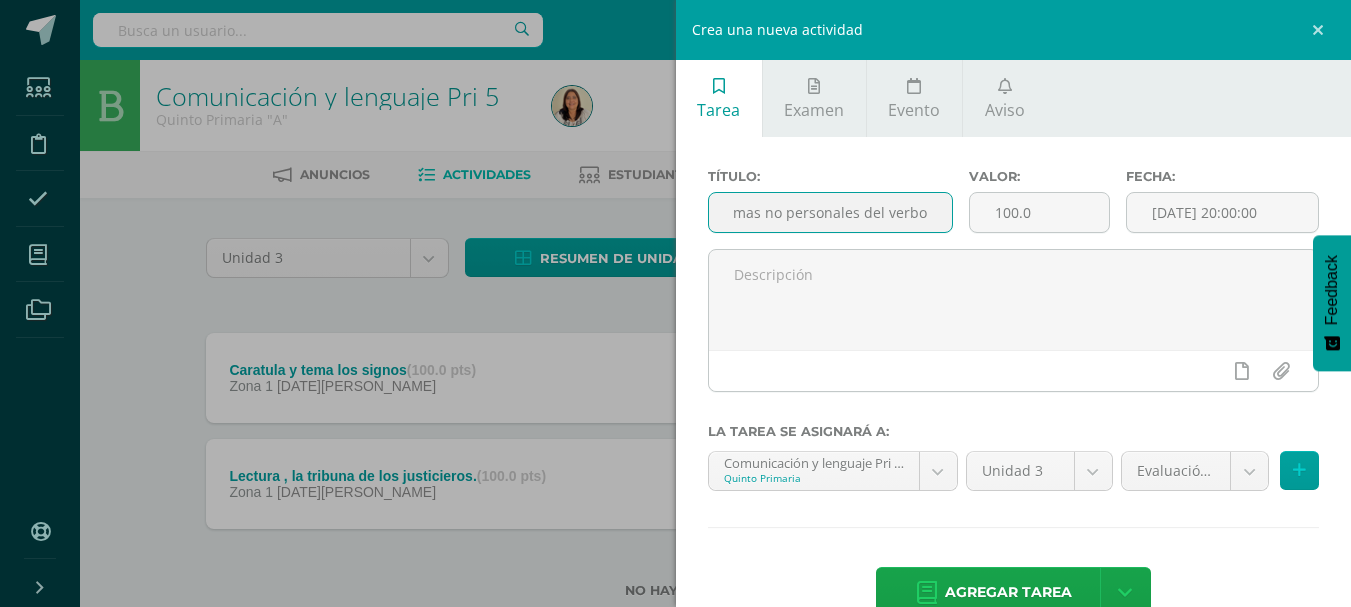 click on "Foemas no personales del verbo" at bounding box center [830, 212] 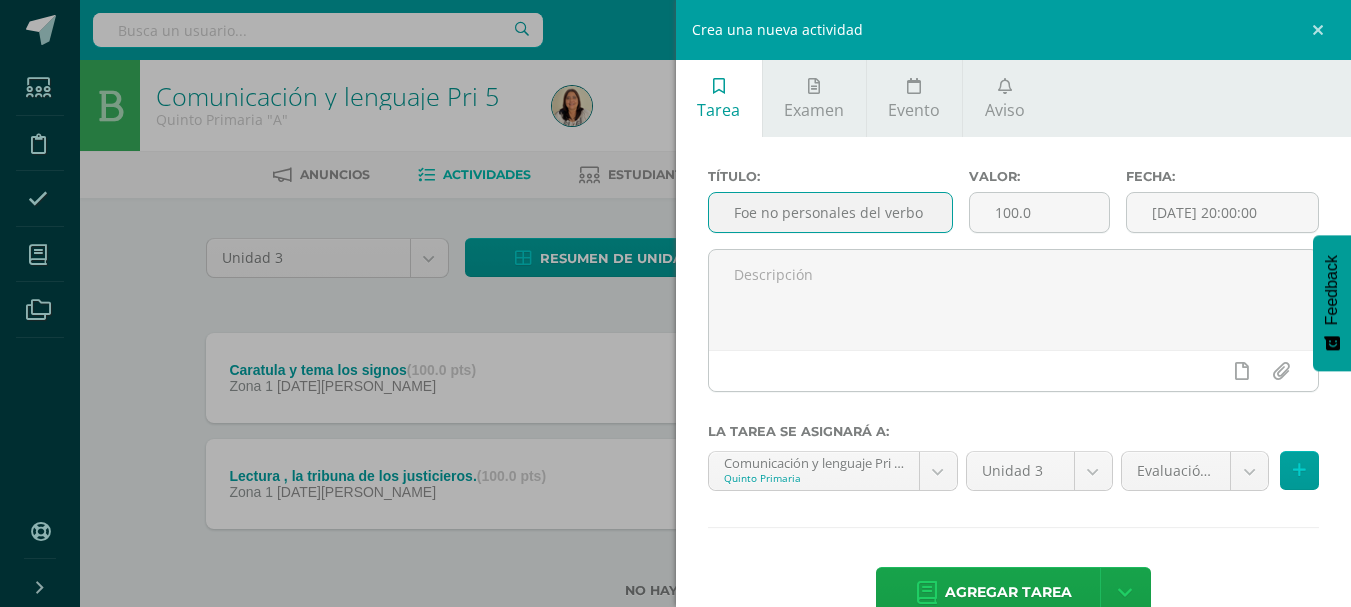scroll, scrollTop: 0, scrollLeft: 0, axis: both 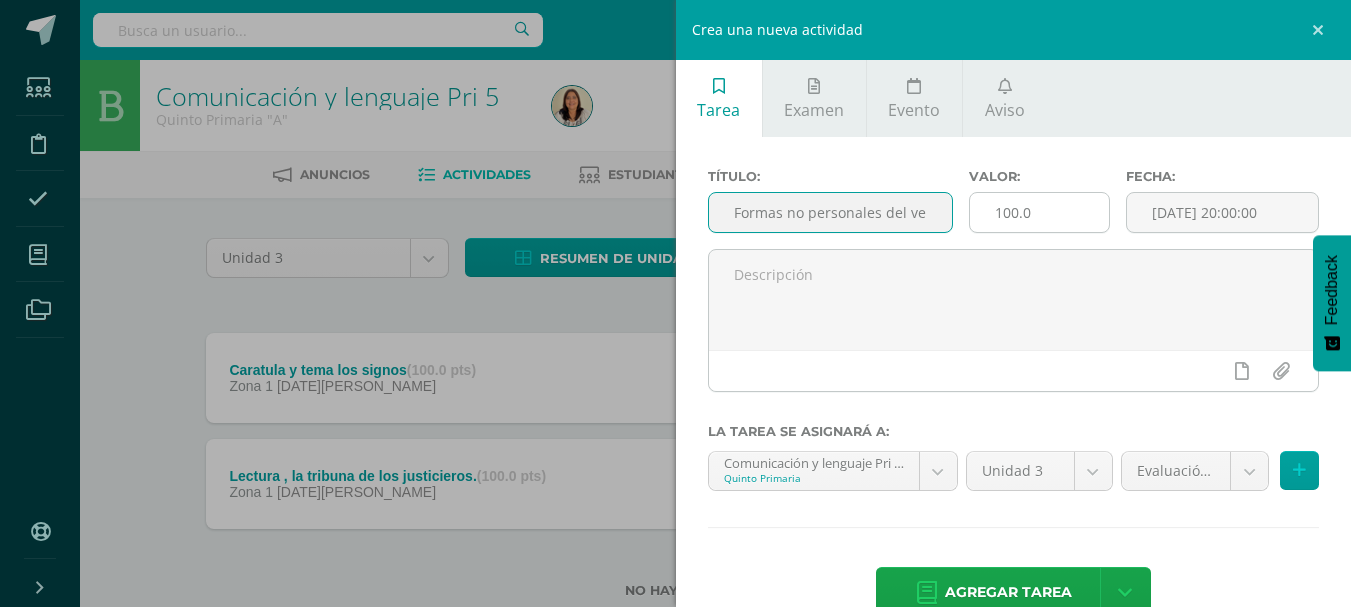 type on "Formas no personales del verbo" 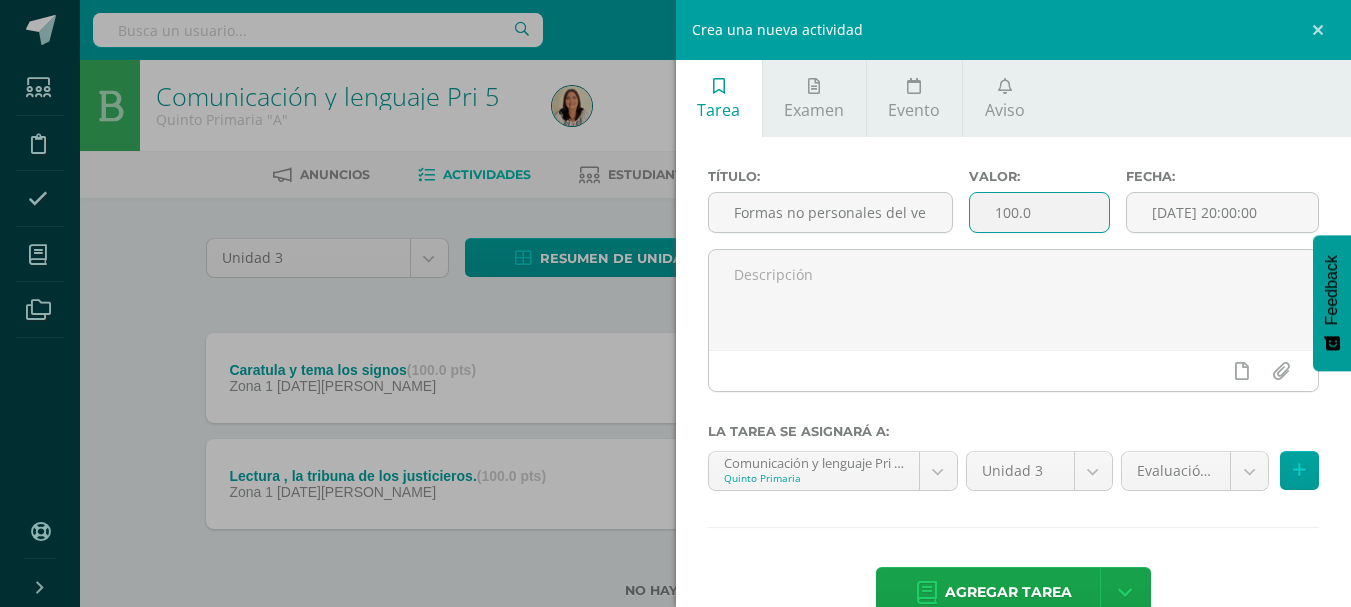 click on "100.0" at bounding box center [1039, 212] 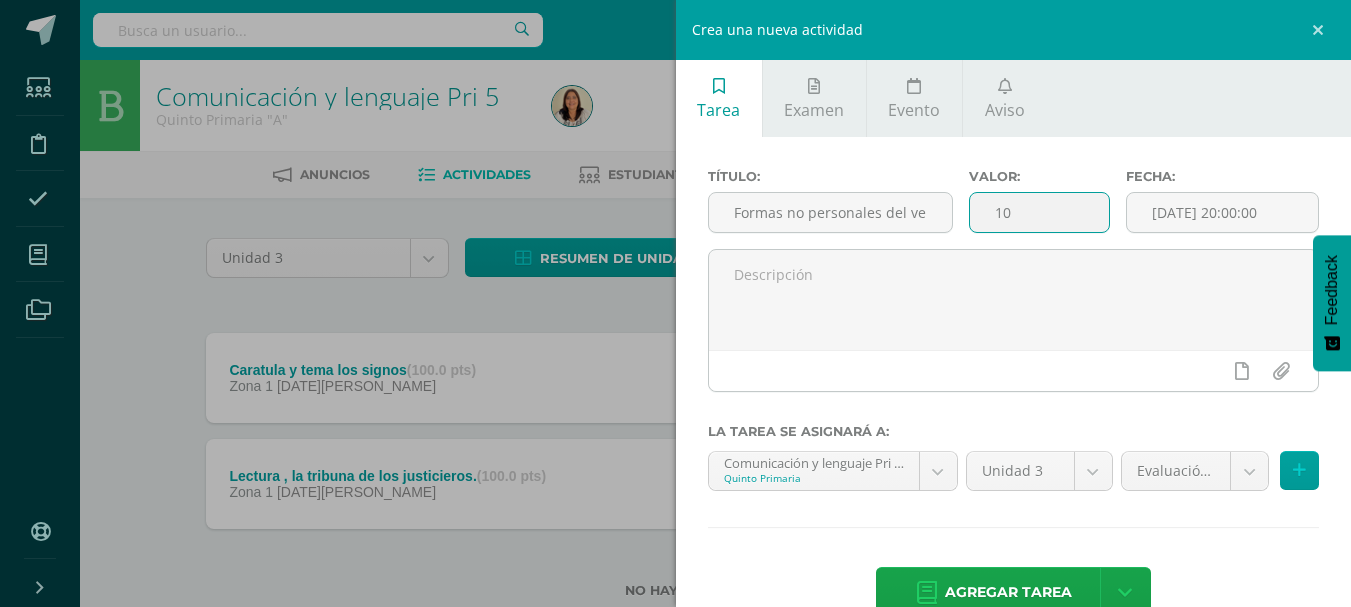 type on "1" 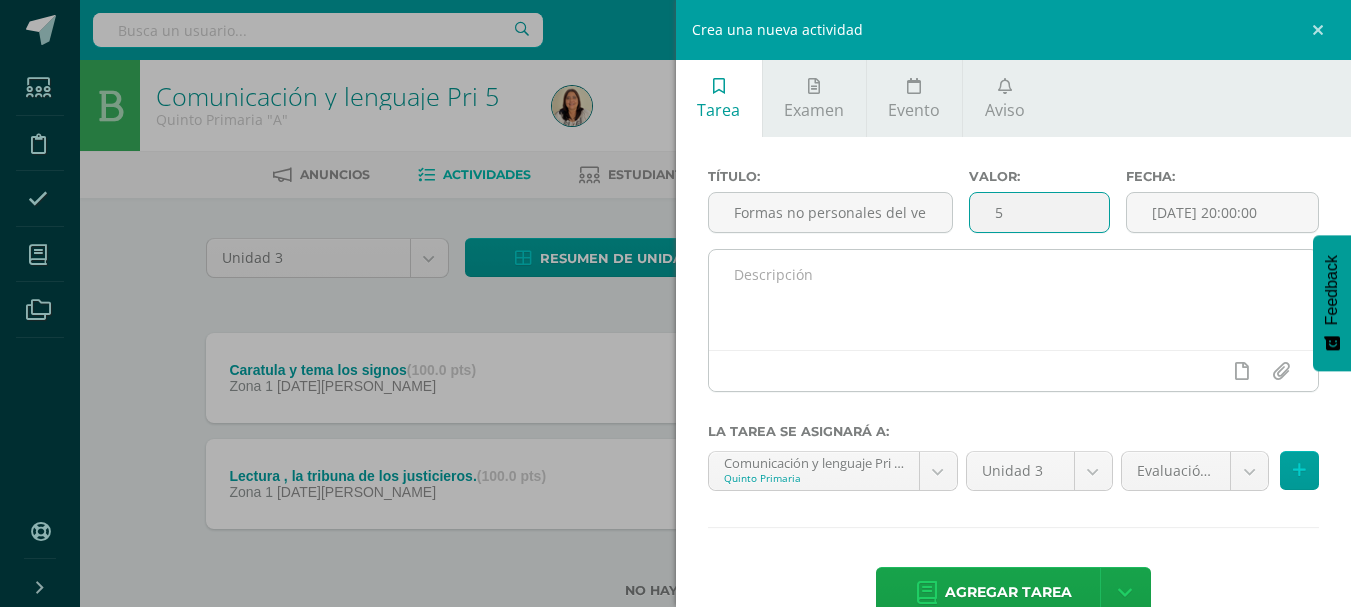 type on "5" 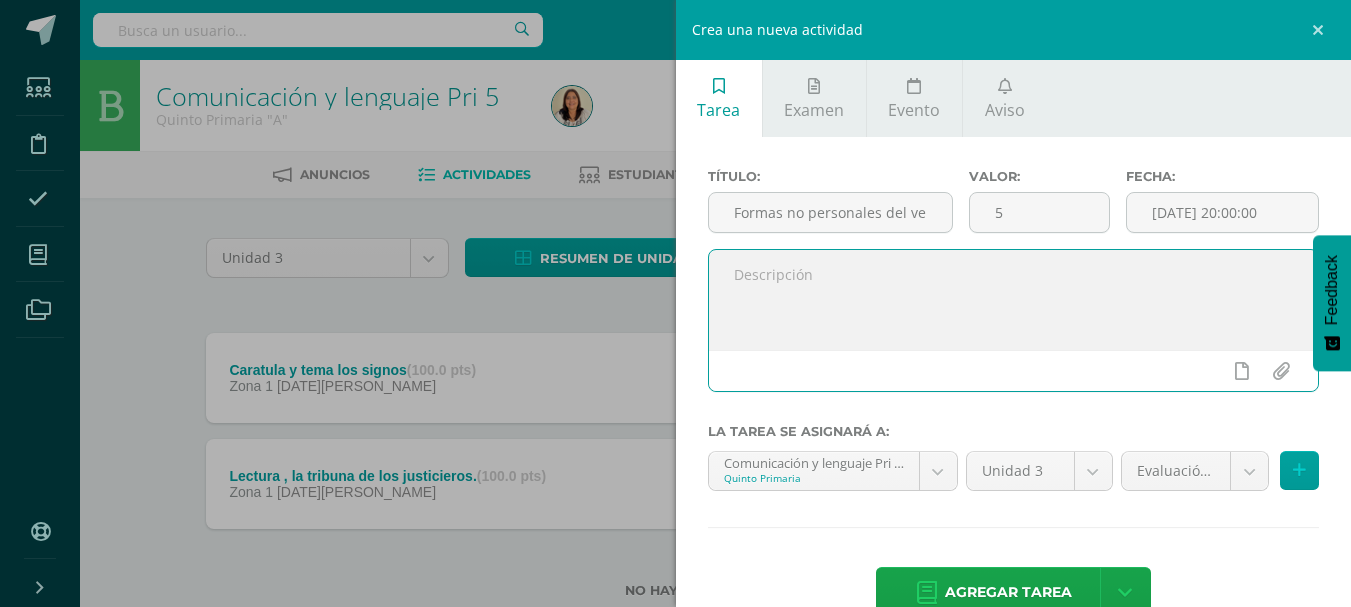 click at bounding box center (1014, 300) 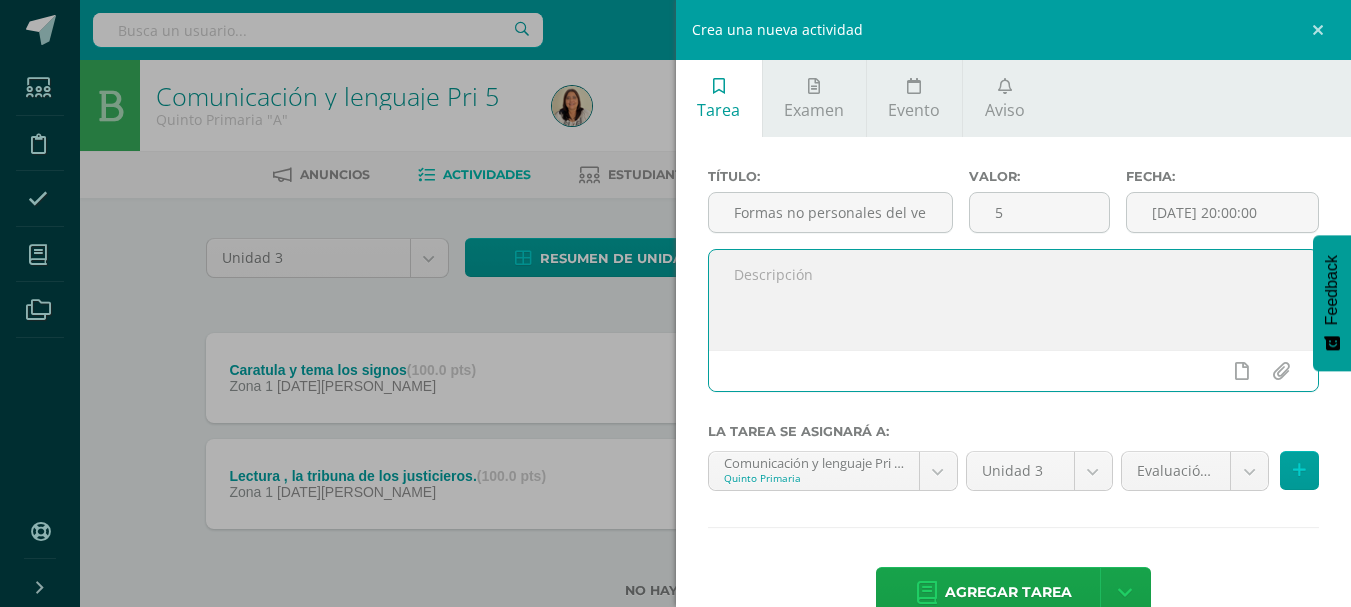 paste on "Buenos días jóvenes, que la bendición del Señor sea sobre su vida." 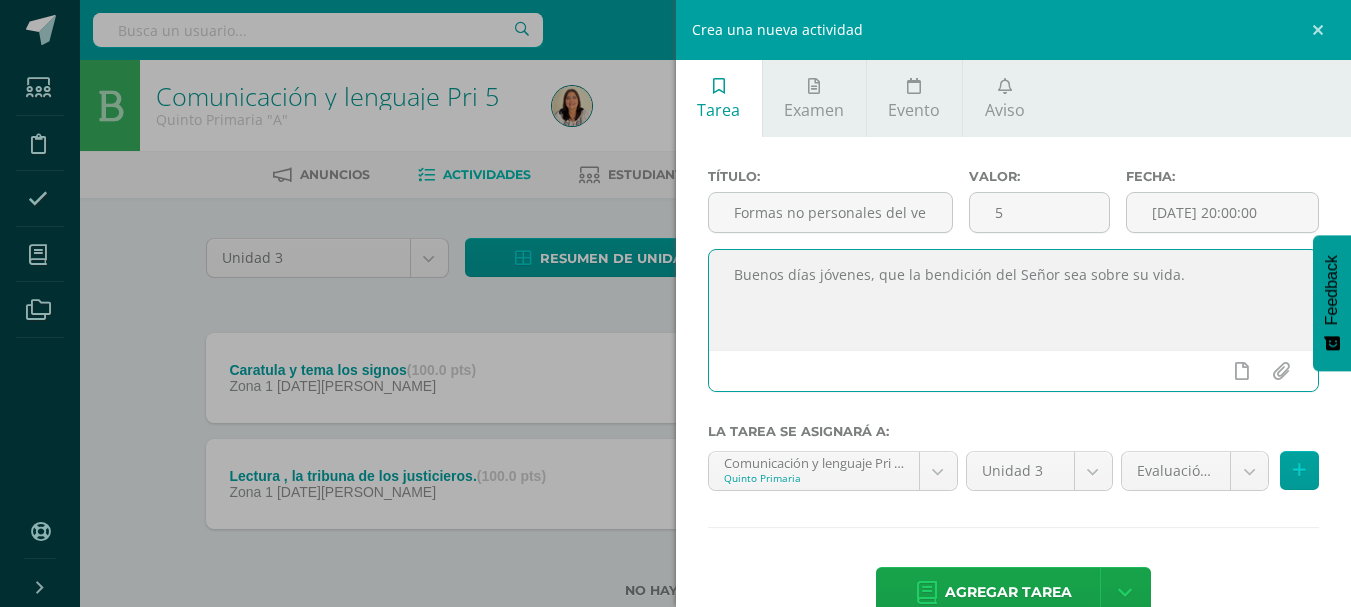 click on "Buenos días jóvenes, que la bendición del Señor sea sobre su vida." at bounding box center [1014, 300] 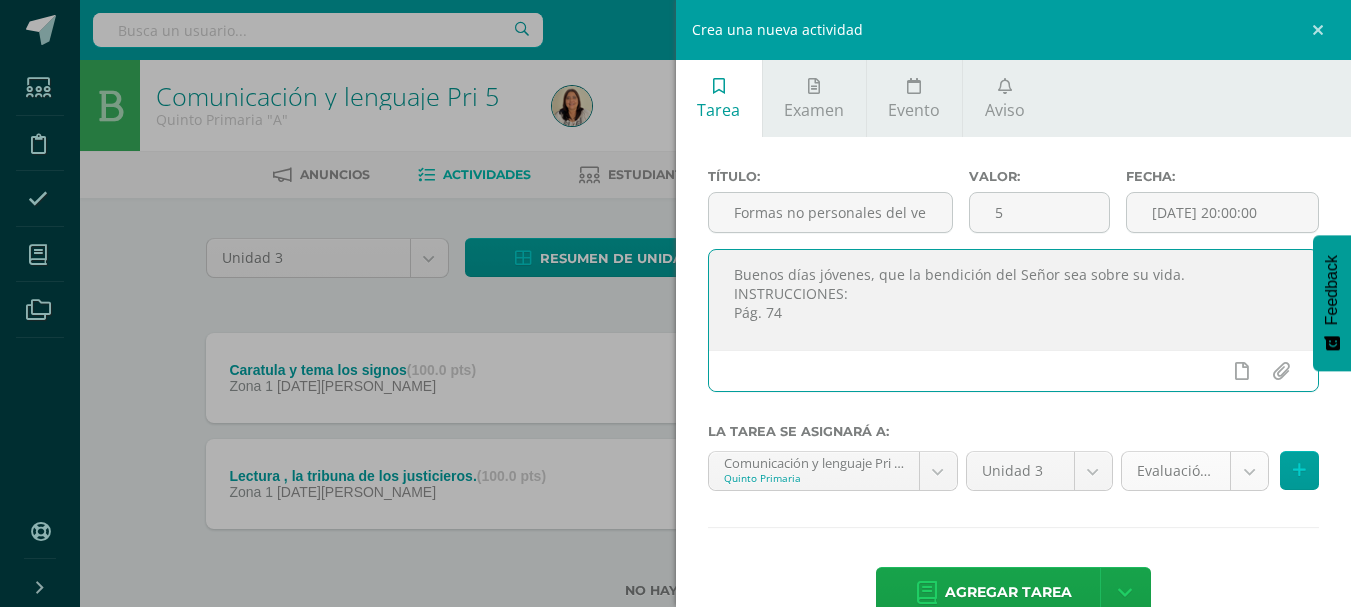 type on "Buenos días jóvenes, que la bendición del Señor sea sobre su vida.
INSTRUCCIONES:
Pág. 74" 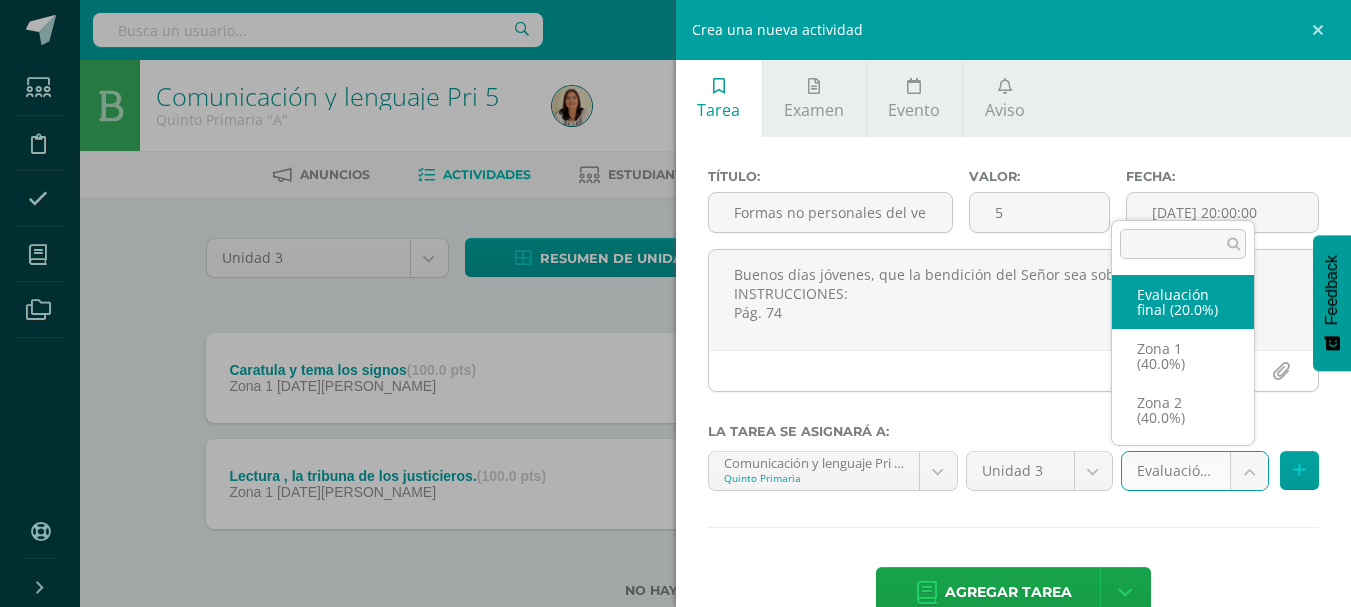 click on "Estudiantes Disciplina Asistencia Mis cursos Archivos Soporte
Centro de ayuda
Últimas actualizaciones
Cerrar panel
Comunicación y lenguaje  Pri 5
Quinto
Primaria
"A"
Actividades Estudiantes Planificación Dosificación
Estudios sociales  Pri 5
Quinto
Primaria
"A"
Actividades Estudiantes Planificación Dosificación
Formación Ciudadana 5
Quinto
Primaria
"A"
Actividades Estudiantes Planificación Dosificación
Comunicación y Lenguage  Bas I
Actividades 11 11 0" at bounding box center (675, 331) 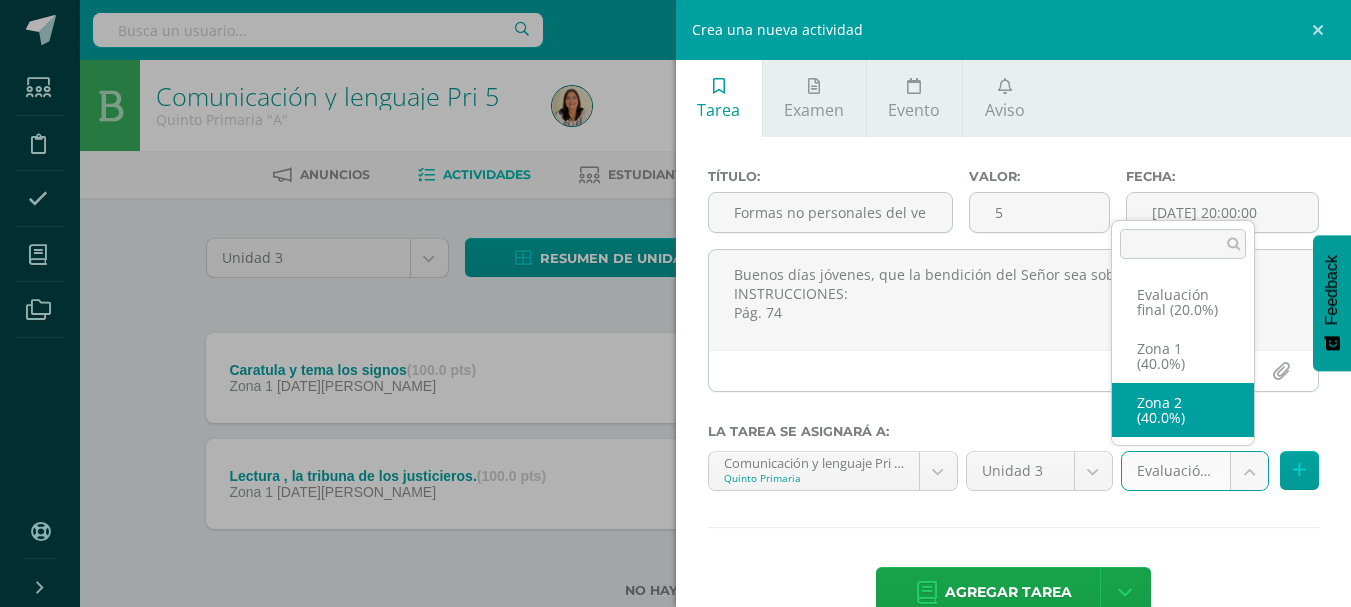 select on "28222" 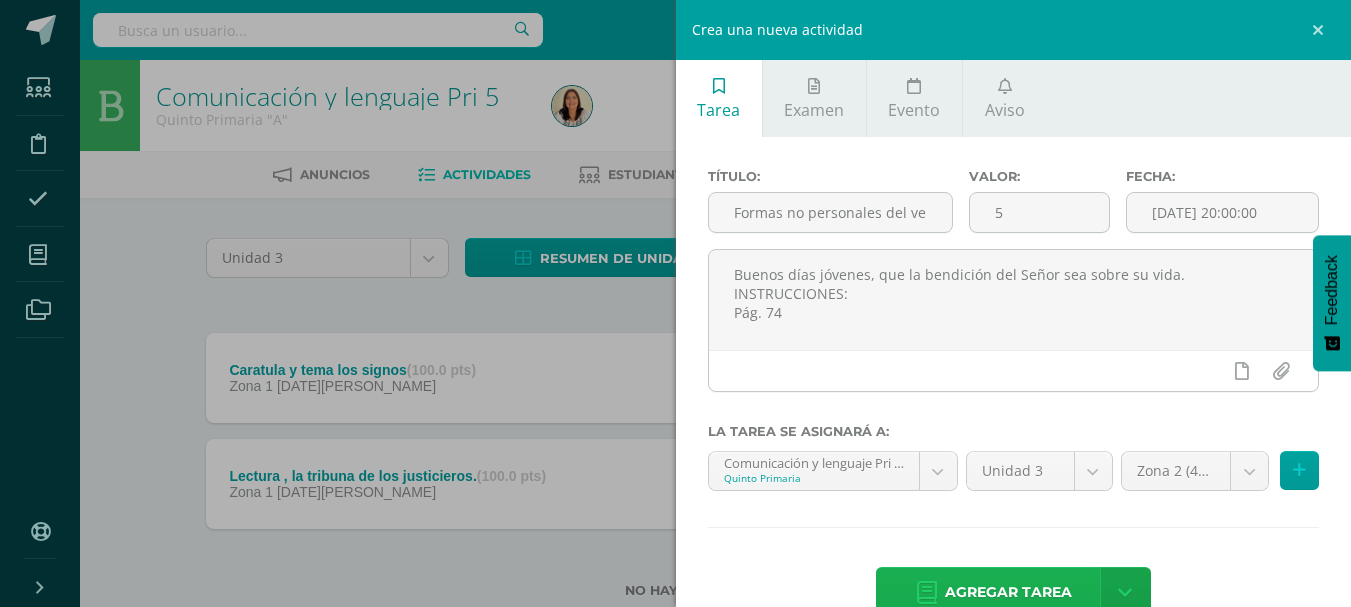 click on "Agregar tarea" at bounding box center [1008, 592] 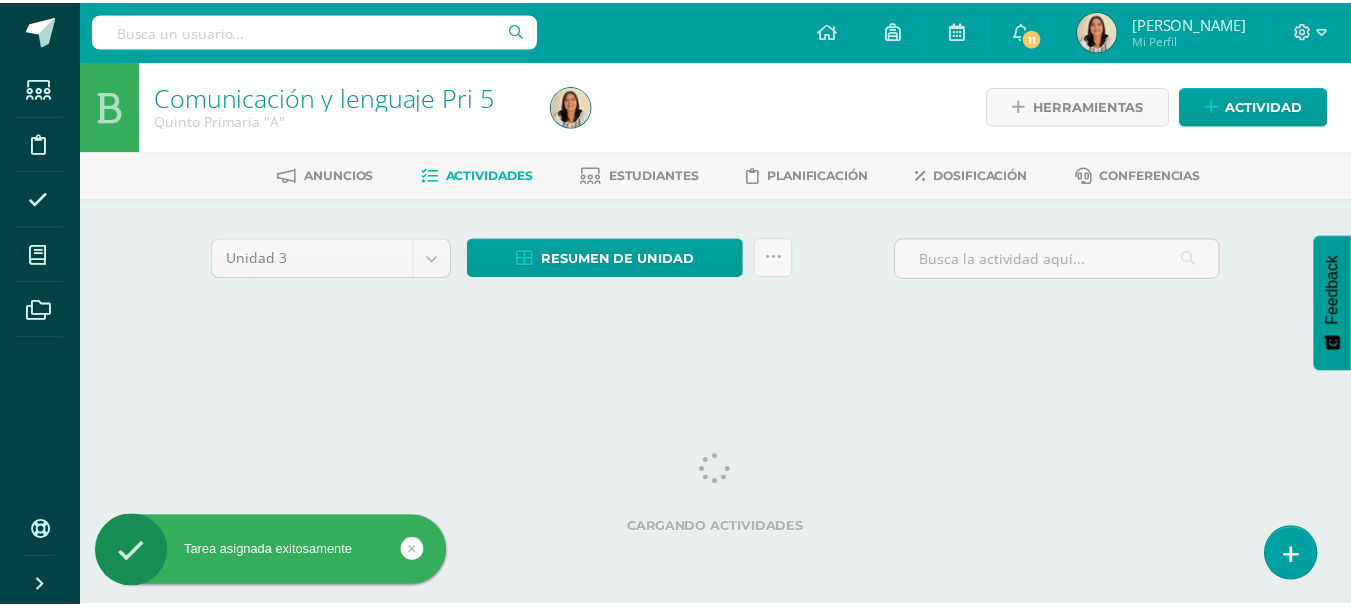scroll, scrollTop: 0, scrollLeft: 0, axis: both 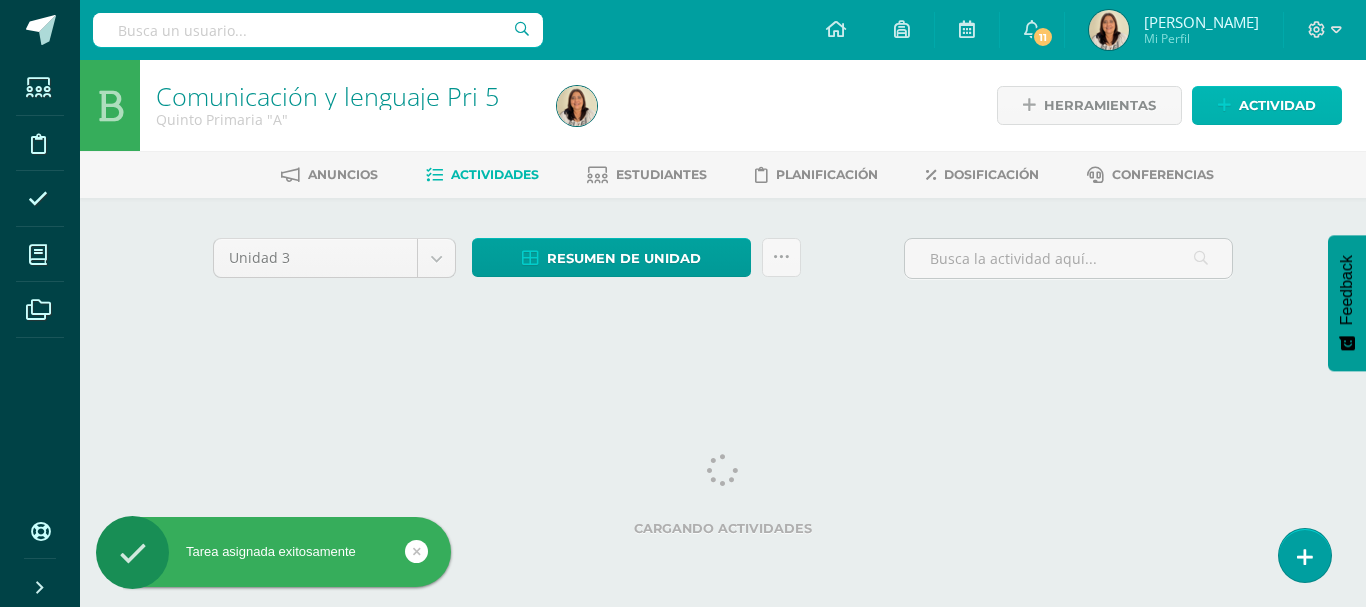 click on "Actividad" at bounding box center (1277, 105) 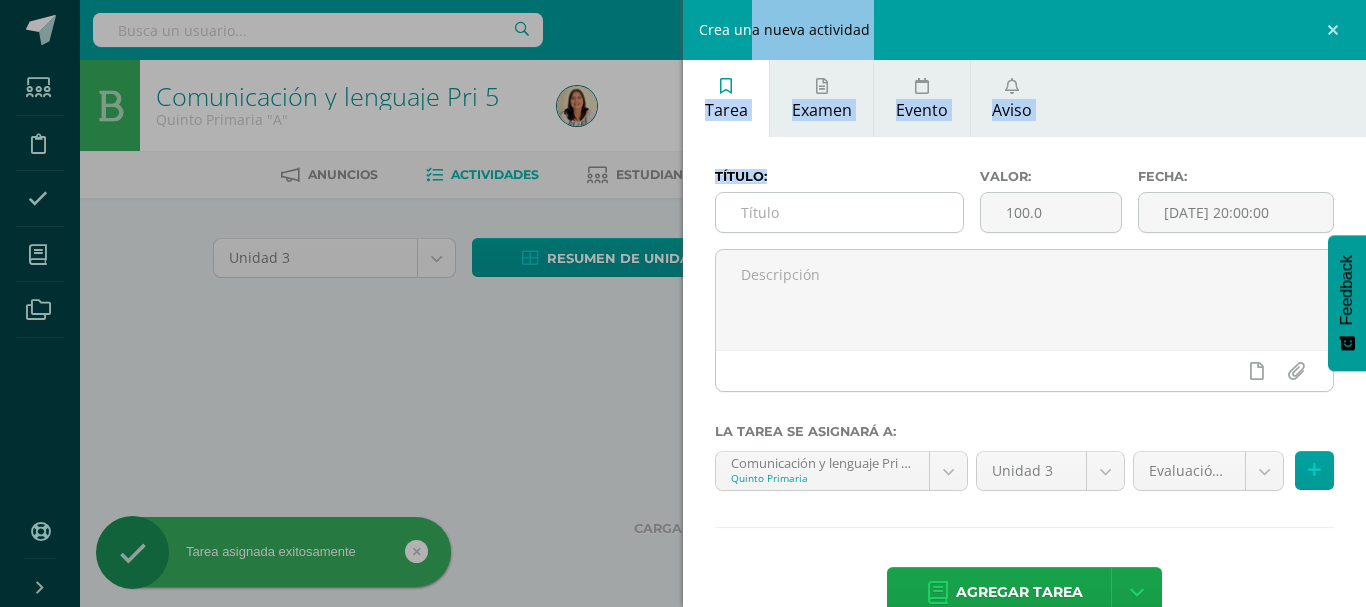 drag, startPoint x: 1274, startPoint y: 91, endPoint x: 899, endPoint y: 216, distance: 395.2847 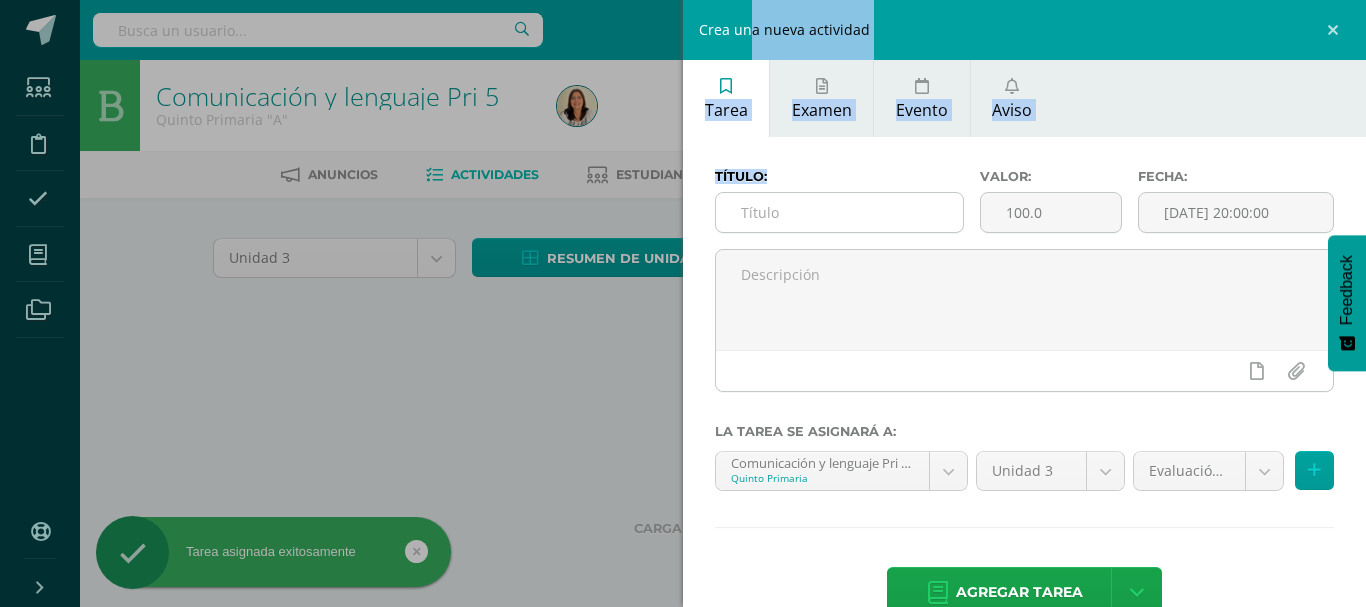 click on "Crea una nueva actividad
Tarea Examen Evento Aviso Título: Valor: 100.0 Fecha: 2025-07-14 20:00:00 La tarea se asignará a:
Comunicación y lenguaje  Pri 5 'A'
Quinto Primaria
Comunicación y lenguaje  Pri 5 'A'
Estudios sociales  Pri 5 'A'
Formación Ciudadana 5 'A'
Comunicación y Lenguage  Bas I 'A'
Comunicación y Lenguage  Bas II 'A'
Comunicación y Lenguage  Bas III 'A'
Comunicación y Lenguage  Bas III 'B'
Literatura Hispanoamericana 'A'
Literatura hispanoamericana  Bach V 'A'
Unidad 3
Unidad 3
Mo" at bounding box center (683, 303) 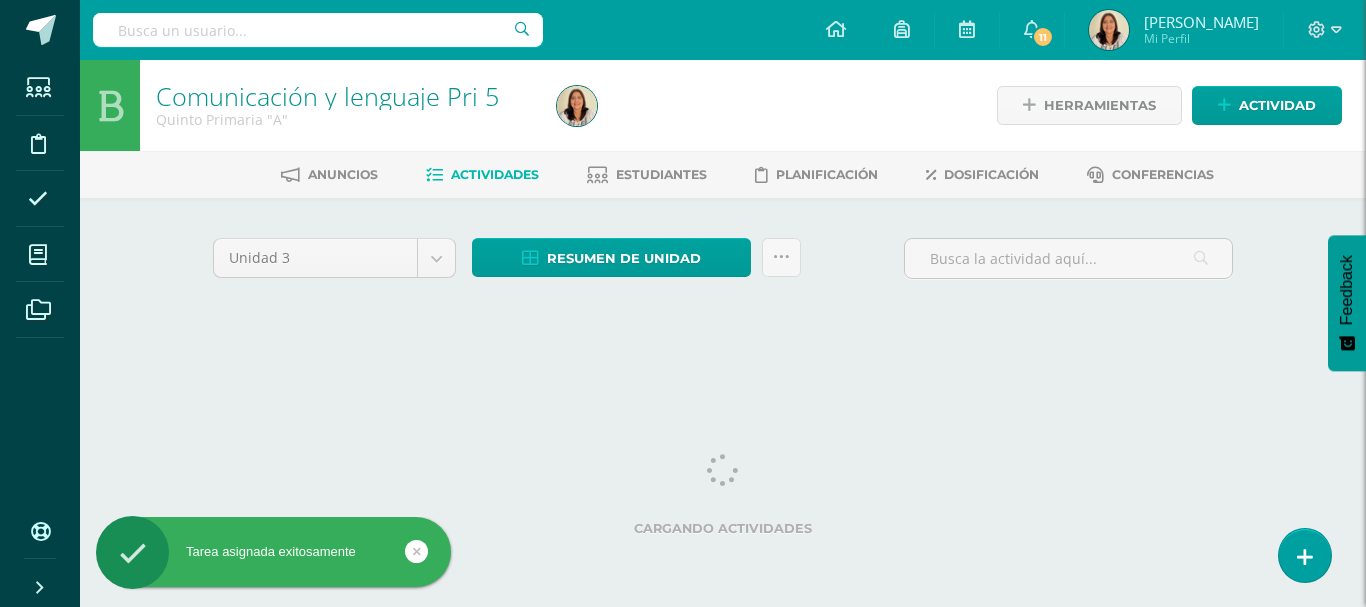 click on "Crea una nueva actividad
Tarea Examen Evento Aviso Título: Valor: 100.0 Fecha: 2025-07-14 20:00:00 La tarea se asignará a:
Comunicación y lenguaje  Pri 5 'A'
Quinto Primaria
Comunicación y lenguaje  Pri 5 'A'
Estudios sociales  Pri 5 'A'
Formación Ciudadana 5 'A'
Comunicación y Lenguage  Bas I 'A'
Comunicación y Lenguage  Bas II 'A'
Comunicación y Lenguage  Bas III 'A'
Comunicación y Lenguage  Bas III 'B'
Literatura Hispanoamericana 'A'
Literatura hispanoamericana  Bach V 'A'
Unidad 3
Unidad 3
Mo" at bounding box center (683, 303) 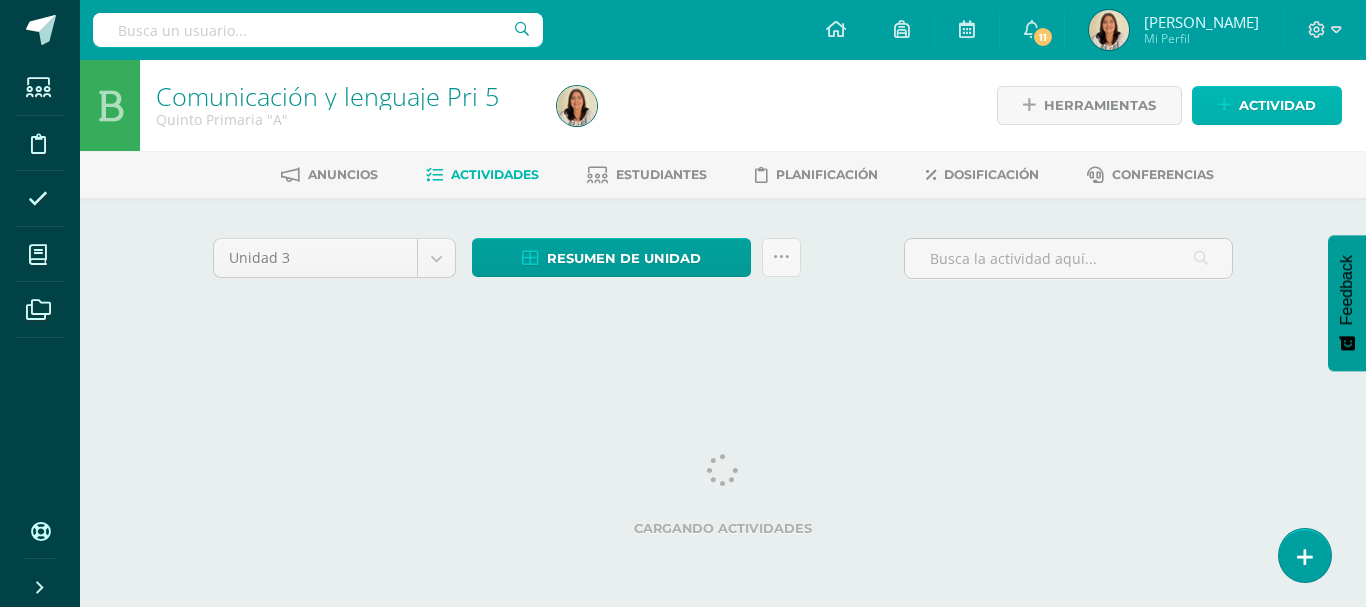 click on "Actividad" at bounding box center [1277, 105] 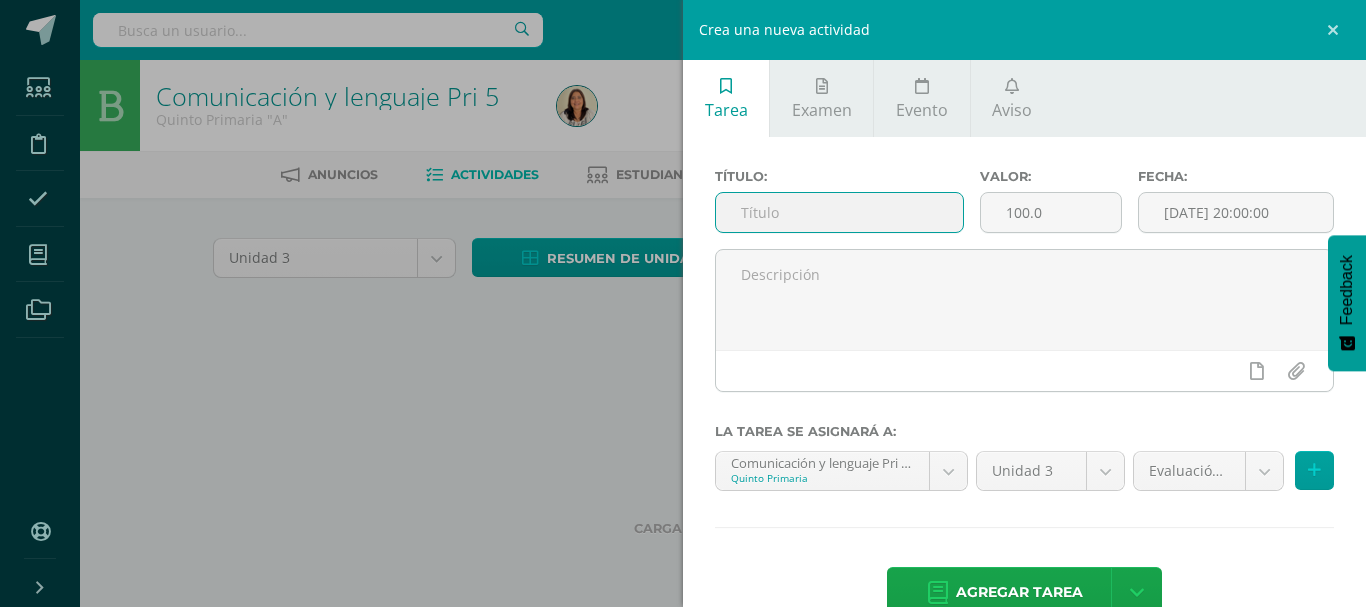 click at bounding box center (839, 212) 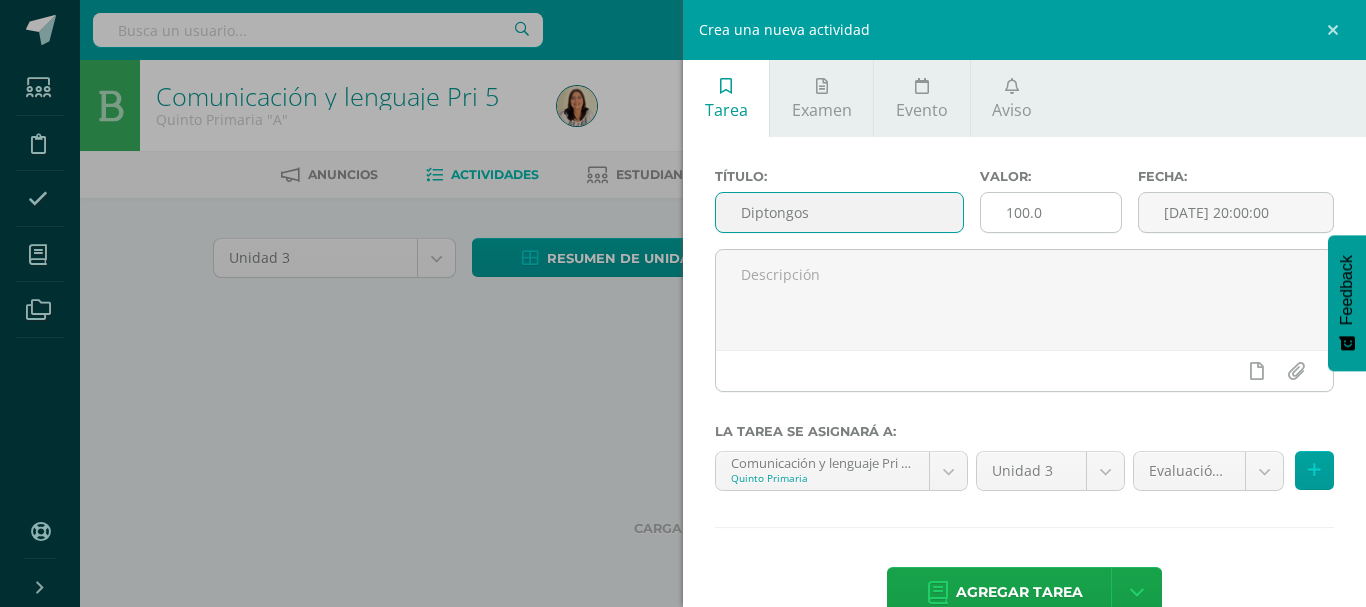 type on "Diptongos" 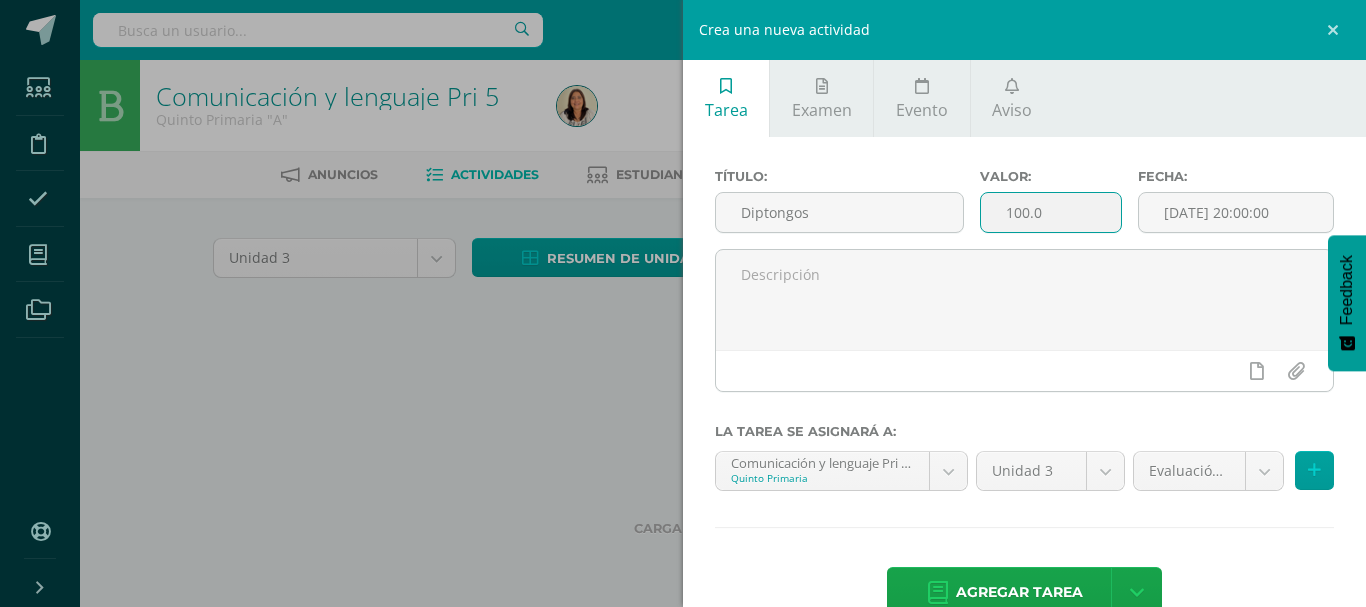 click on "100.0" at bounding box center (1051, 212) 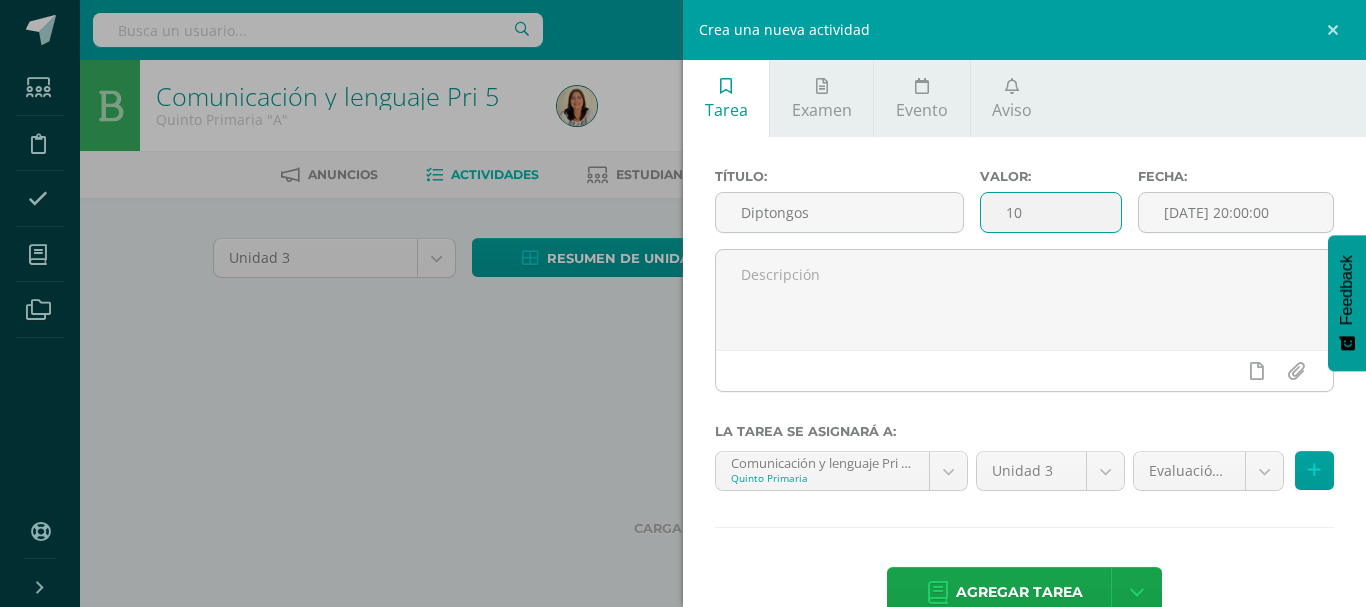 type on "1" 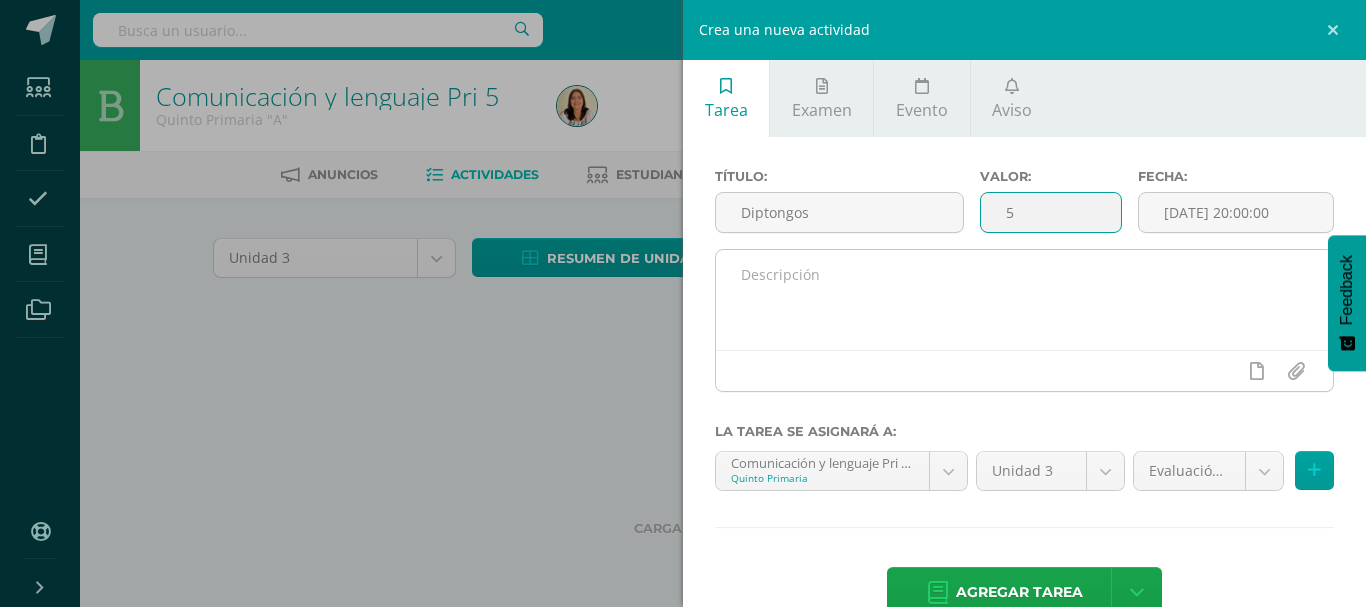 type on "5" 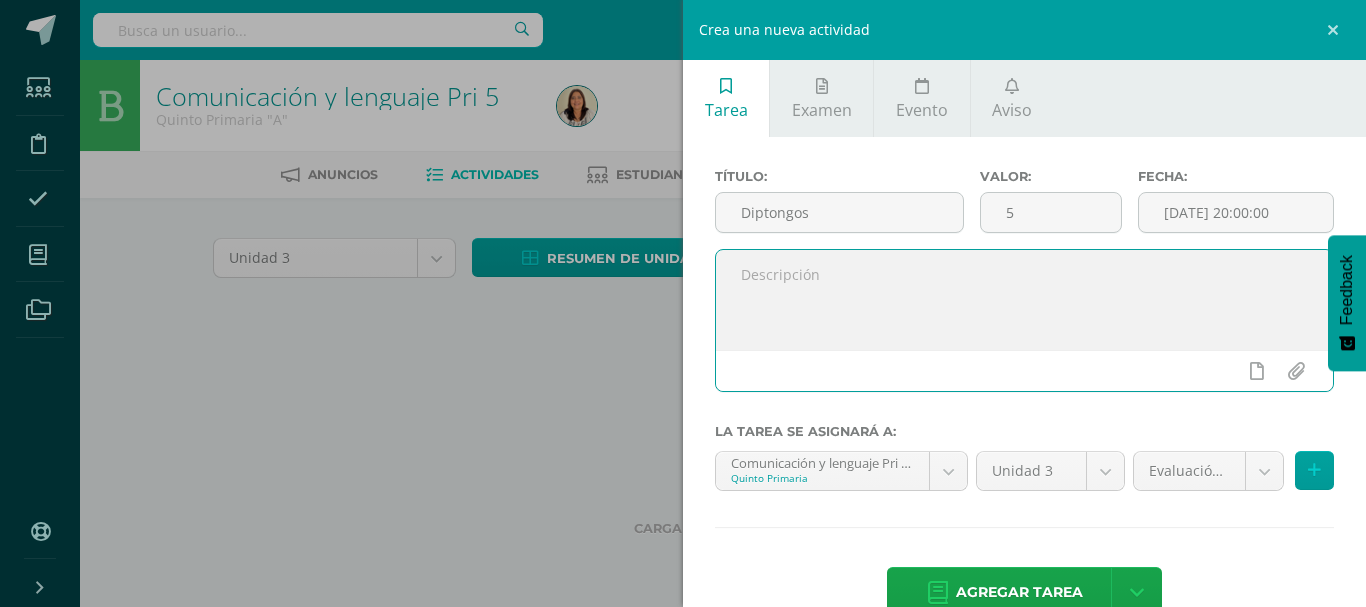 click at bounding box center [1024, 300] 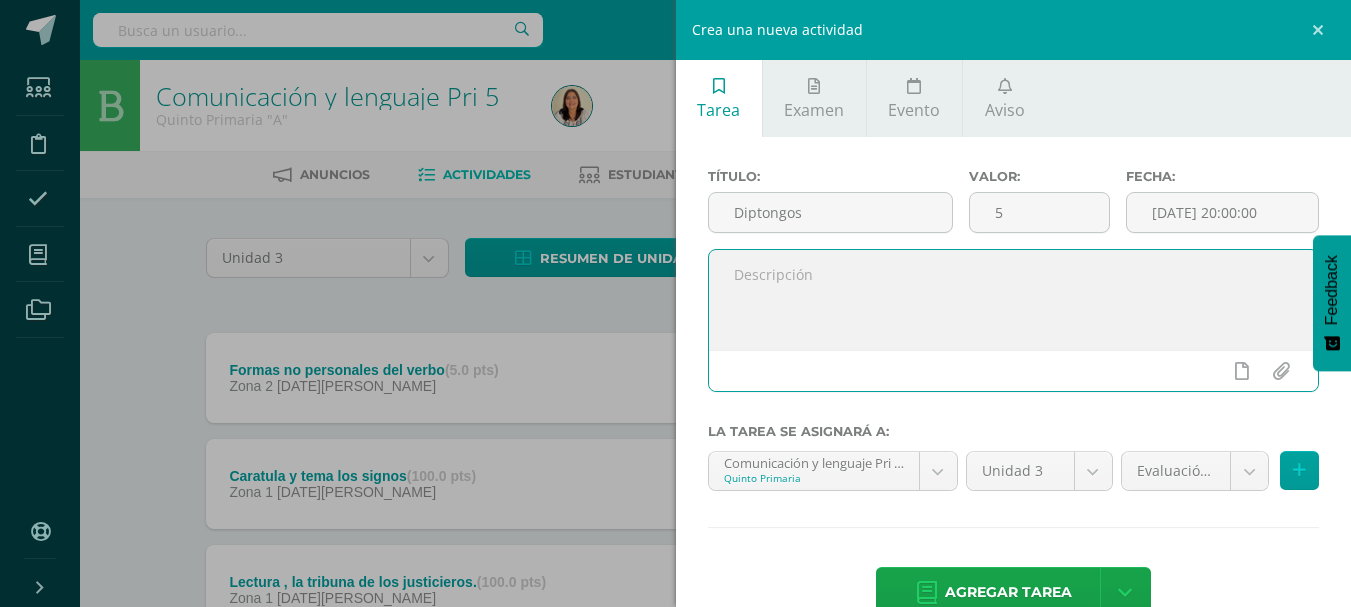 paste on "Buenos días jóvenes, que la bendición del Señor sea sobre su vida." 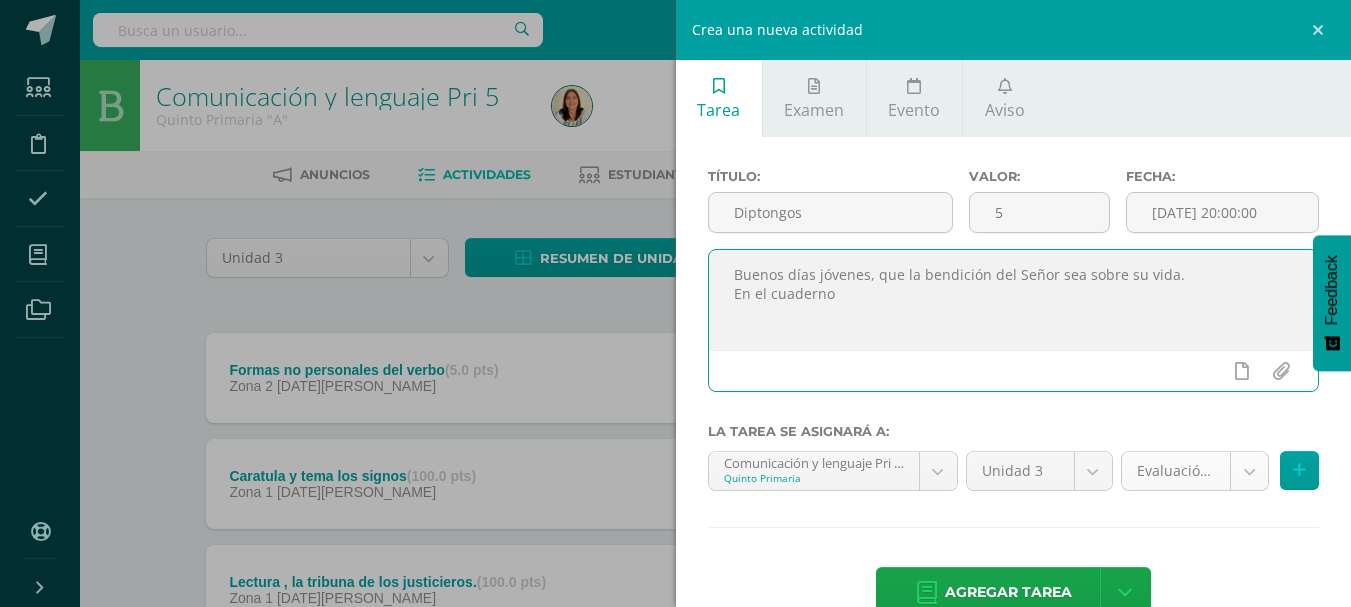 type on "Buenos días jóvenes, que la bendición del Señor sea sobre su vida.
En el cuaderno" 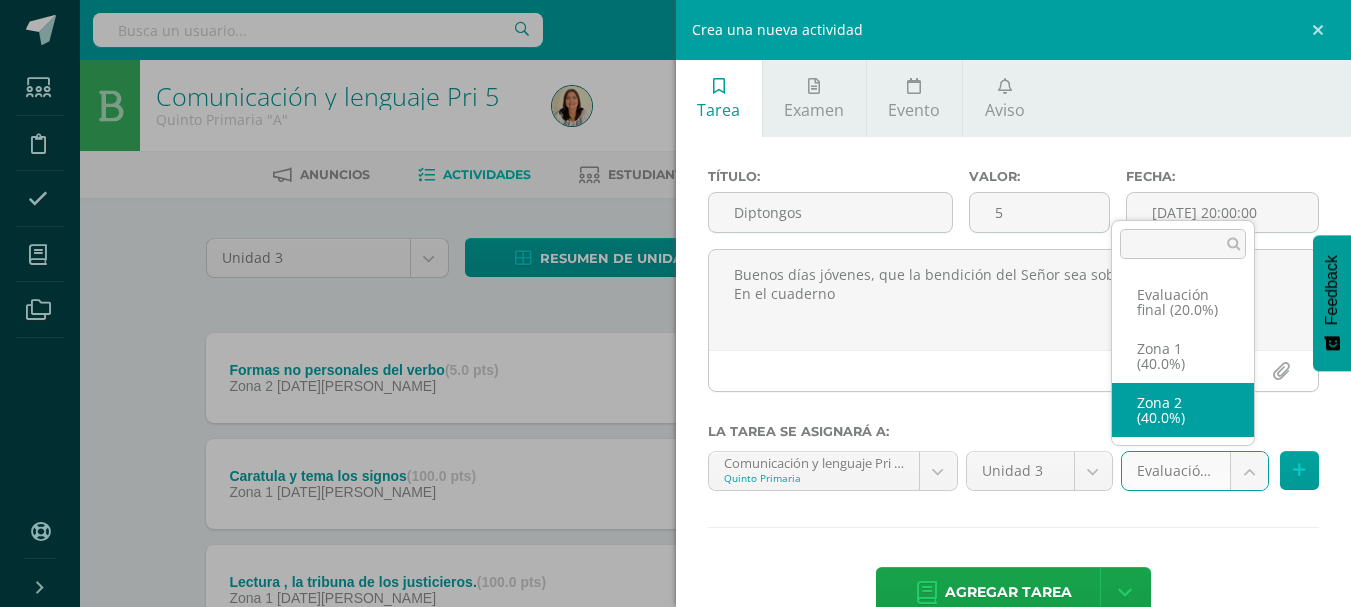 select on "28222" 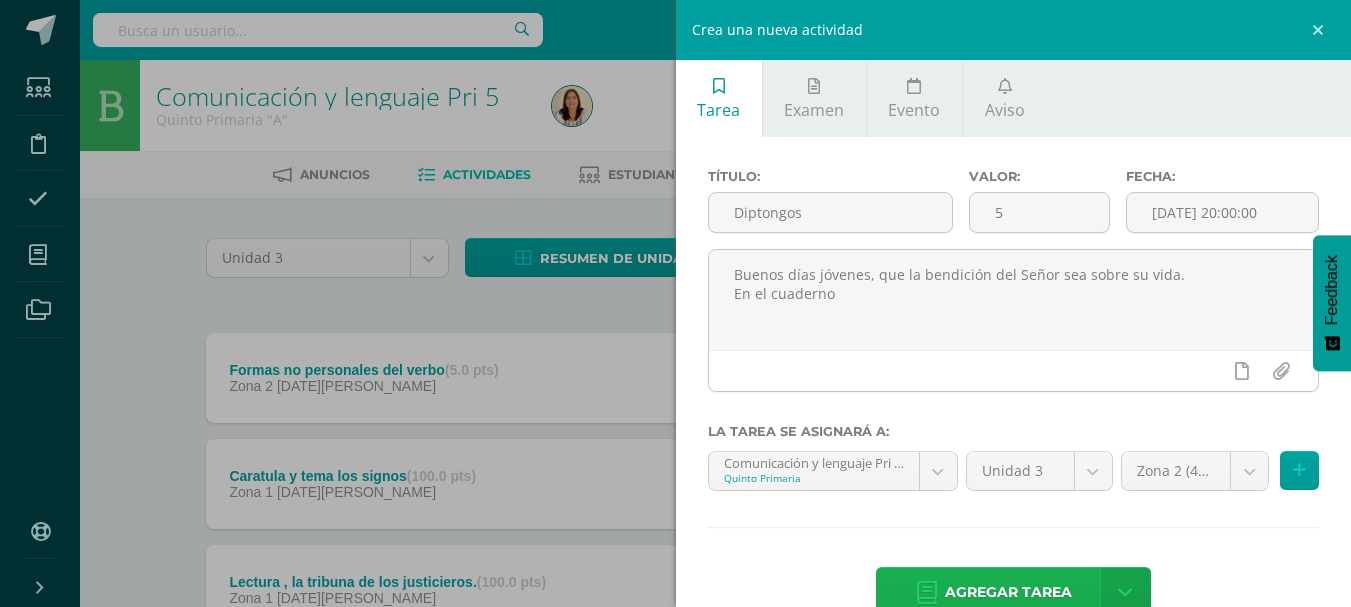 click on "Agregar tarea" at bounding box center [1008, 592] 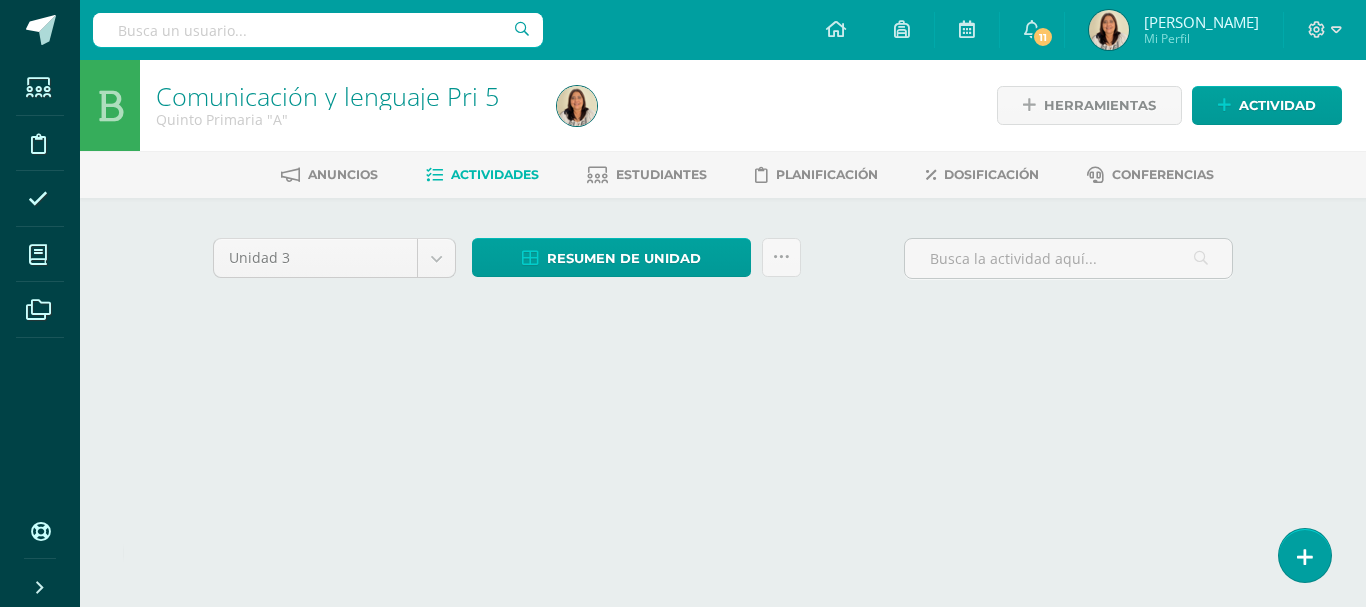 scroll, scrollTop: 0, scrollLeft: 0, axis: both 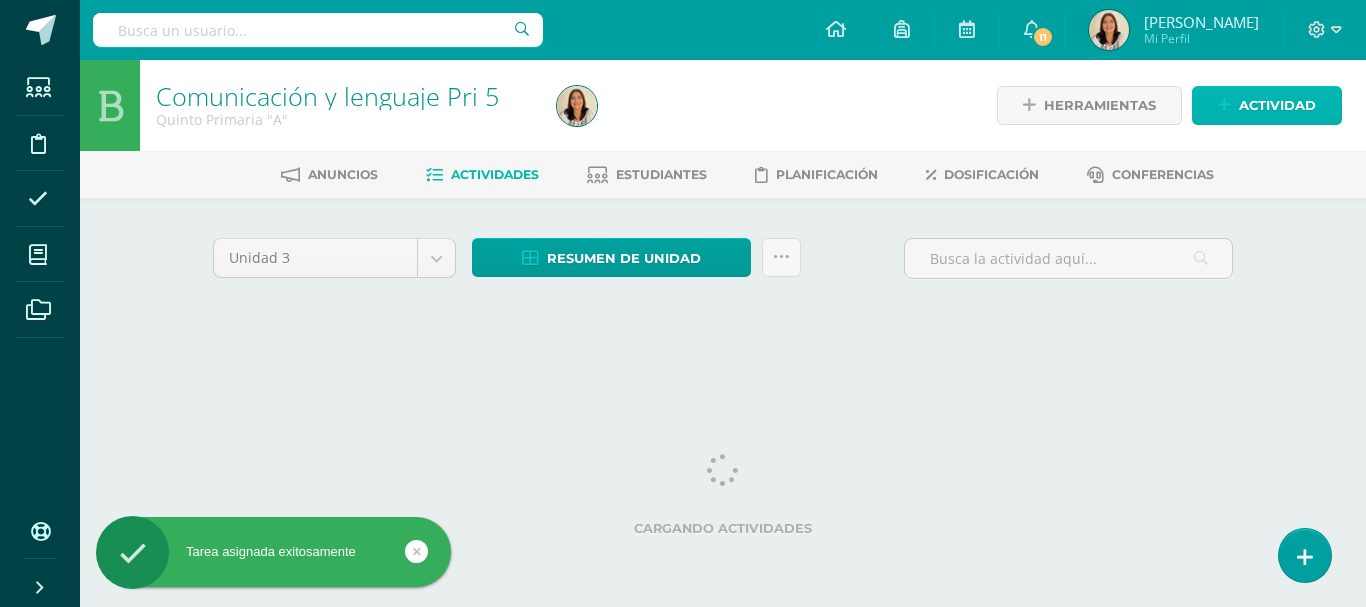 click on "Actividad" at bounding box center (1277, 105) 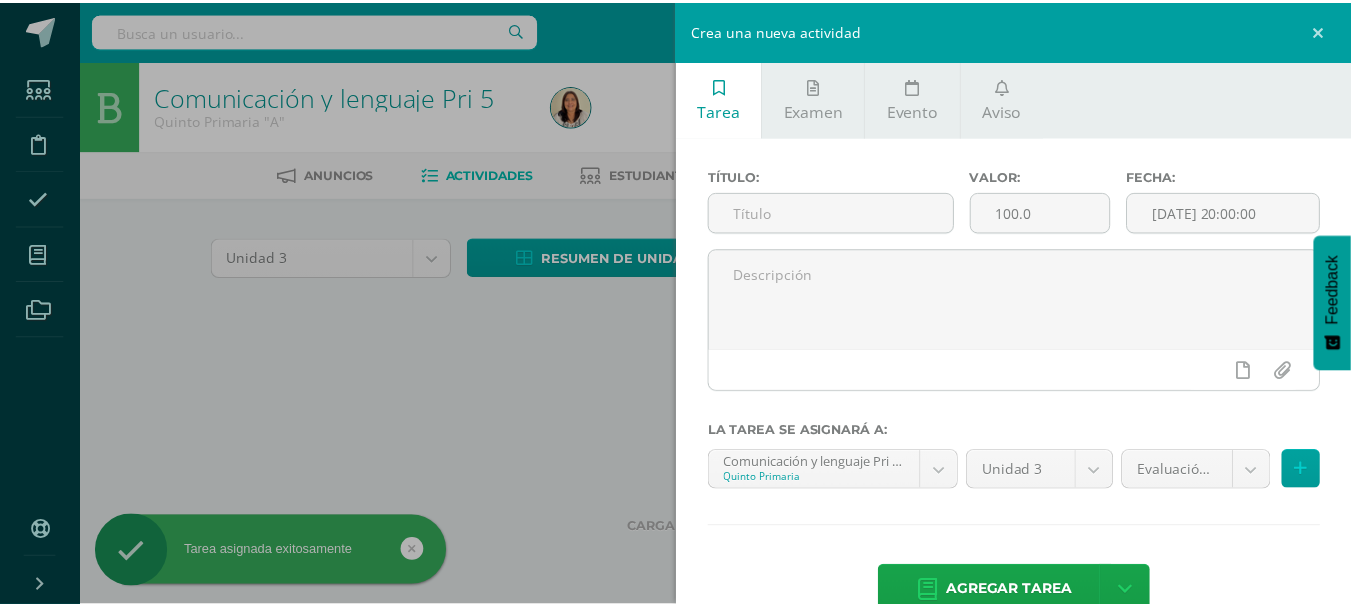 scroll, scrollTop: 0, scrollLeft: 0, axis: both 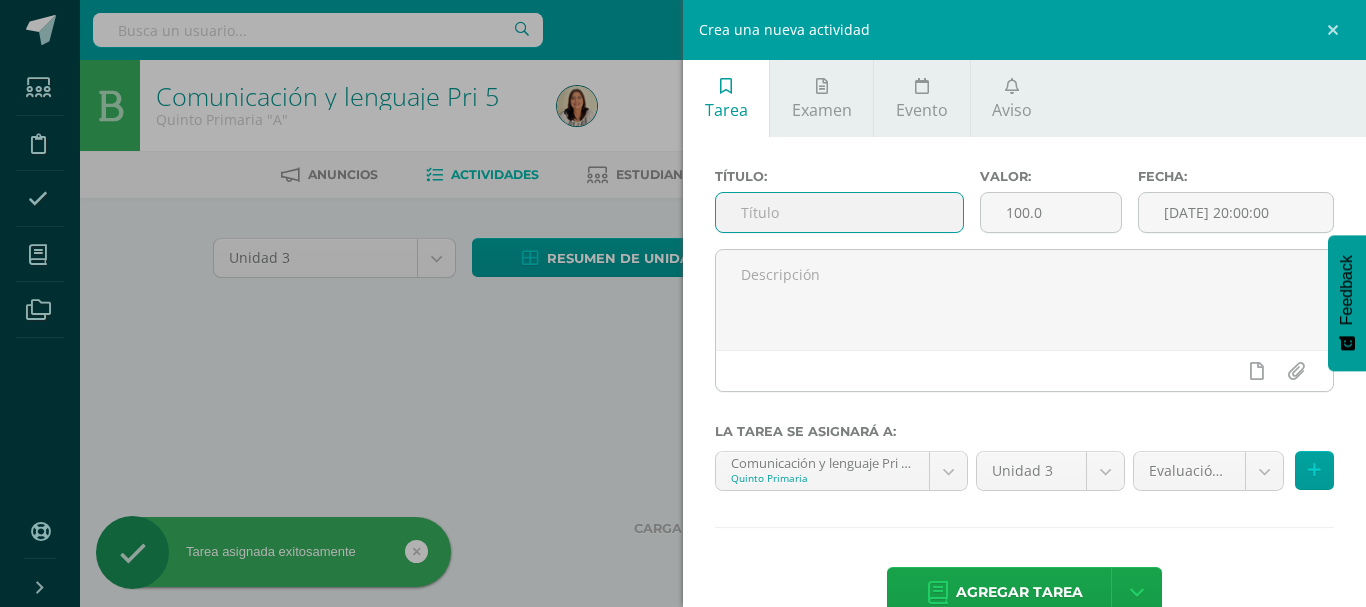 click at bounding box center [839, 212] 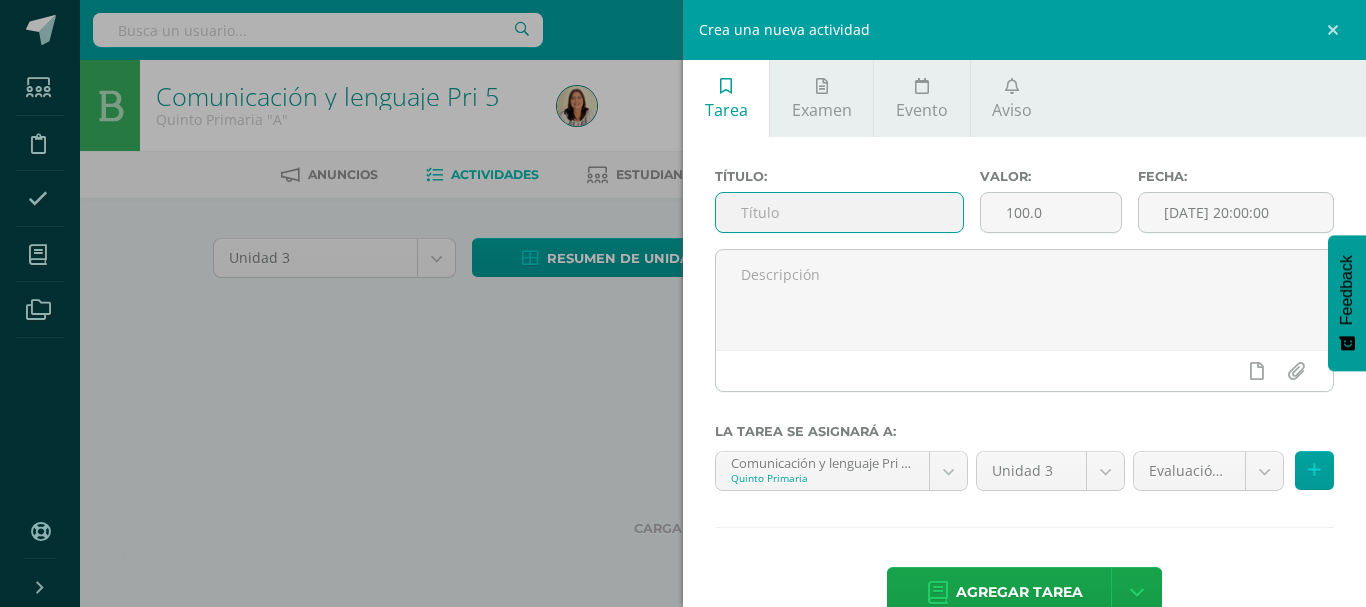 type on "E" 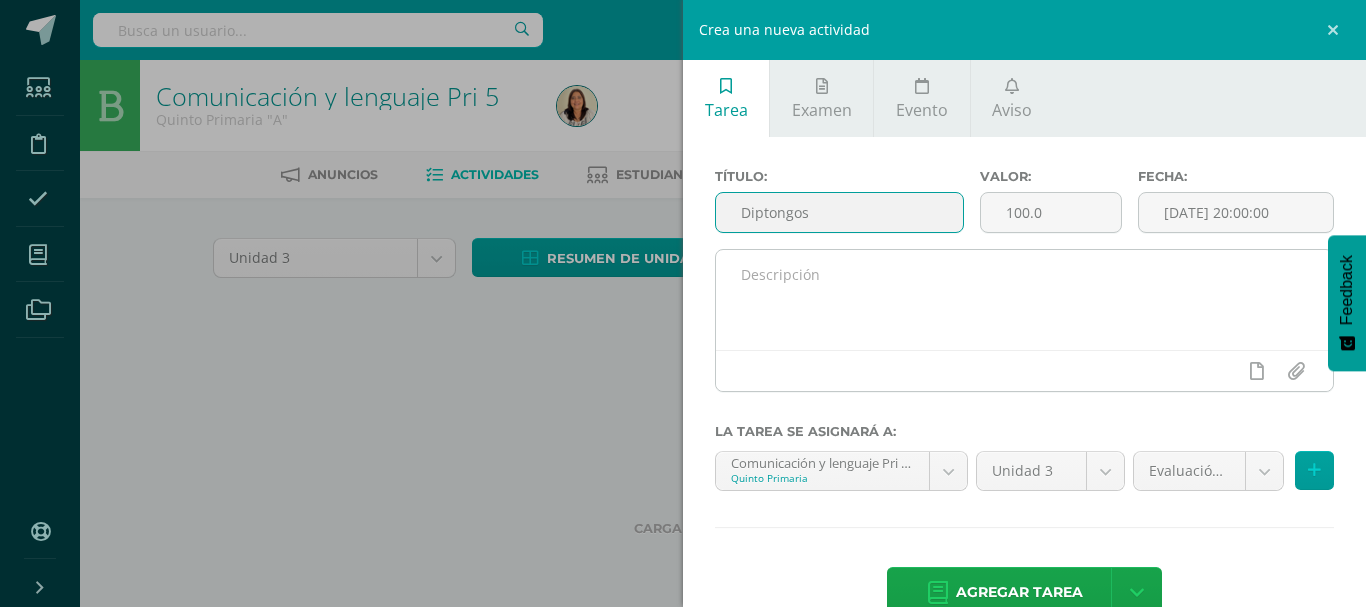 type on "Diptongos" 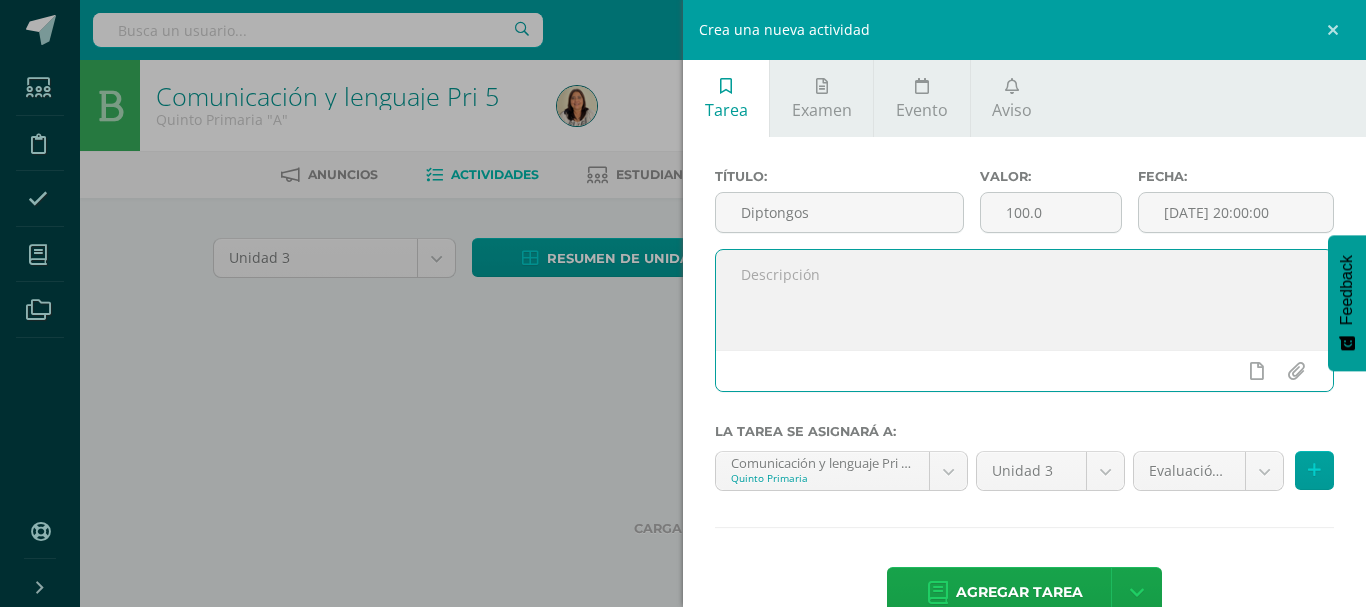 click at bounding box center [1024, 300] 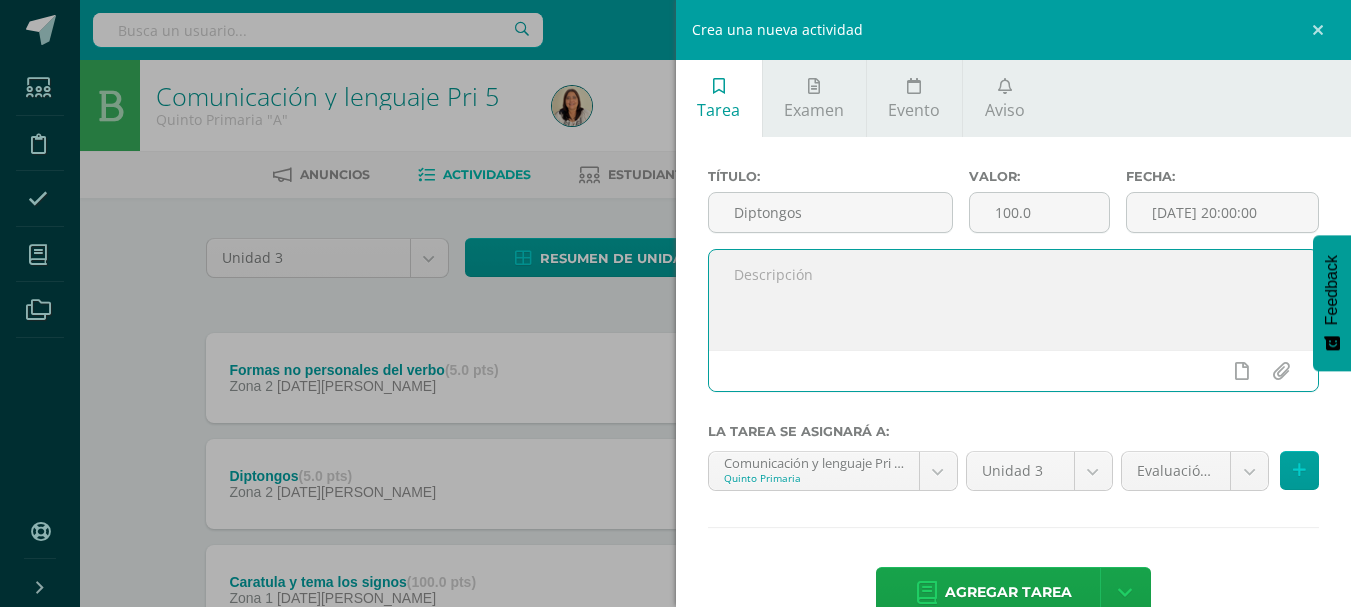paste on "Buenos días jóvenes, que la bendición del Señor sea sobre su vida." 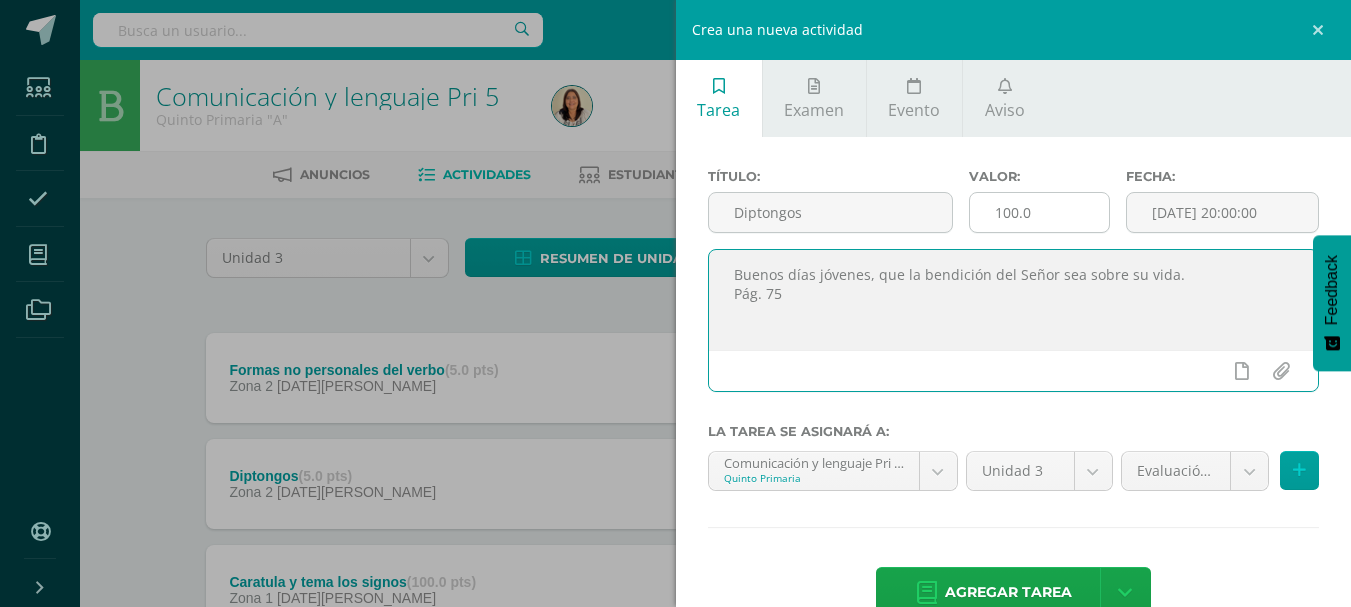 type on "Buenos días jóvenes, que la bendición del Señor sea sobre su vida.
Pág. 75" 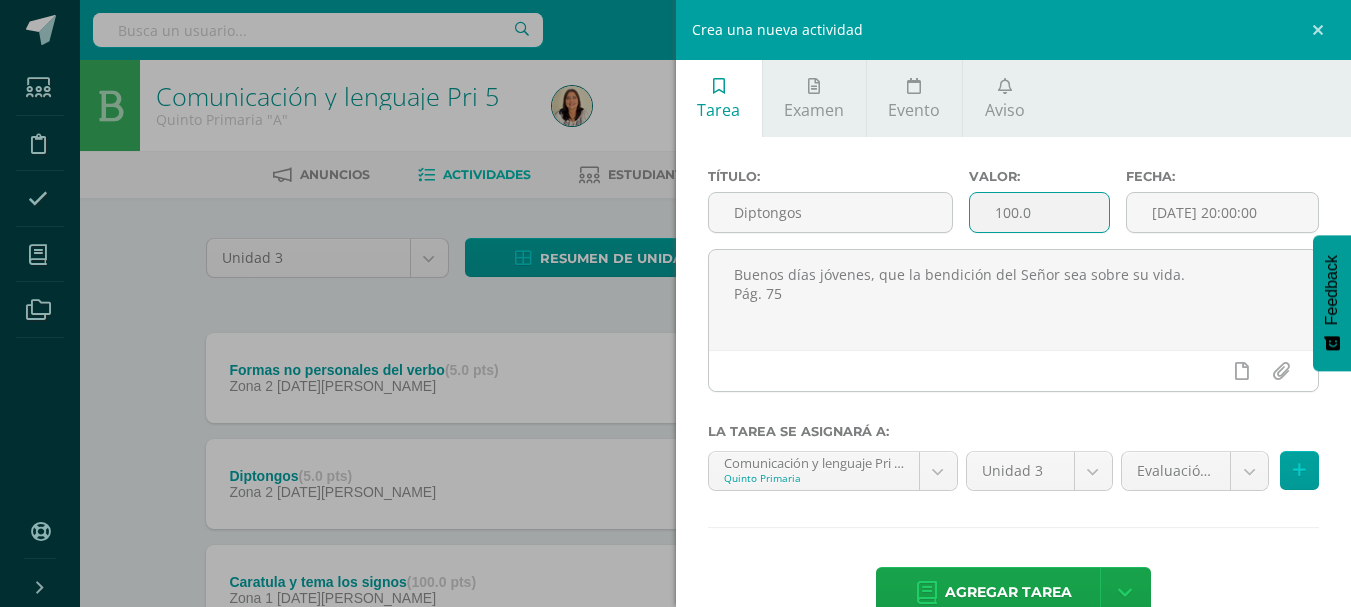 click on "100.0" at bounding box center [1039, 212] 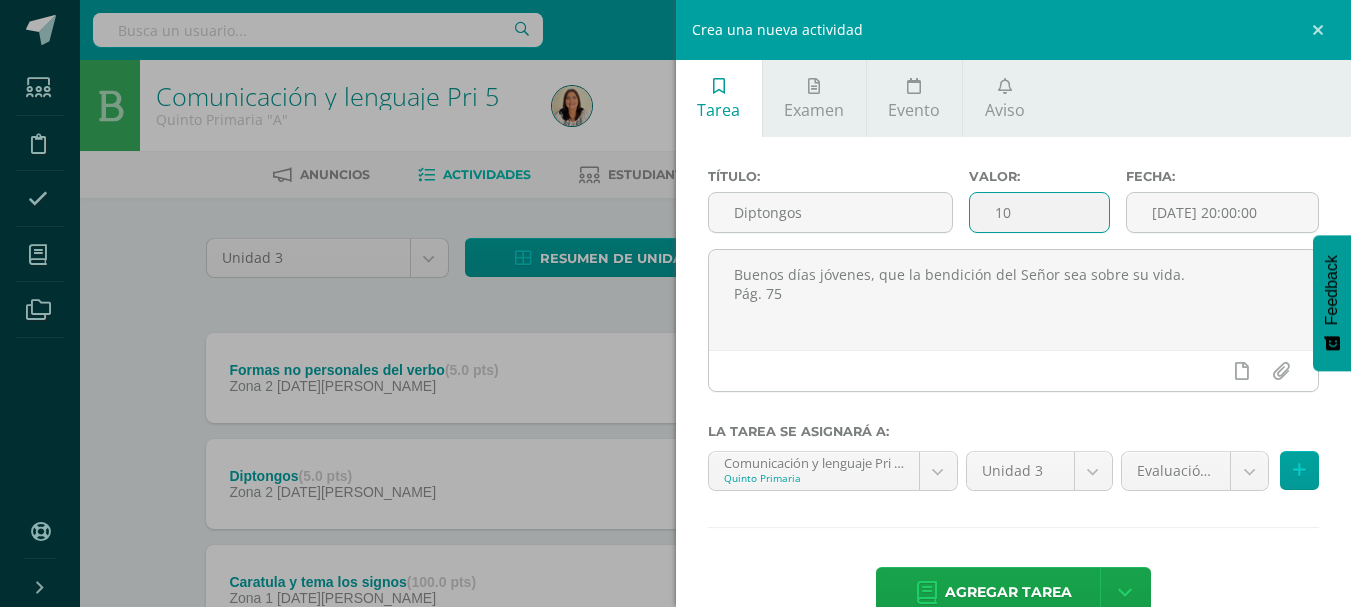 type on "1" 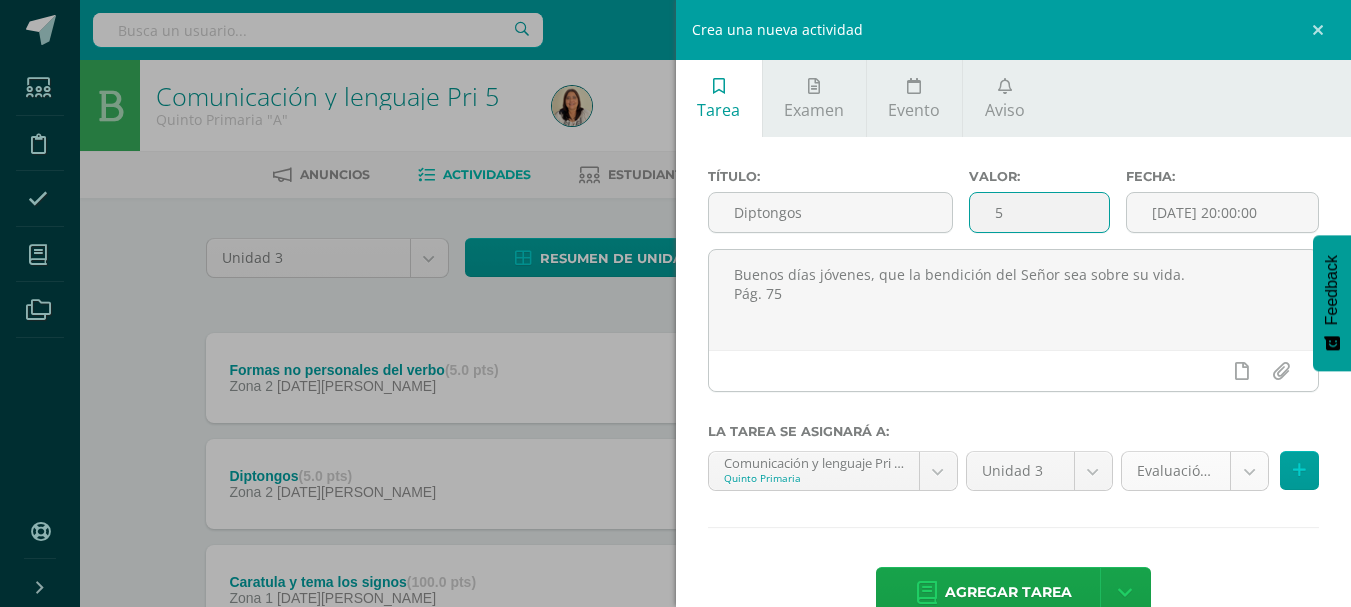 type on "5" 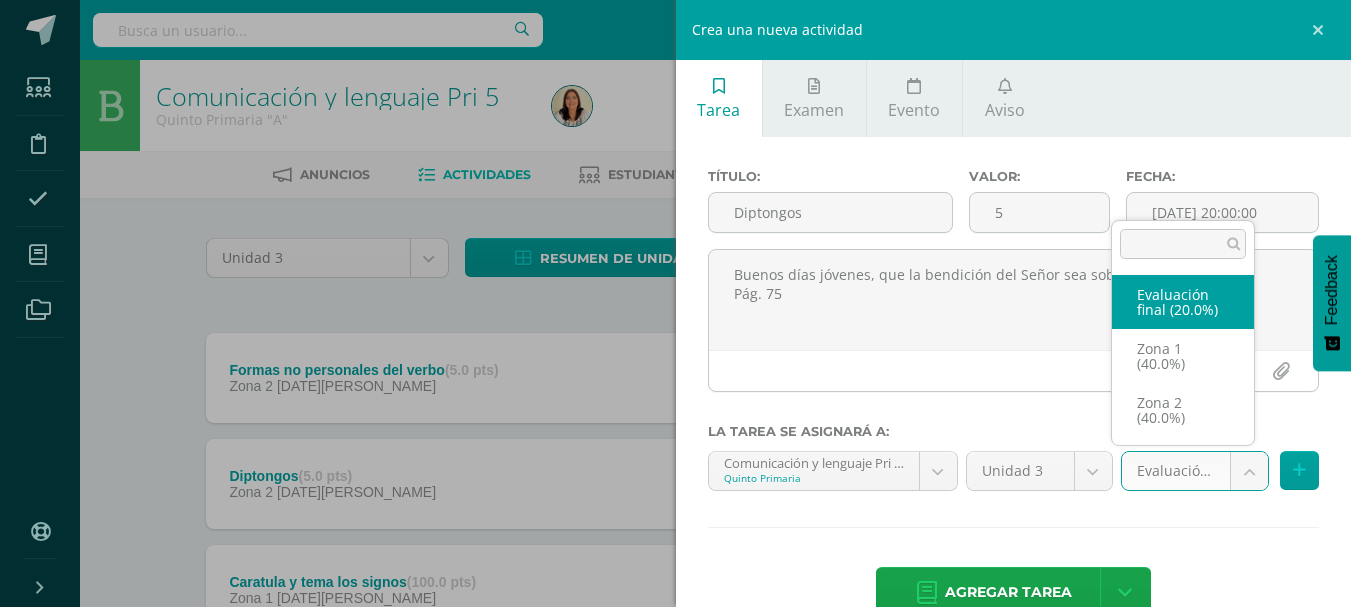 click on "Tarea asignada exitosamente         Estudiantes Disciplina Asistencia Mis cursos Archivos Soporte
Centro de ayuda
Últimas actualizaciones
Cerrar panel
Comunicación y lenguaje  Pri 5
Quinto
Primaria
"A"
Actividades Estudiantes Planificación Dosificación
Estudios sociales  Pri 5
Quinto
Primaria
"A"
Actividades Estudiantes Planificación Dosificación
Formación Ciudadana 5
Quinto
Primaria
"A"
Actividades Estudiantes Planificación Dosificación Actividades Estudiantes Planificación Dosificación 11 0" at bounding box center [675, 437] 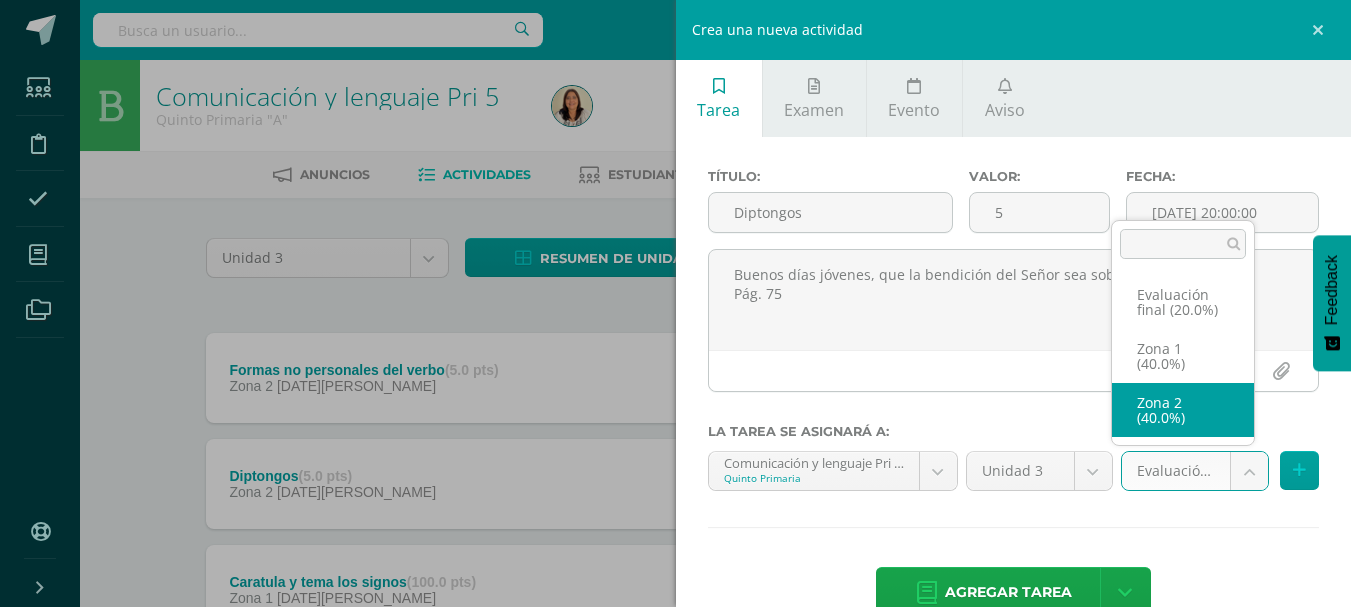 select on "28222" 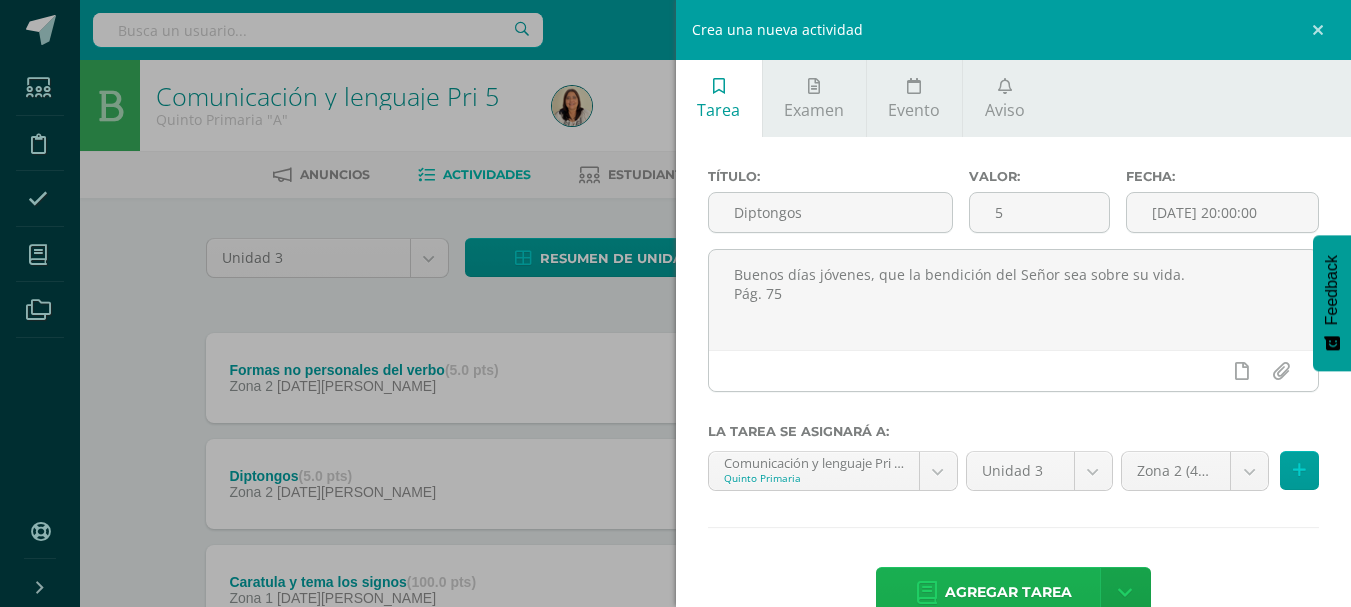 click on "Agregar tarea" at bounding box center [1008, 592] 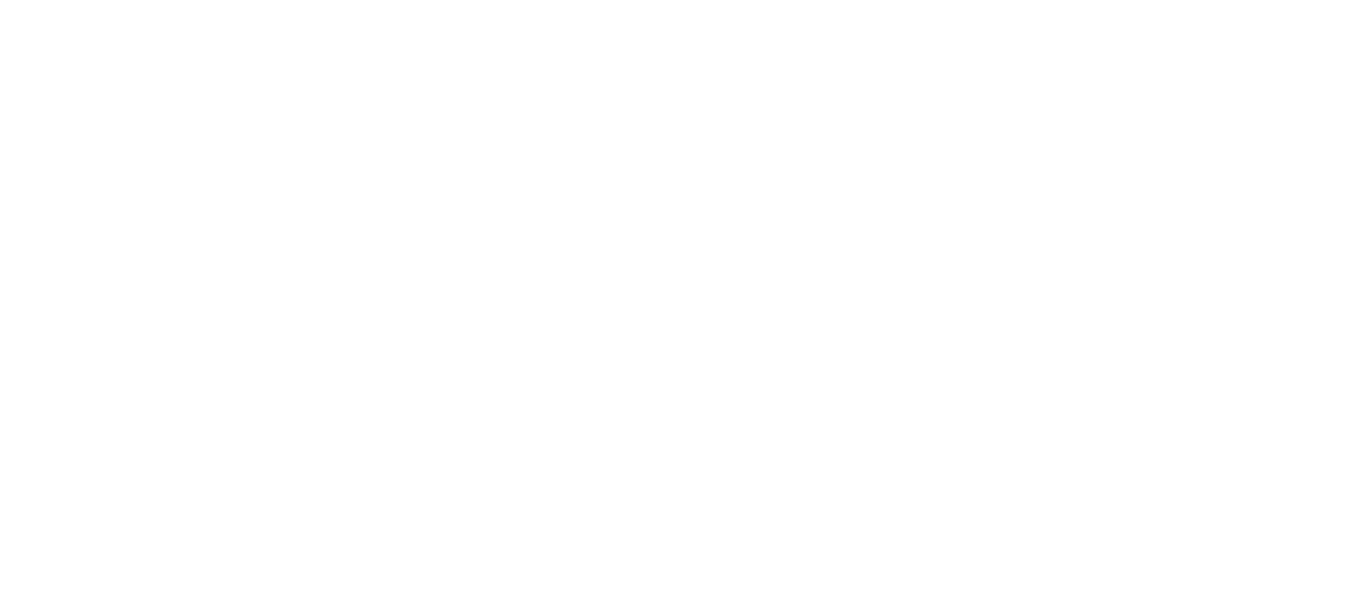 scroll, scrollTop: 0, scrollLeft: 0, axis: both 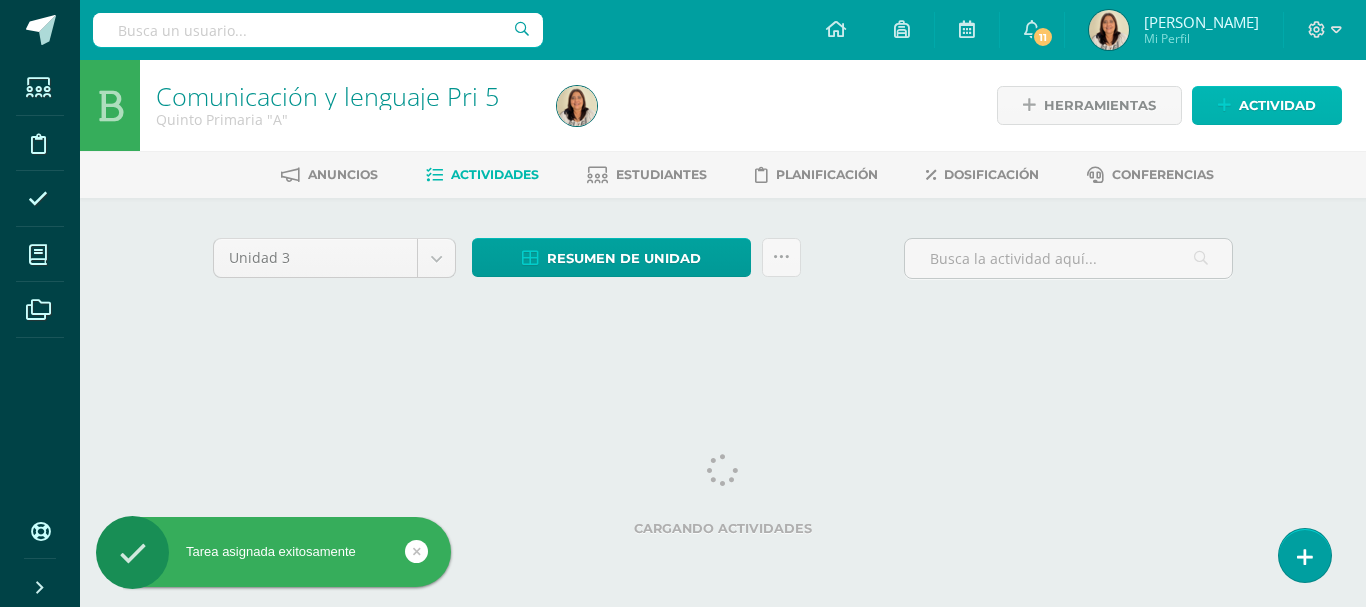 click at bounding box center [1224, 105] 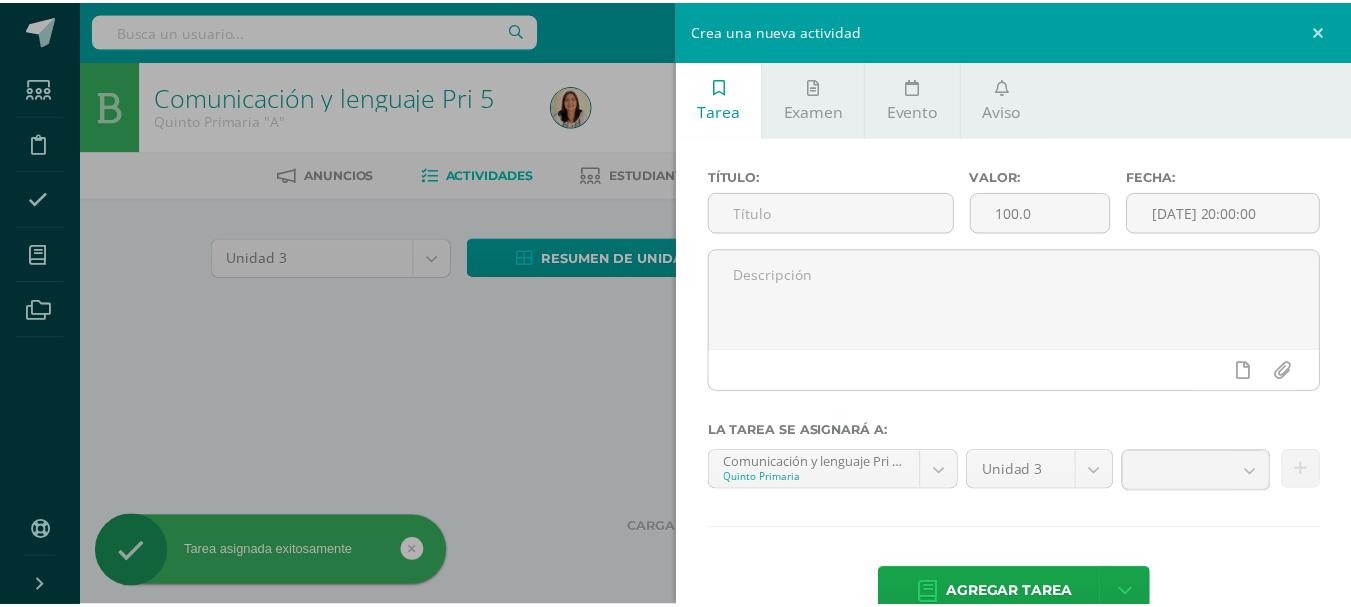 scroll, scrollTop: 0, scrollLeft: 0, axis: both 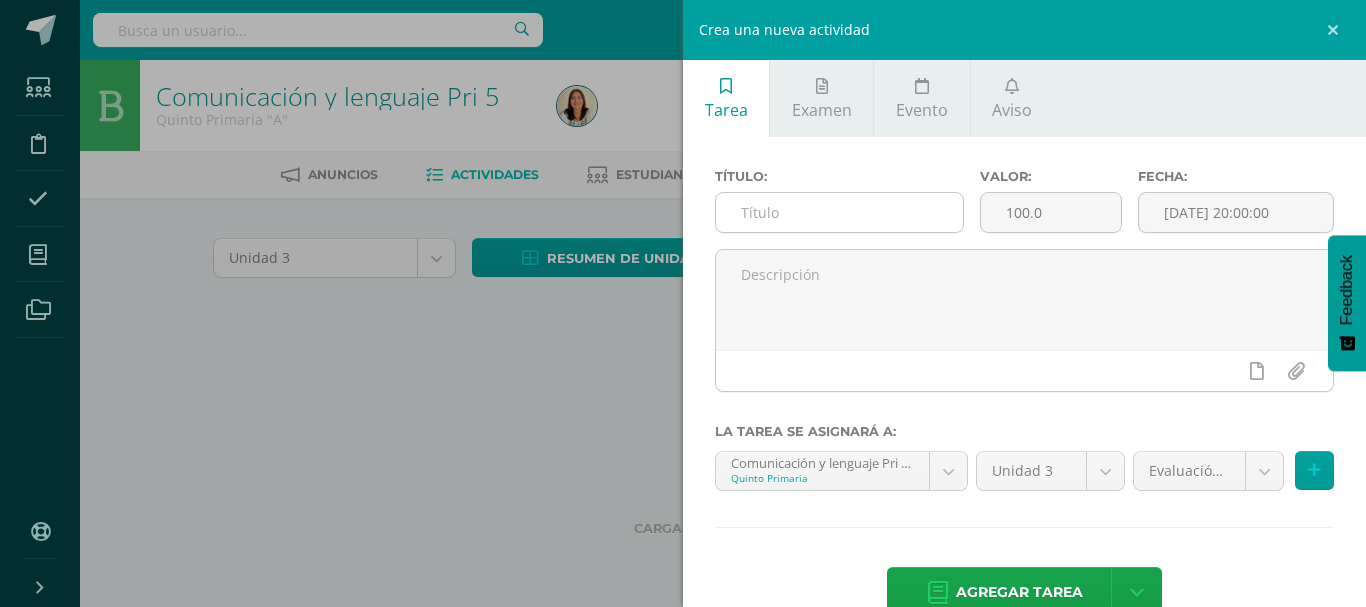 click at bounding box center (839, 212) 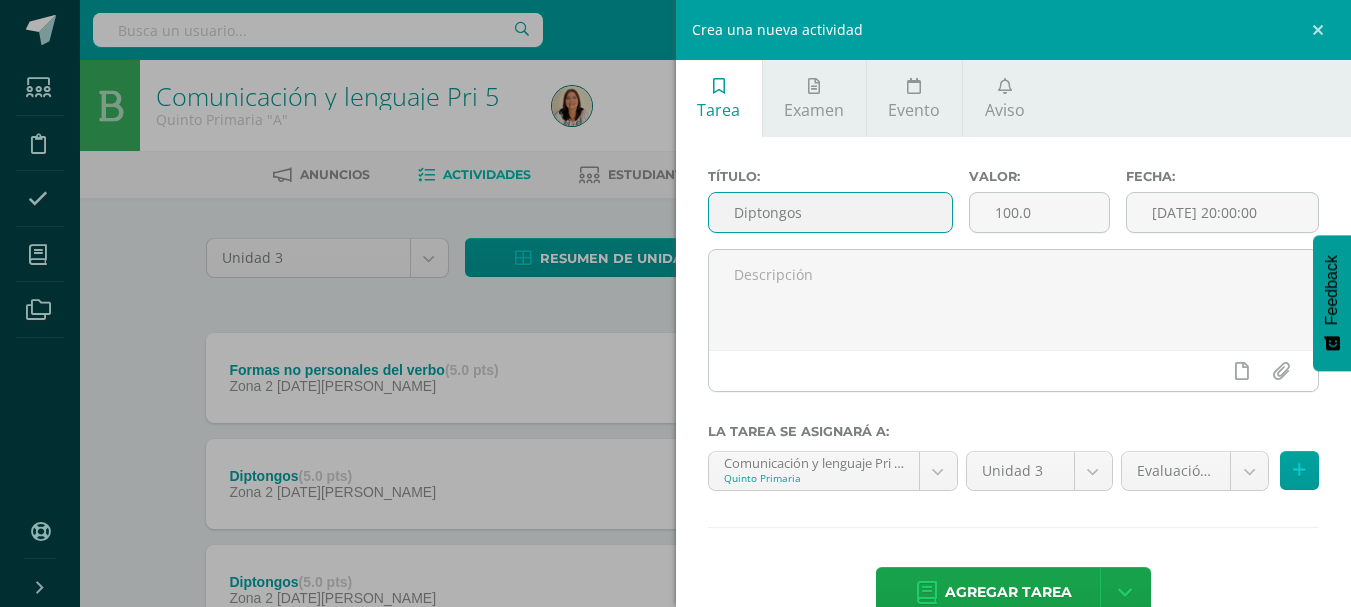 click on "Diptongos" at bounding box center [830, 212] 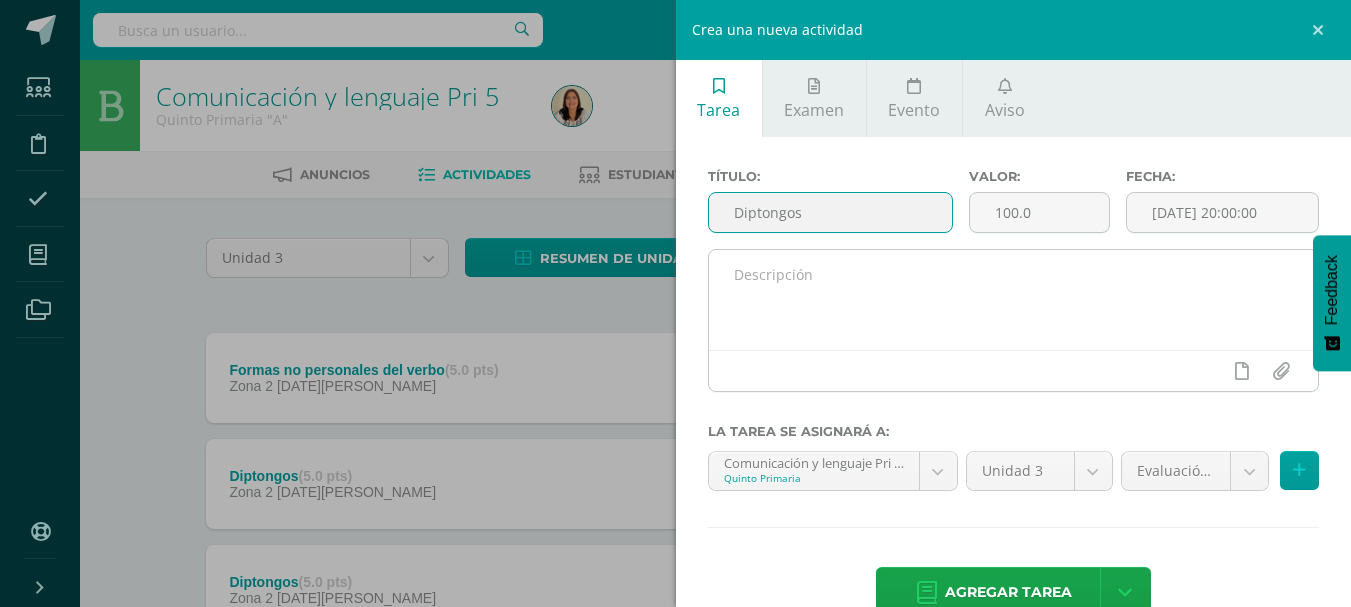 type on "Diptongos" 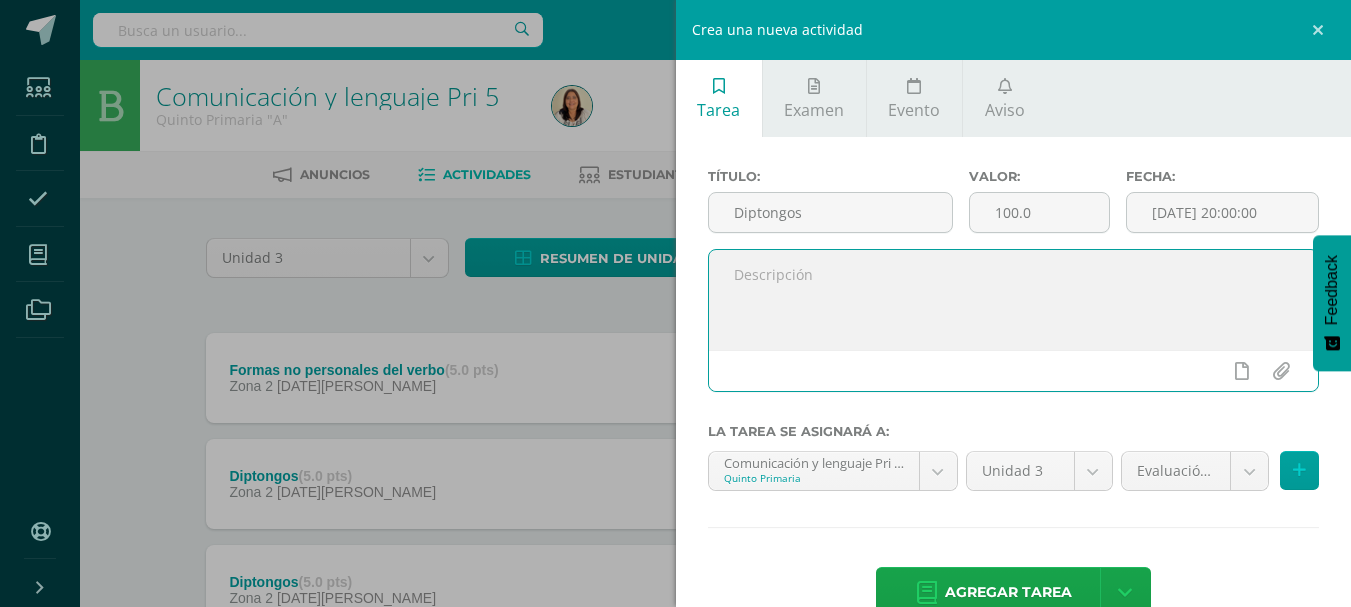 paste on "Buenos días jóvenes, que la bendición del Señor sea sobre su vida." 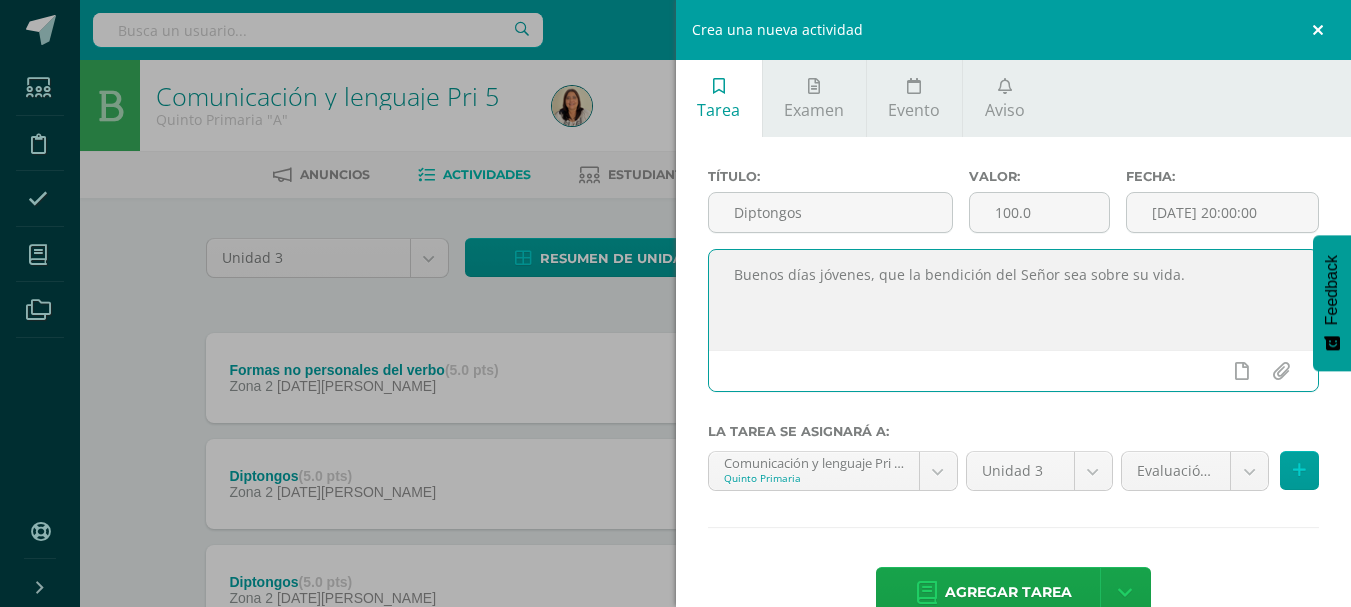 type on "Buenos días jóvenes, que la bendición del Señor sea sobre su vida." 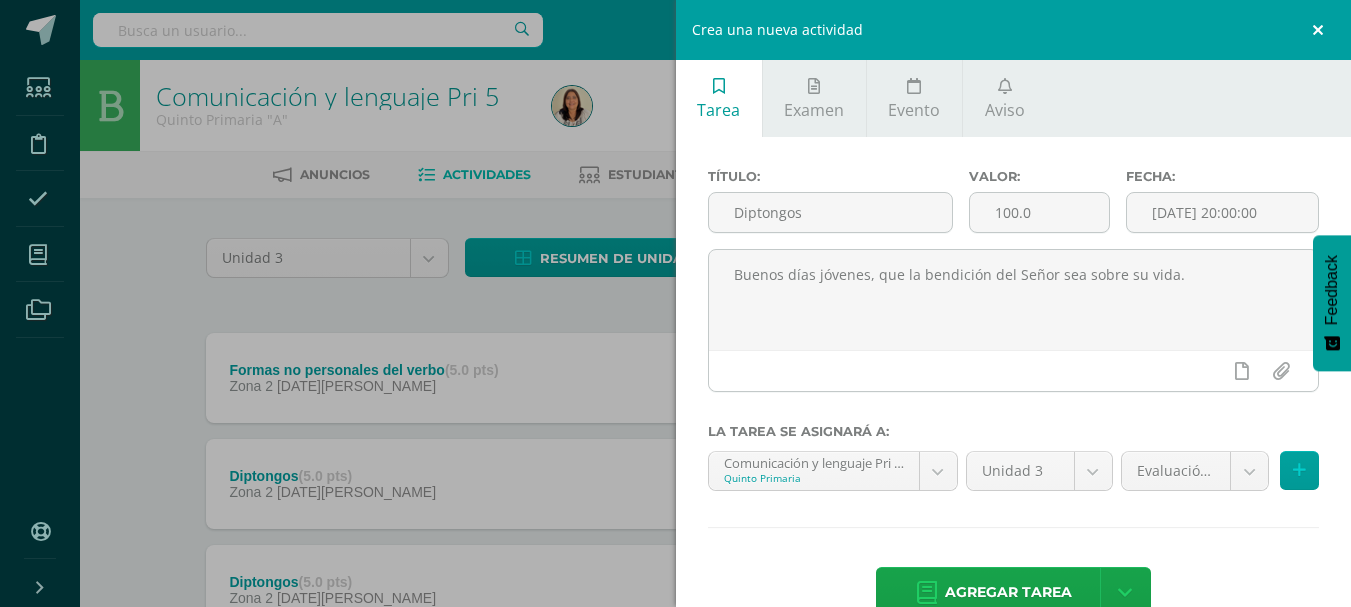 click at bounding box center (1321, 30) 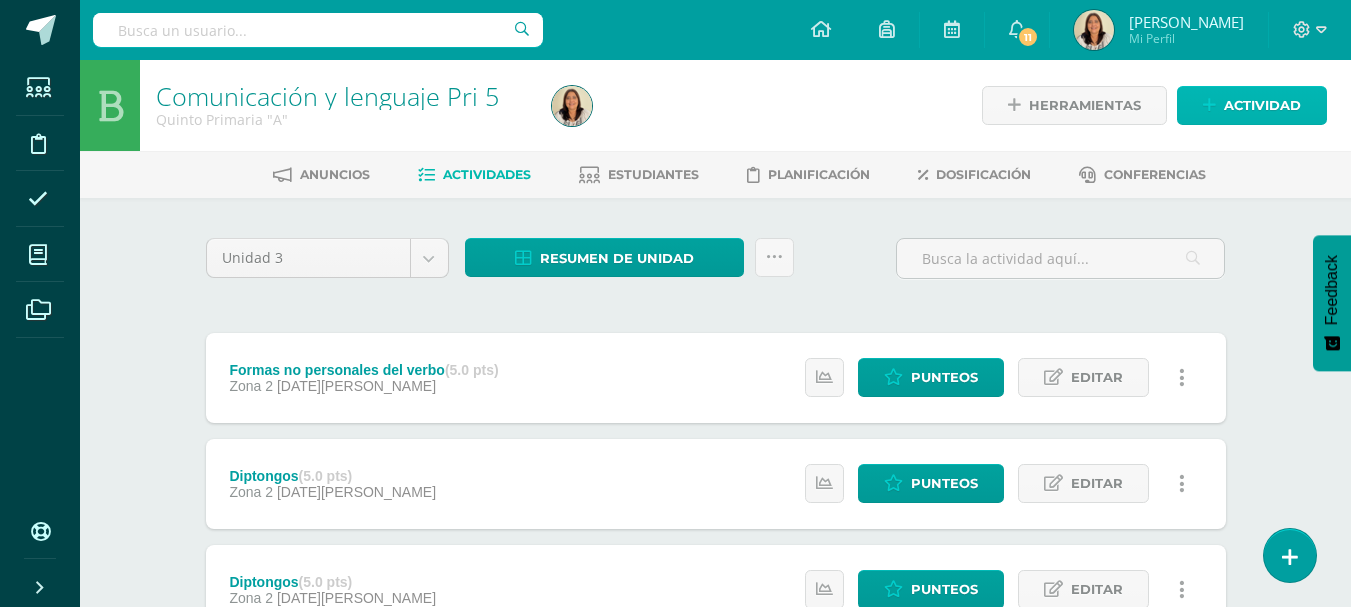 click on "Actividad" at bounding box center [1262, 105] 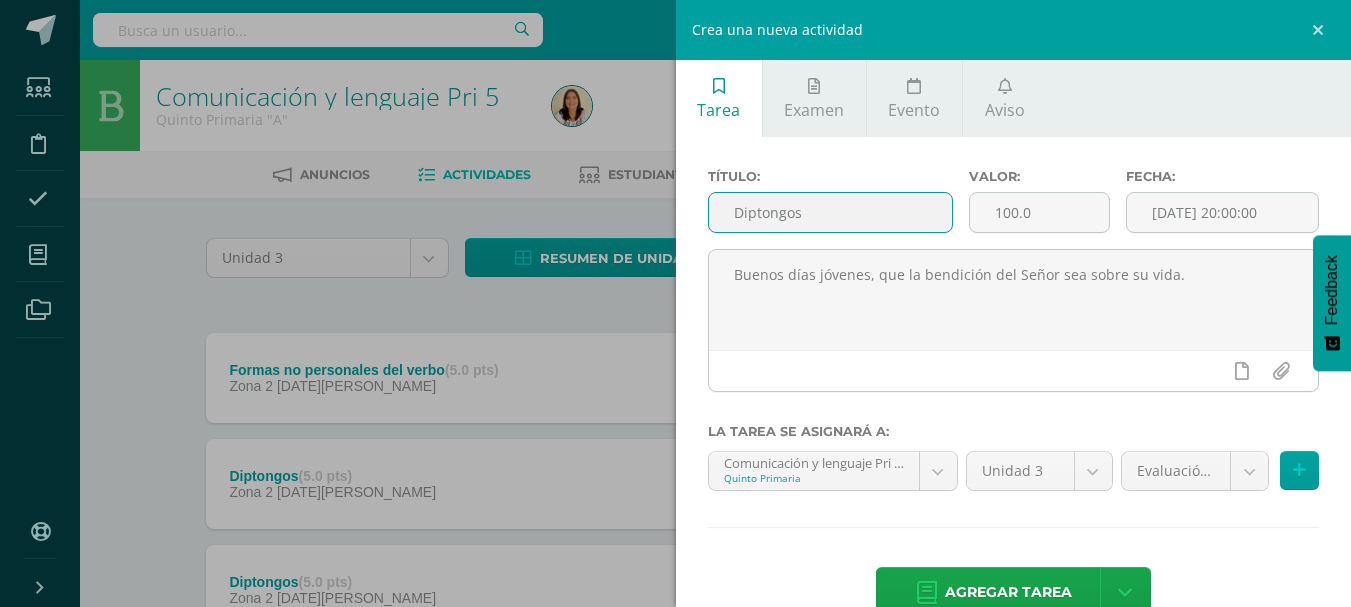 click on "Diptongos" at bounding box center [830, 212] 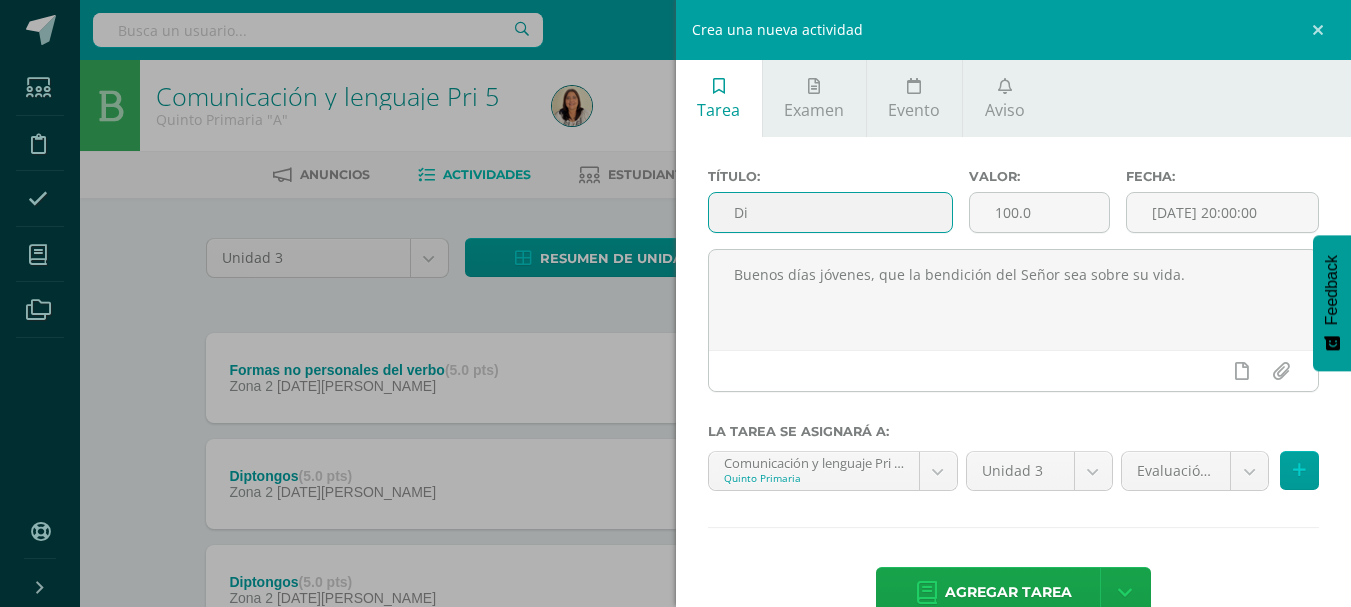 type on "D" 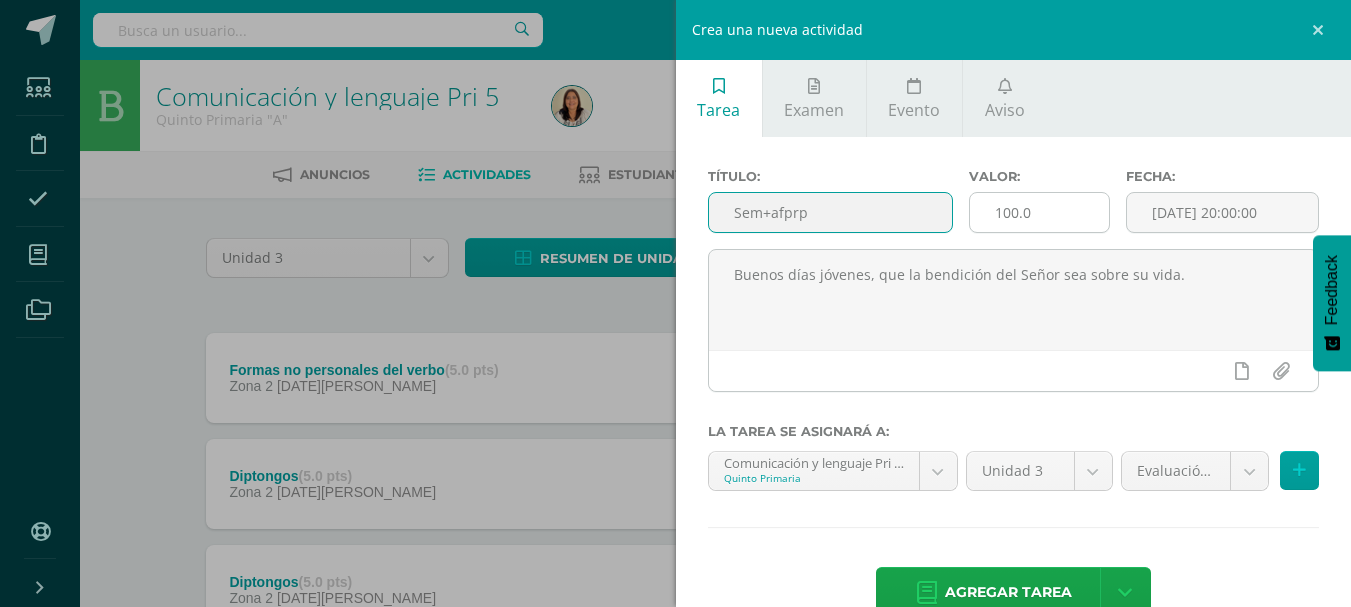 type on "Sem+afprp" 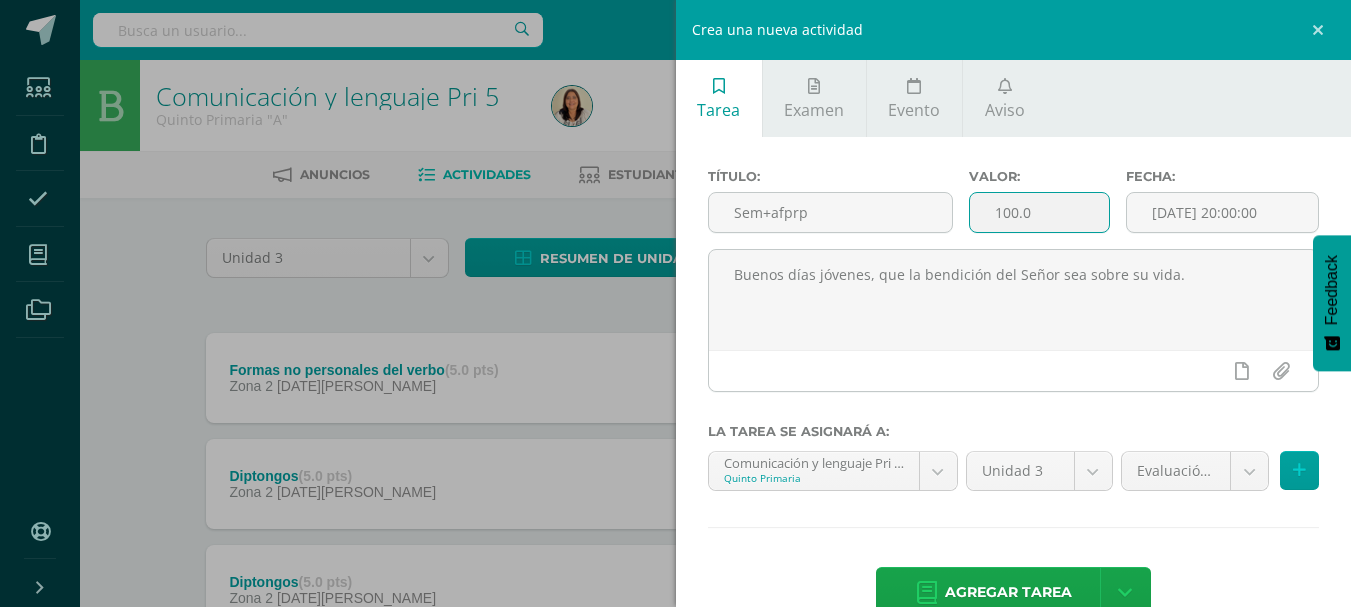 click on "100.0" at bounding box center (1039, 212) 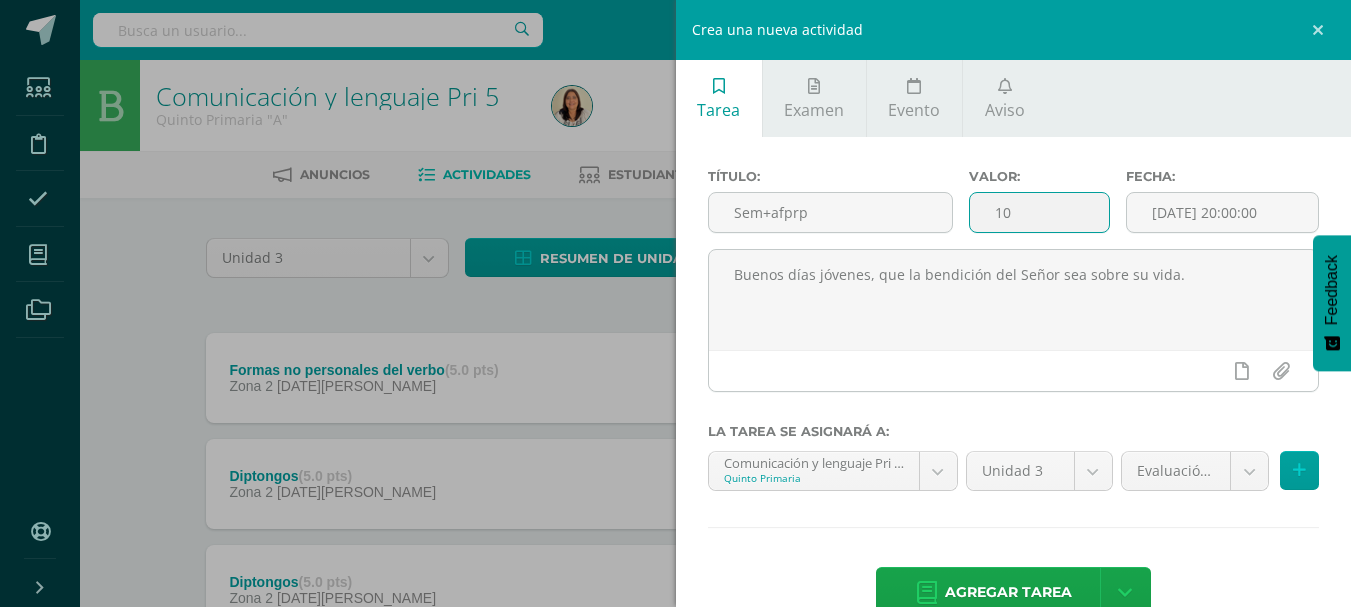type on "1" 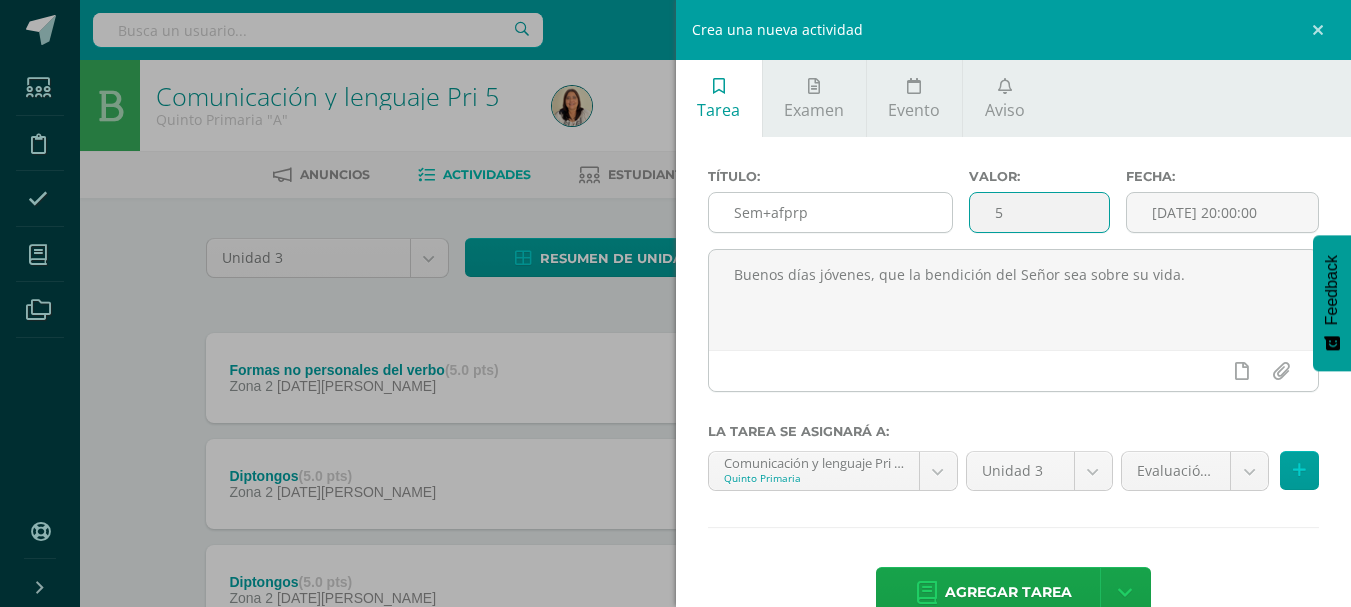 type on "5" 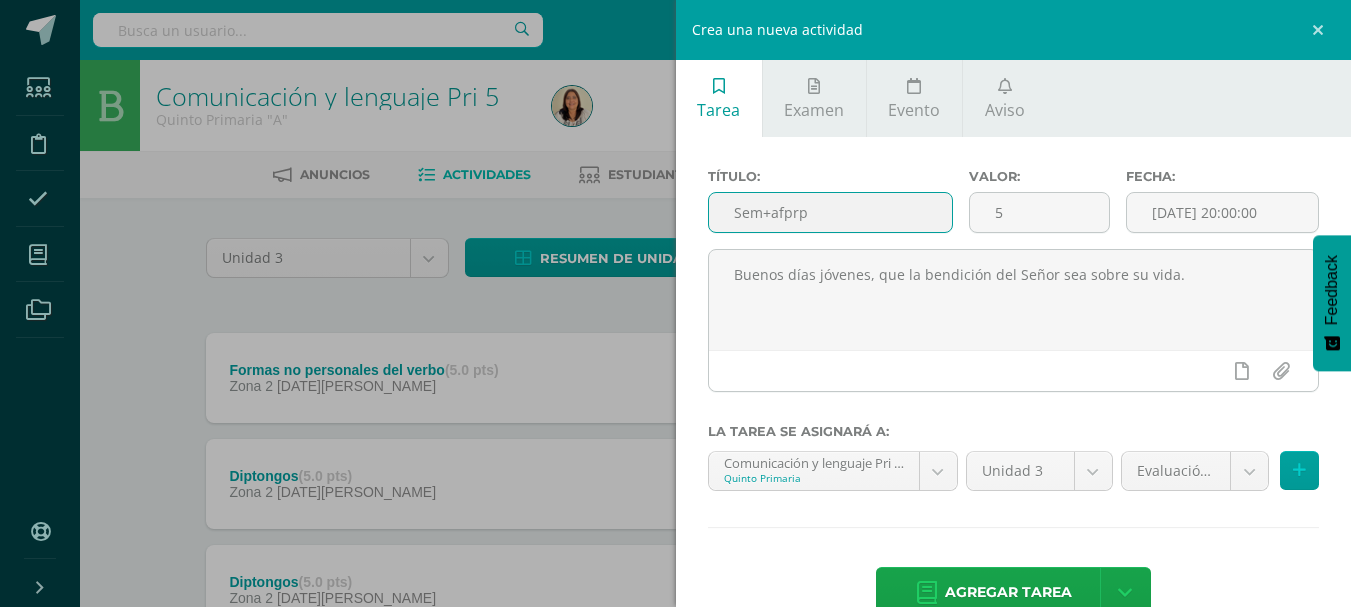 click on "Sem+afprp" at bounding box center (830, 212) 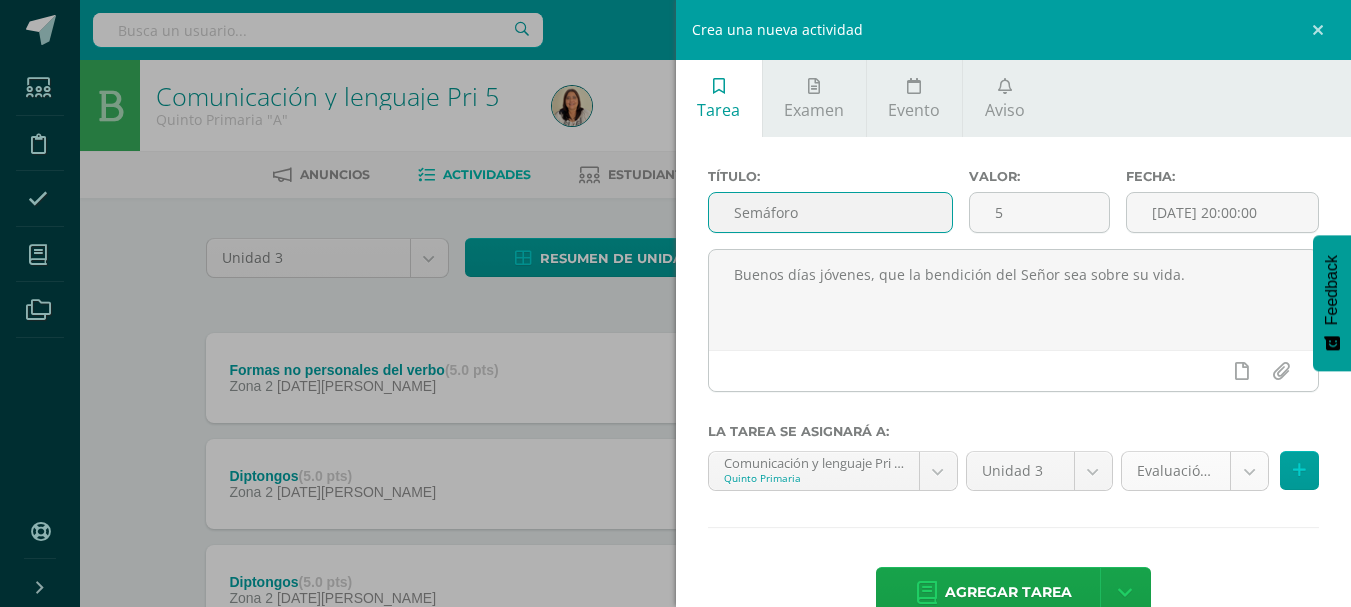 type on "Semáforo" 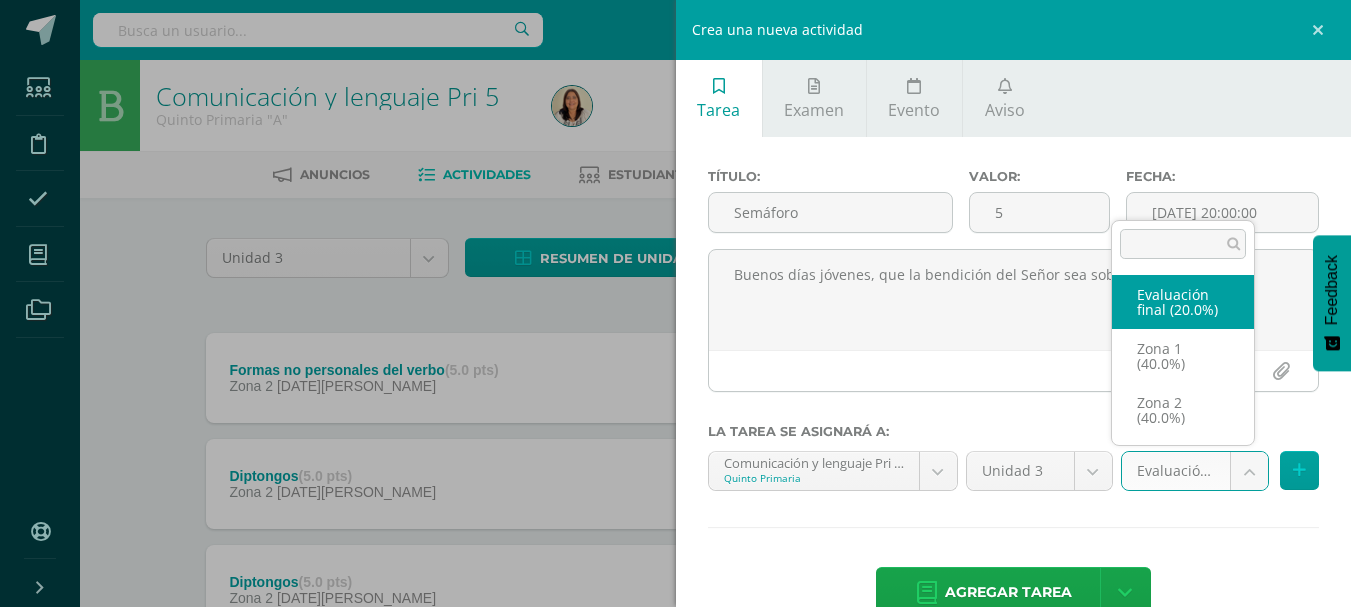 click on "Tarea asignada exitosamente         Estudiantes Disciplina Asistencia Mis cursos Archivos Soporte
Centro de ayuda
Últimas actualizaciones
Cerrar panel
Comunicación y lenguaje  Pri 5
Quinto
Primaria
"A"
Actividades Estudiantes Planificación Dosificación
Estudios sociales  Pri 5
Quinto
Primaria
"A"
Actividades Estudiantes Planificación Dosificación
Formación Ciudadana 5
Quinto
Primaria
"A"
Actividades Estudiantes Planificación Dosificación Actividades Estudiantes Planificación Dosificación 11 0" at bounding box center [675, 490] 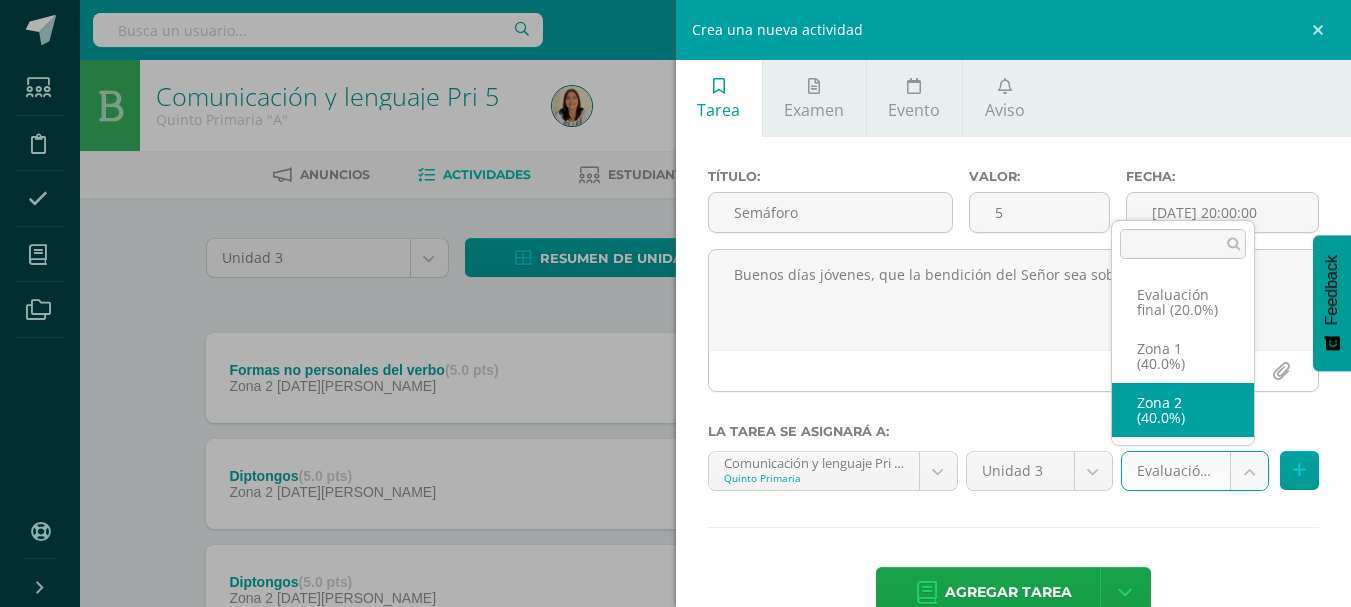select on "28222" 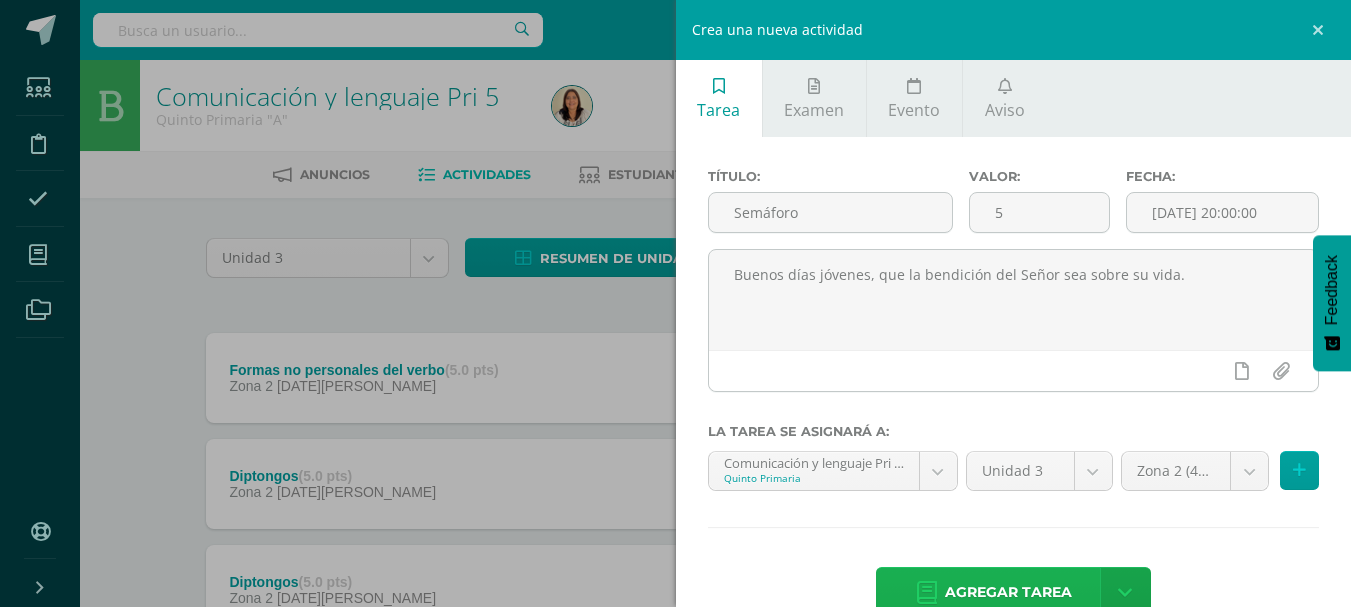 click on "Agregar tarea" at bounding box center (1008, 592) 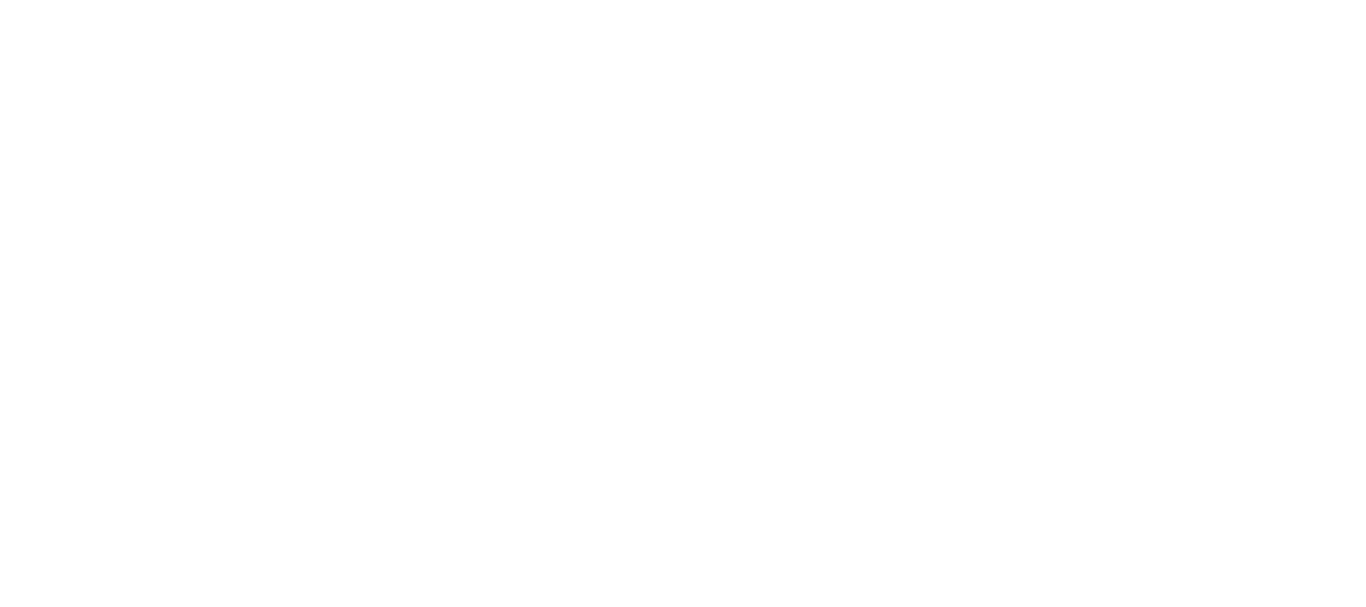 scroll, scrollTop: 0, scrollLeft: 0, axis: both 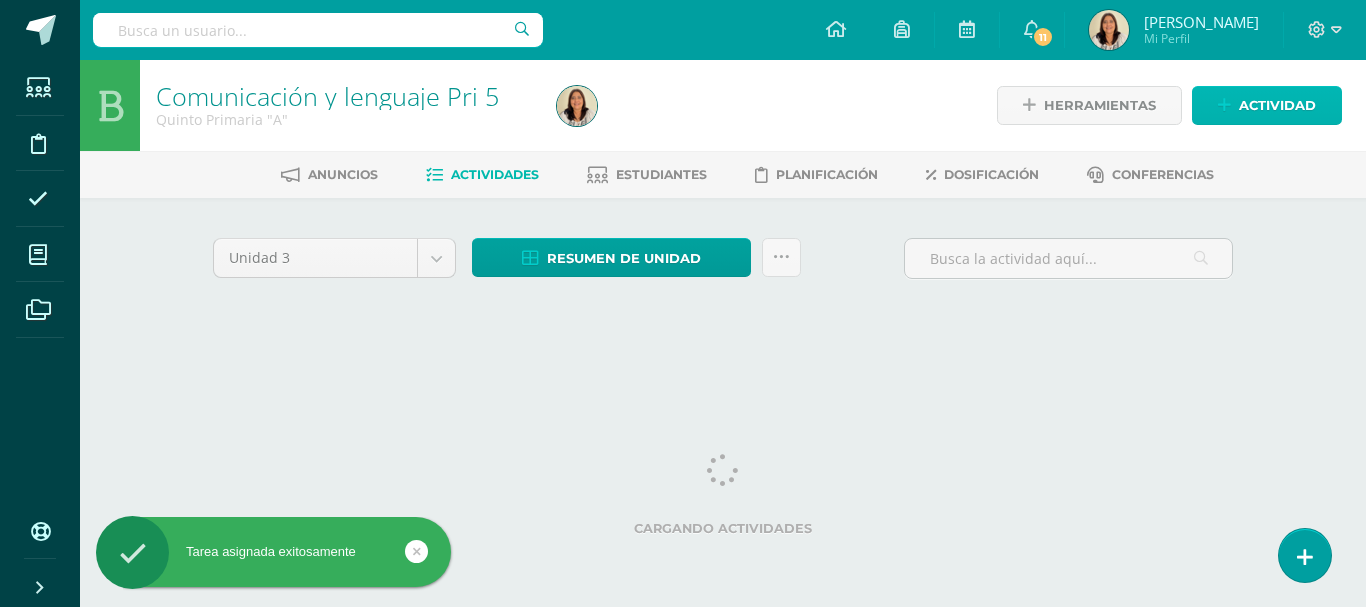 click on "Actividad" at bounding box center (1277, 105) 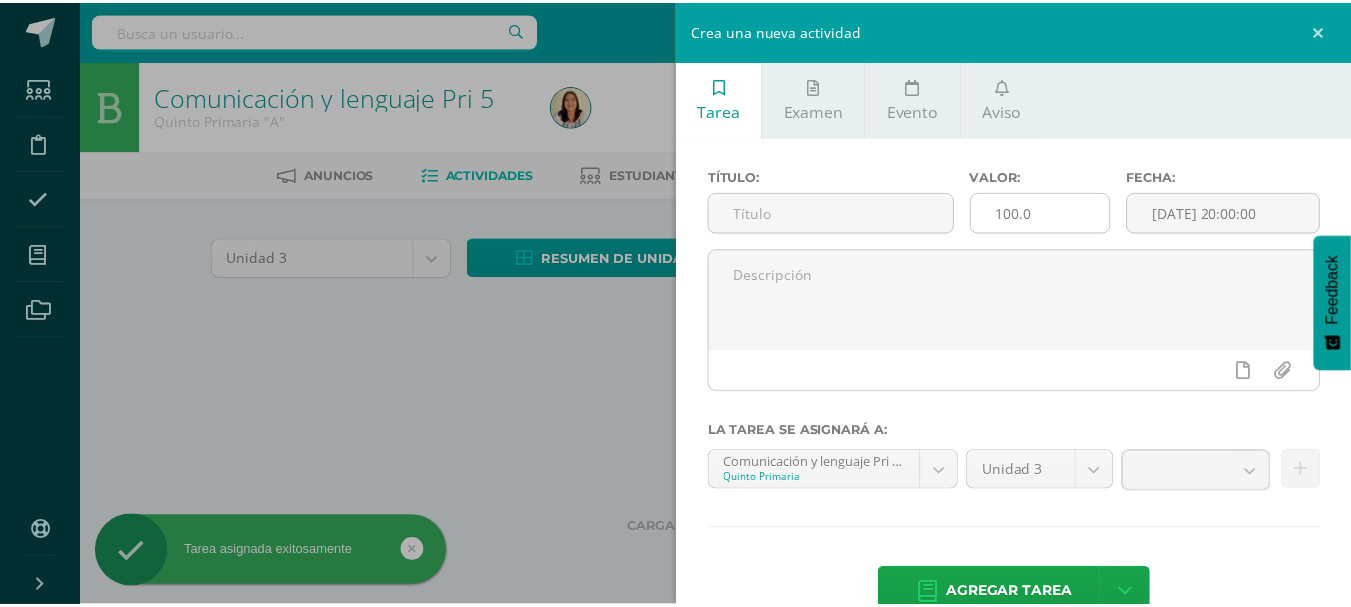 scroll, scrollTop: 0, scrollLeft: 0, axis: both 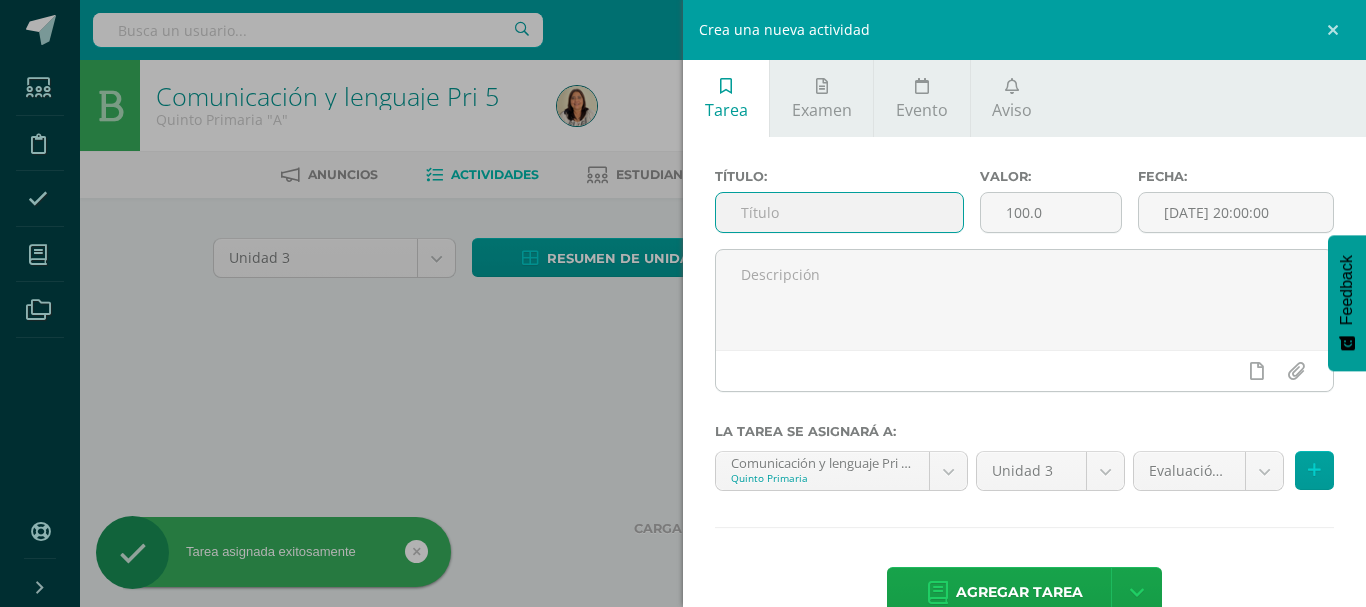 click at bounding box center [839, 212] 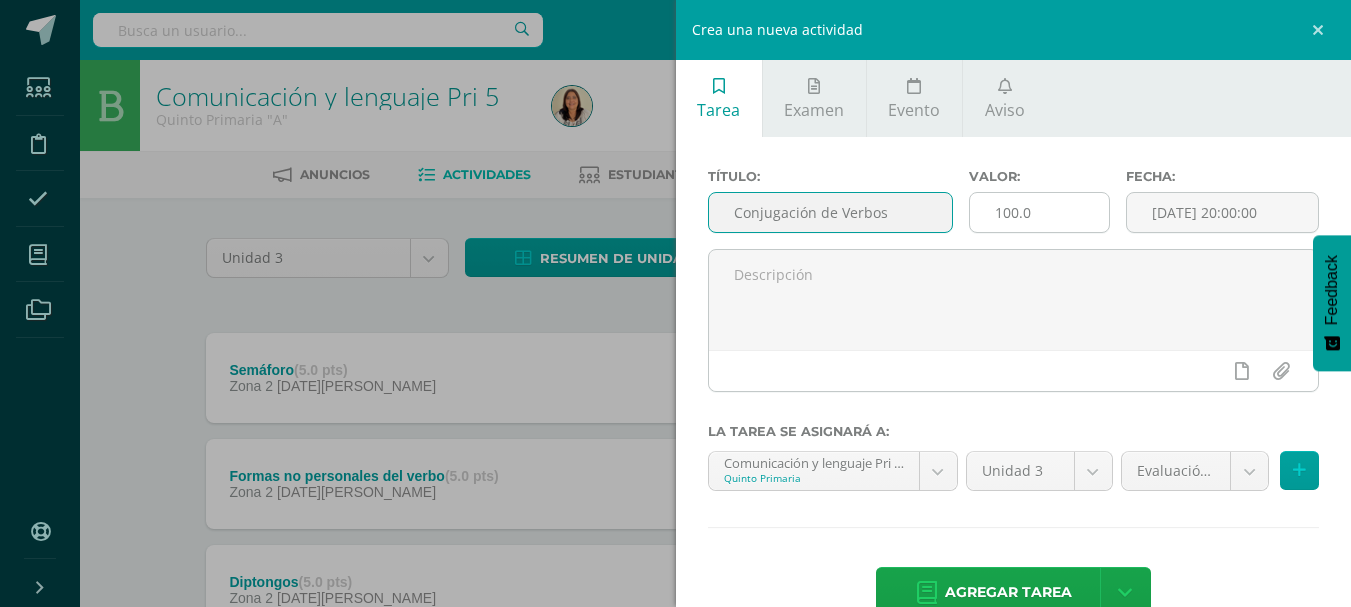 type on "Conjugación de Verbos" 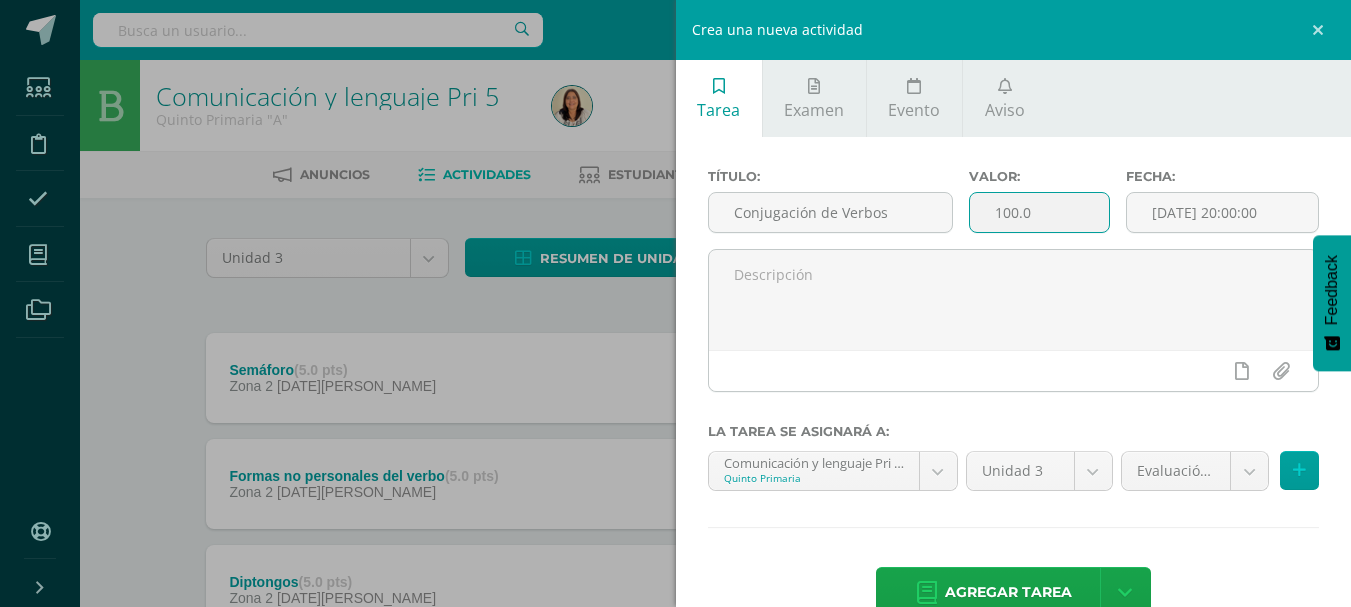click on "100.0" at bounding box center [1039, 212] 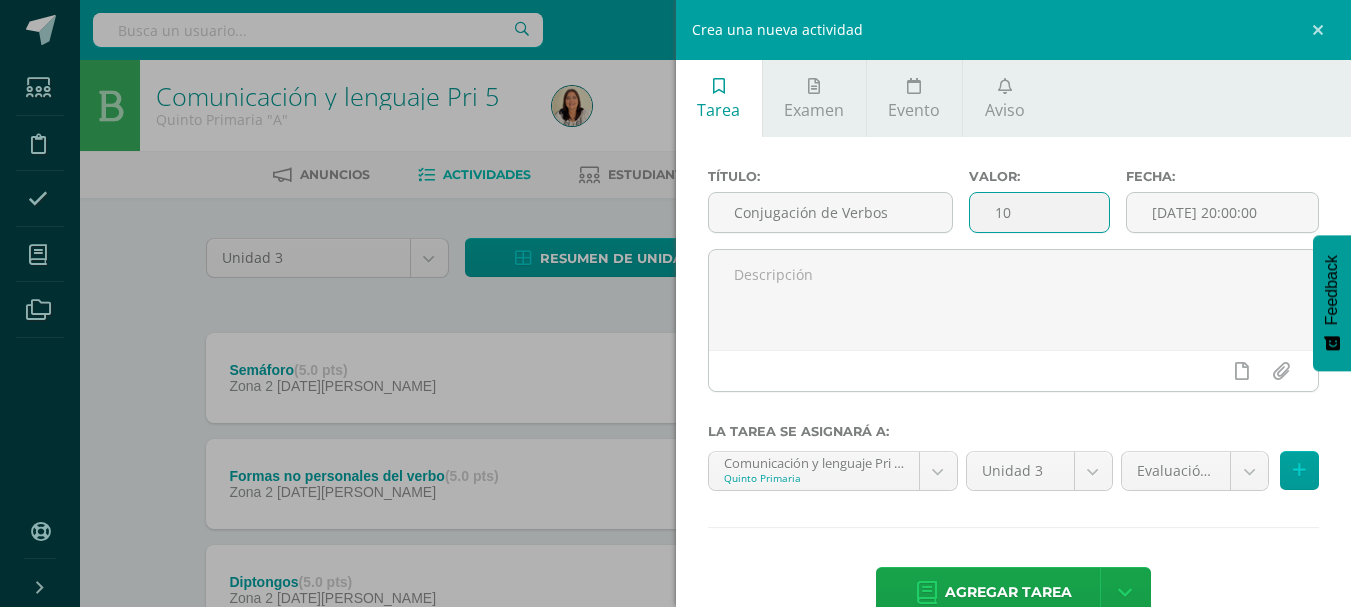 type on "1" 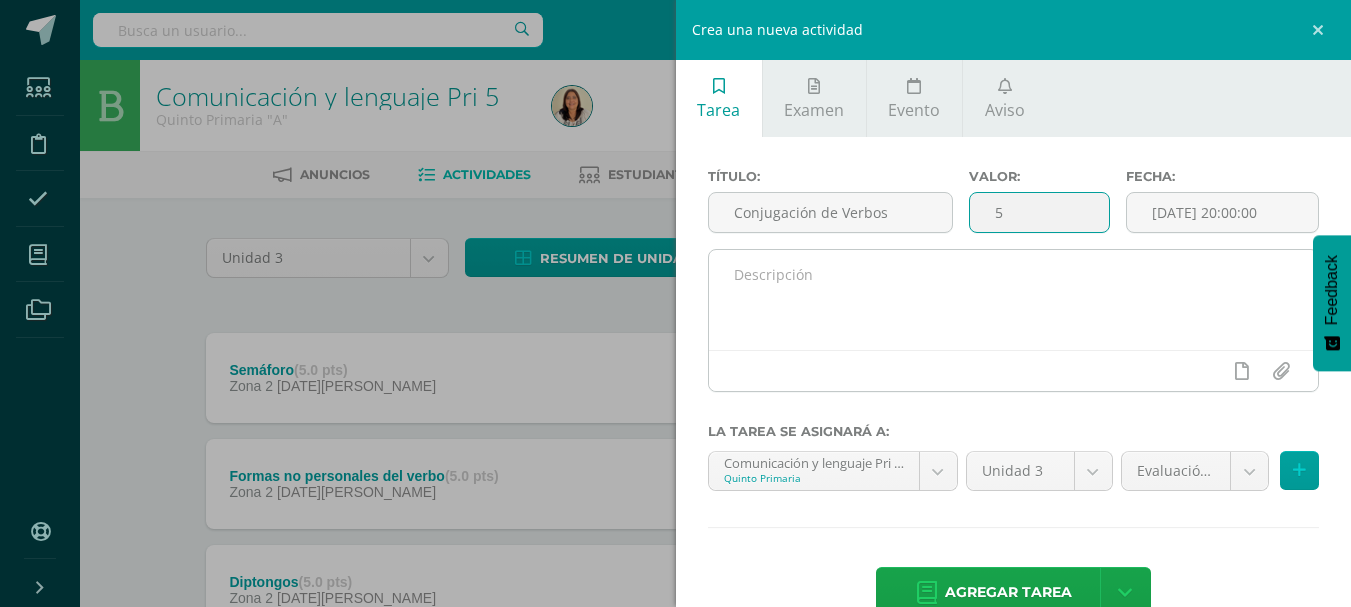 type on "5" 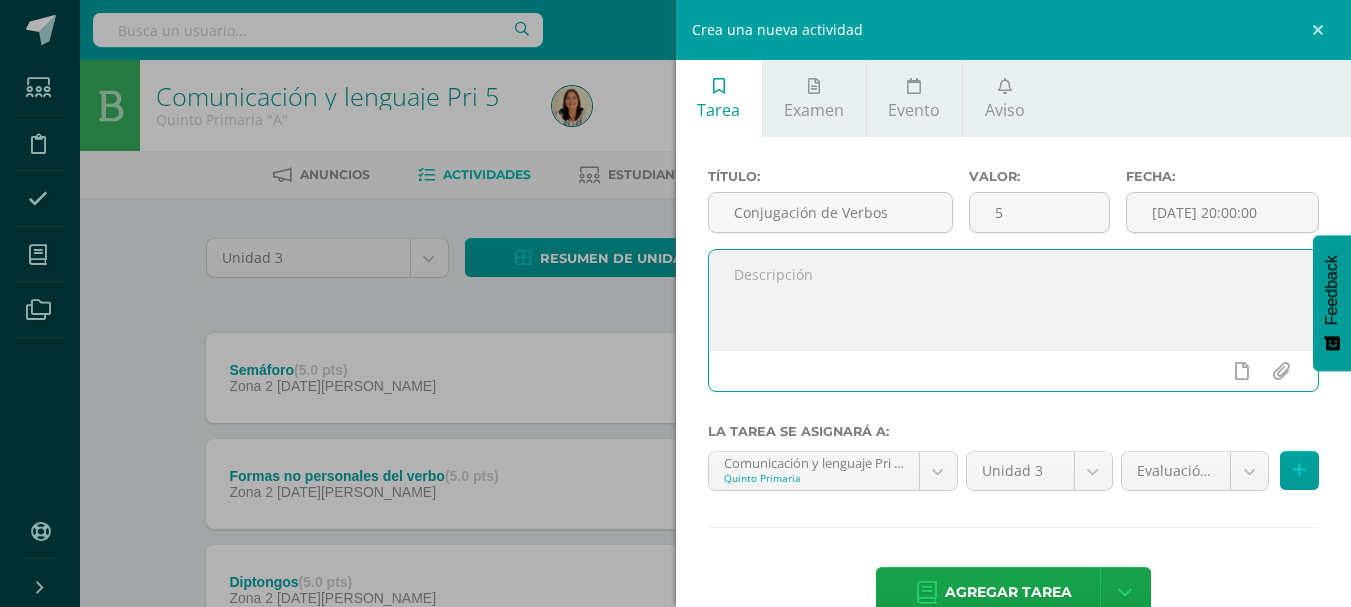 click at bounding box center (1014, 300) 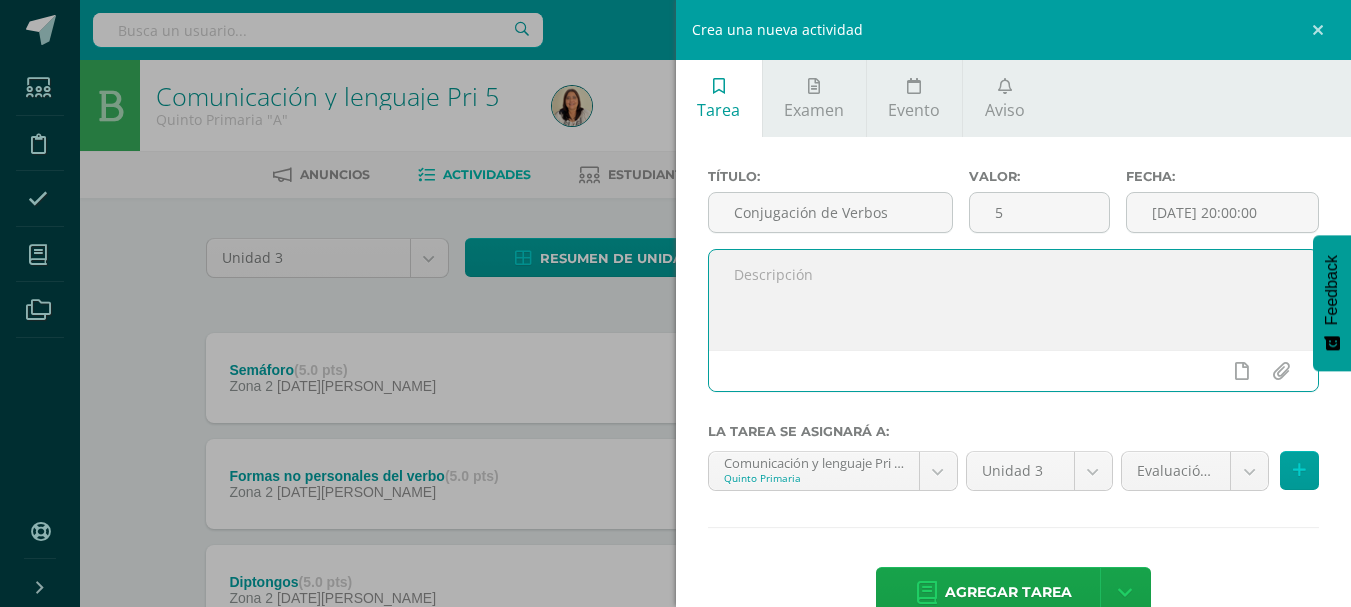 paste on "Buenos días jóvenes, que la bendición del Señor sea sobre su vida." 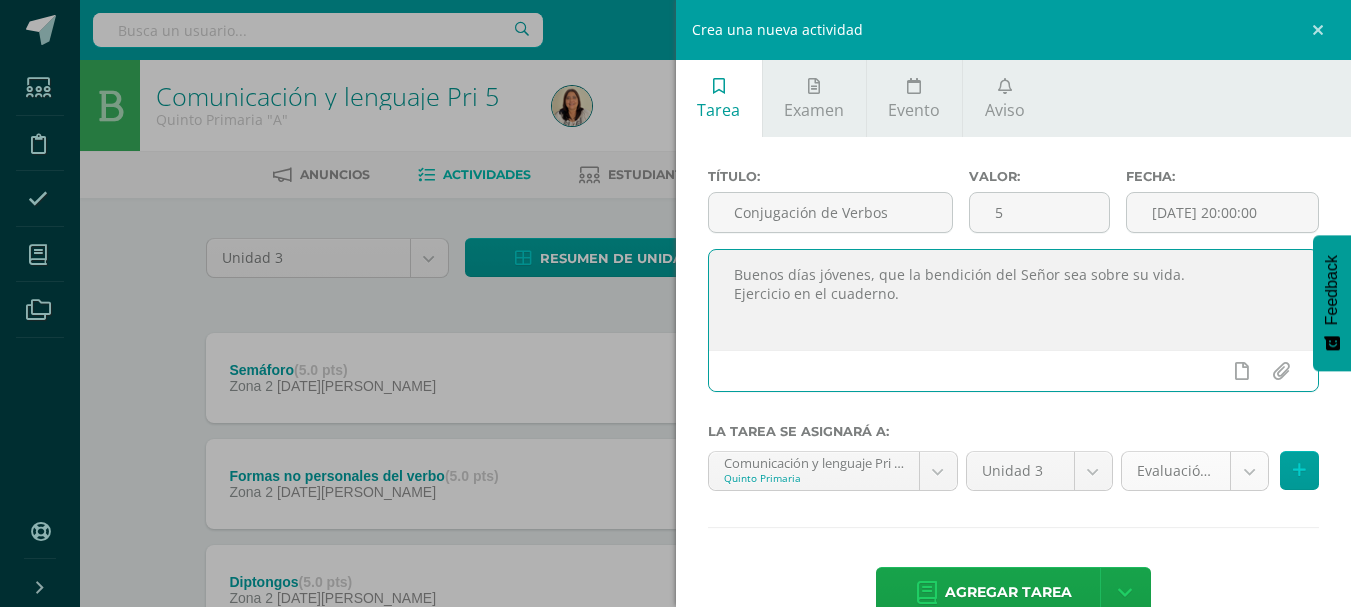 type on "Buenos días jóvenes, que la bendición del Señor sea sobre su vida.
Ejercicio en el cuaderno." 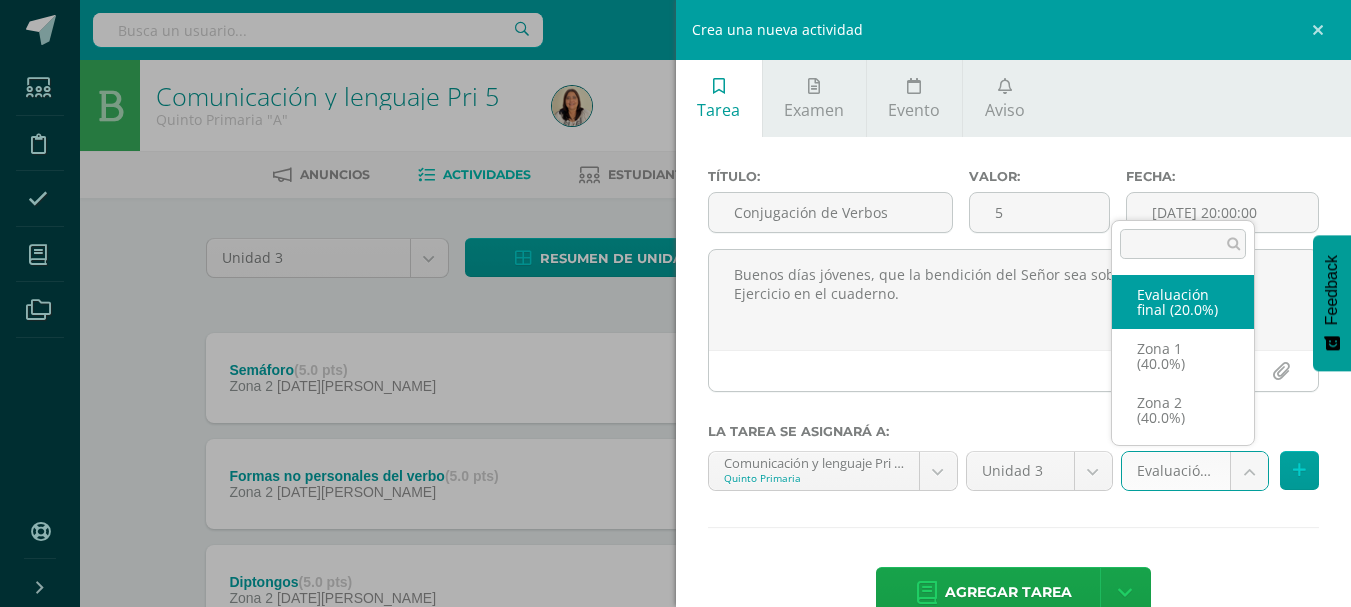 click on "Tarea asignada exitosamente         Estudiantes Disciplina Asistencia Mis cursos Archivos Soporte
Centro de ayuda
Últimas actualizaciones
Cerrar panel
Comunicación y lenguaje  Pri 5
Quinto
Primaria
"A"
Actividades Estudiantes Planificación Dosificación
Estudios sociales  Pri 5
Quinto
Primaria
"A"
Actividades Estudiantes Planificación Dosificación
Formación Ciudadana 5
Quinto
Primaria
"A"
Actividades Estudiantes Planificación Dosificación Actividades Estudiantes Planificación Dosificación 11 0" at bounding box center (675, 543) 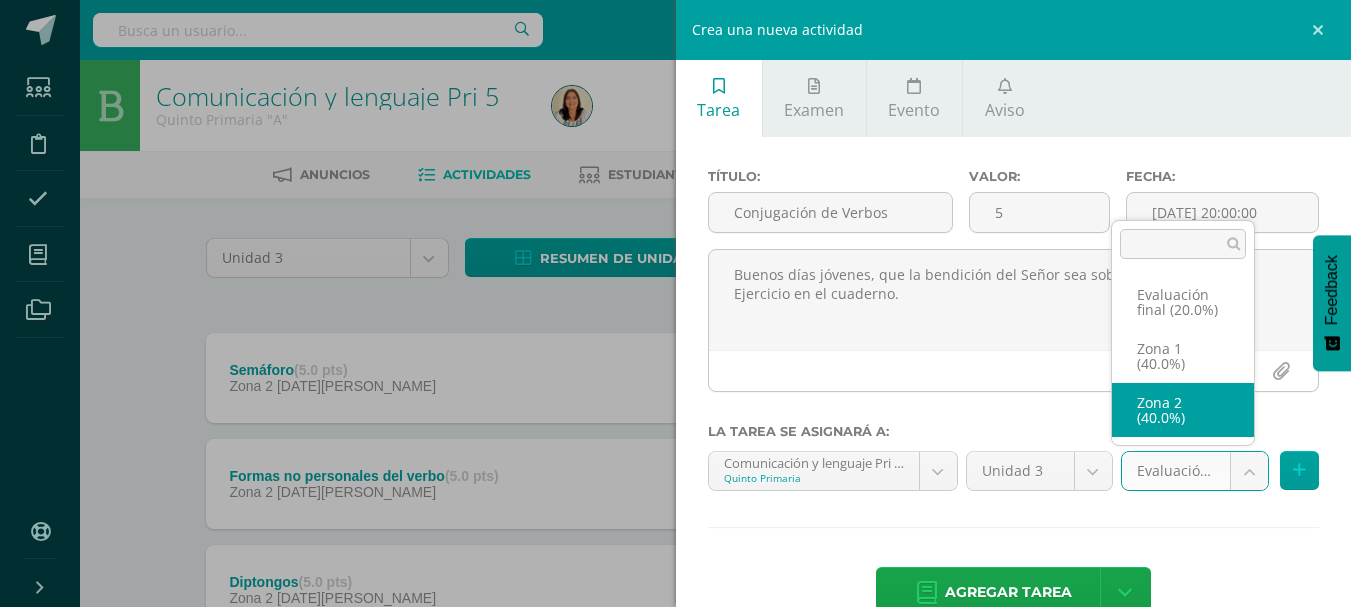 select on "28222" 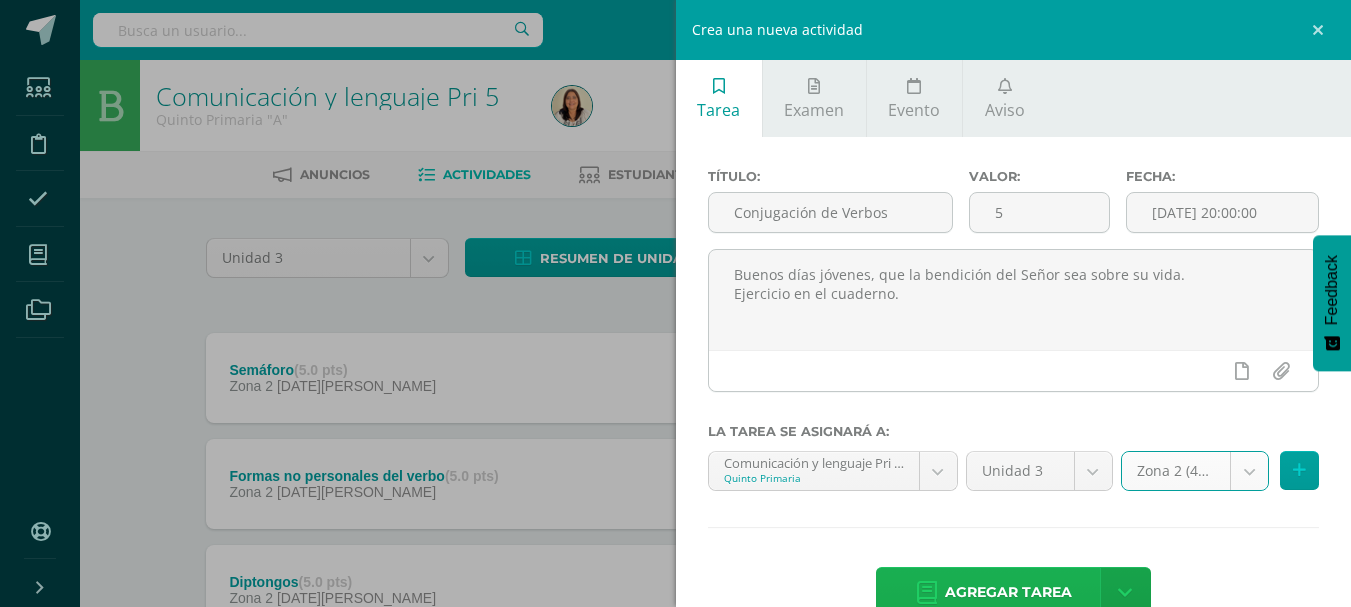 click on "Agregar tarea" at bounding box center (1008, 592) 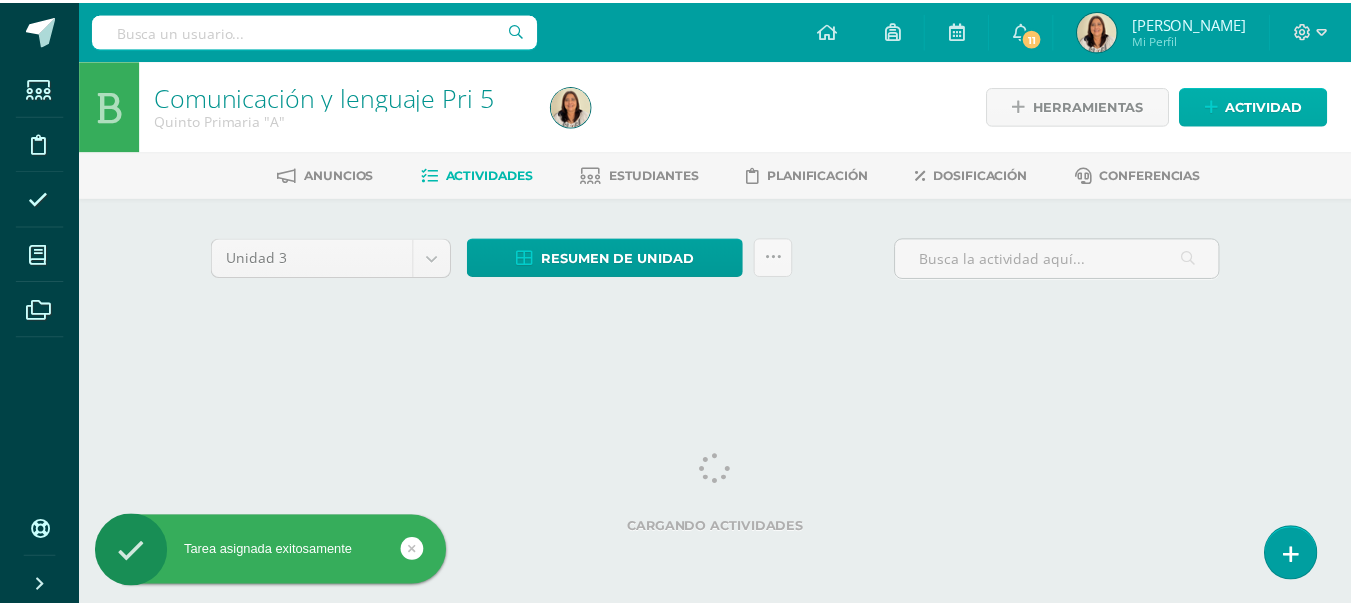 scroll, scrollTop: 0, scrollLeft: 0, axis: both 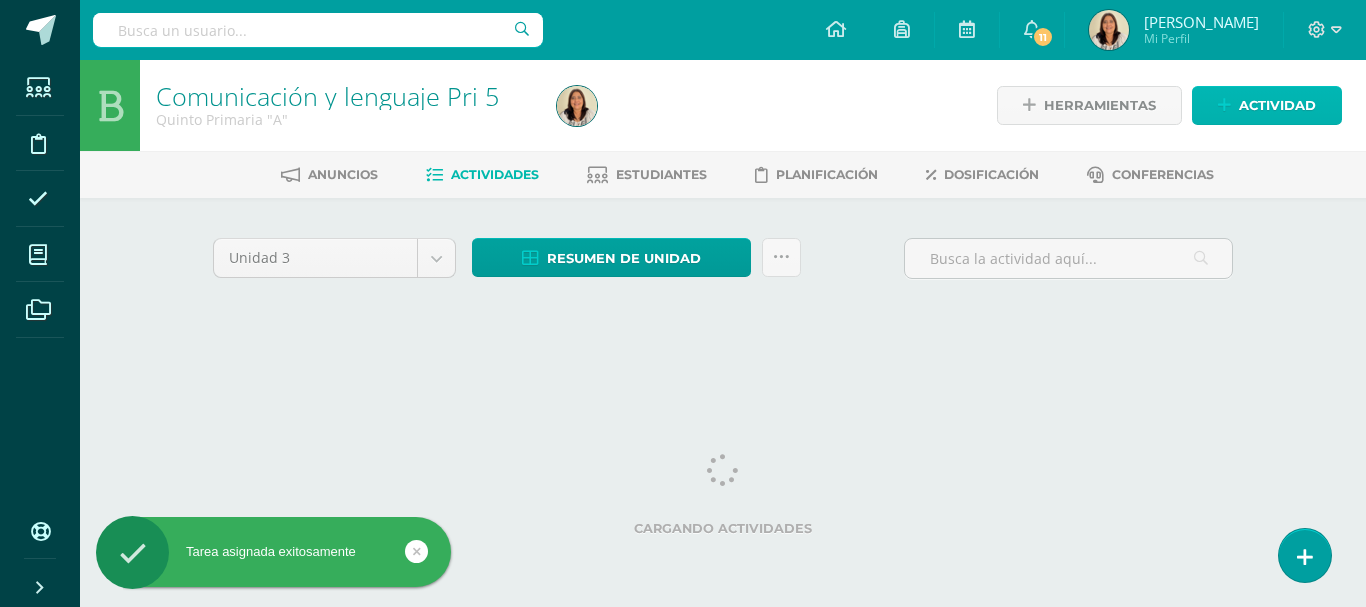 click on "Actividad" at bounding box center [1277, 105] 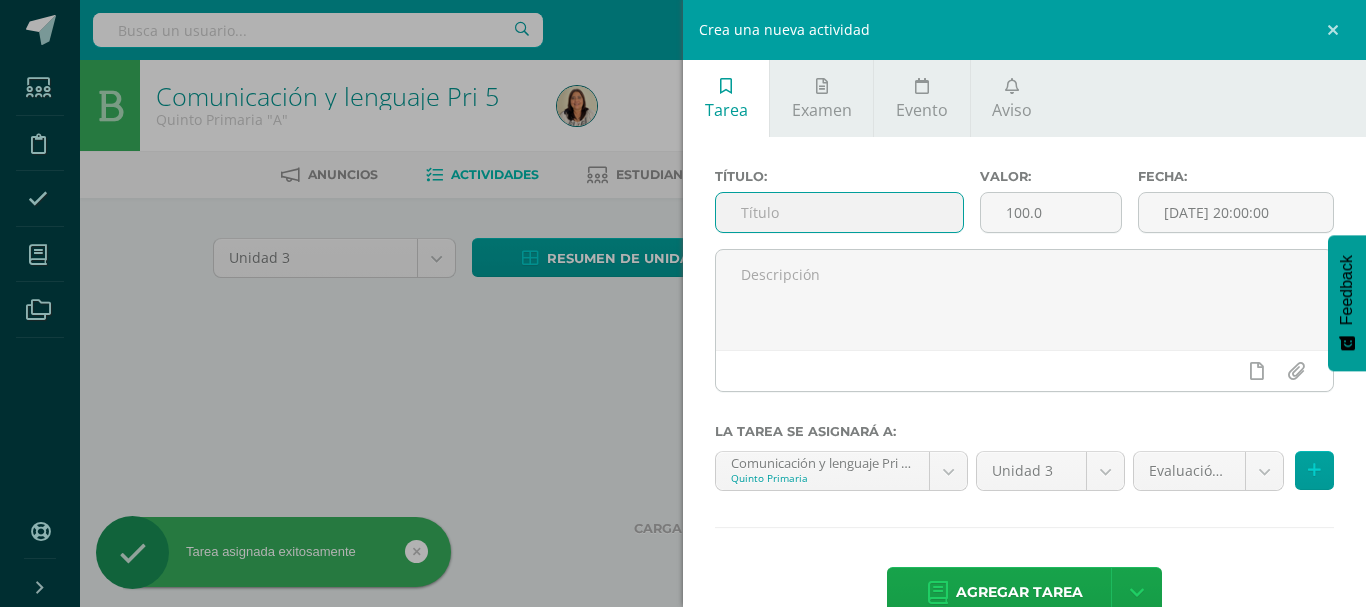 click at bounding box center (839, 212) 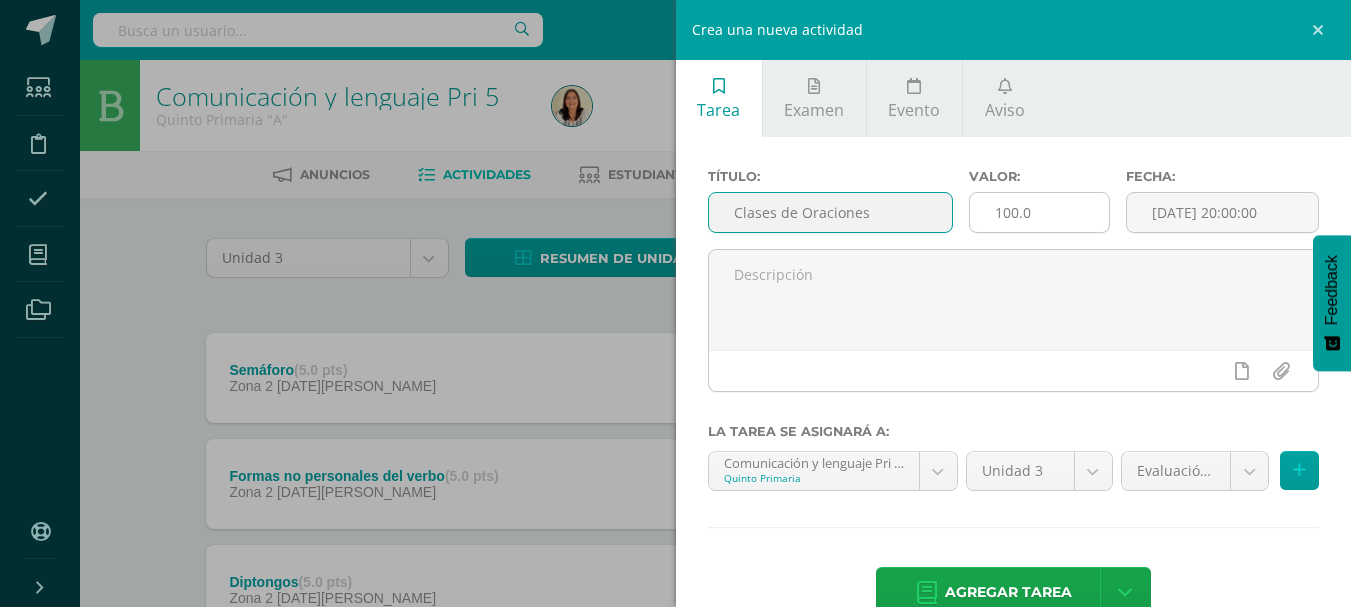 type on "Clases de Oraciones" 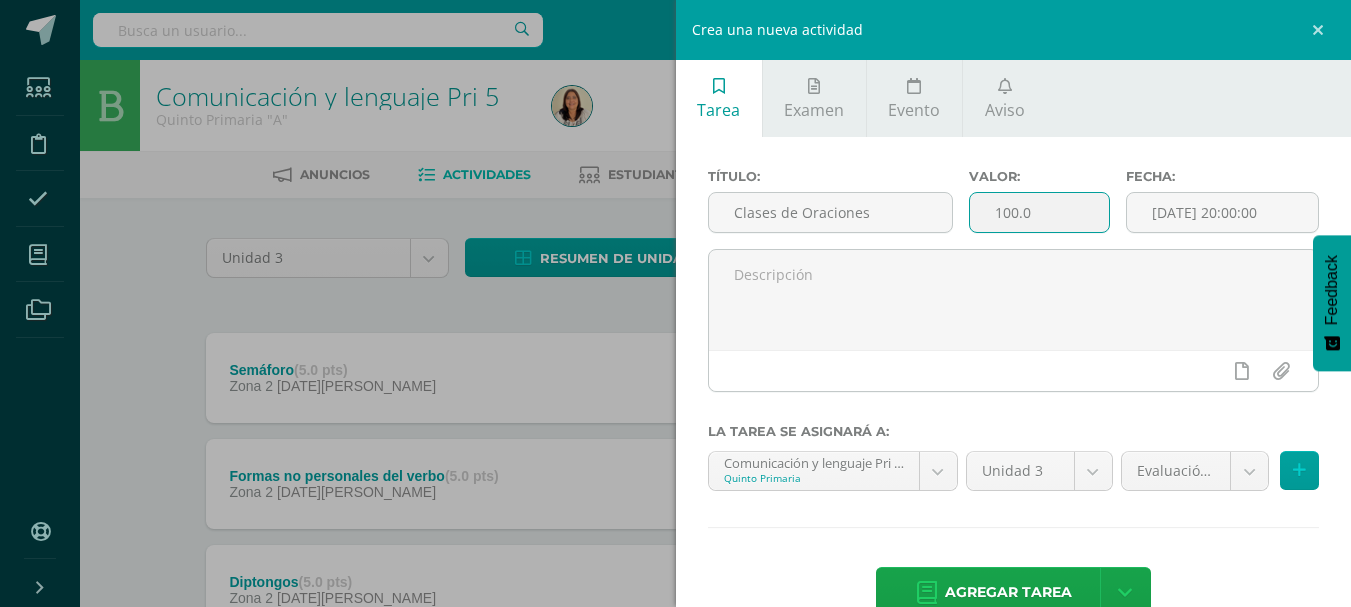 click on "100.0" at bounding box center [1039, 212] 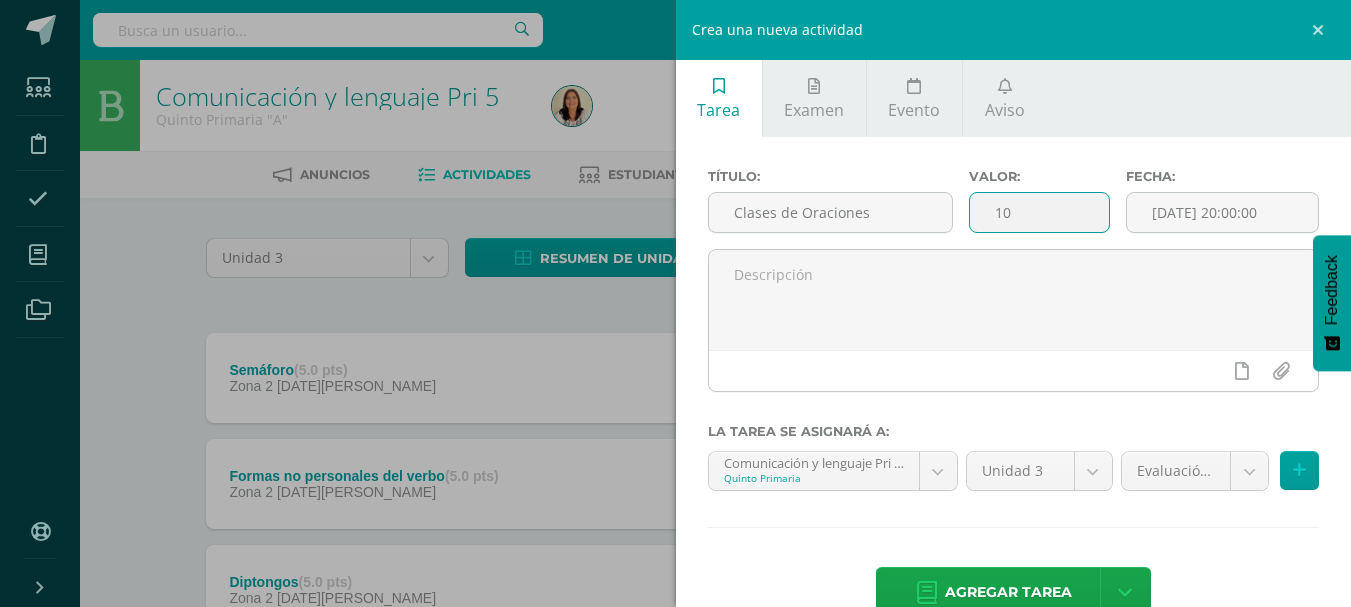 type on "1" 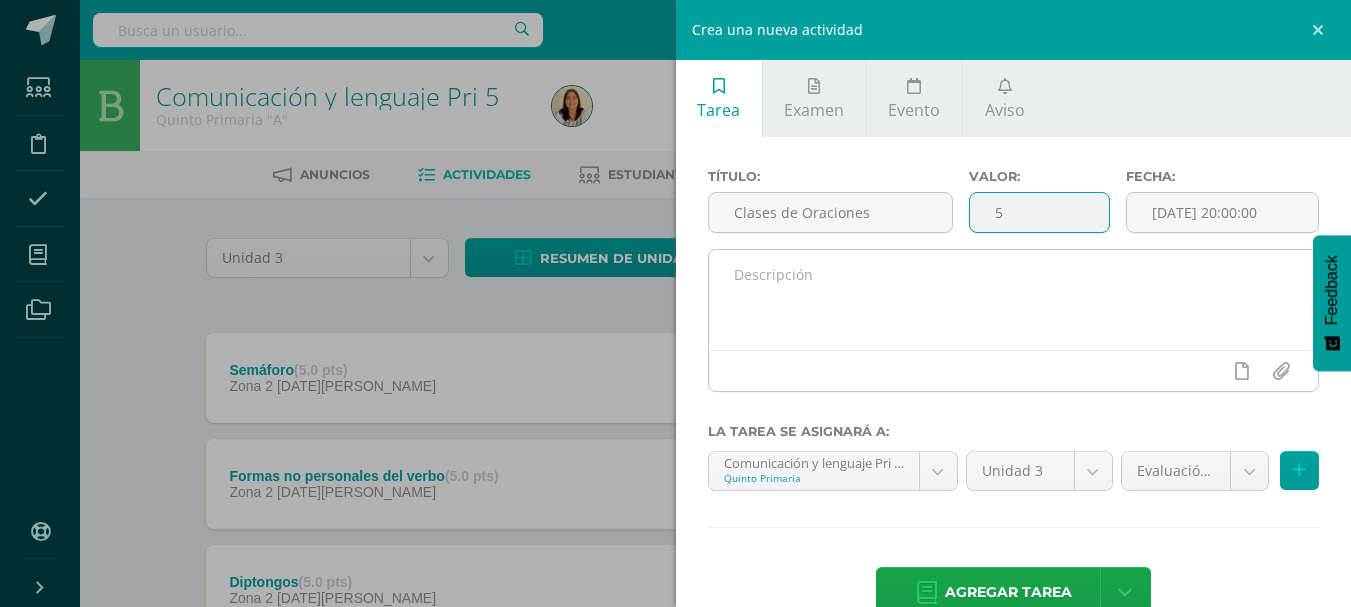 type on "5" 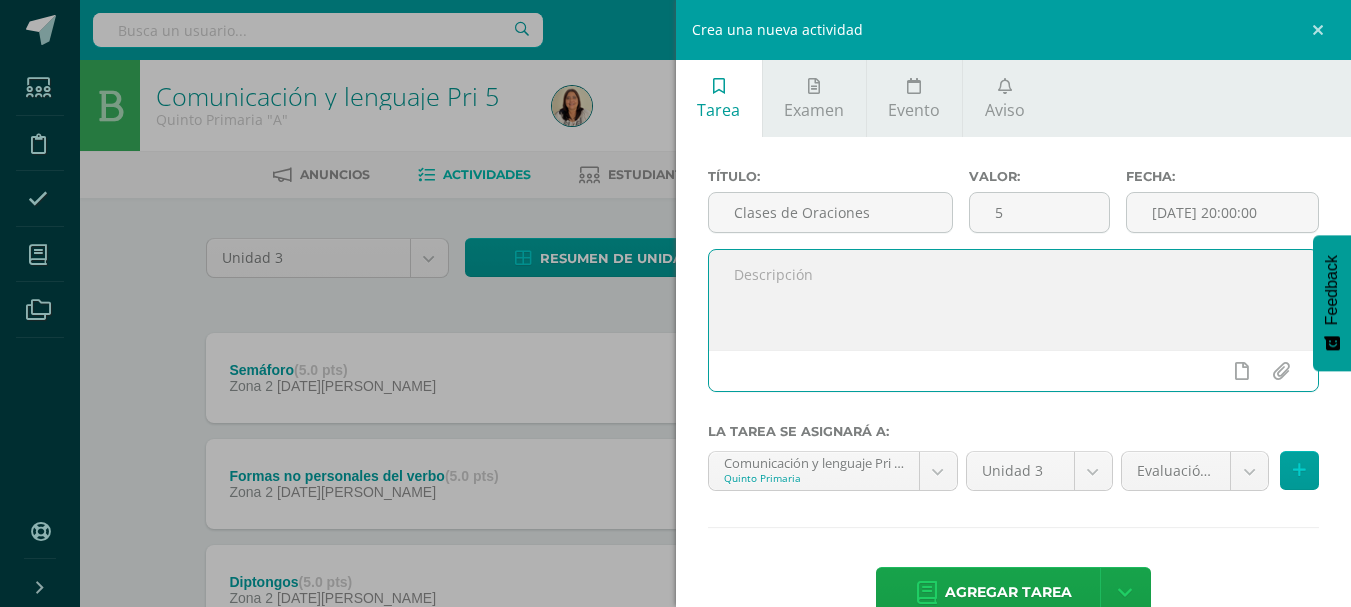 click at bounding box center (1014, 300) 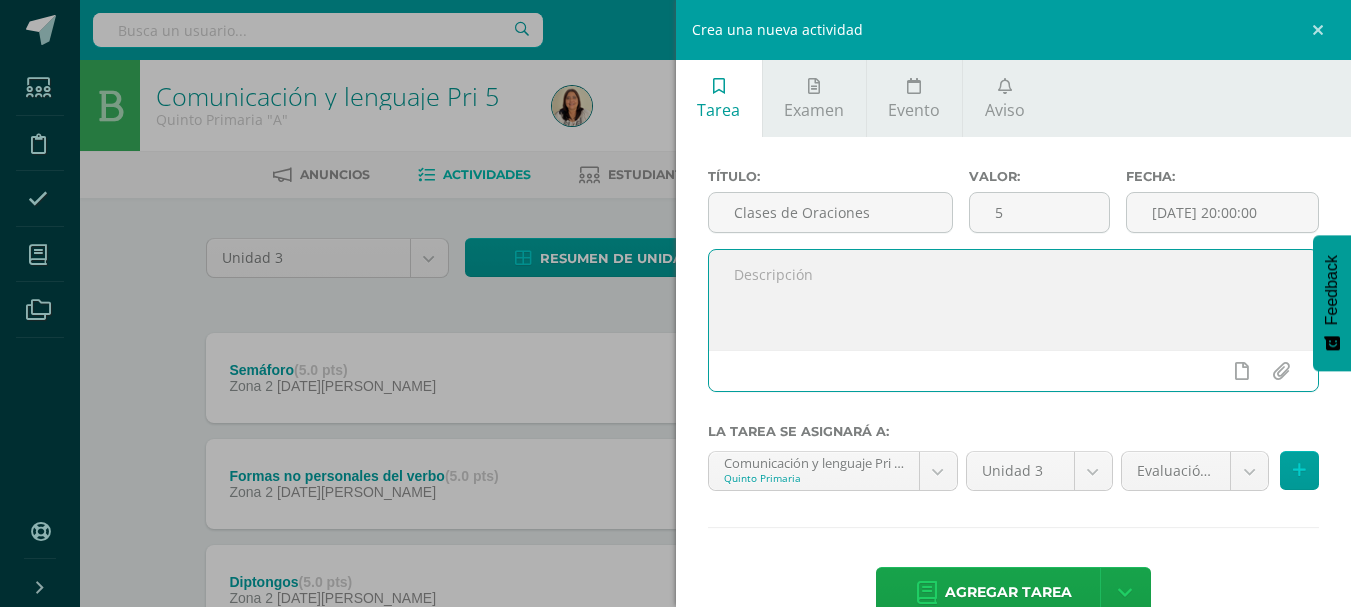 paste on "Buenos días jóvenes, que la bendición del Señor sea sobre su vida." 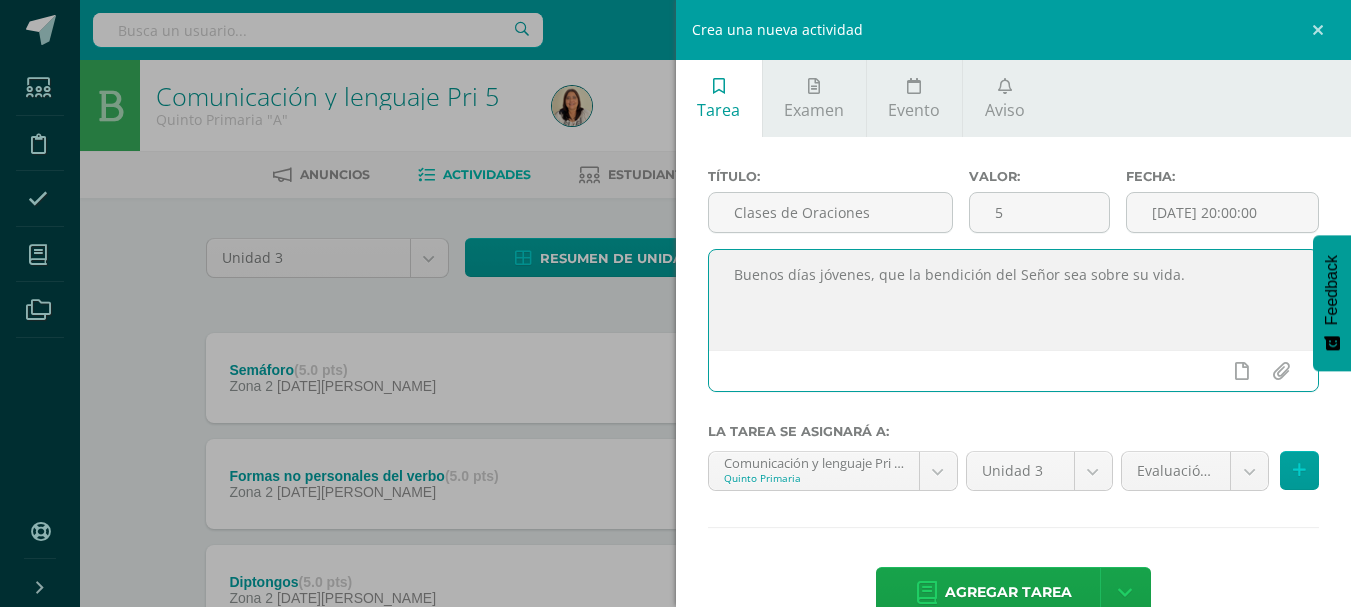 click on "Buenos días jóvenes, que la bendición del Señor sea sobre su vida." at bounding box center [1014, 300] 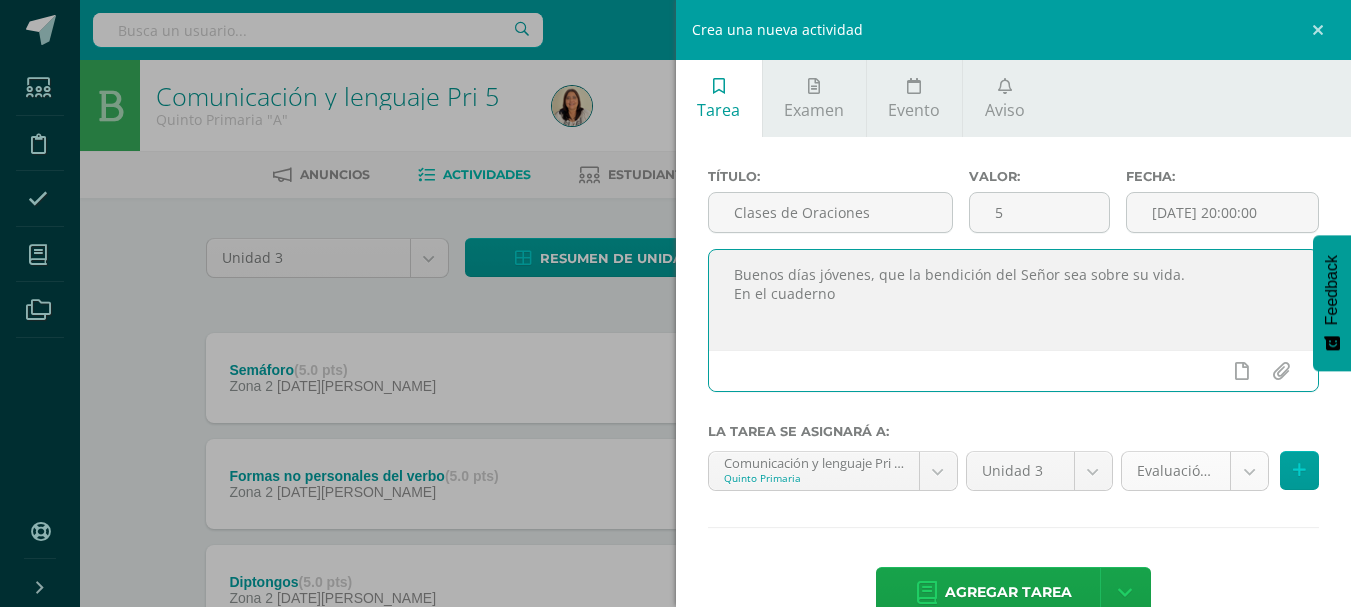 type on "Buenos días jóvenes, que la bendición del Señor sea sobre su vida.
En el cuaderno" 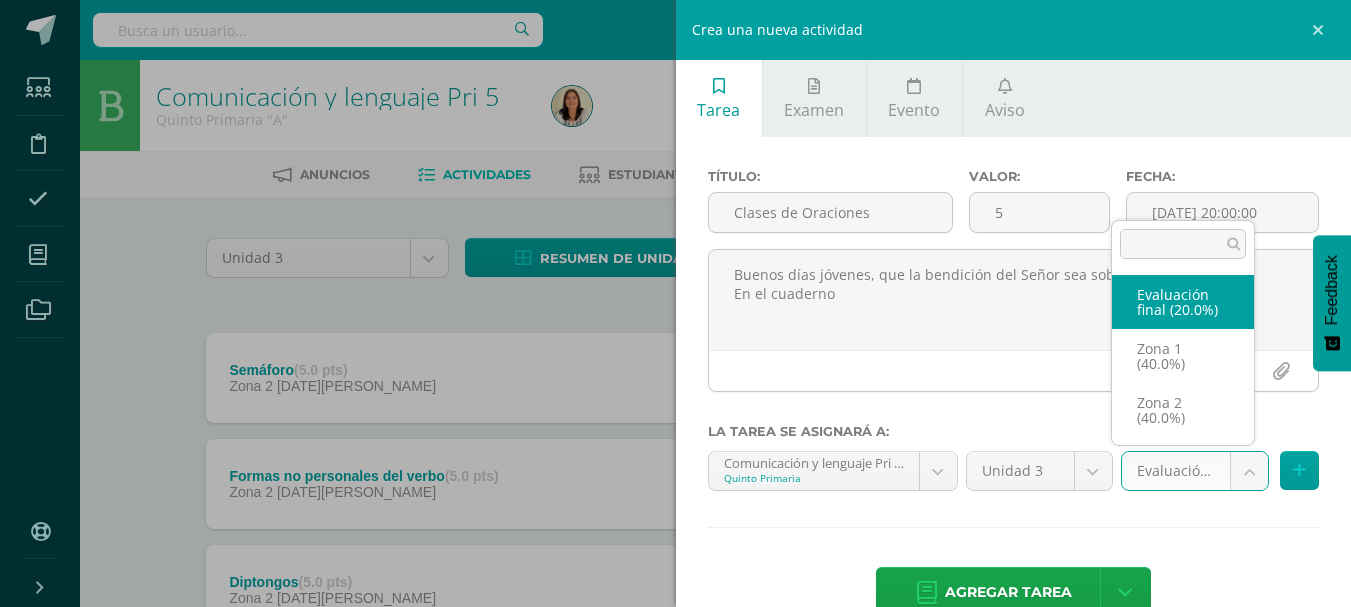click on "Tarea asignada exitosamente         Estudiantes Disciplina Asistencia Mis cursos Archivos Soporte
Centro de ayuda
Últimas actualizaciones
Cerrar panel
Comunicación y lenguaje  Pri 5
Quinto
Primaria
"A"
Actividades Estudiantes Planificación Dosificación
Estudios sociales  Pri 5
Quinto
Primaria
"A"
Actividades Estudiantes Planificación Dosificación
Formación Ciudadana 5
Quinto
Primaria
"A"
Actividades Estudiantes Planificación Dosificación Actividades Estudiantes Planificación Dosificación 11 0" at bounding box center (675, 596) 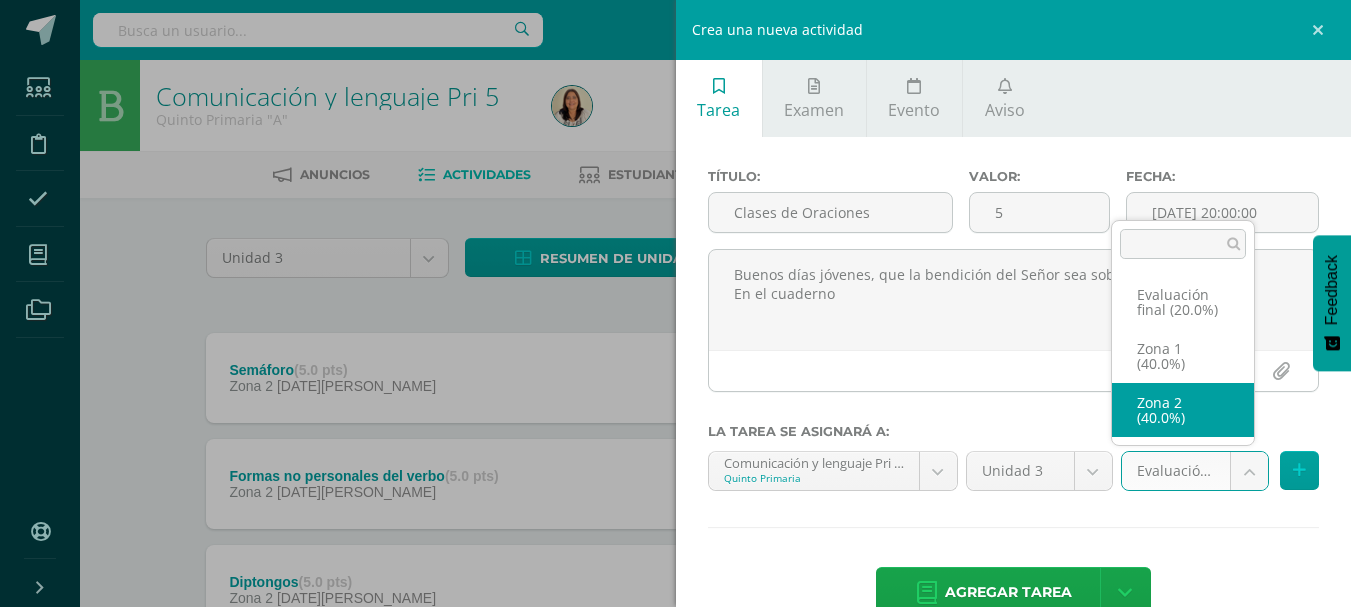 select on "28222" 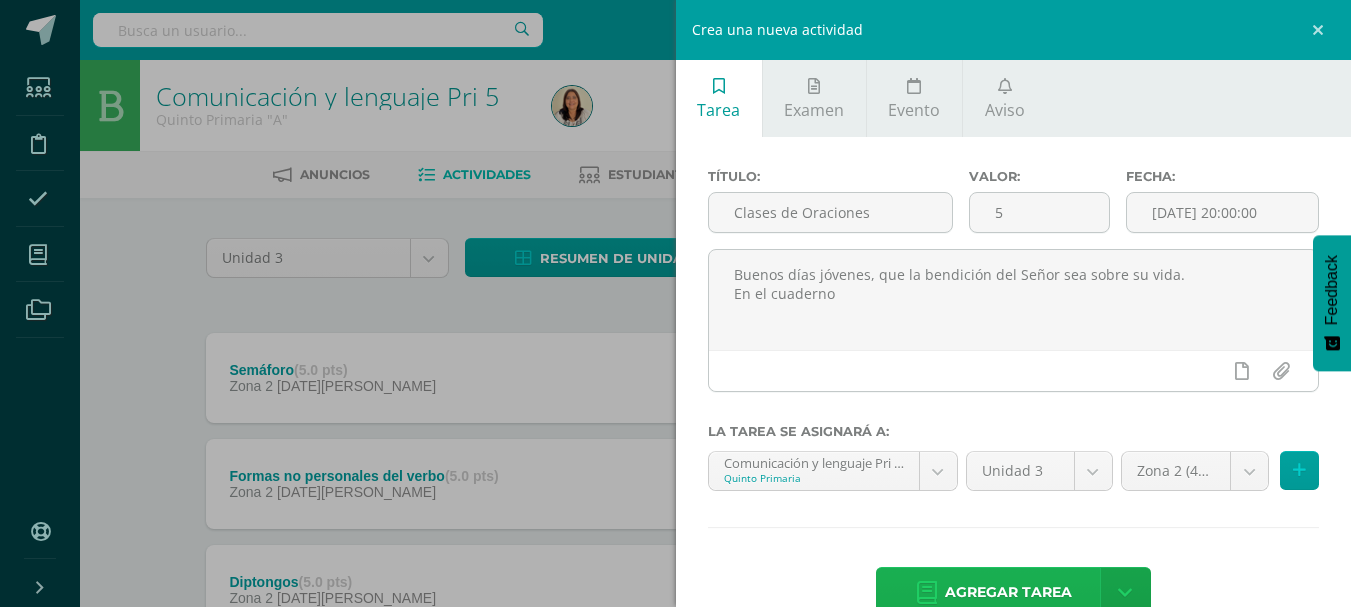 click on "Agregar tarea" at bounding box center (1008, 592) 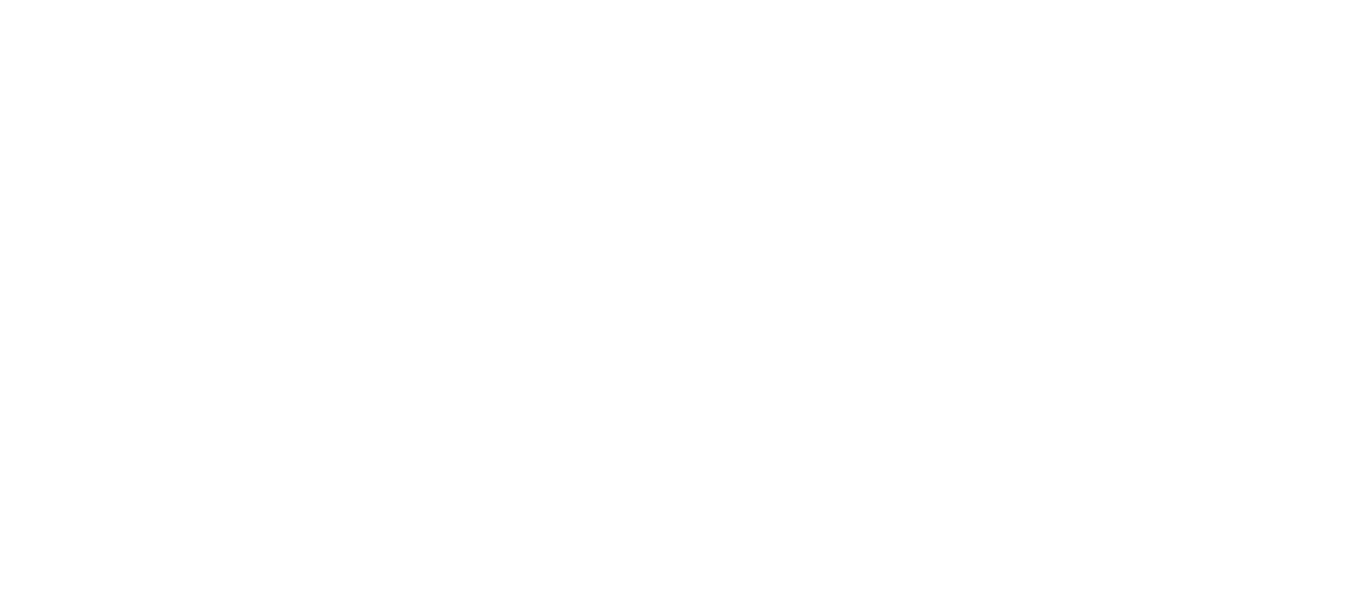 scroll, scrollTop: 0, scrollLeft: 0, axis: both 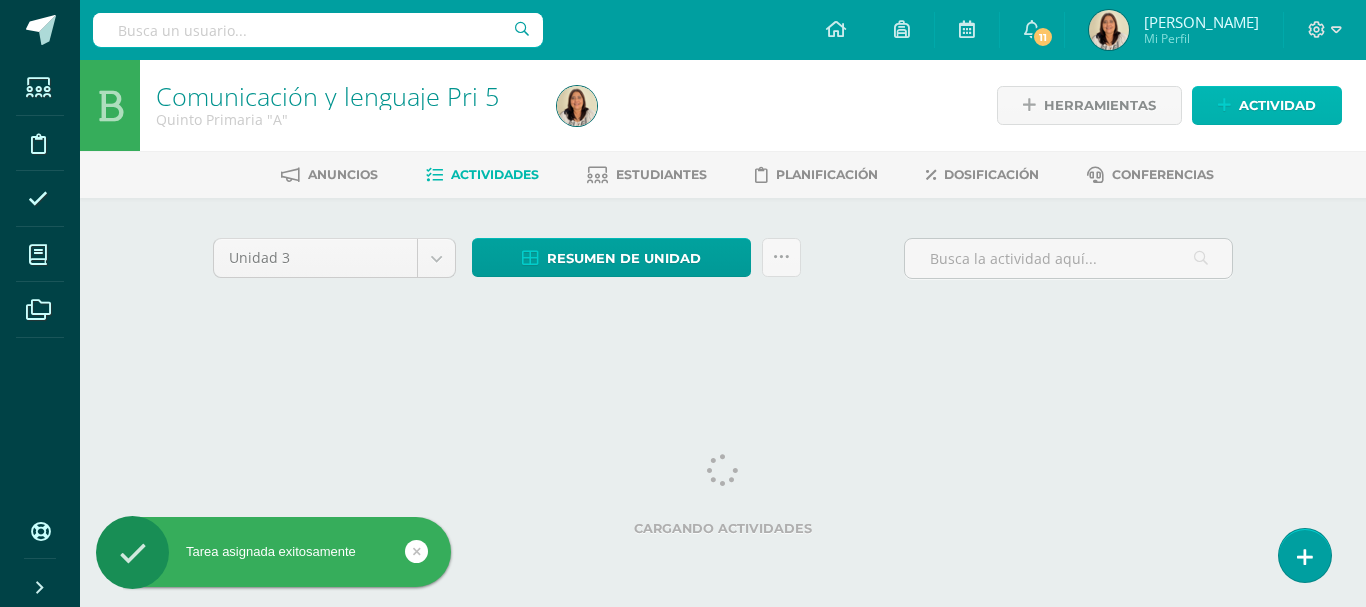 click on "Actividad" at bounding box center [1277, 105] 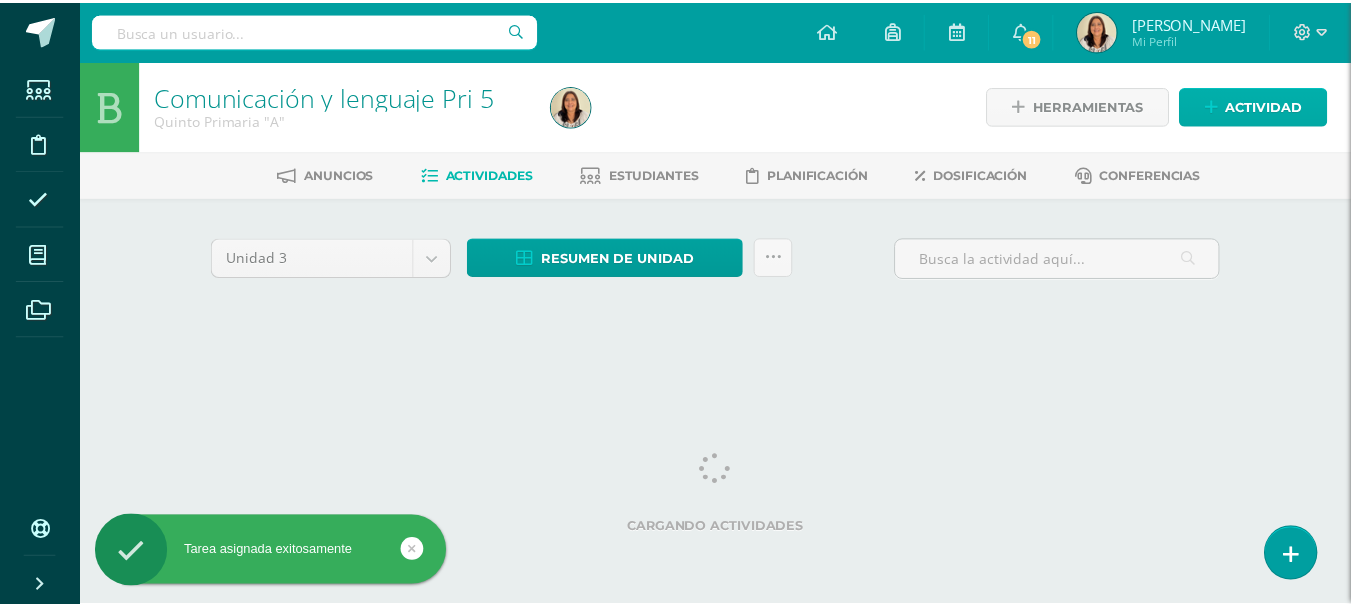 scroll, scrollTop: 0, scrollLeft: 0, axis: both 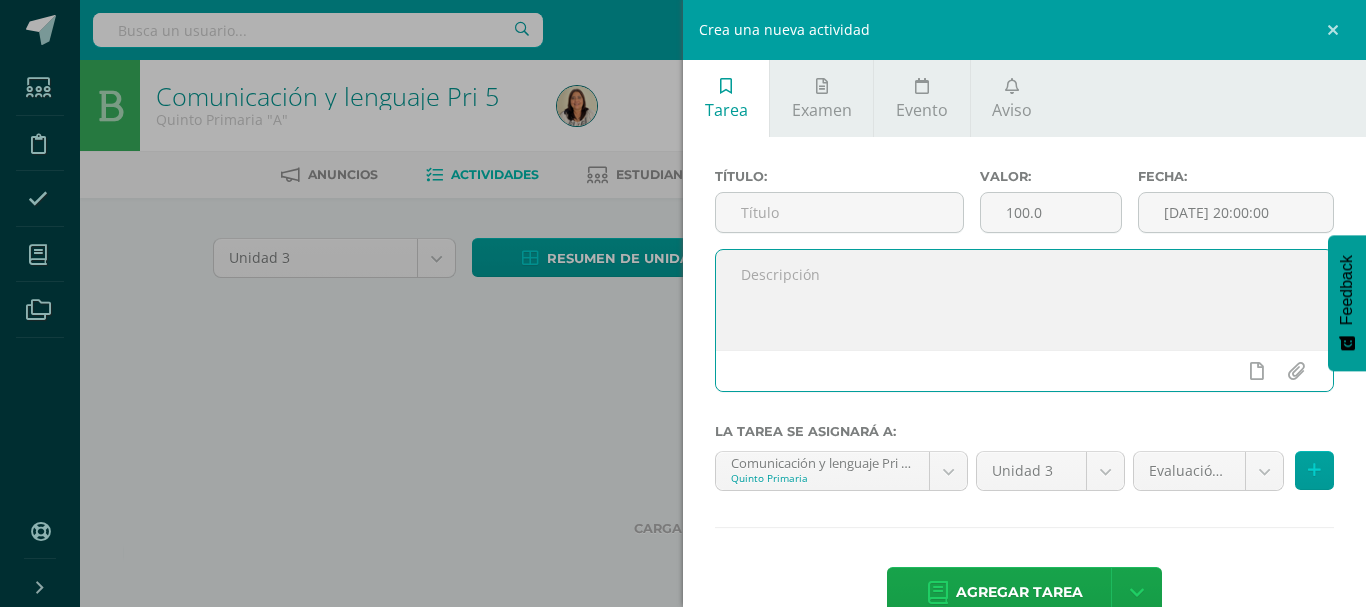 paste on "Buenos días jóvenes, que la bendición del Señor sea sobre su vida." 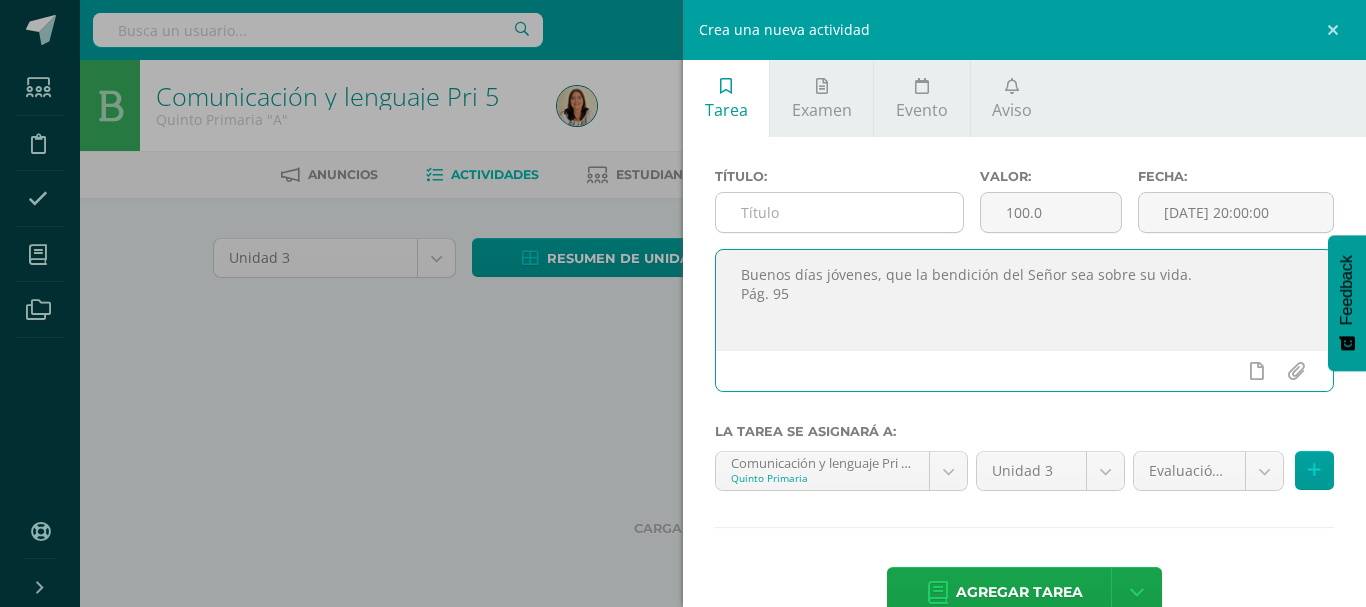 type on "Buenos días jóvenes, que la bendición del Señor sea sobre su vida.
Pág. 95" 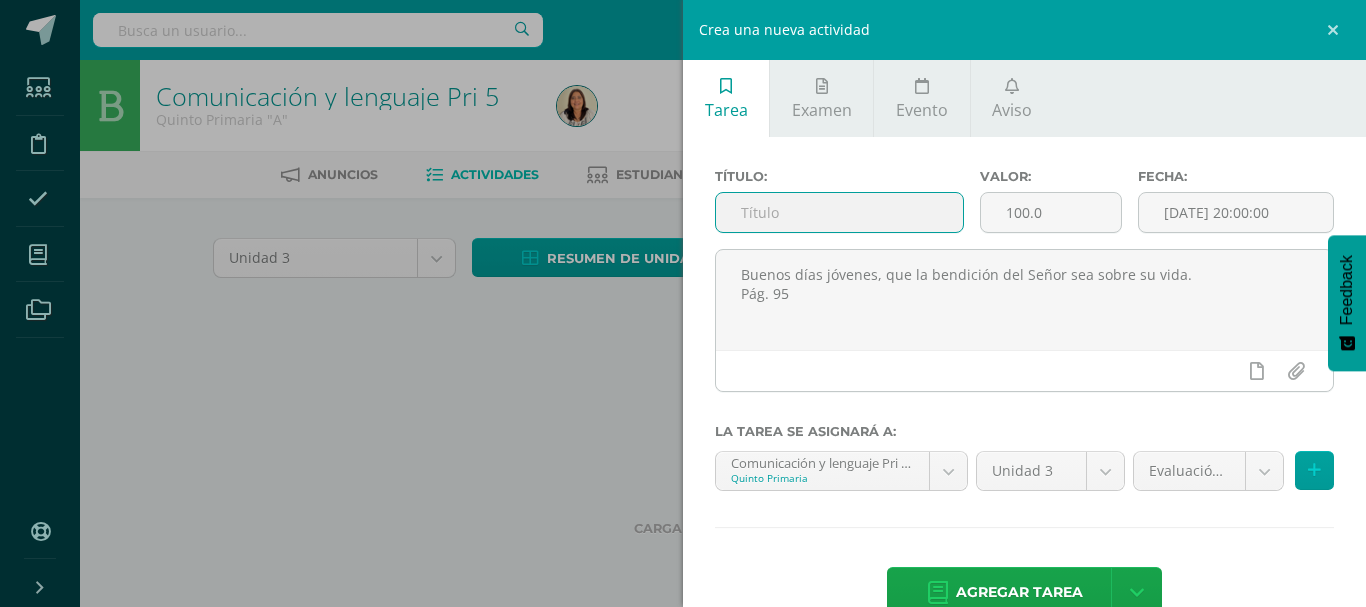 click at bounding box center [839, 212] 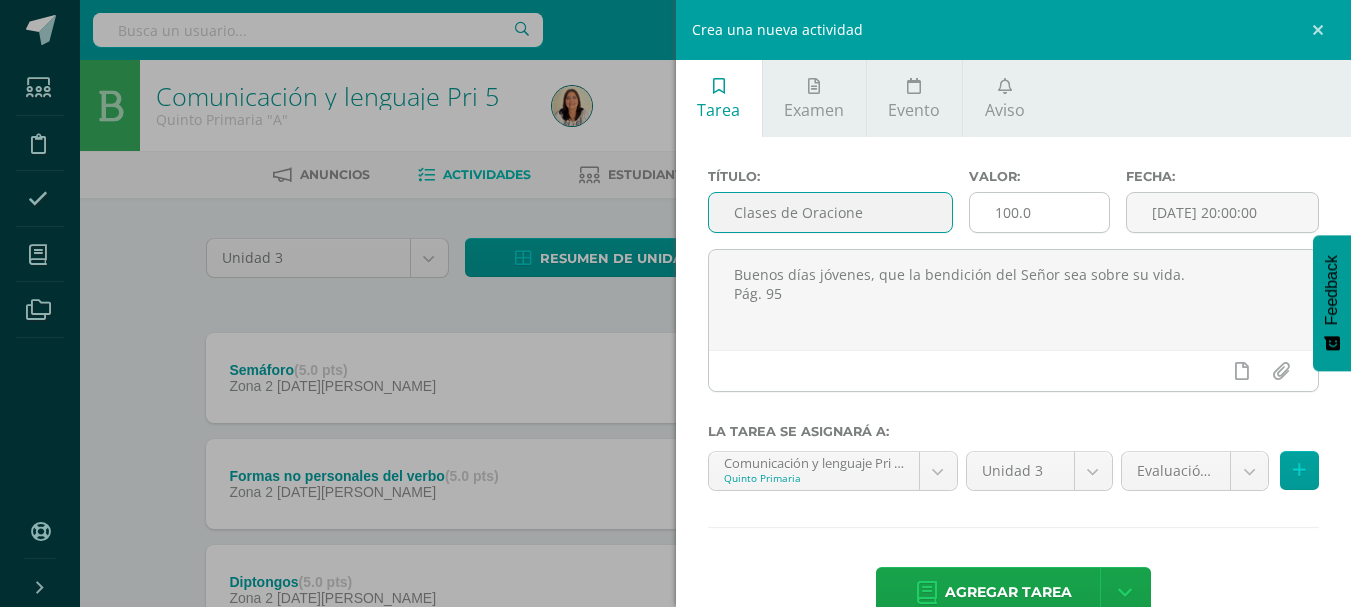 type on "Clases de Oracione" 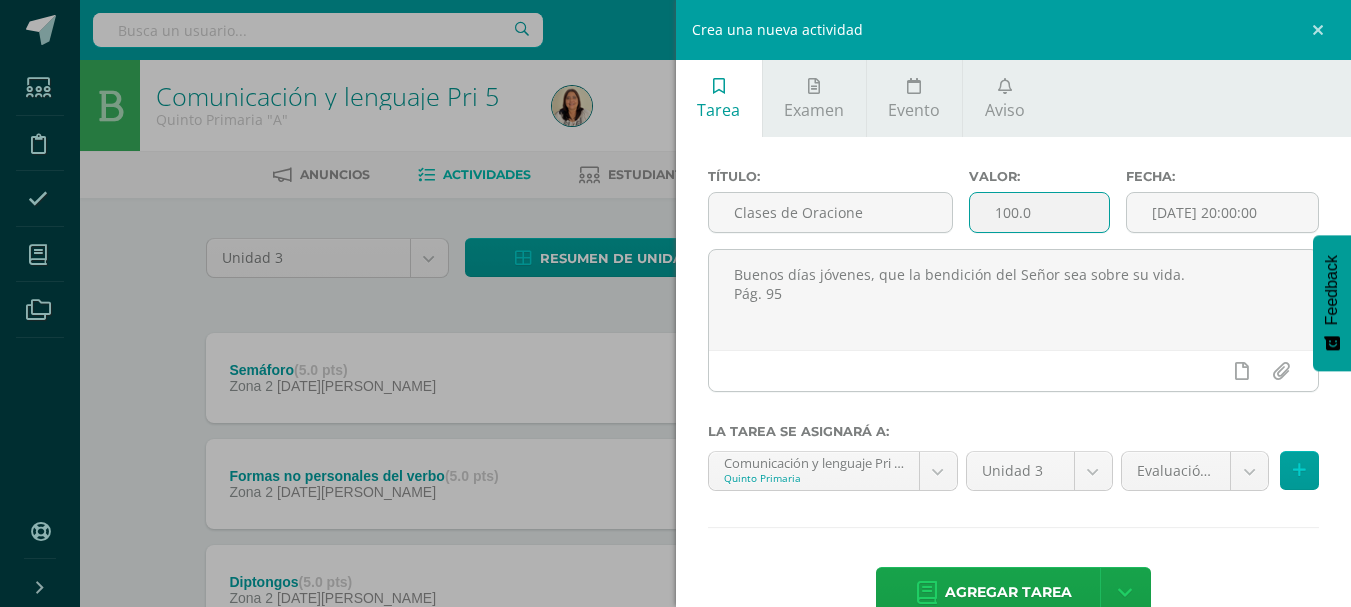 click on "100.0" at bounding box center (1039, 212) 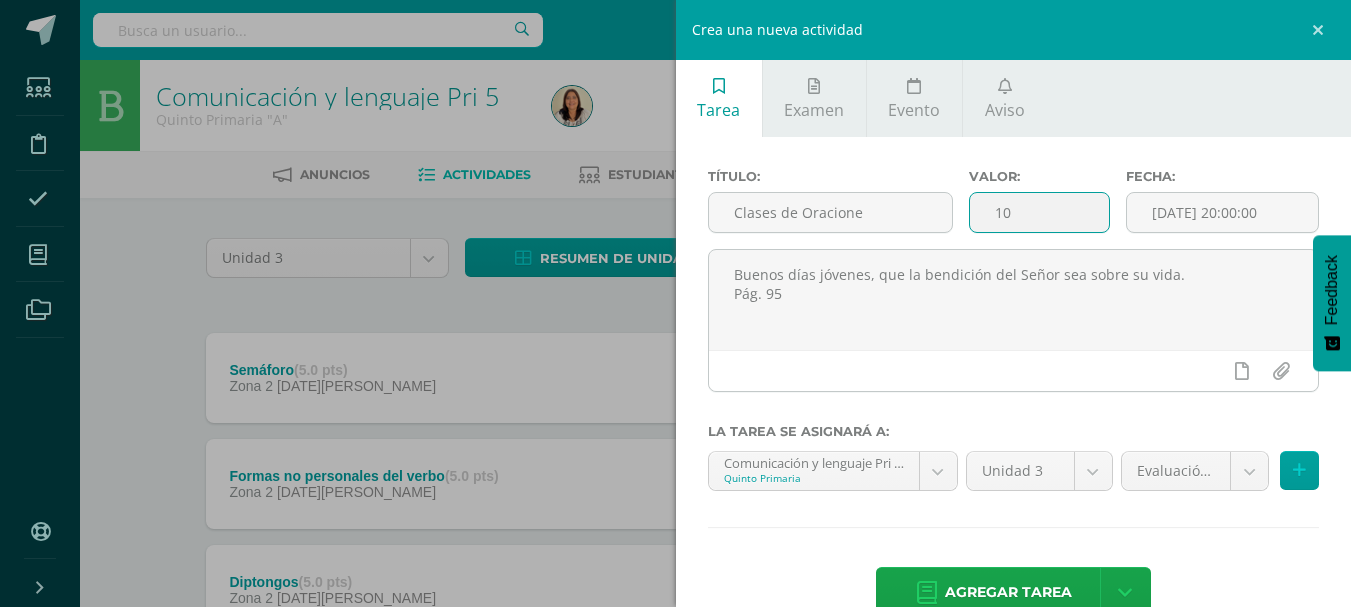 type on "1" 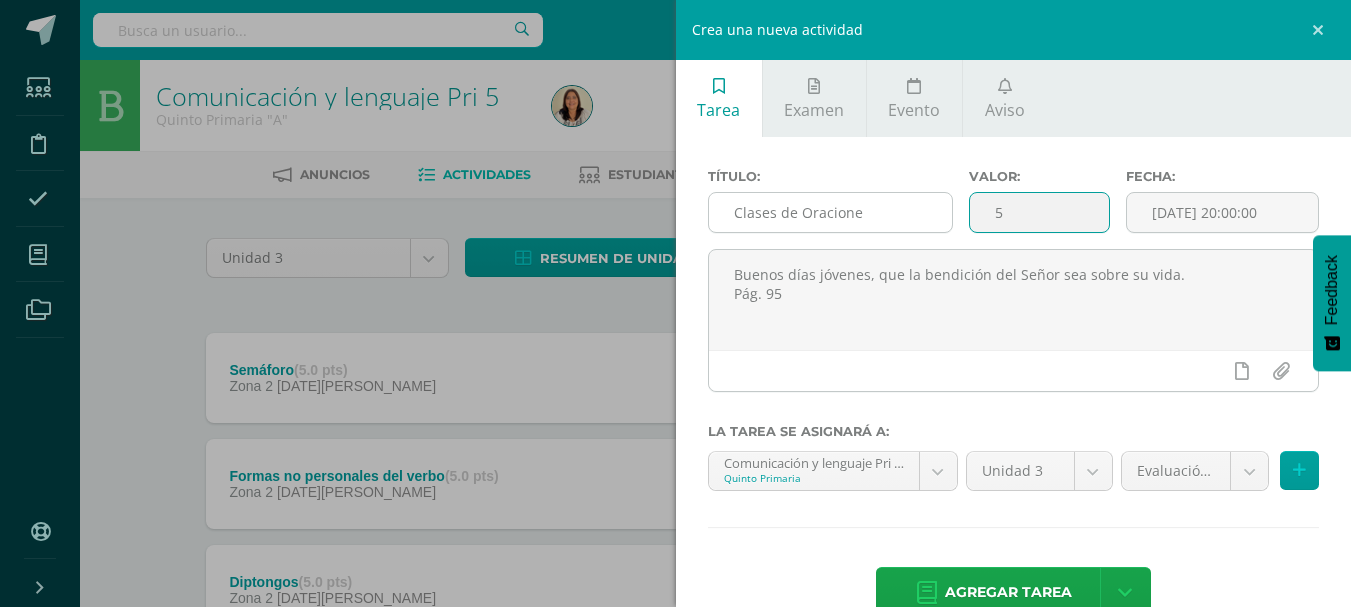 type on "5" 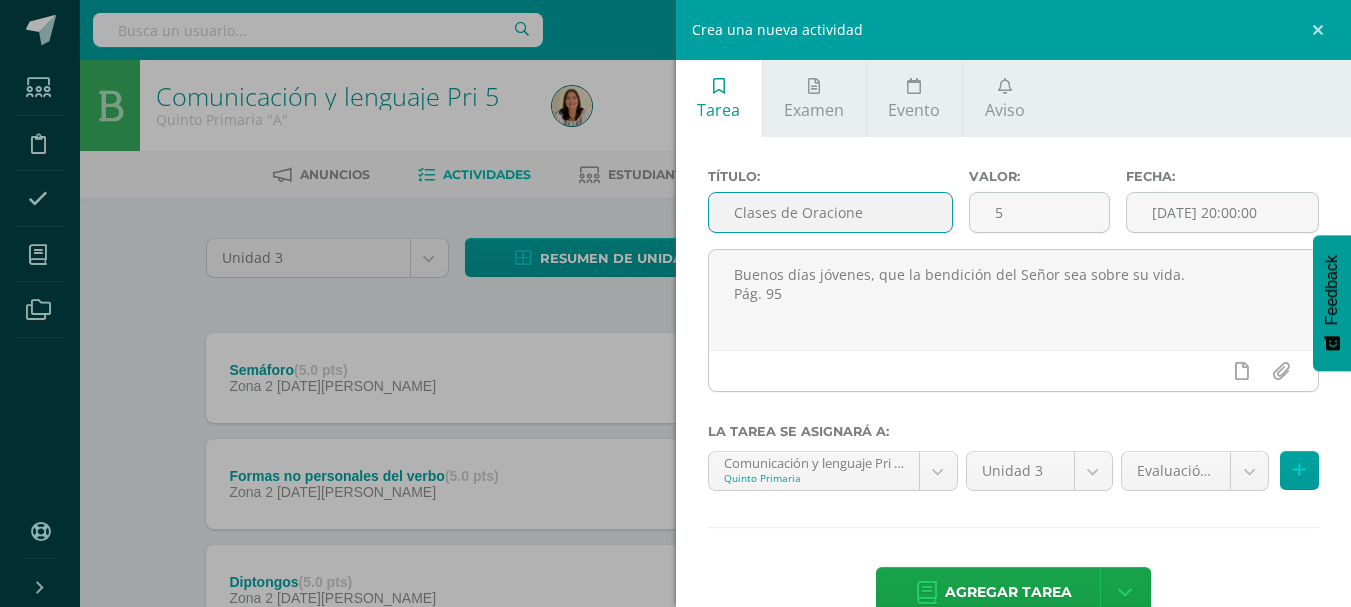 click on "Clases de Oracione" at bounding box center [830, 212] 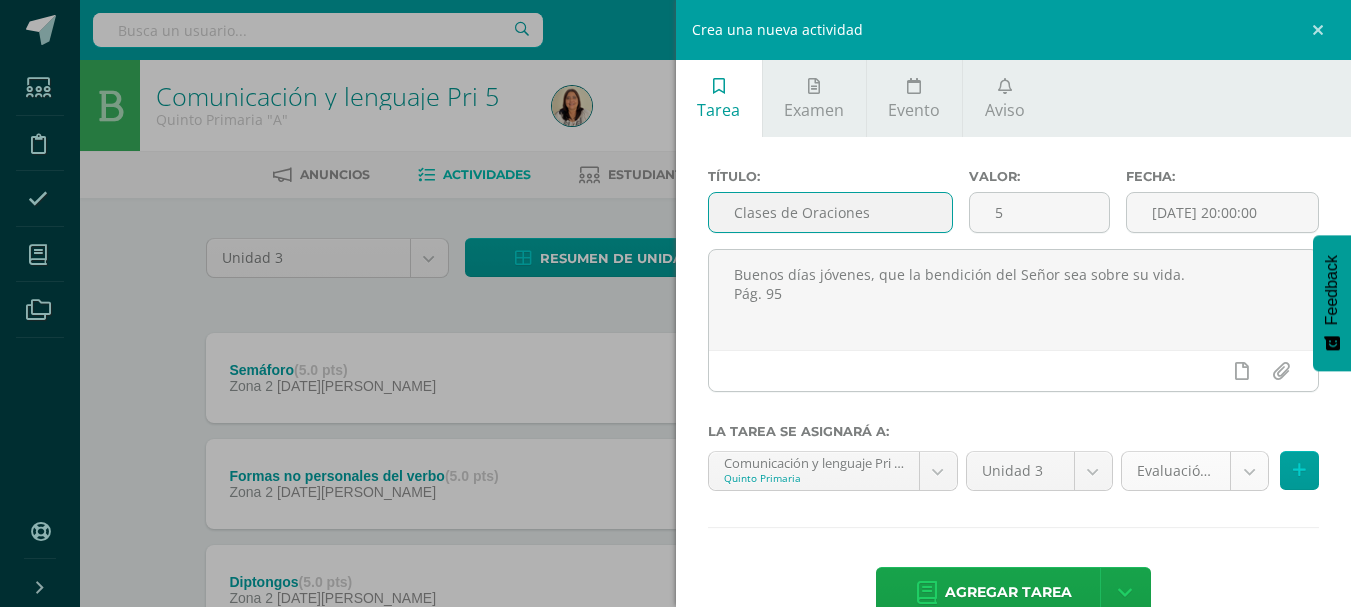 type on "Clases de Oraciones" 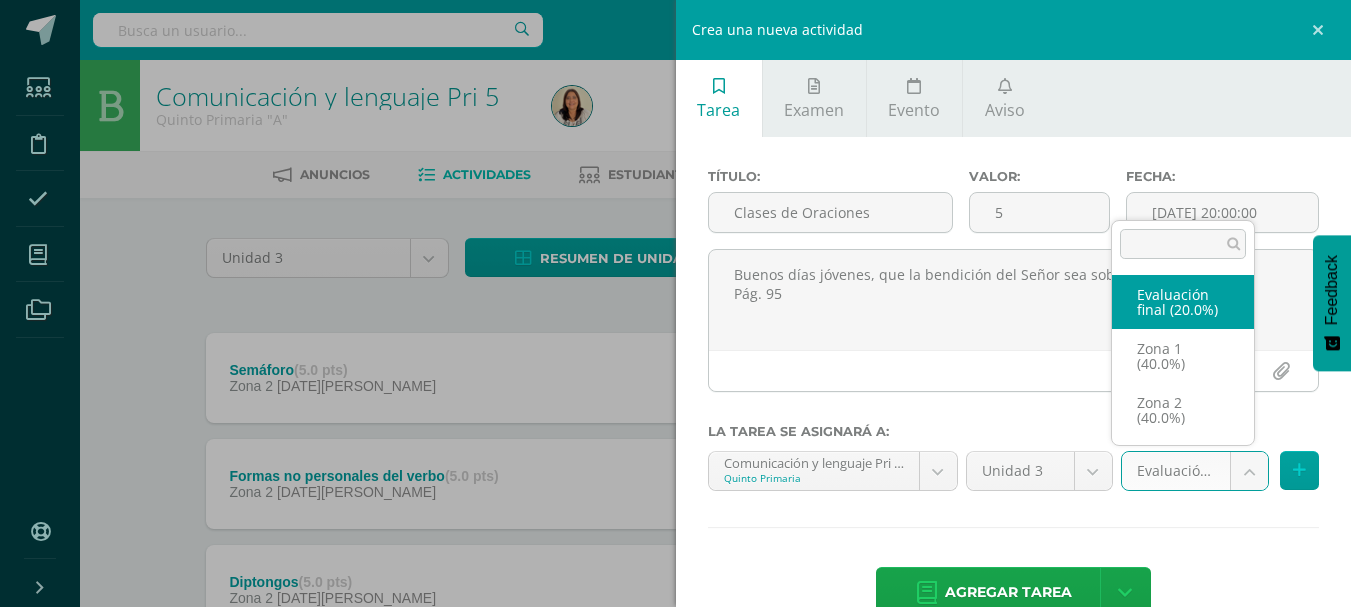click on "Tarea asignada exitosamente         Estudiantes Disciplina Asistencia Mis cursos Archivos Soporte
Centro de ayuda
Últimas actualizaciones
Cerrar panel
Comunicación y lenguaje  Pri 5
Quinto
Primaria
"A"
Actividades Estudiantes Planificación Dosificación
Estudios sociales  Pri 5
Quinto
Primaria
"A"
Actividades Estudiantes Planificación Dosificación
Formación Ciudadana 5
Quinto
Primaria
"A"
Actividades Estudiantes Planificación Dosificación Actividades Estudiantes Planificación Dosificación 11 0" at bounding box center (675, 649) 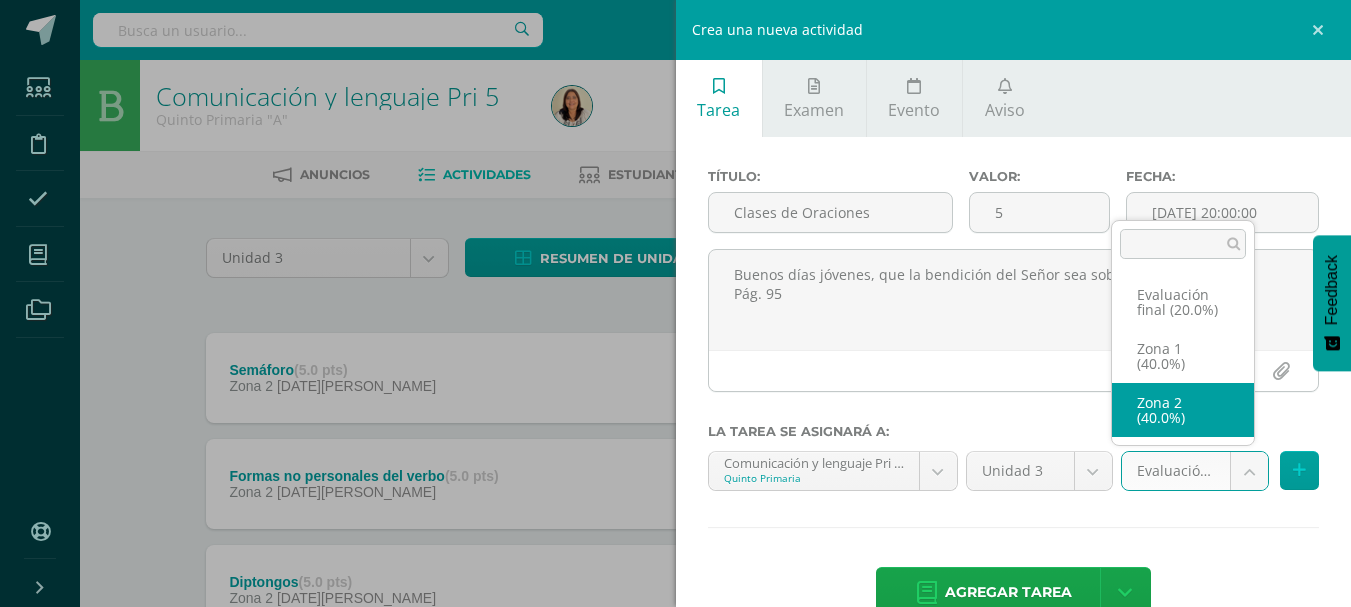 select on "28222" 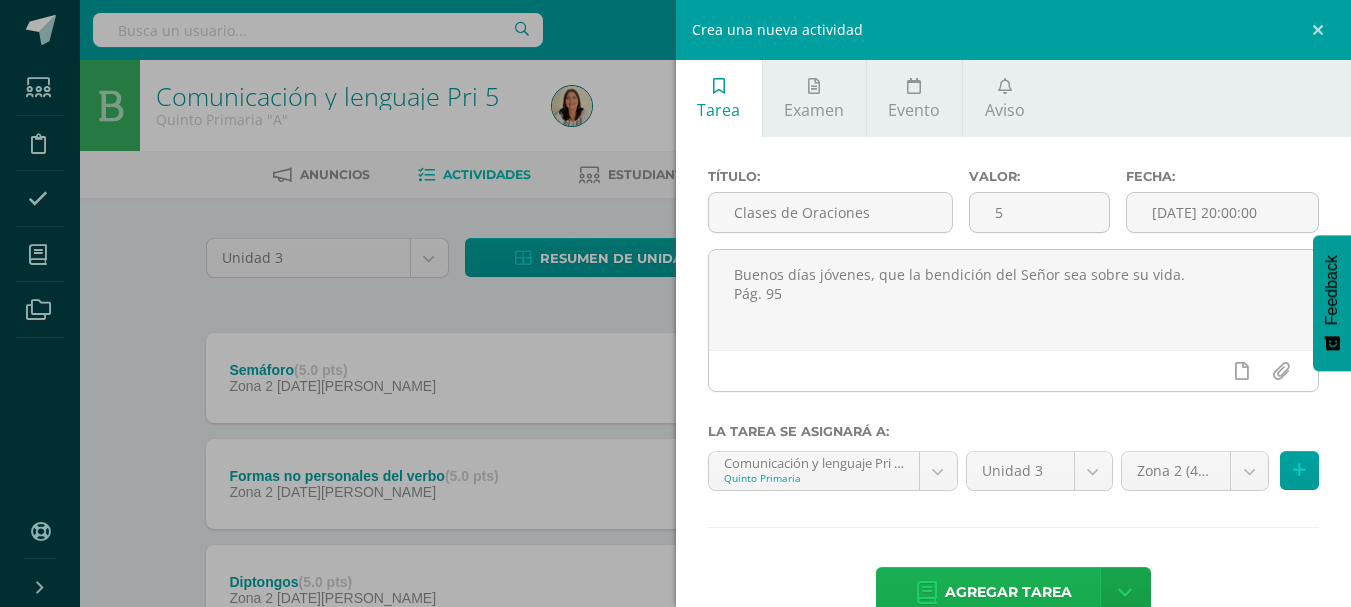 click on "Agregar tarea" at bounding box center [1008, 592] 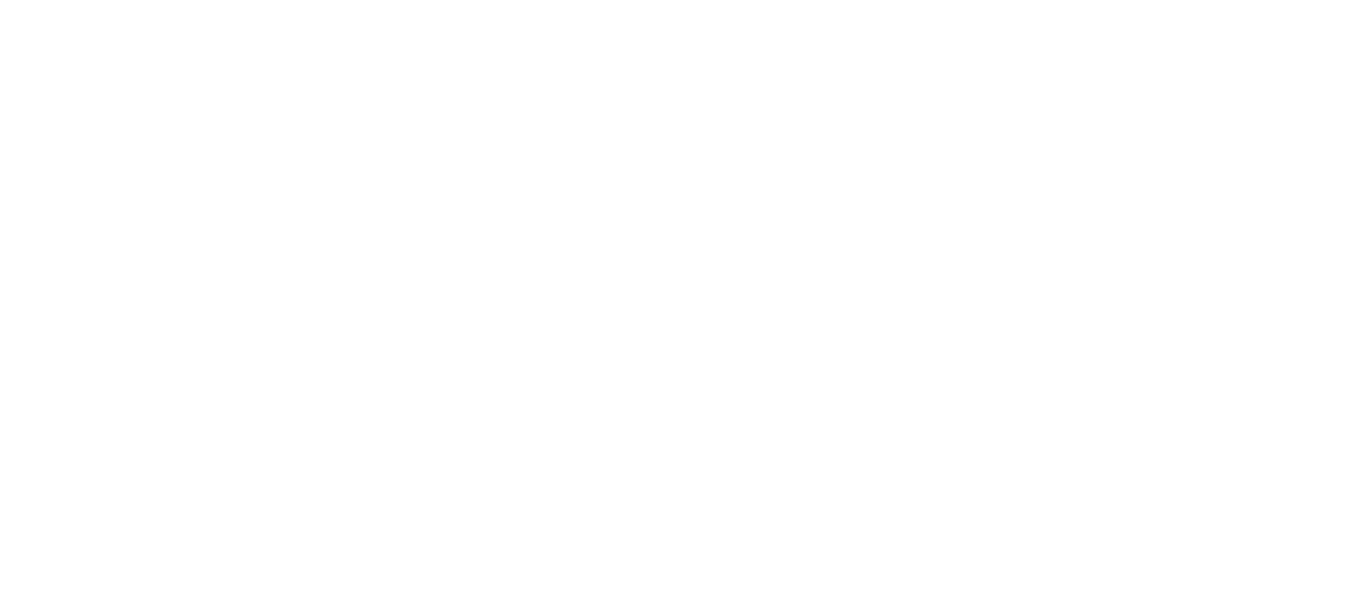 scroll, scrollTop: 0, scrollLeft: 0, axis: both 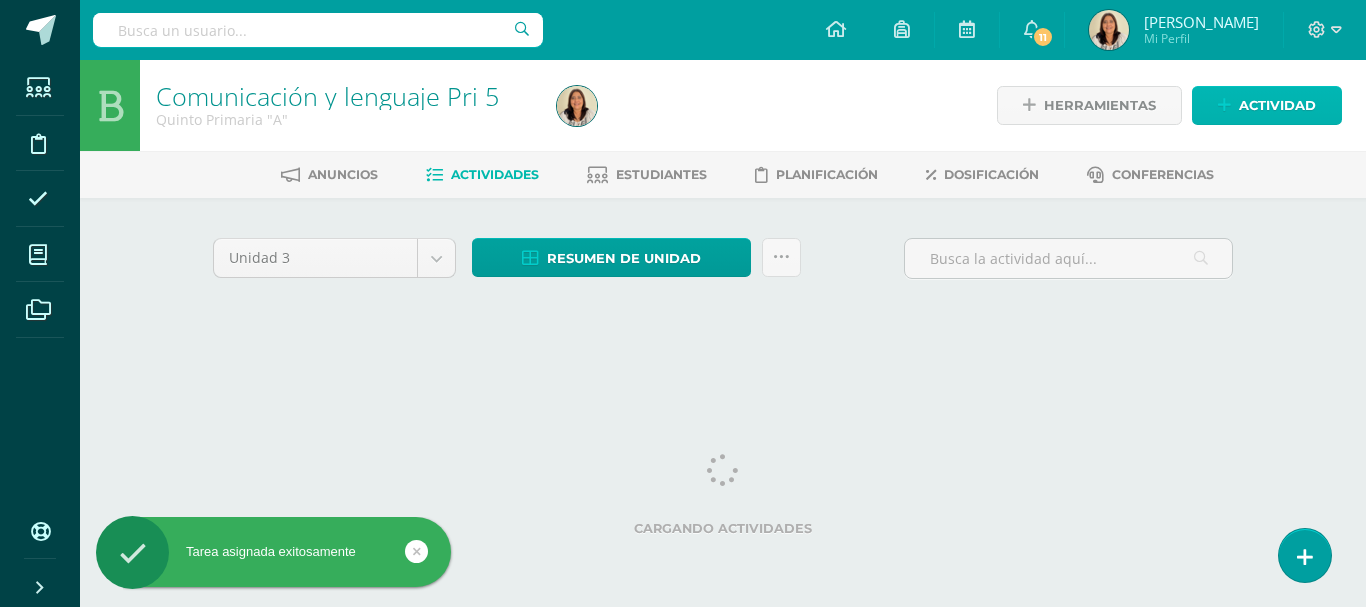 click on "Actividad" at bounding box center [1277, 105] 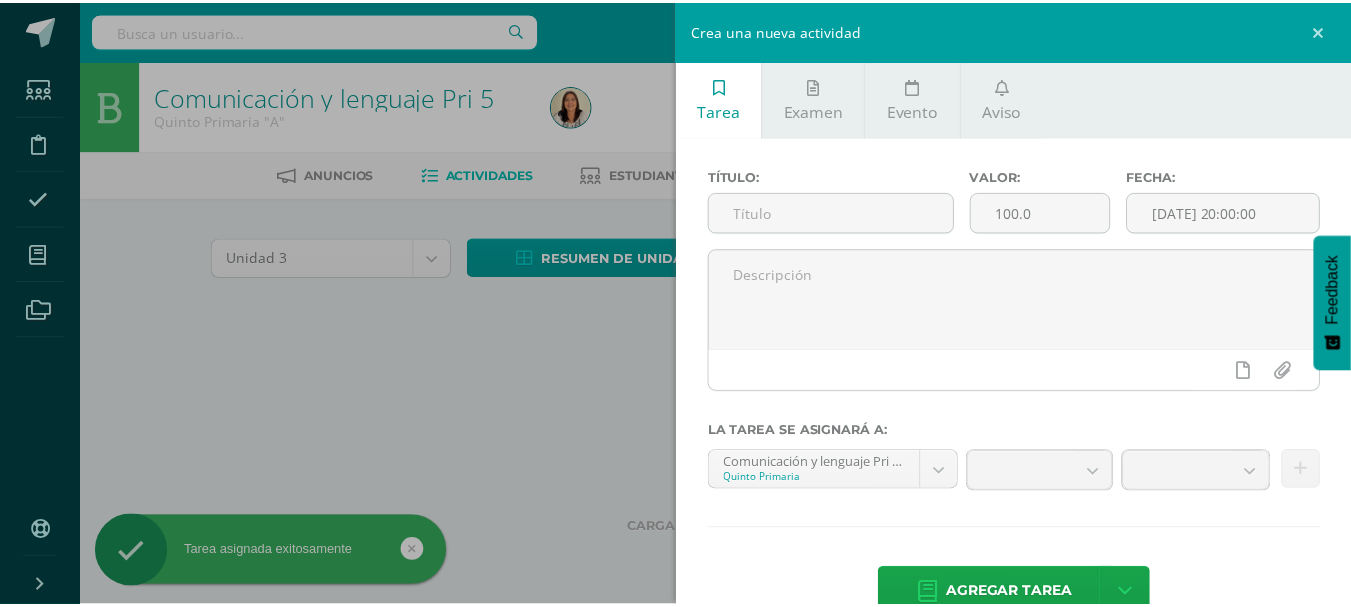 scroll, scrollTop: 0, scrollLeft: 0, axis: both 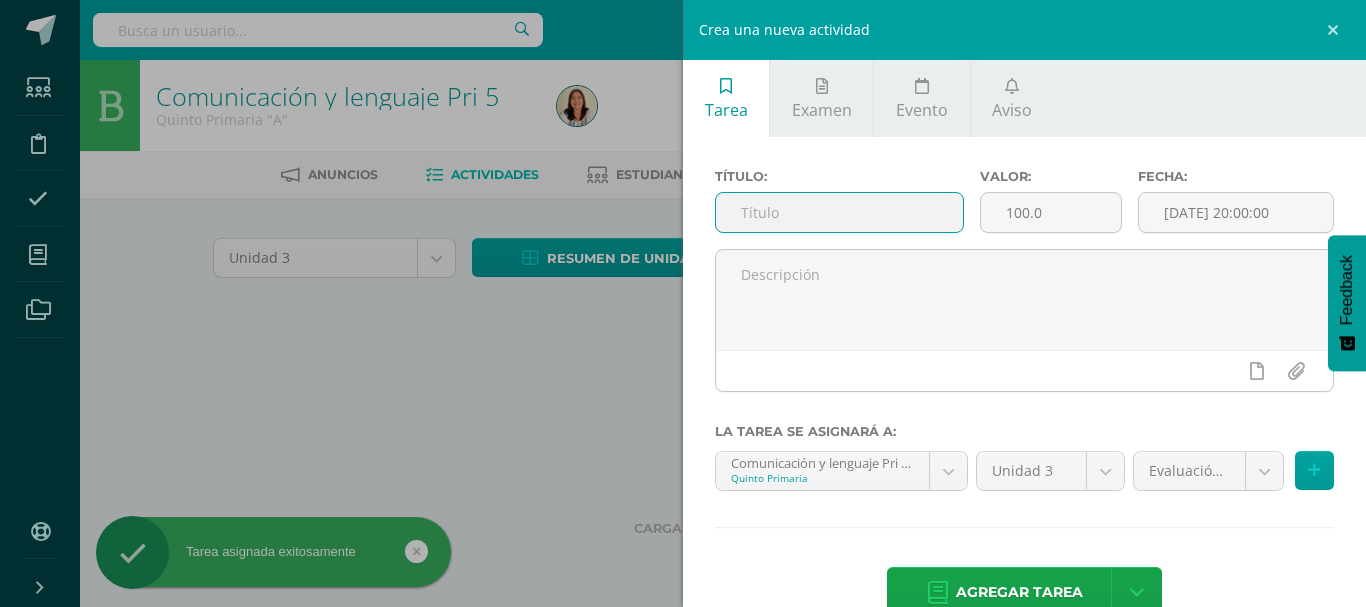 click at bounding box center [839, 212] 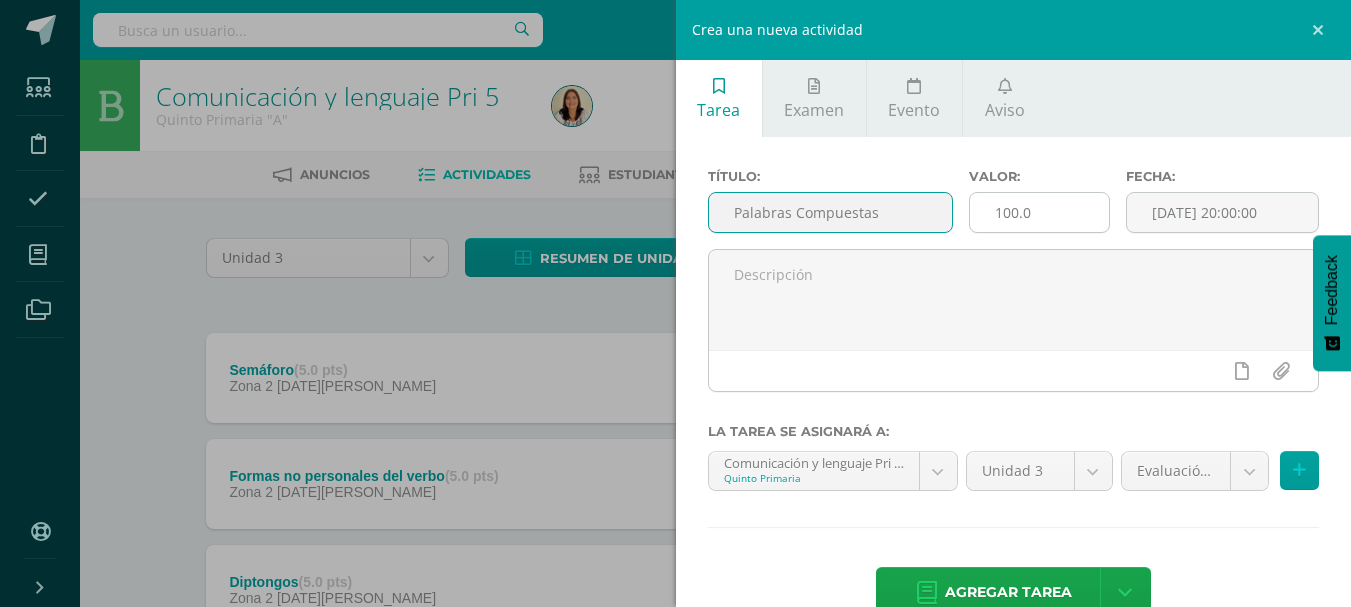 type on "Palabras Compuestas" 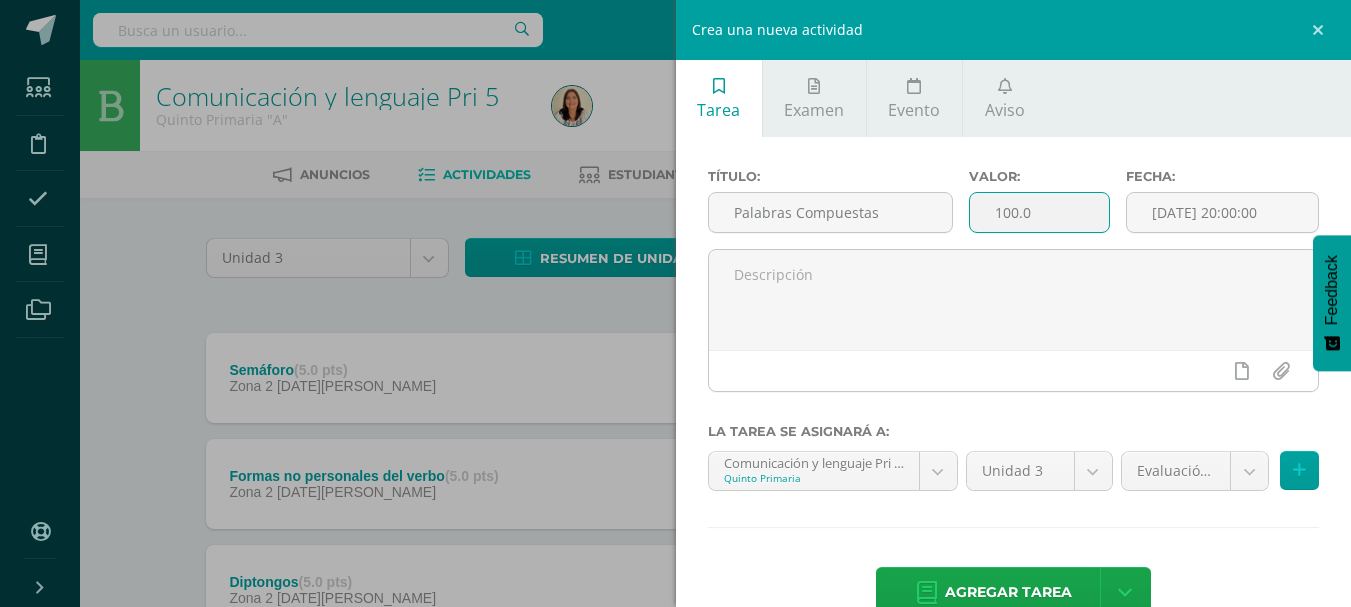 click on "100.0" at bounding box center (1039, 212) 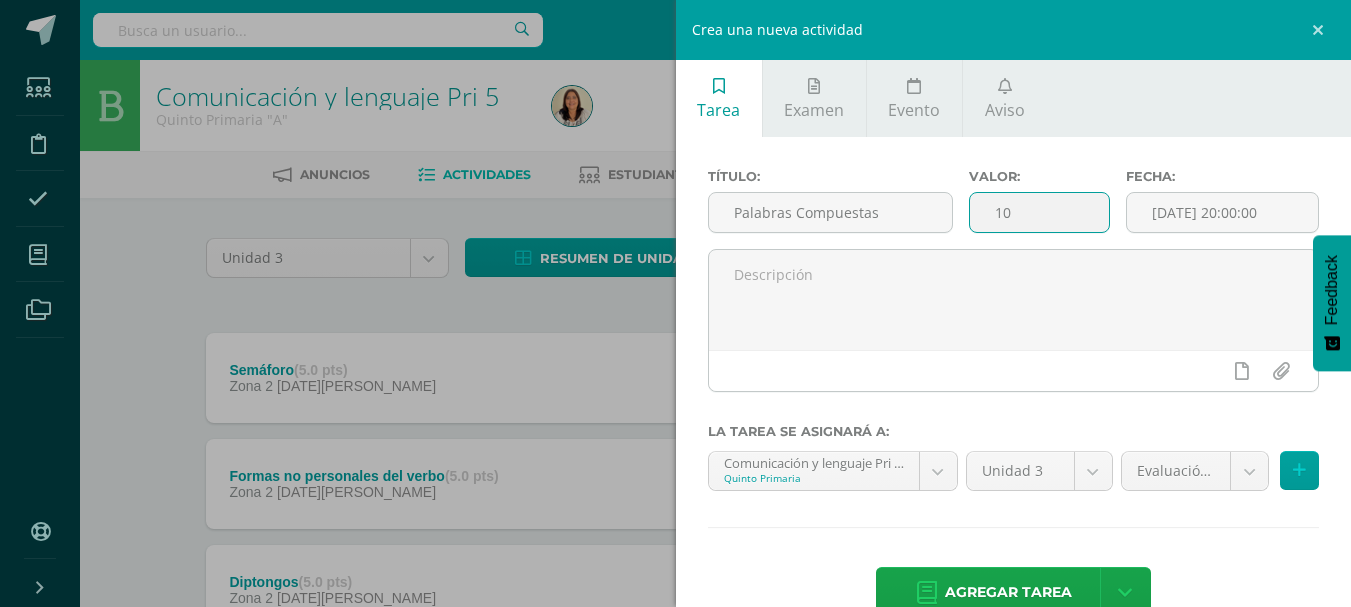 type on "1" 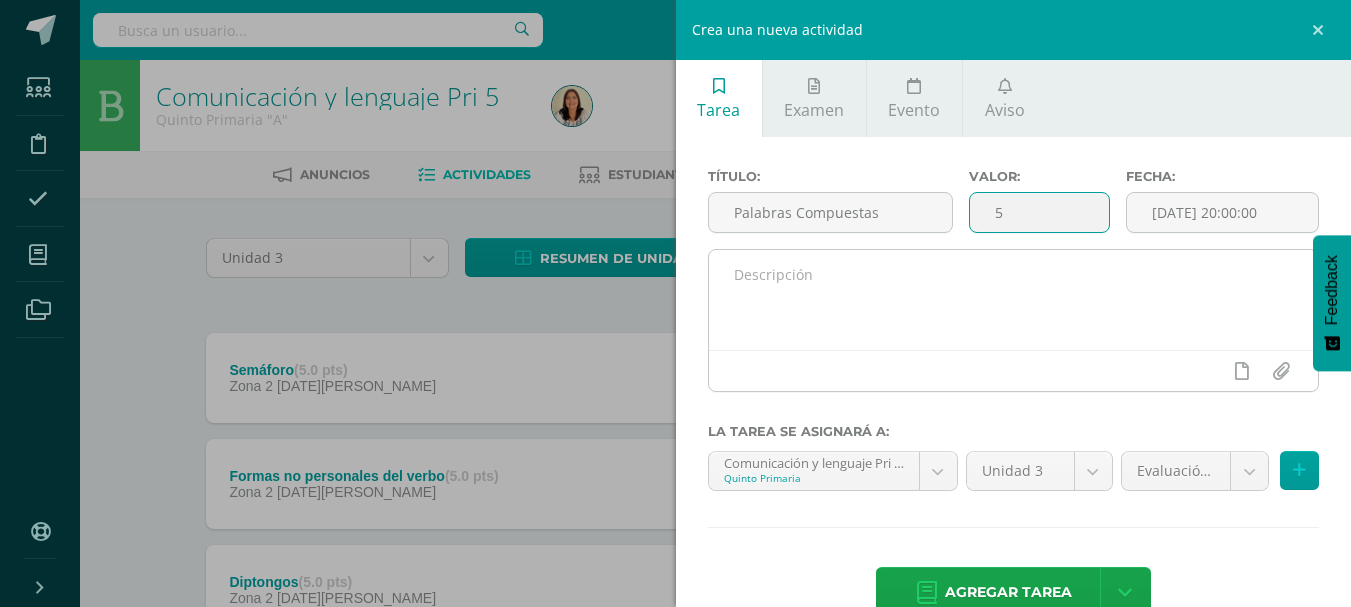 type on "5" 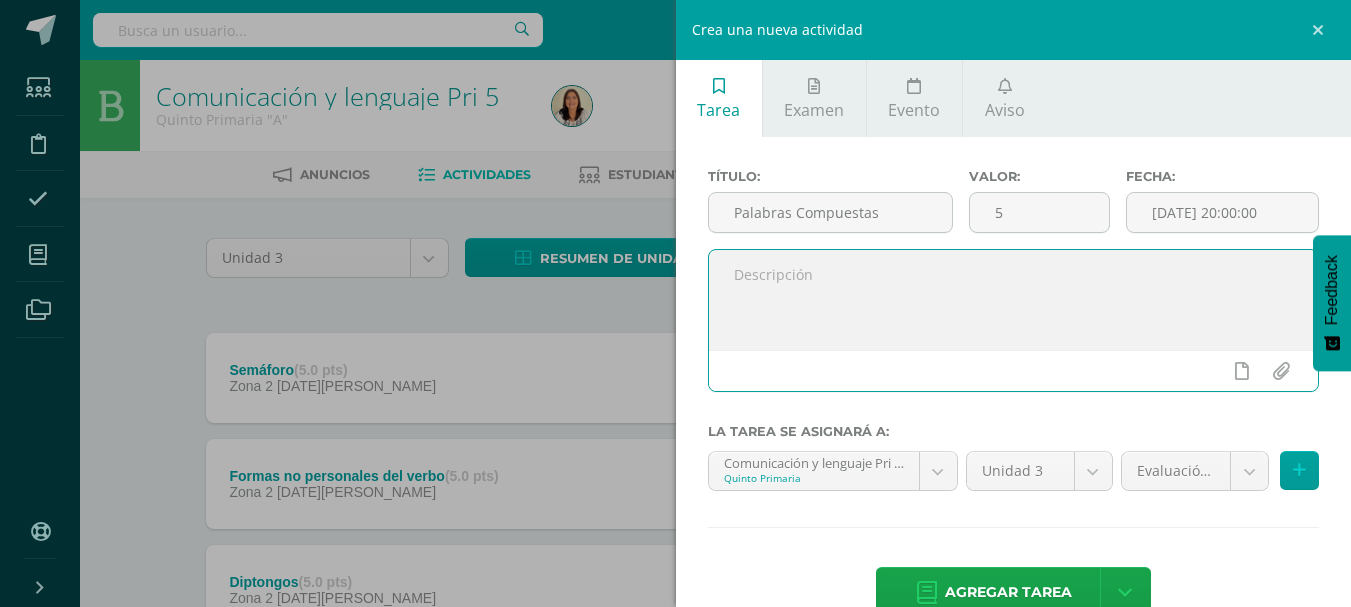 paste on "Buenos días jóvenes, que la bendición del Señor sea sobre su vida." 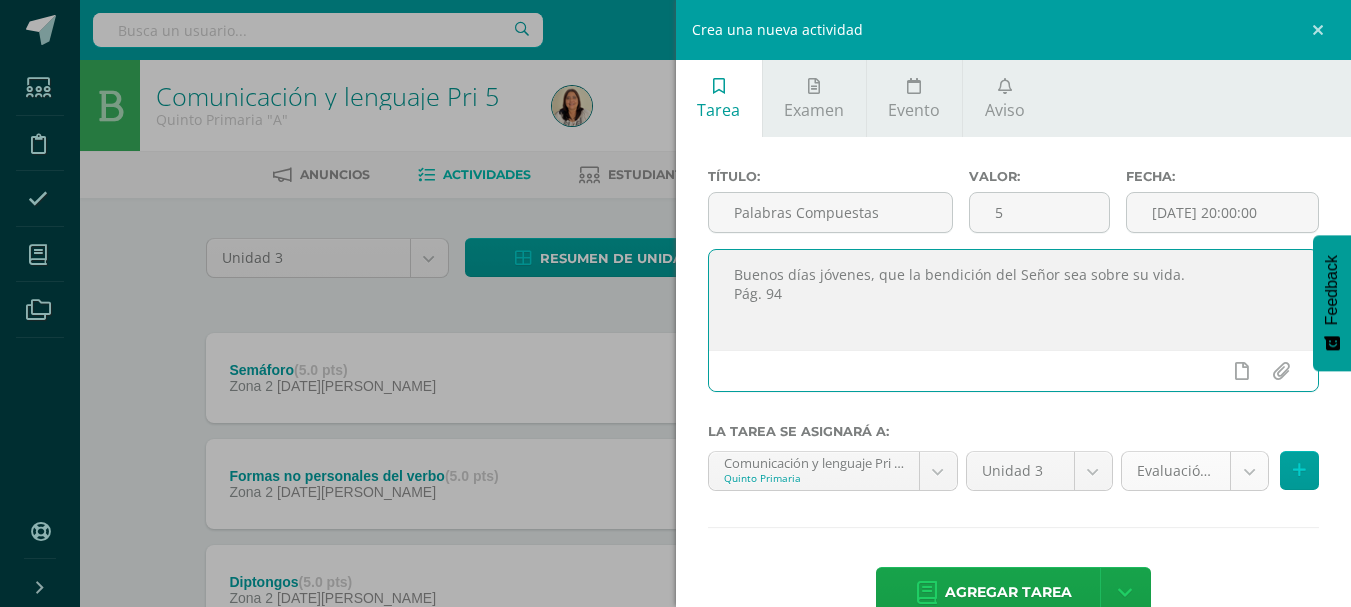 type on "Buenos días jóvenes, que la bendición del Señor sea sobre su vida.
Pág. 94" 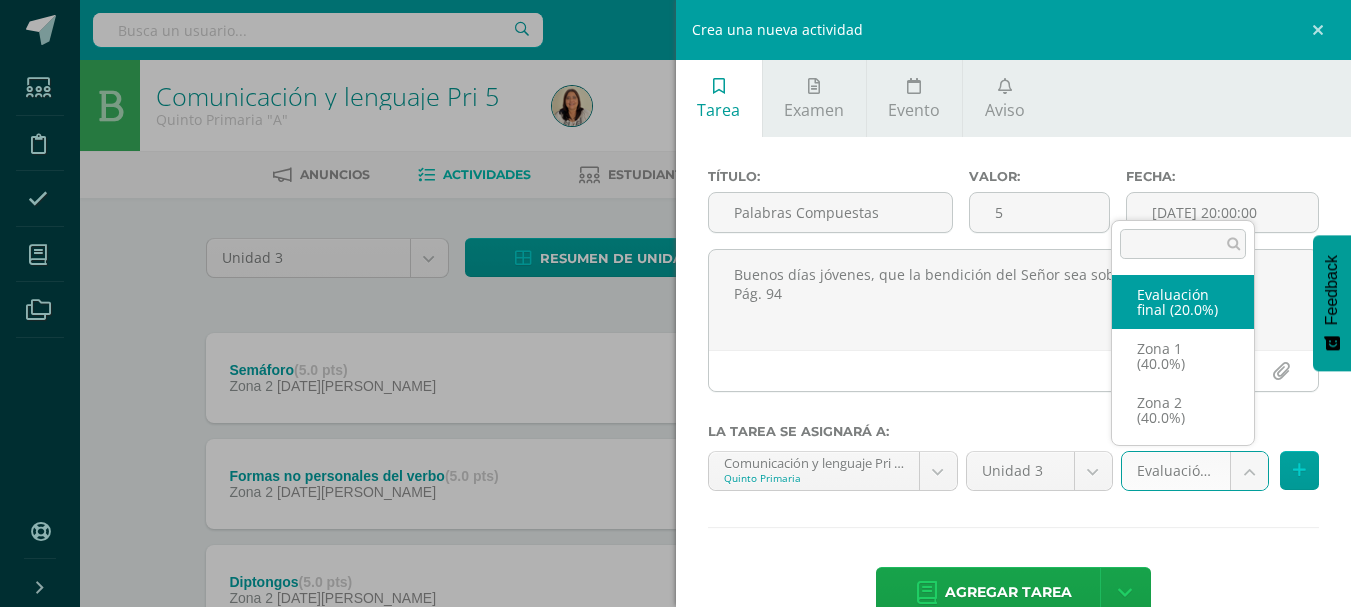 click on "Tarea asignada exitosamente         Estudiantes Disciplina Asistencia Mis cursos Archivos Soporte
Centro de ayuda
Últimas actualizaciones
Cerrar panel
Comunicación y lenguaje  Pri 5
Quinto
Primaria
"A"
Actividades Estudiantes Planificación Dosificación
Estudios sociales  Pri 5
Quinto
Primaria
"A"
Actividades Estudiantes Planificación Dosificación
Formación Ciudadana 5
Quinto
Primaria
"A"
Actividades Estudiantes Planificación Dosificación Actividades Estudiantes Planificación Dosificación 11 0" at bounding box center [675, 702] 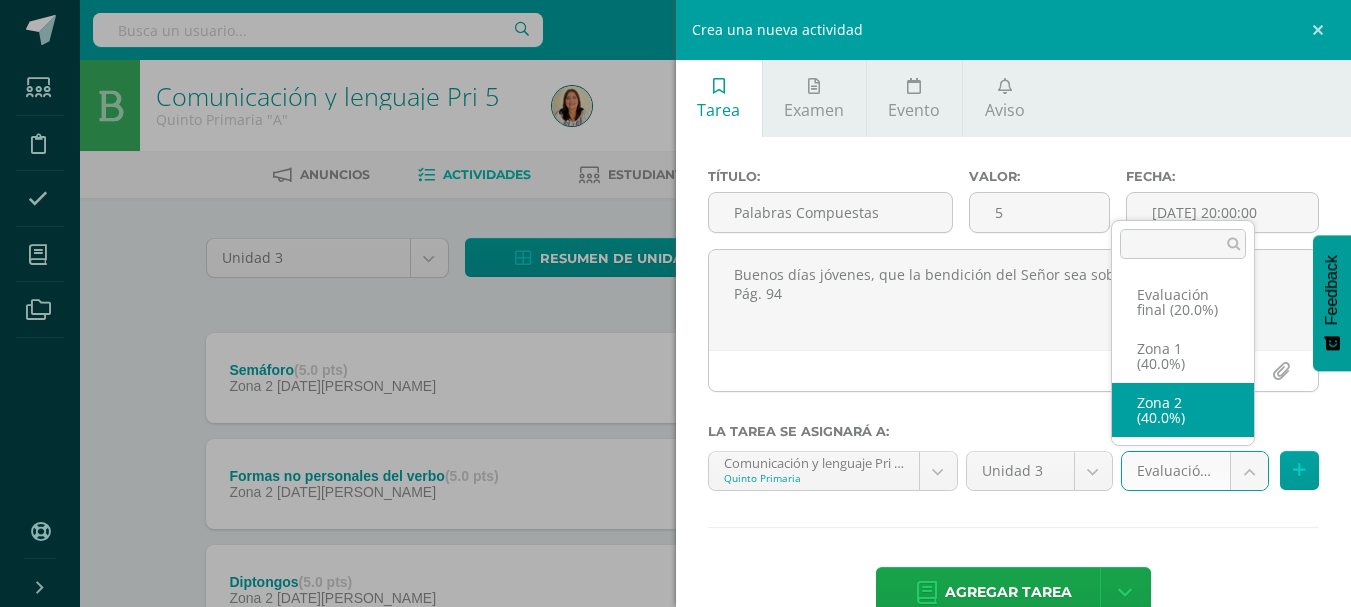 select on "28222" 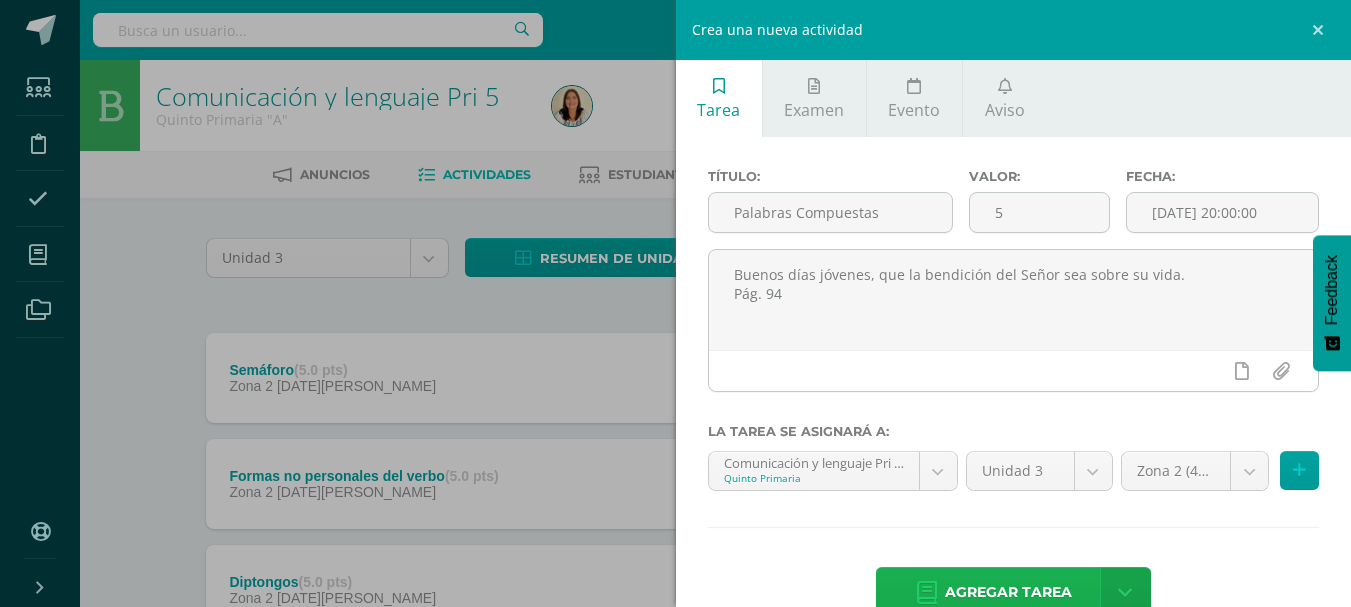click on "Agregar tarea" at bounding box center (1008, 592) 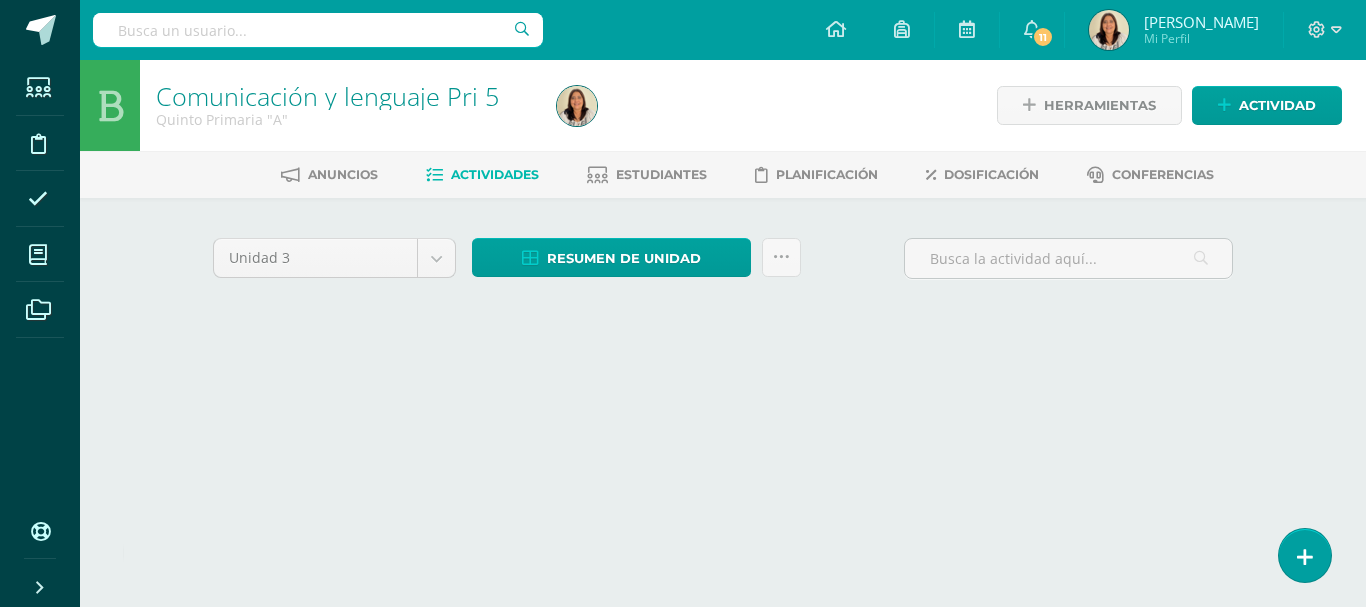 scroll, scrollTop: 0, scrollLeft: 0, axis: both 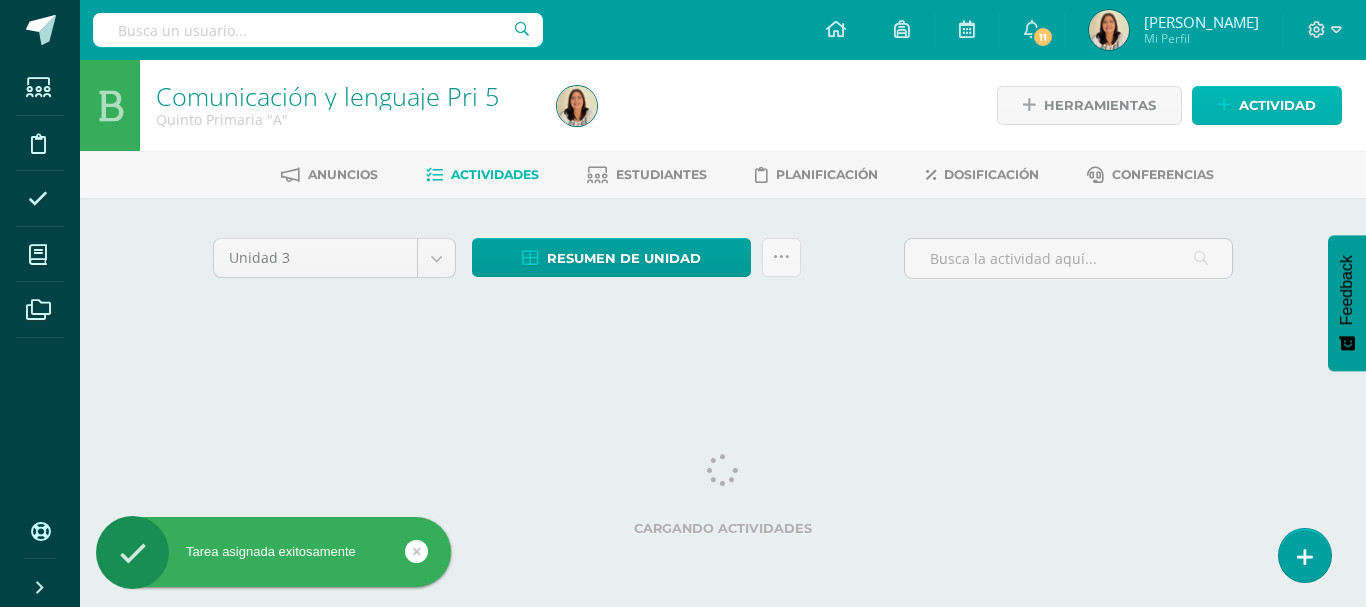 click on "Actividad" at bounding box center [1277, 105] 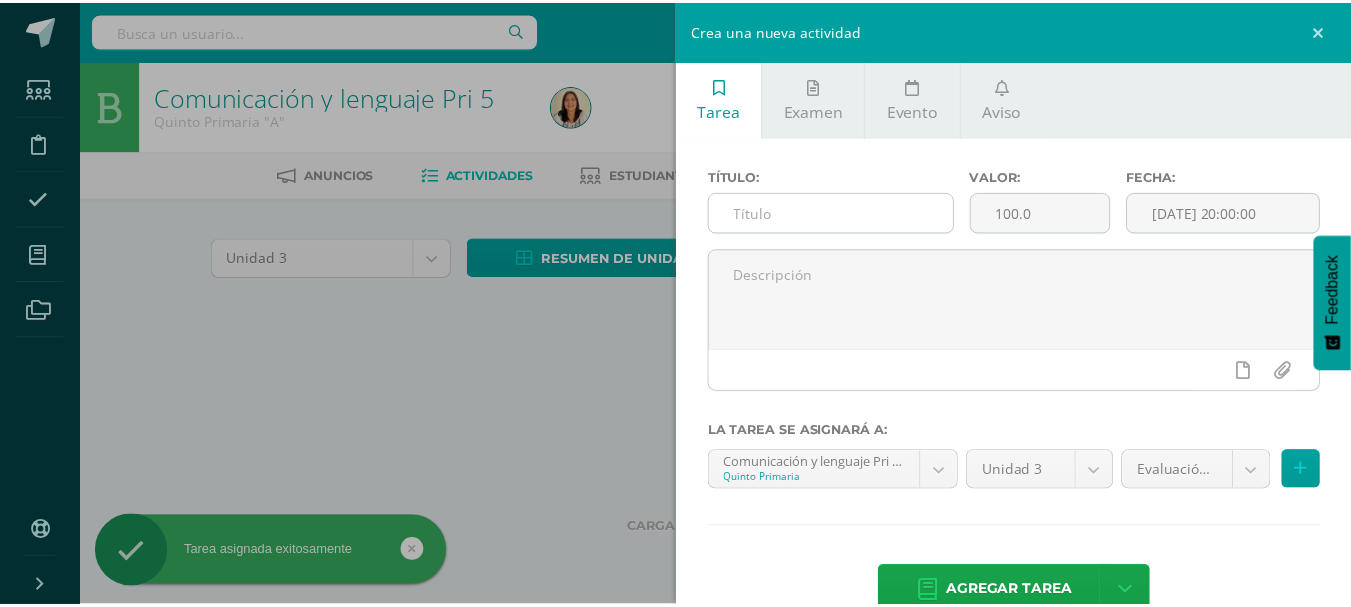 scroll, scrollTop: 0, scrollLeft: 0, axis: both 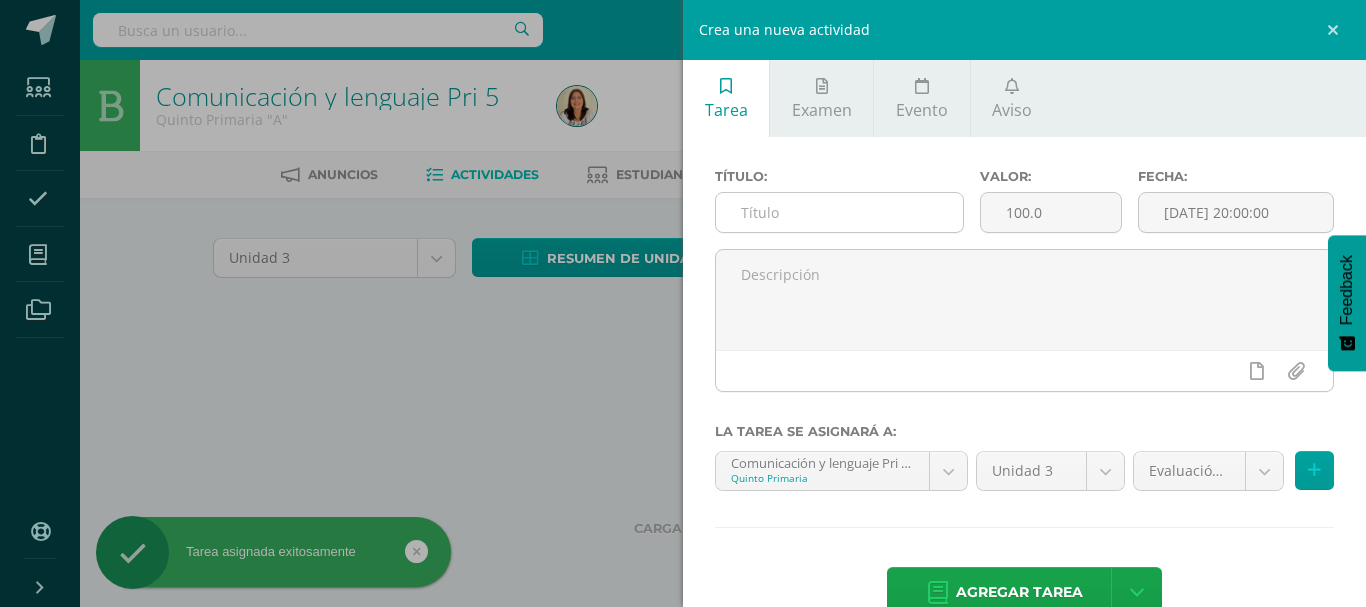 click at bounding box center (839, 212) 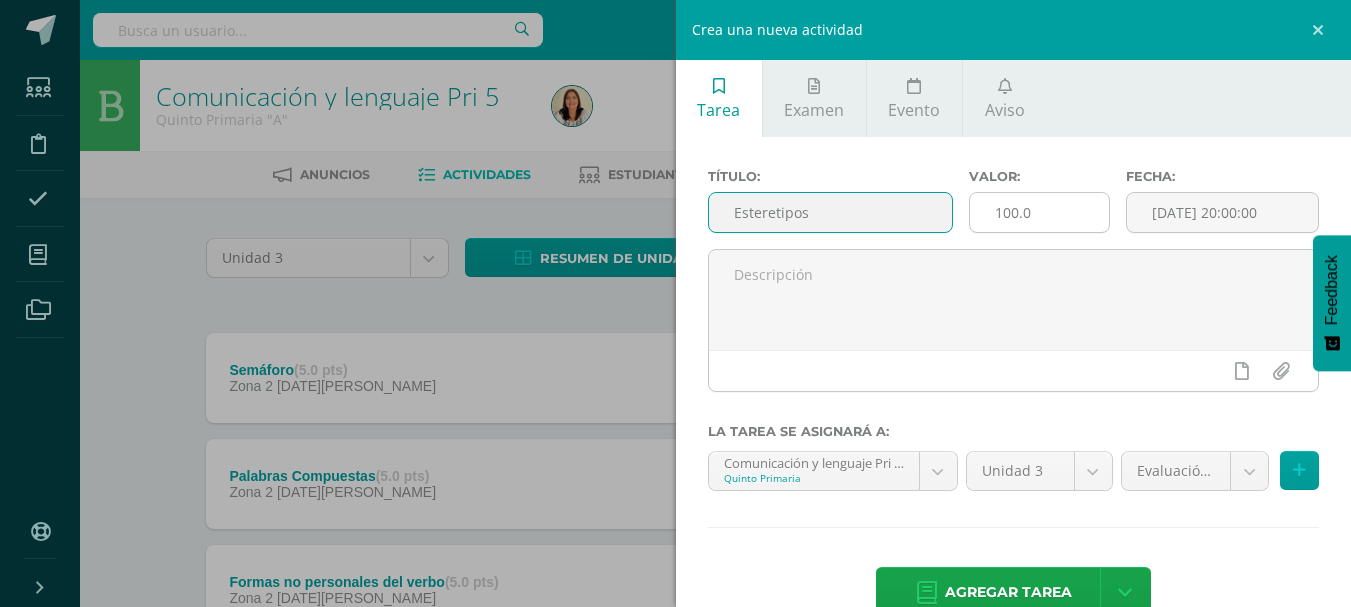 type on "Esteretipos" 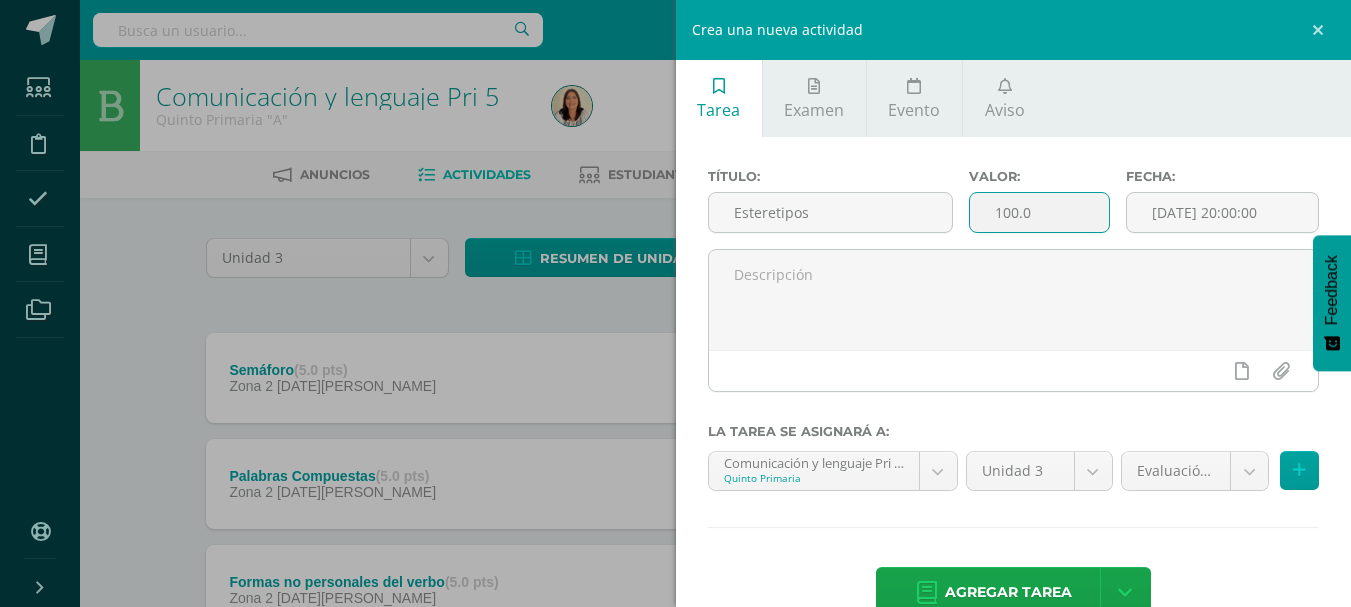 click on "100.0" at bounding box center (1039, 212) 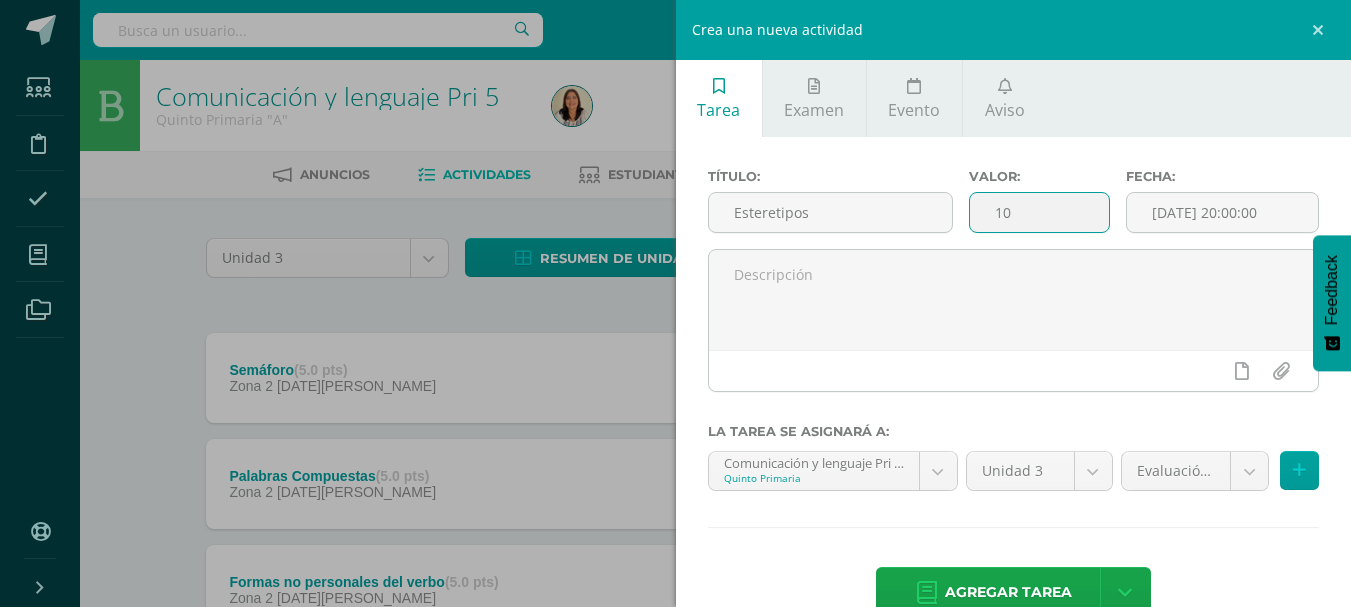 type on "1" 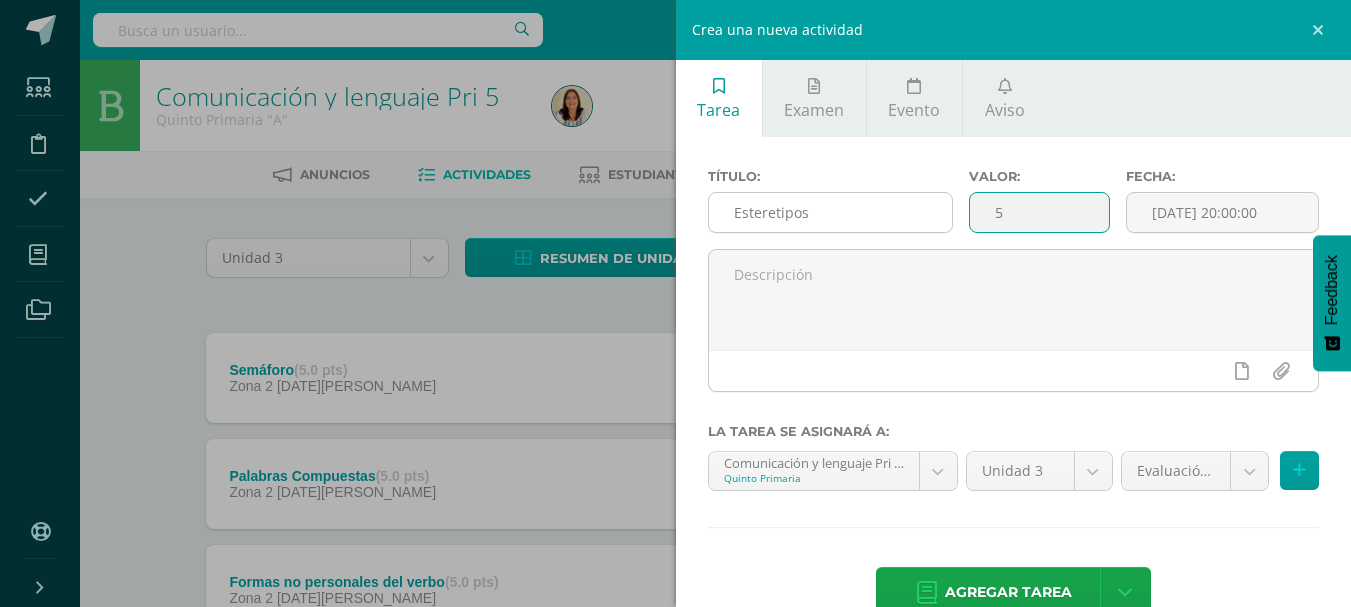 type on "5" 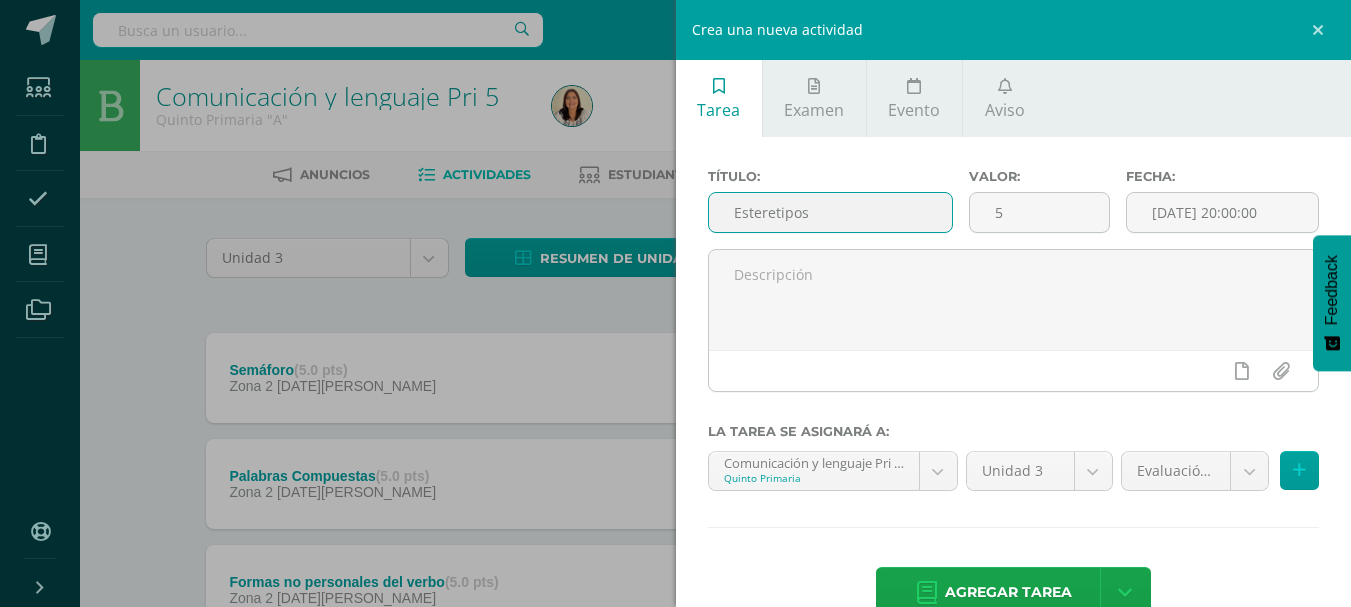 click on "Esteretipos" at bounding box center (830, 212) 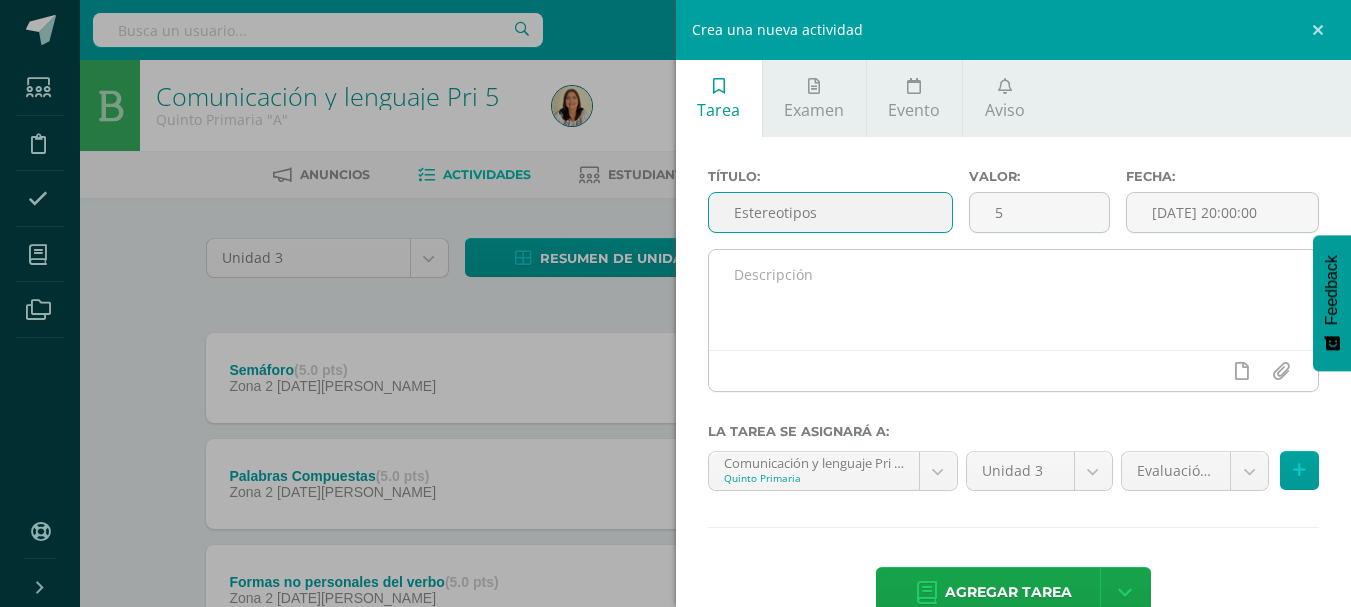 type on "Estereotipos" 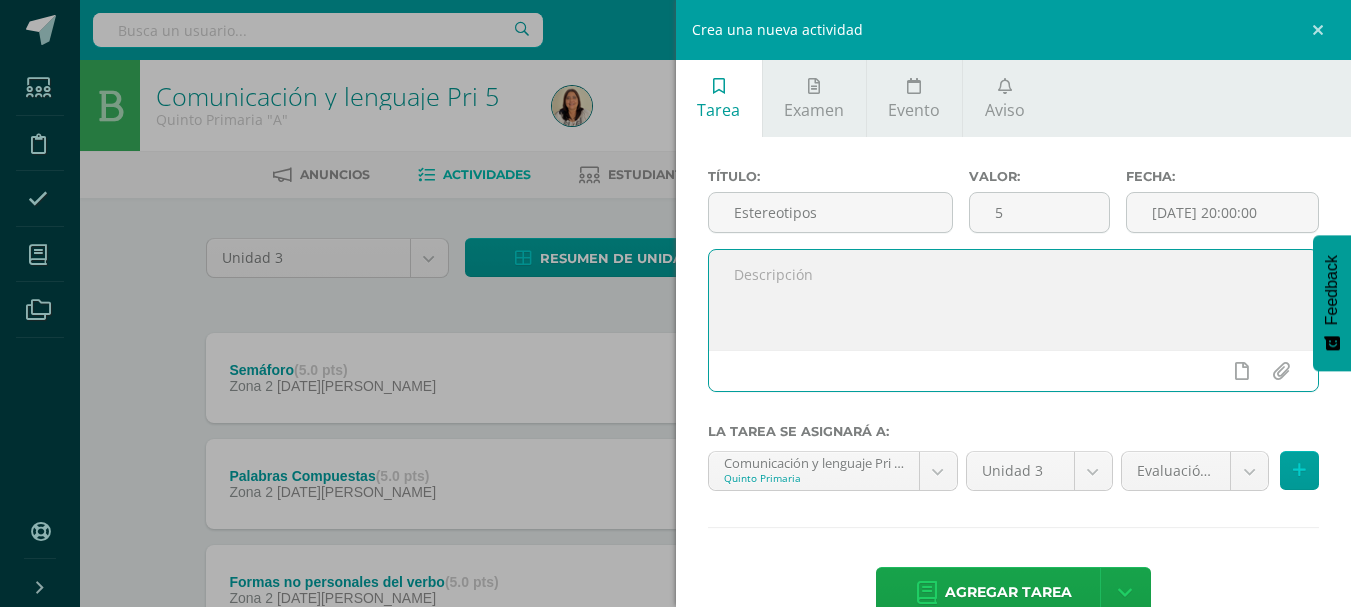 paste on "Buenos días jóvenes, que la bendición del Señor sea sobre su vida." 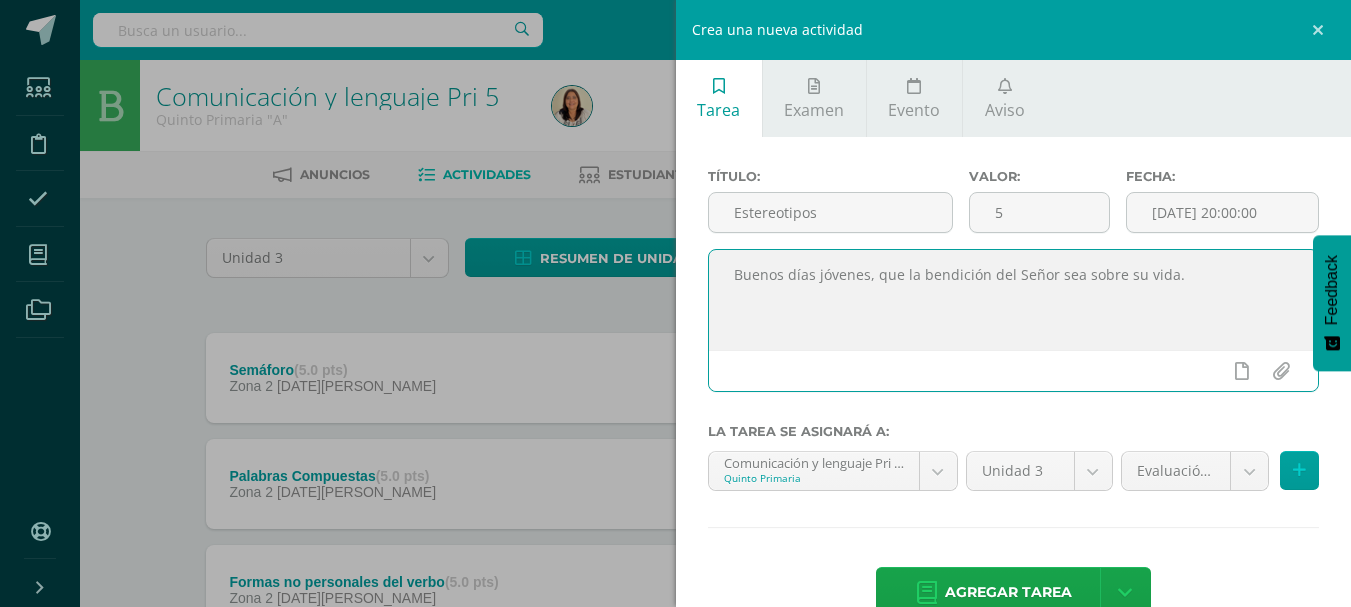 click on "Buenos días jóvenes, que la bendición del Señor sea sobre su vida." at bounding box center [1014, 300] 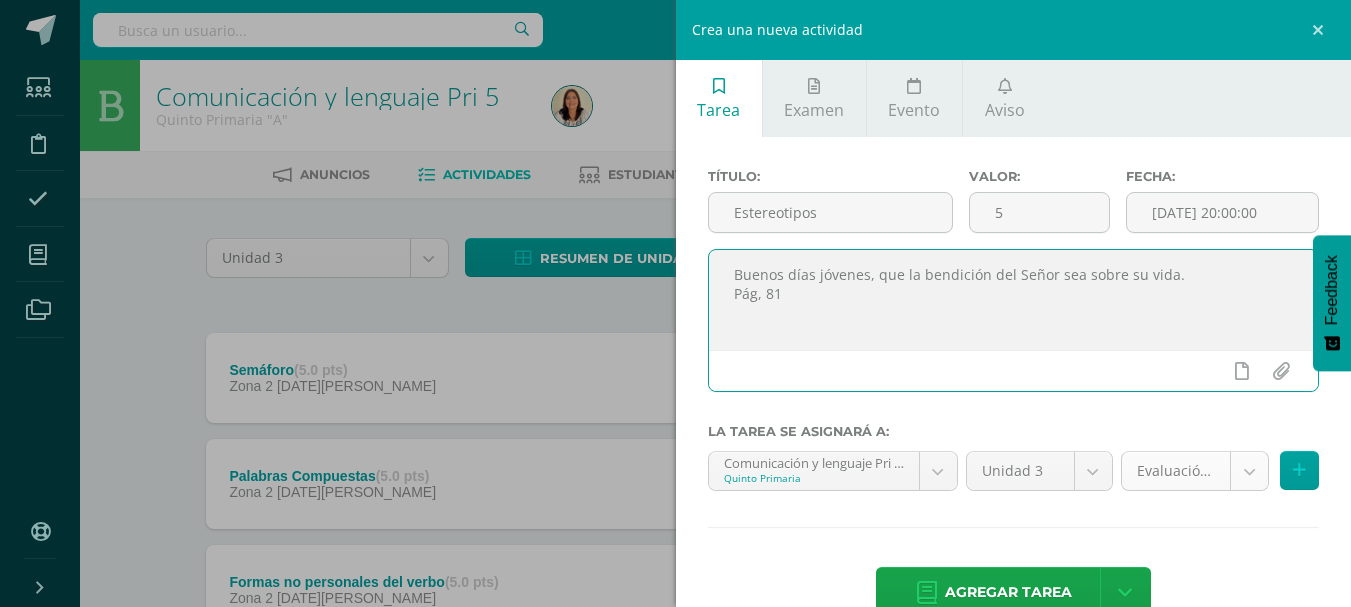 type on "Buenos días jóvenes, que la bendición del Señor sea sobre su vida.
Pág, 81" 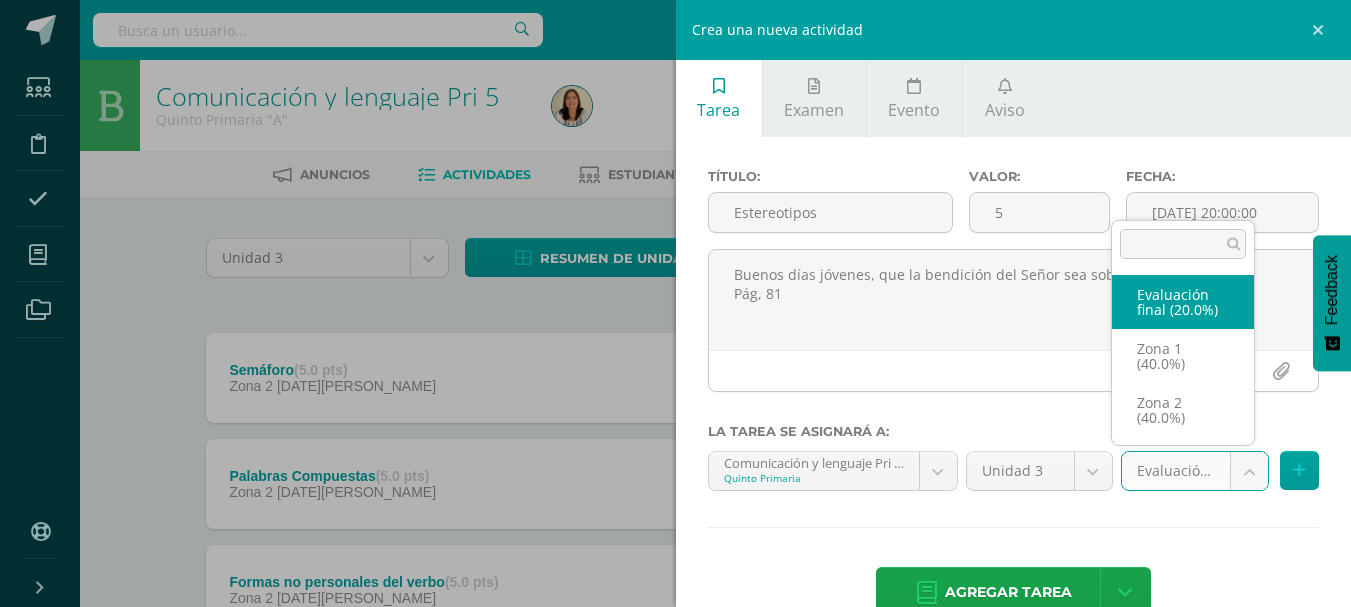 click on "Tarea asignada exitosamente         Estudiantes Disciplina Asistencia Mis cursos Archivos Soporte
Centro de ayuda
Últimas actualizaciones
Cerrar panel
Comunicación y lenguaje  Pri 5
Quinto
Primaria
"A"
Actividades Estudiantes Planificación Dosificación
Estudios sociales  Pri 5
Quinto
Primaria
"A"
Actividades Estudiantes Planificación Dosificación
Formación Ciudadana 5
Quinto
Primaria
"A"
Actividades Estudiantes Planificación Dosificación Actividades Estudiantes Planificación Dosificación 11 0" at bounding box center [675, 751] 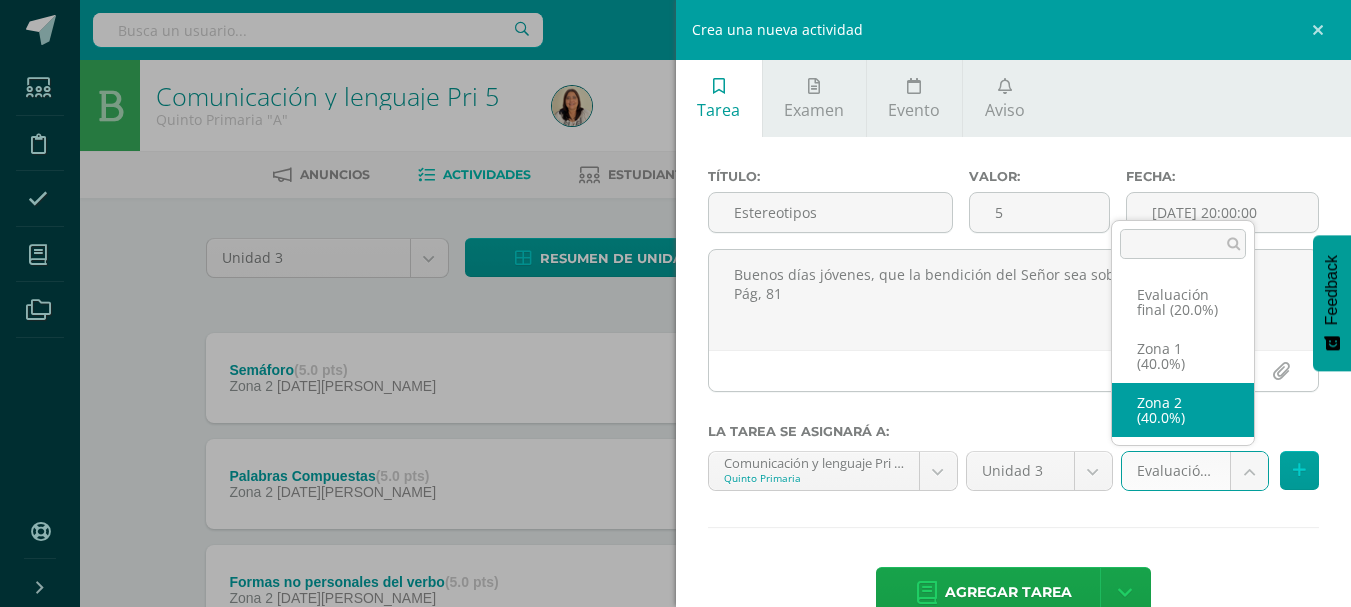 select on "28222" 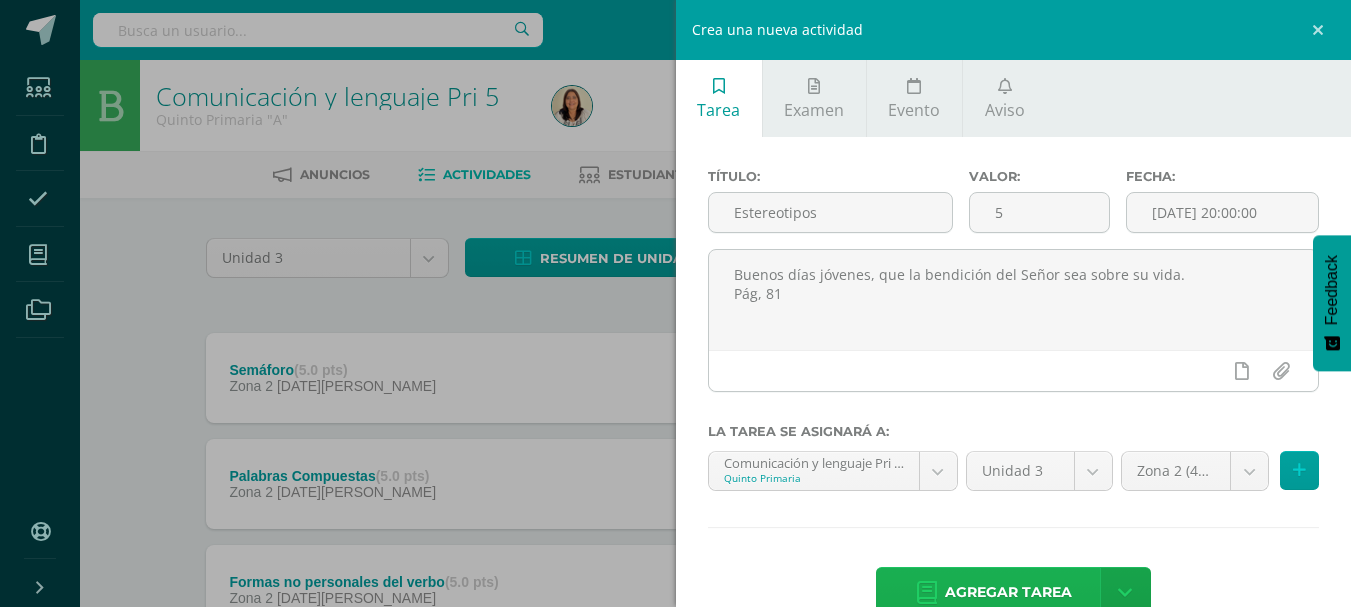 click on "Agregar tarea" at bounding box center [1008, 592] 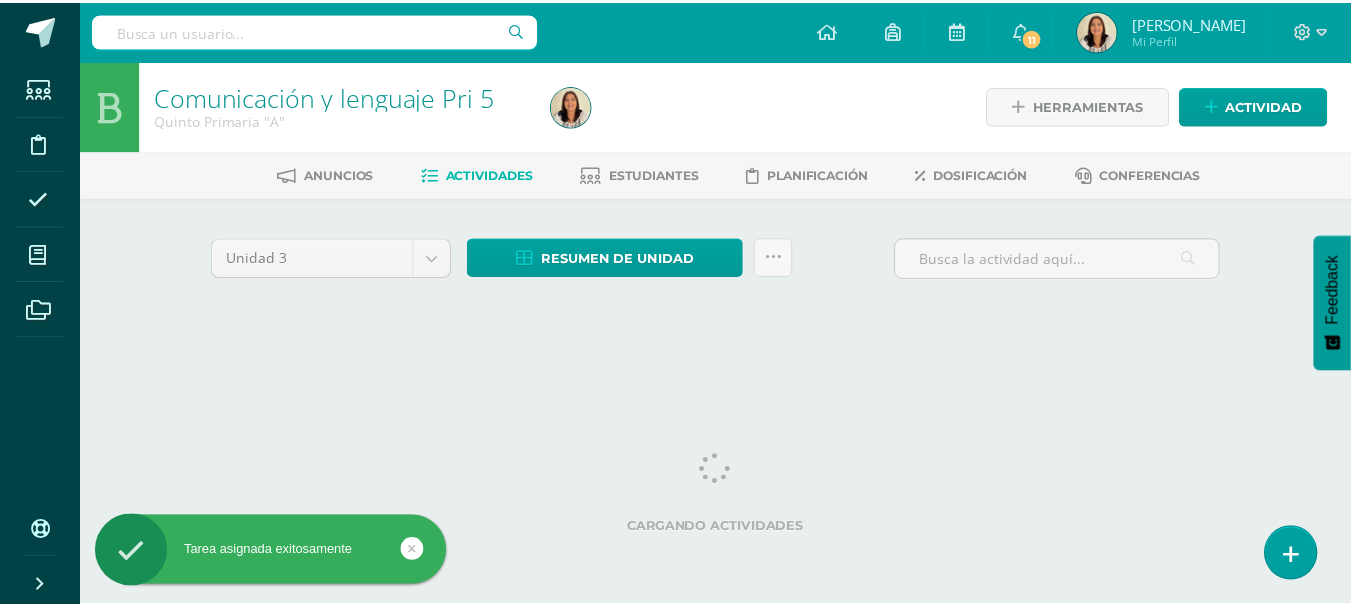 scroll, scrollTop: 0, scrollLeft: 0, axis: both 